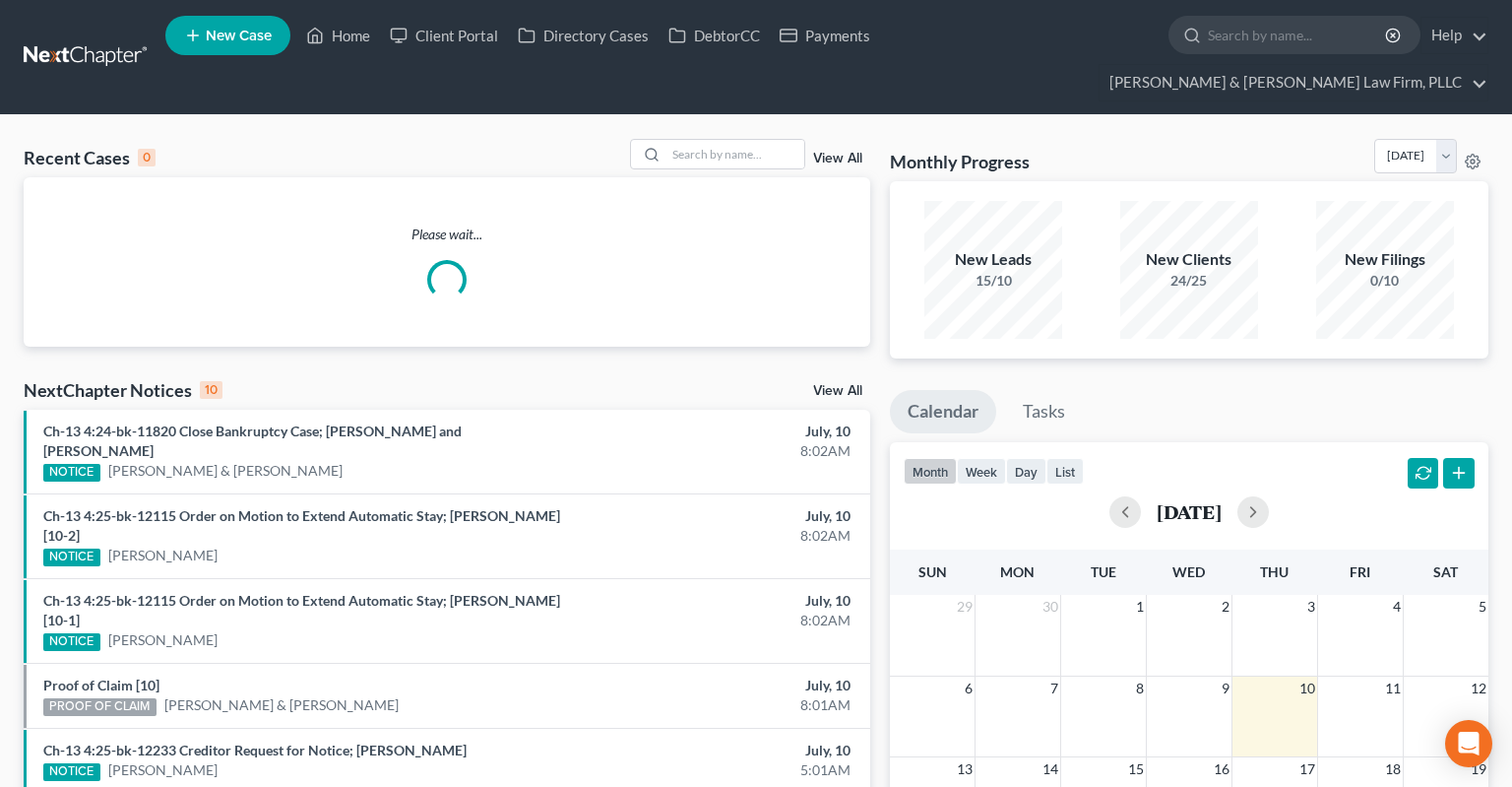 scroll, scrollTop: 0, scrollLeft: 0, axis: both 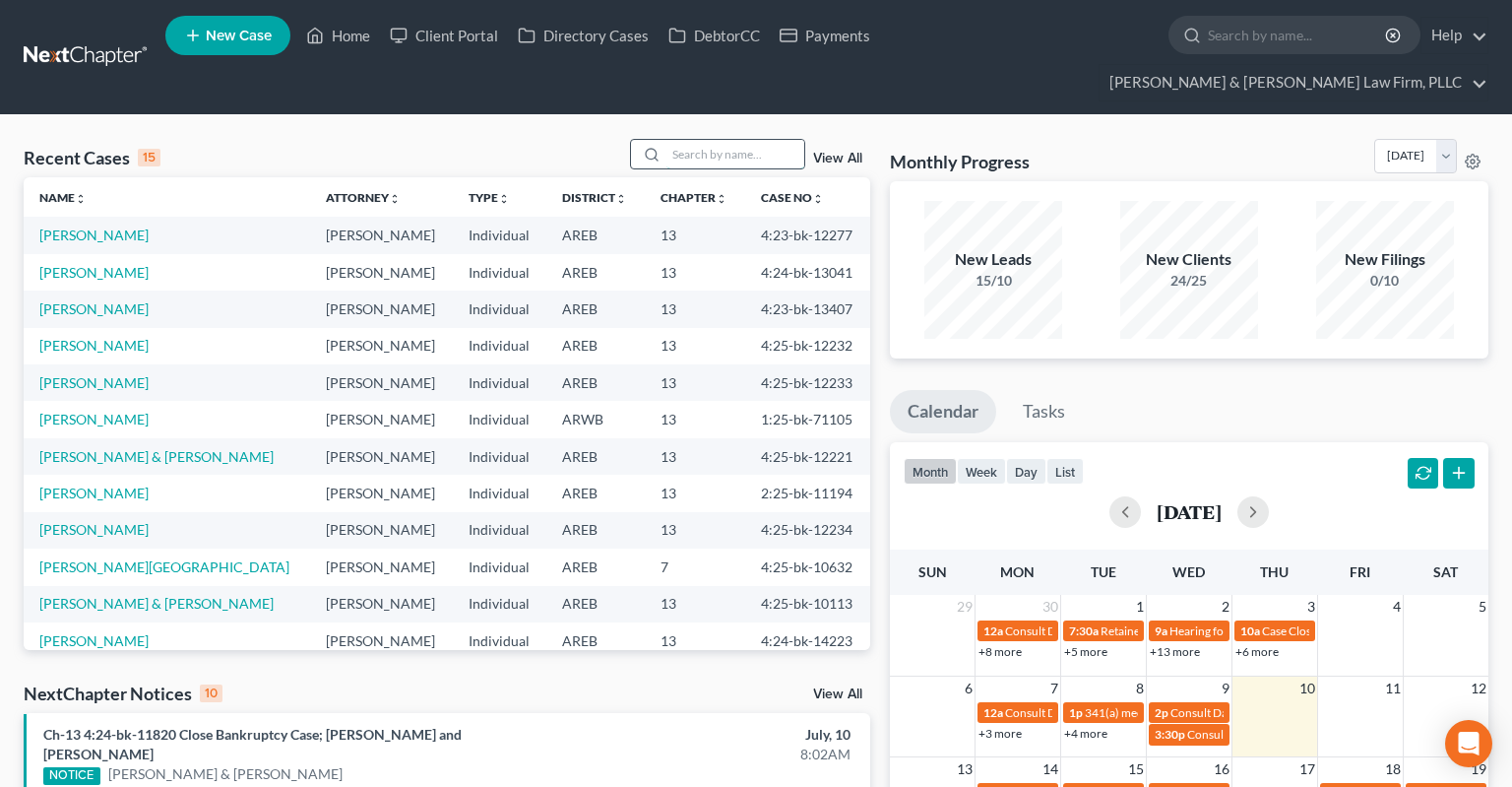 click at bounding box center [735, 154] 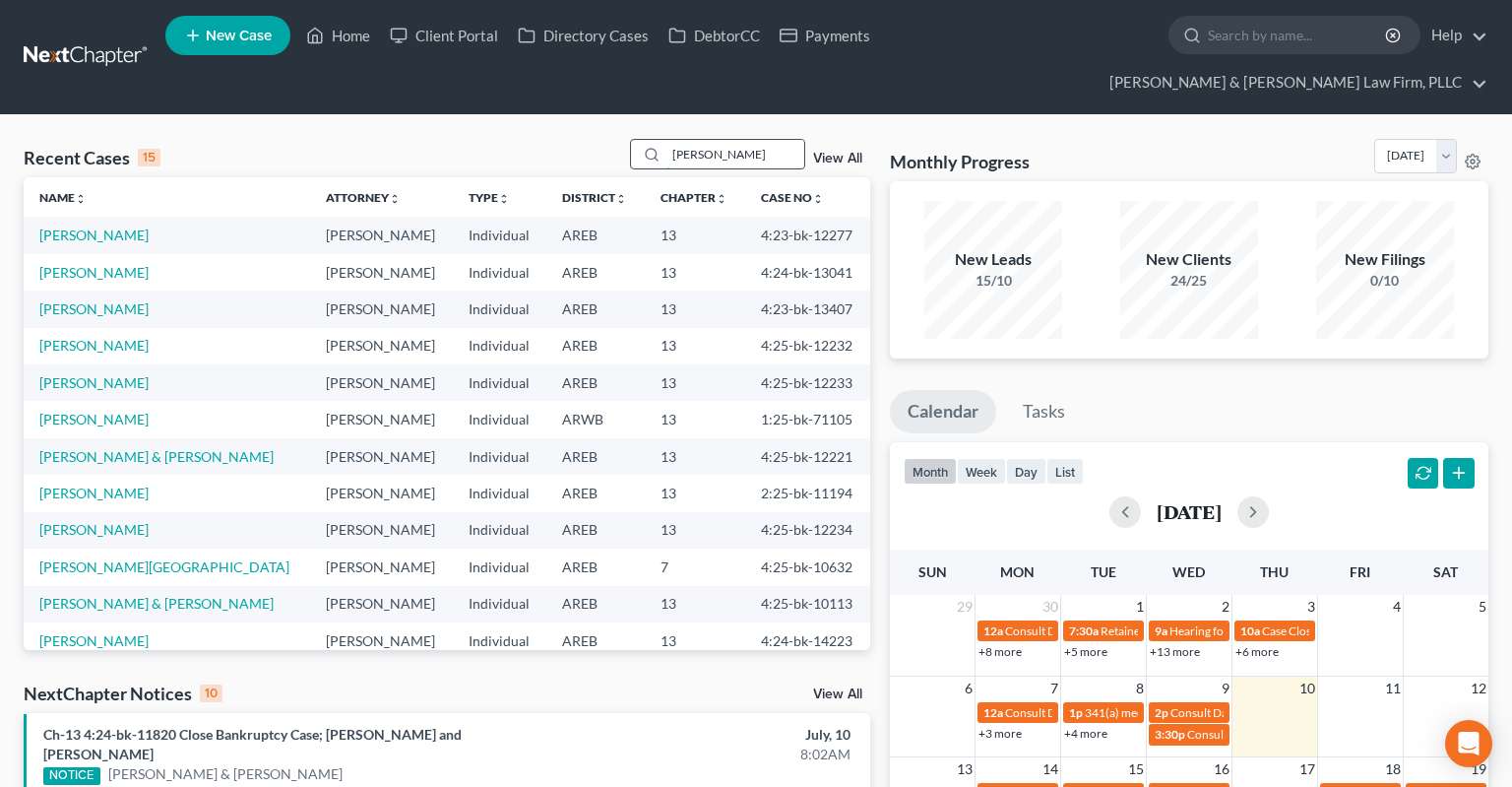 type on "[PERSON_NAME]" 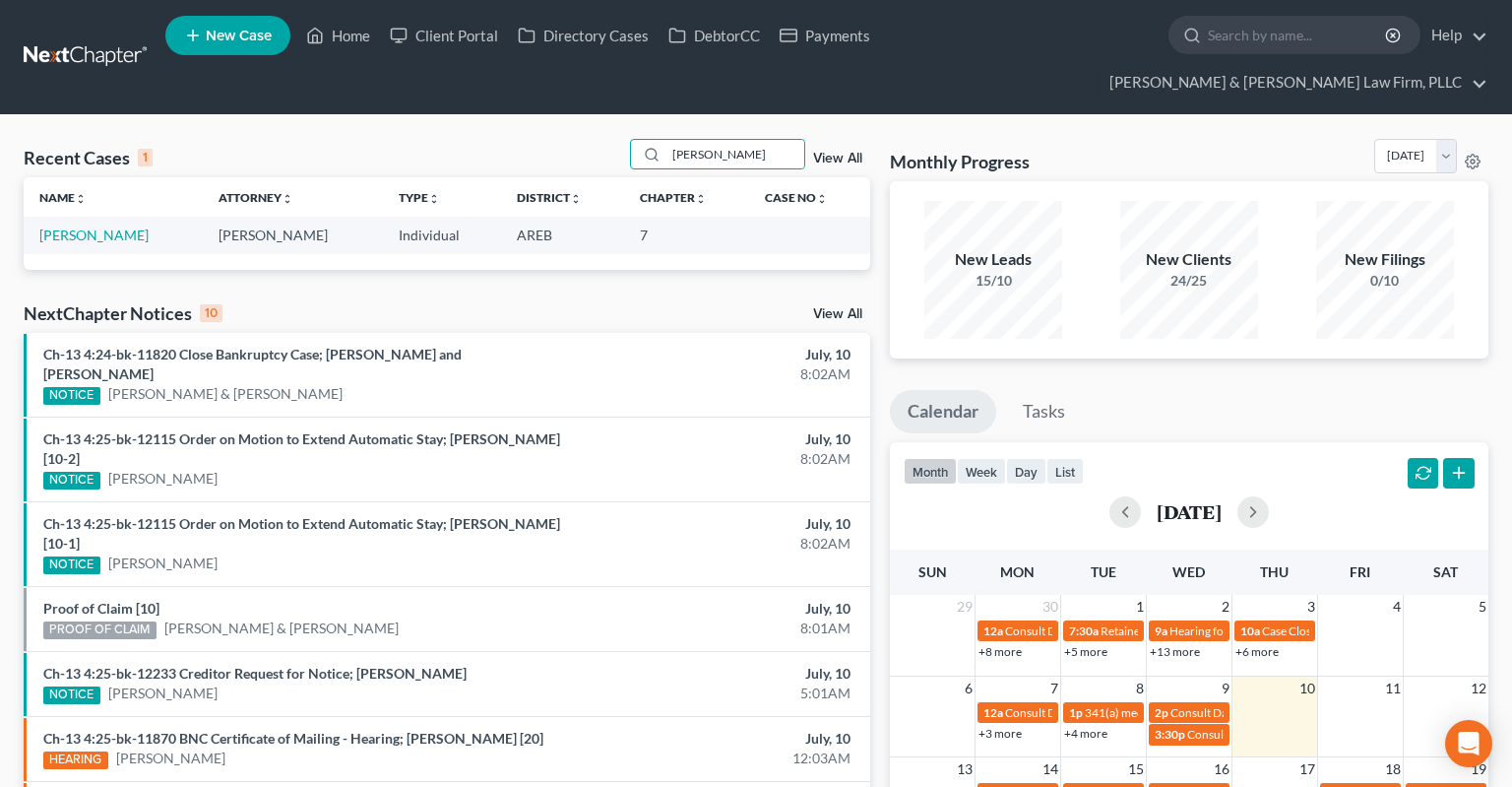 click on "[PERSON_NAME]" at bounding box center (113, 234) 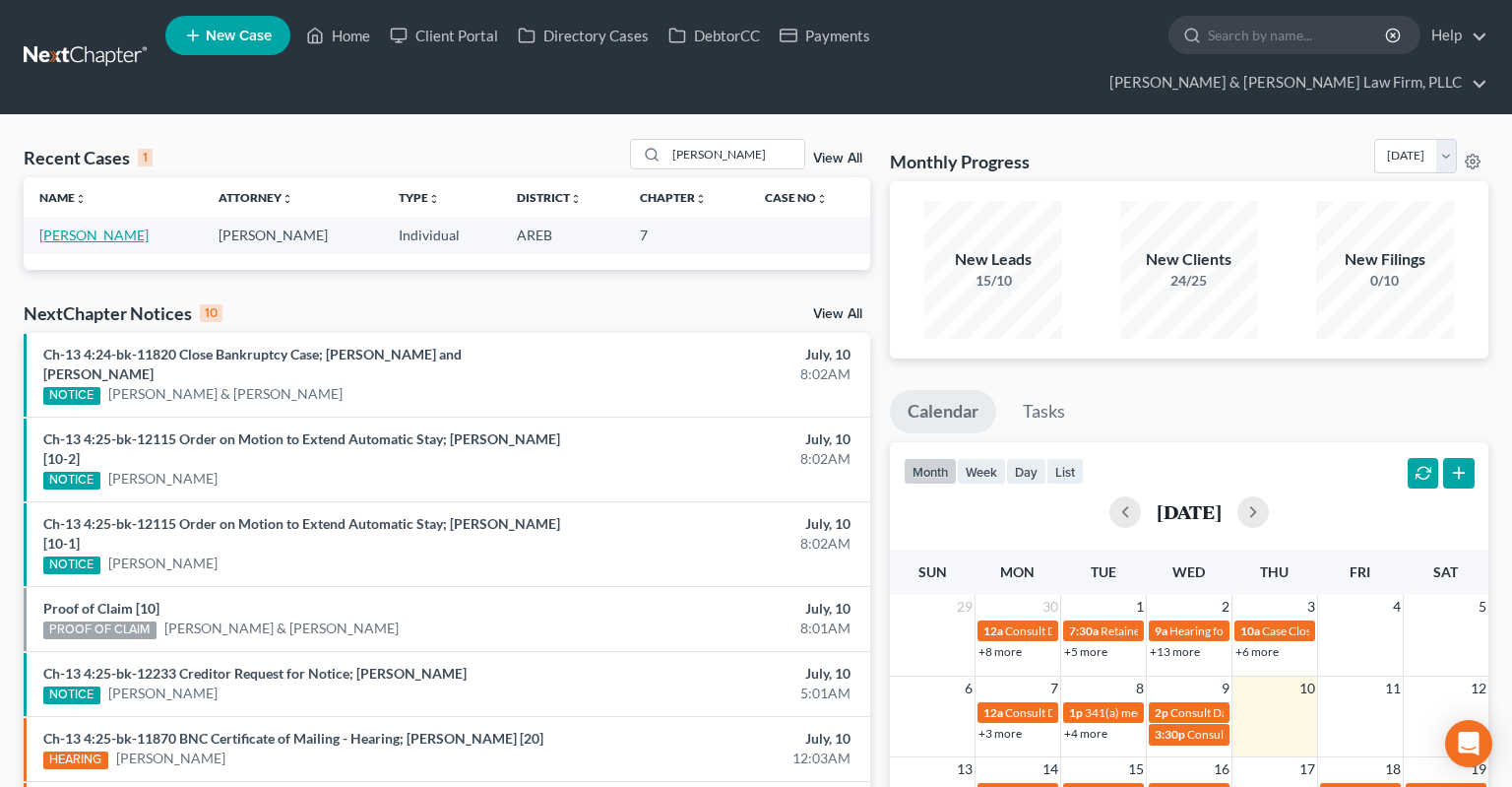 click on "[PERSON_NAME]" at bounding box center [94, 234] 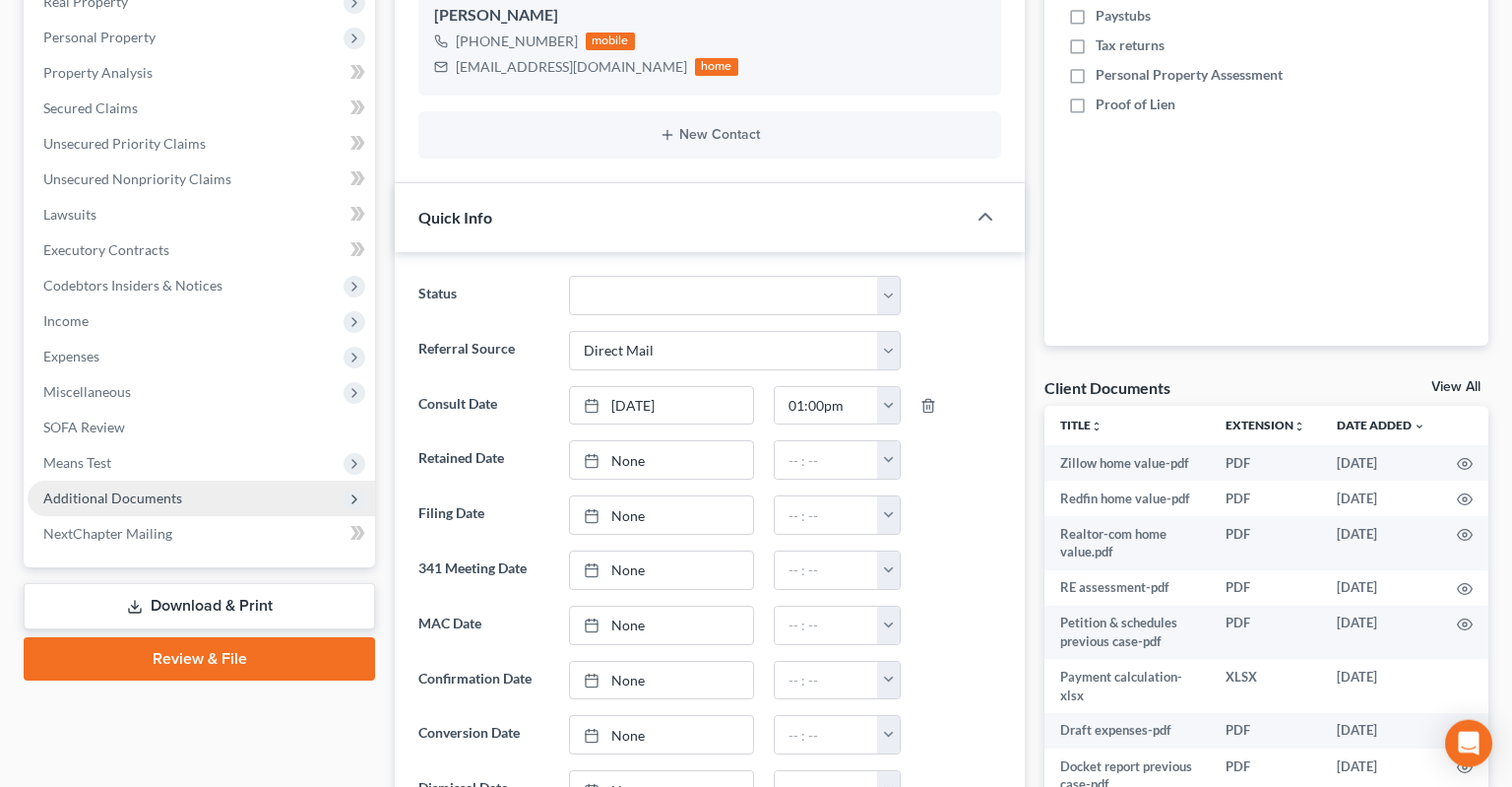 scroll, scrollTop: 416, scrollLeft: 0, axis: vertical 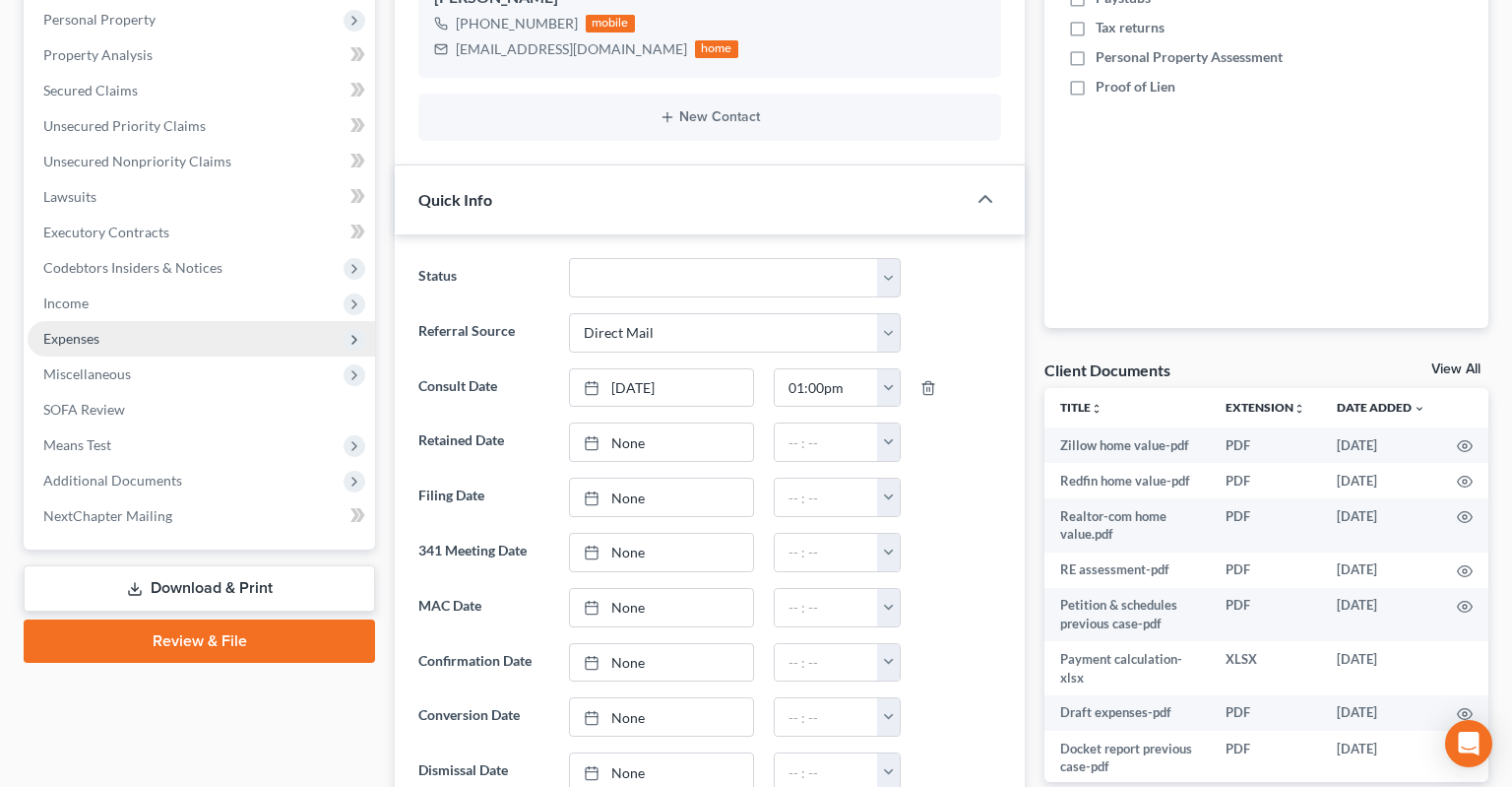 click on "Expenses" at bounding box center (201, 339) 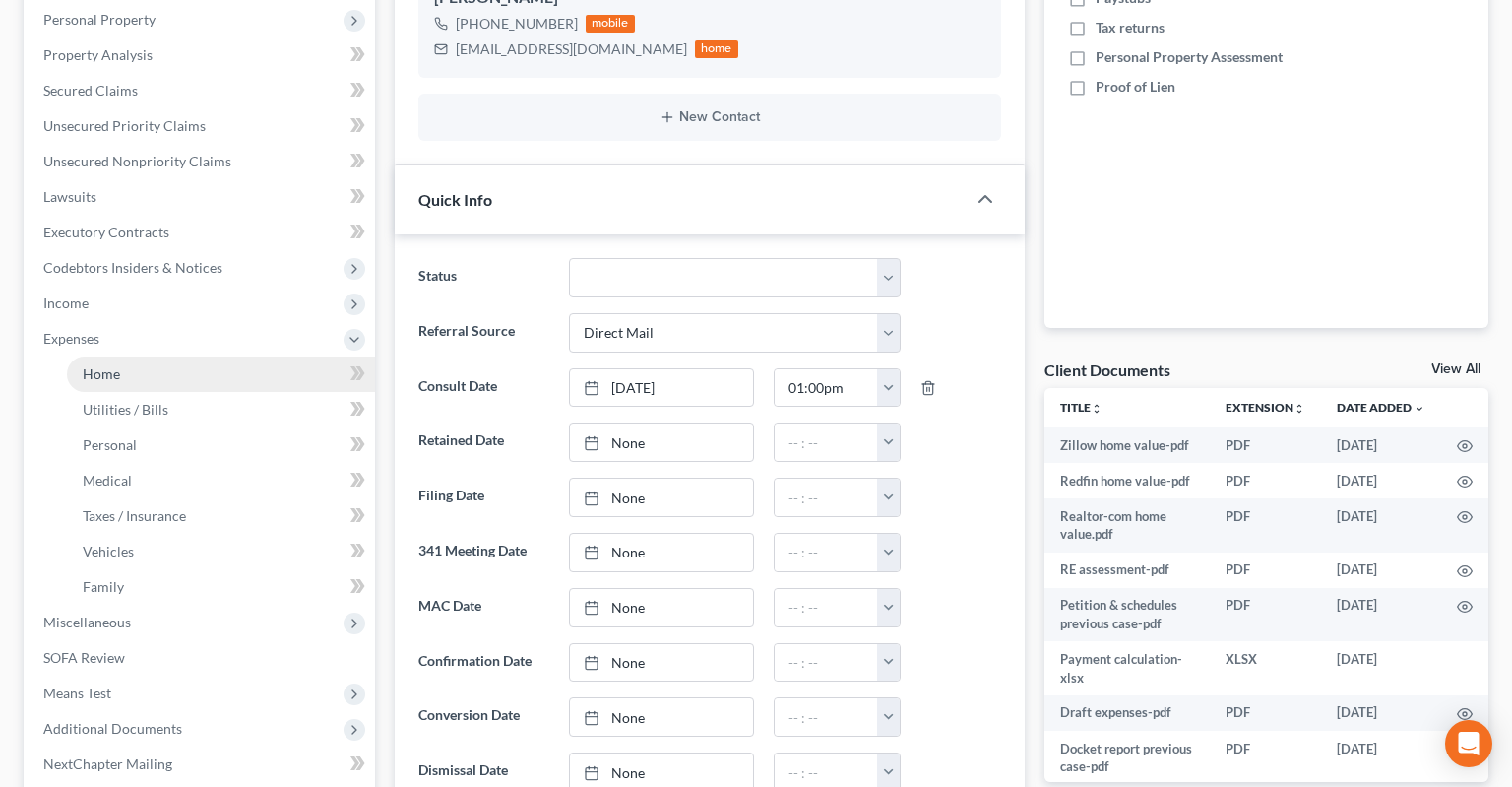 click on "Home" at bounding box center (220, 374) 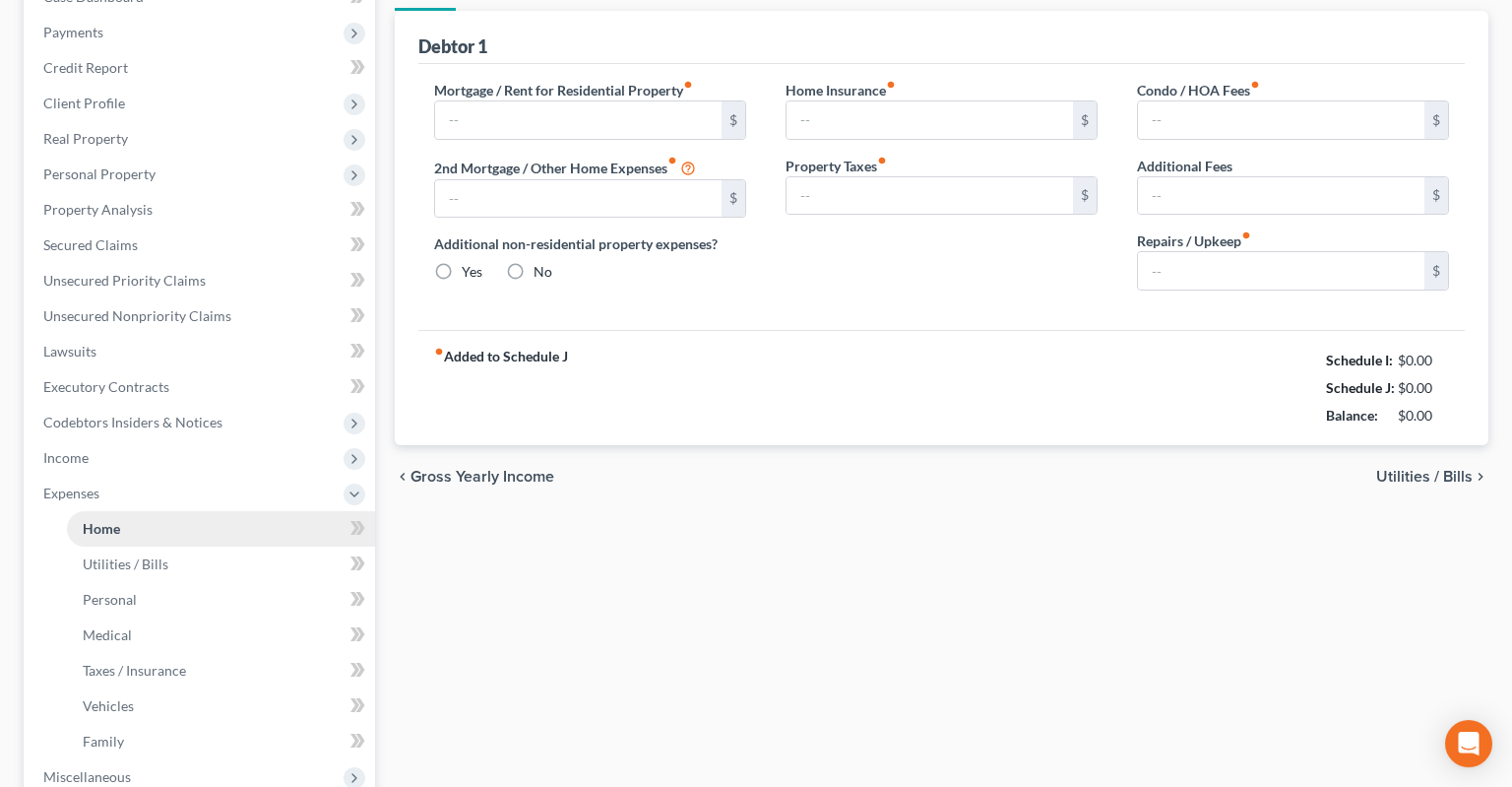 type on "0.00" 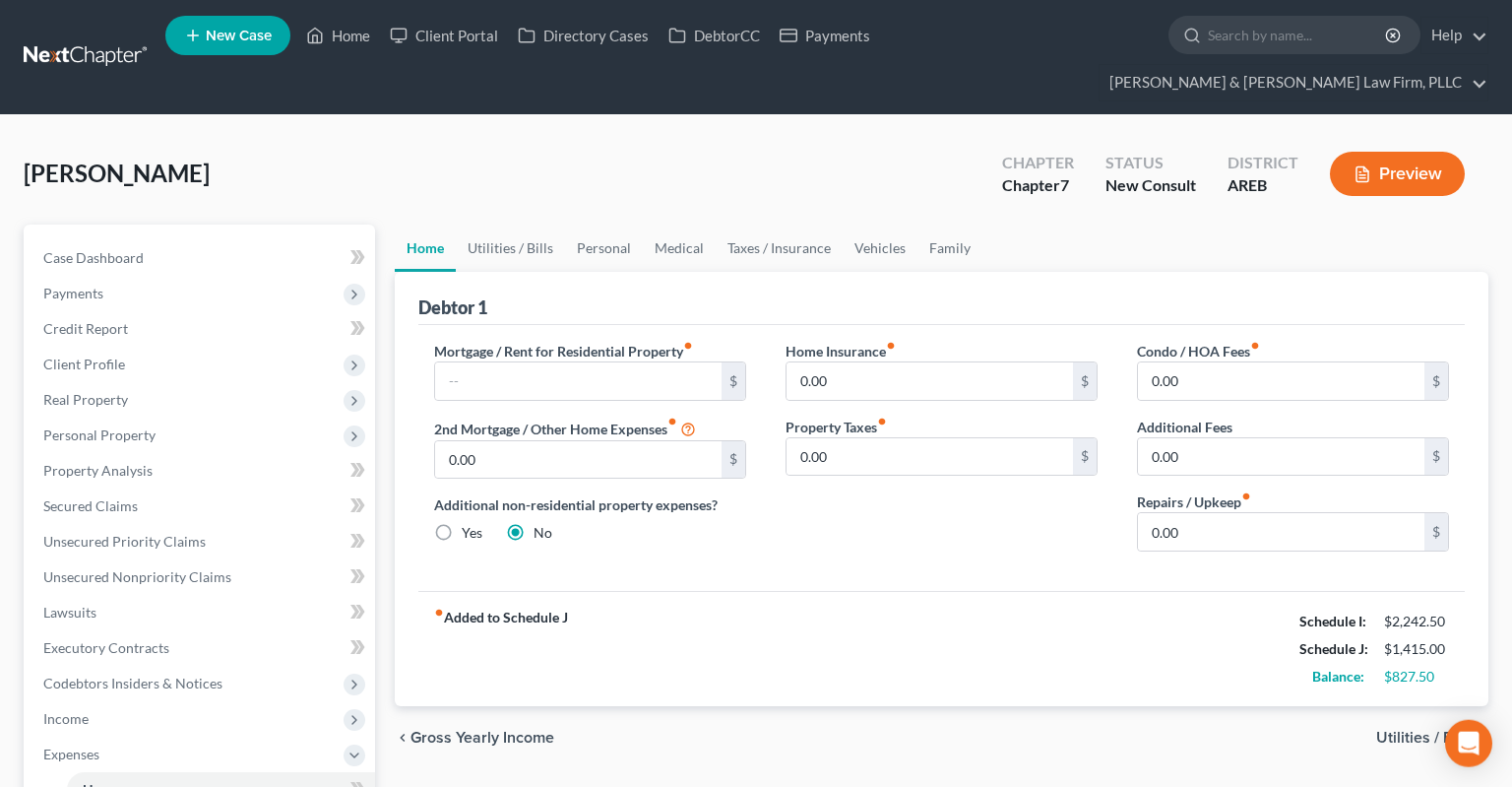 scroll, scrollTop: 0, scrollLeft: 0, axis: both 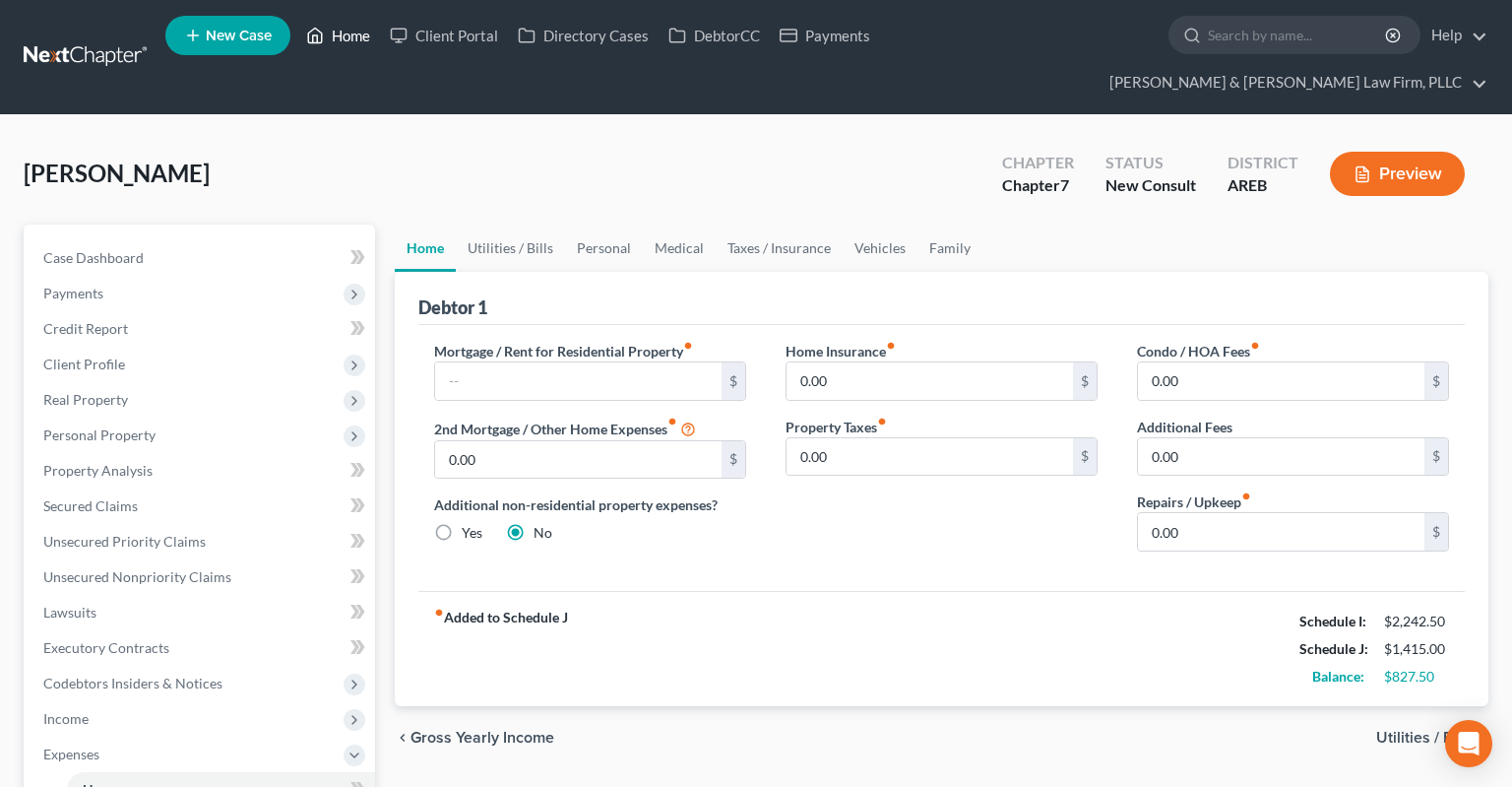 click on "Home" at bounding box center (338, 35) 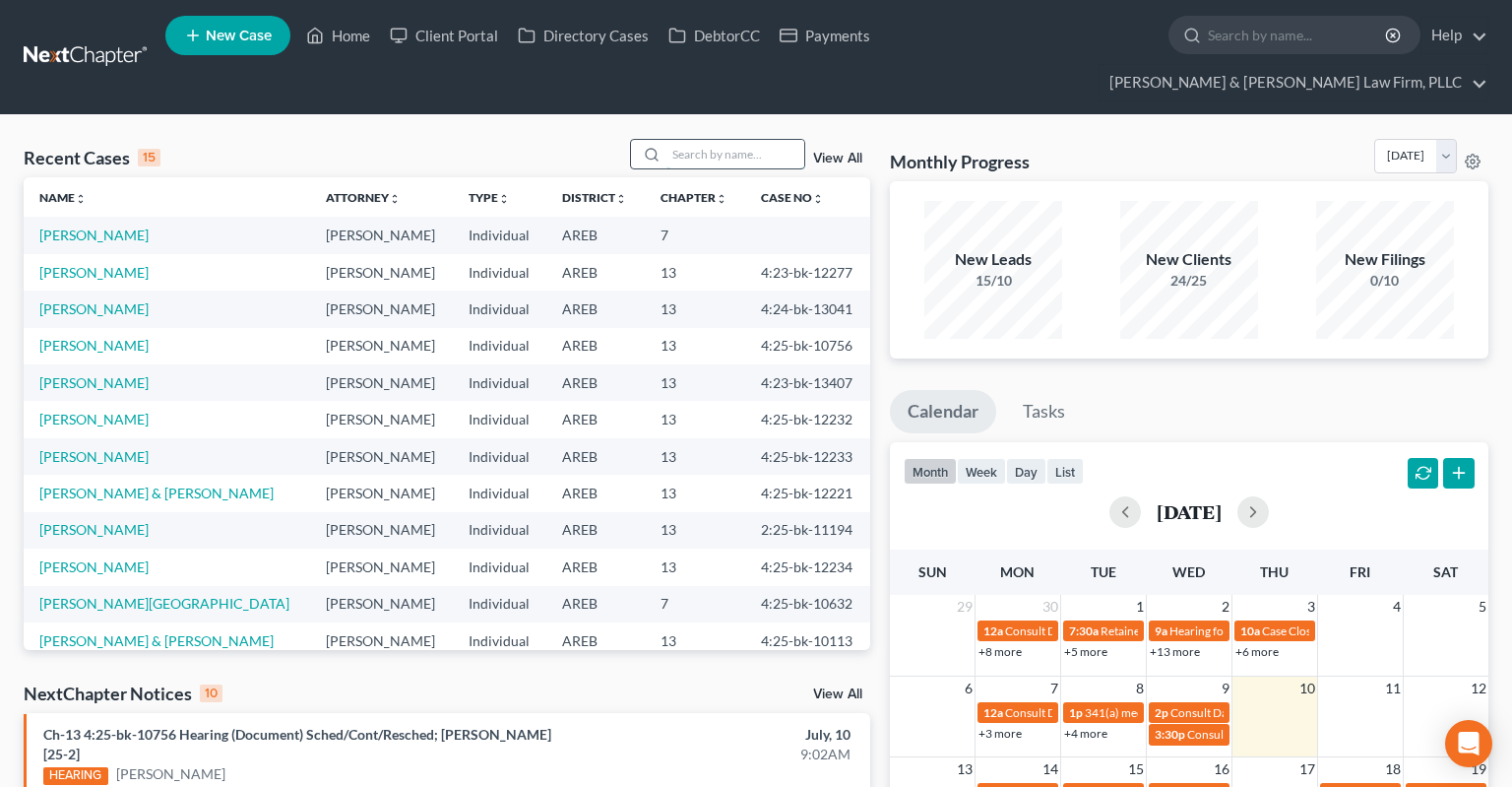 click at bounding box center (735, 154) 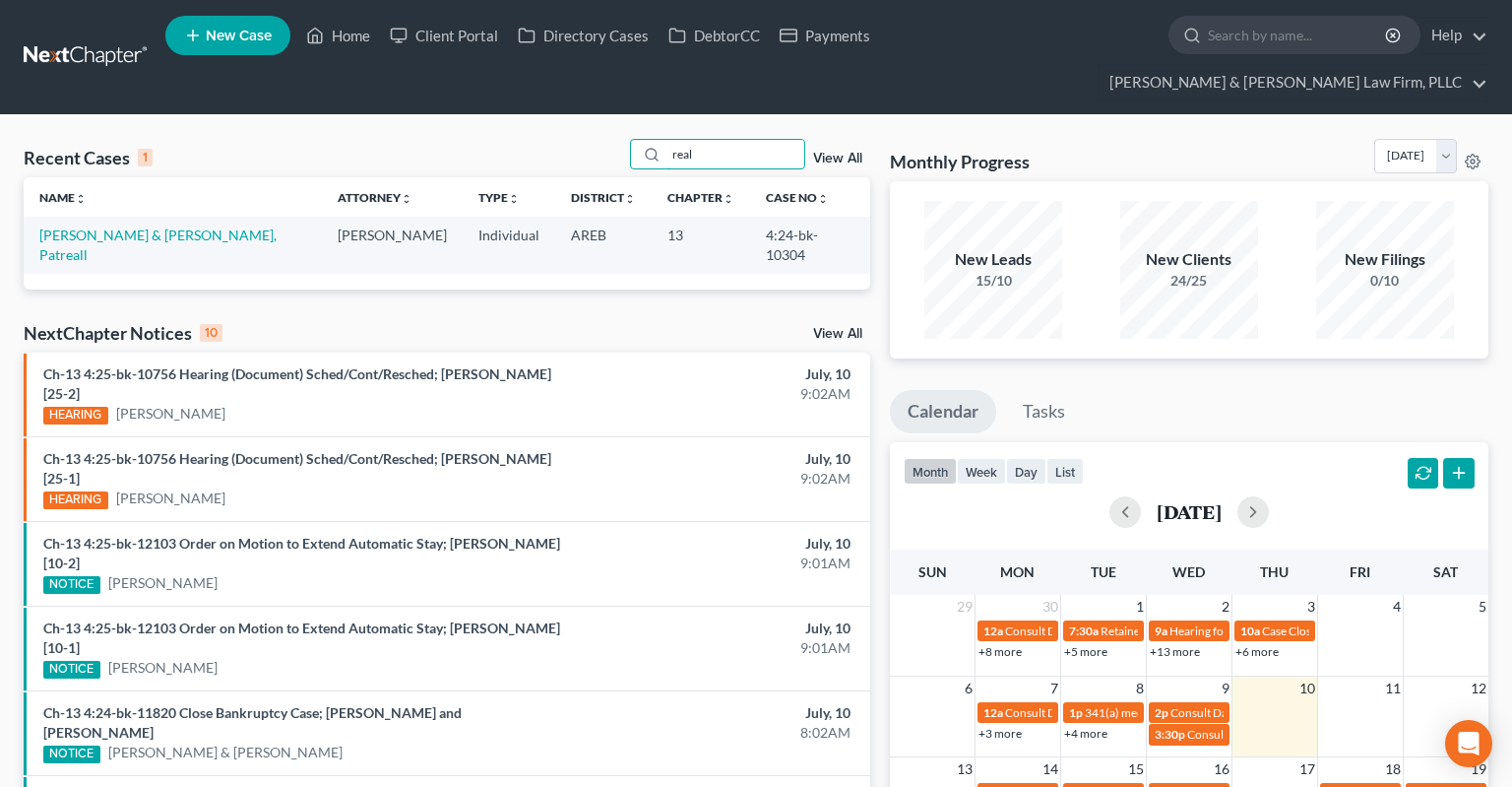 drag, startPoint x: 677, startPoint y: 118, endPoint x: 375, endPoint y: 128, distance: 302.1655 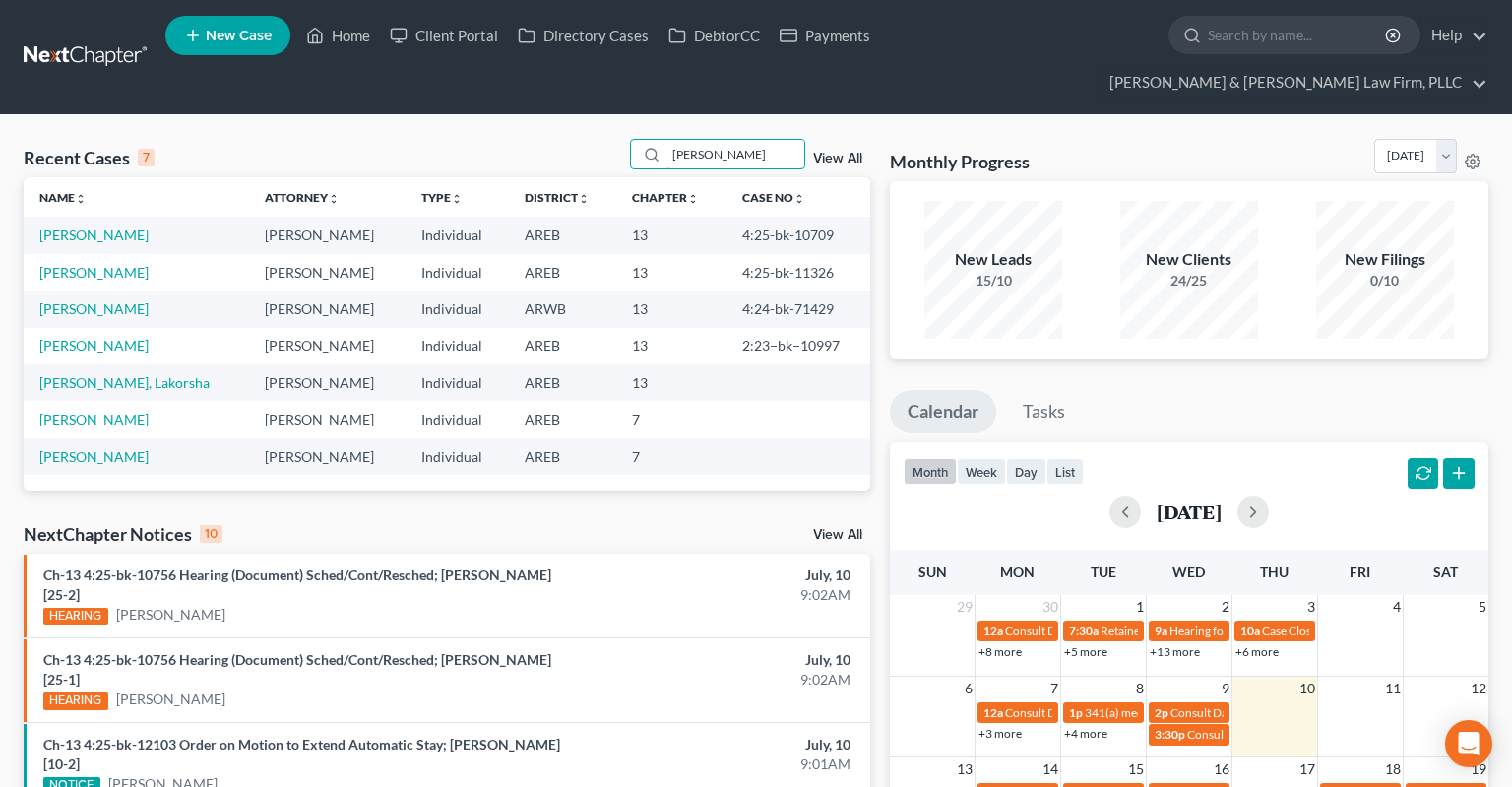 type on "[PERSON_NAME]" 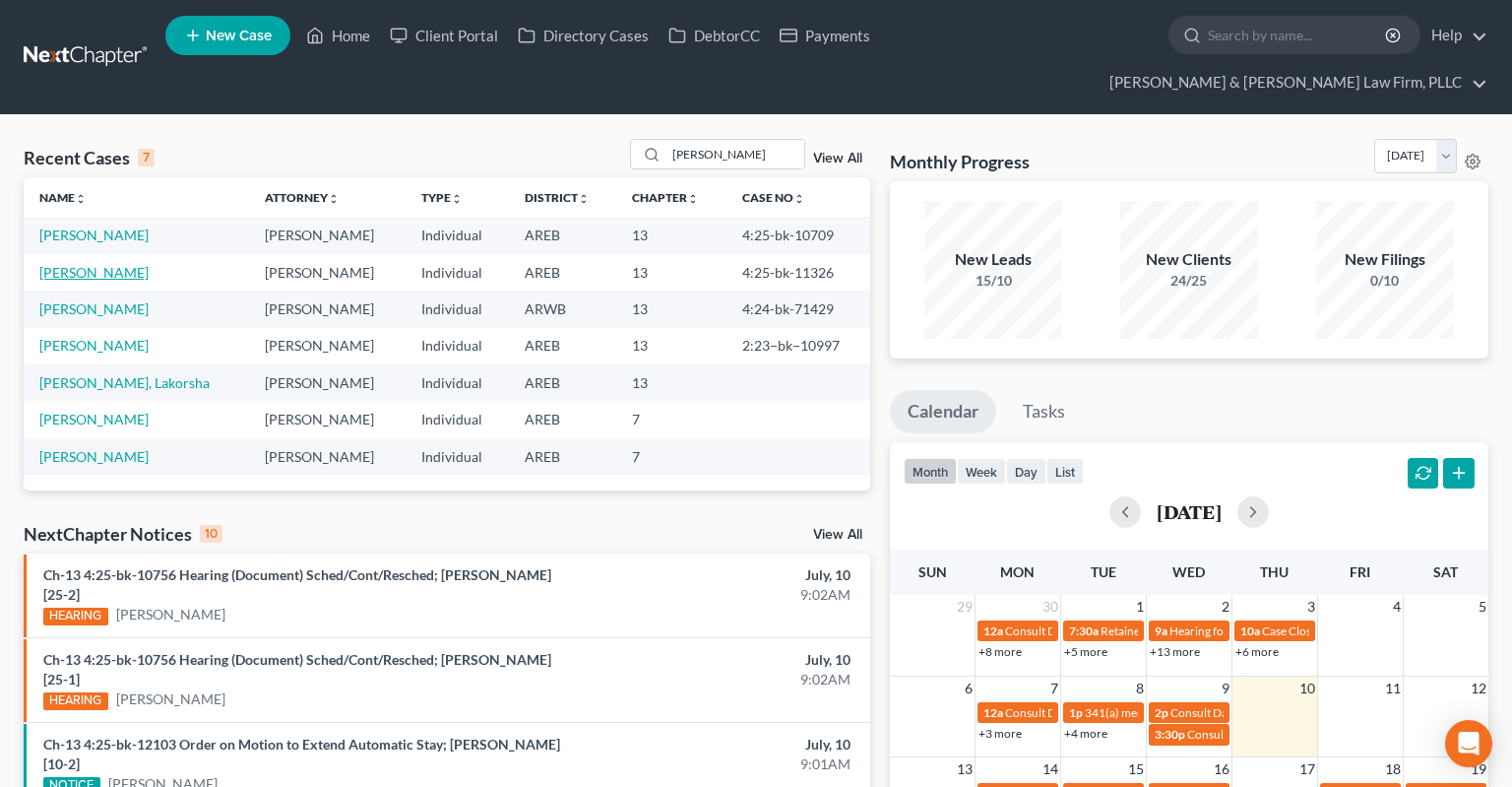 click on "[PERSON_NAME]" at bounding box center (94, 272) 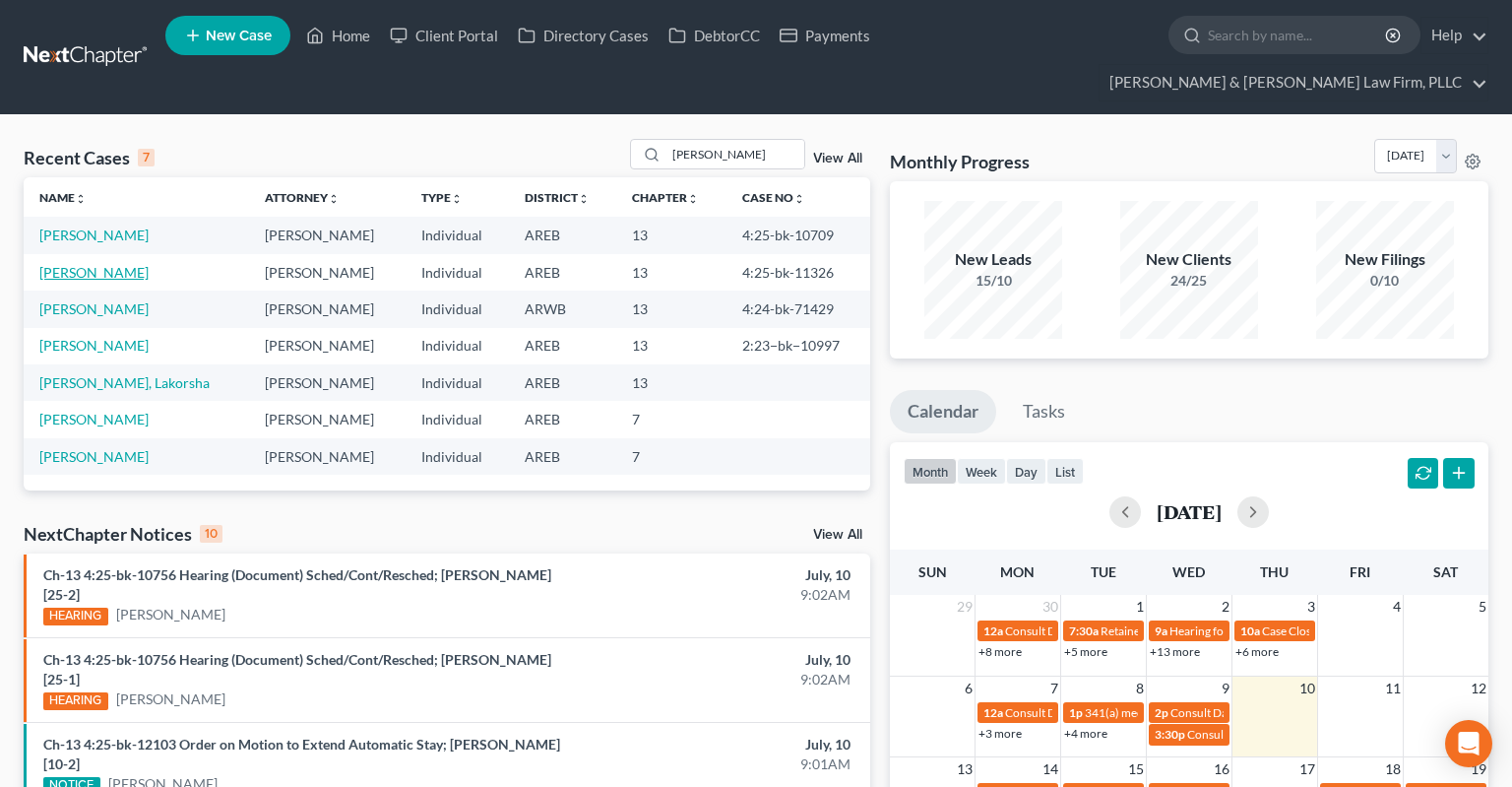 select on "6" 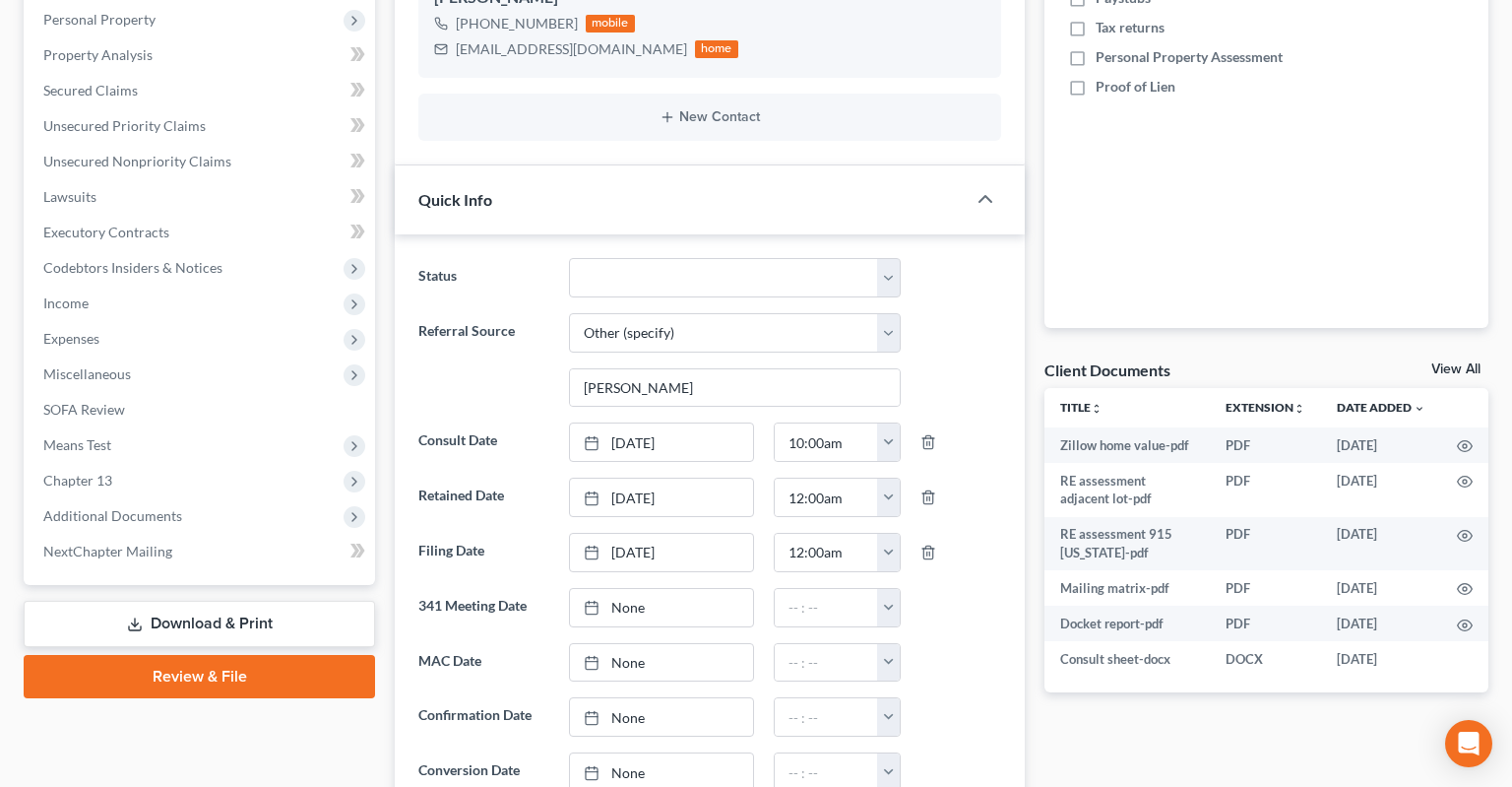 scroll, scrollTop: 520, scrollLeft: 0, axis: vertical 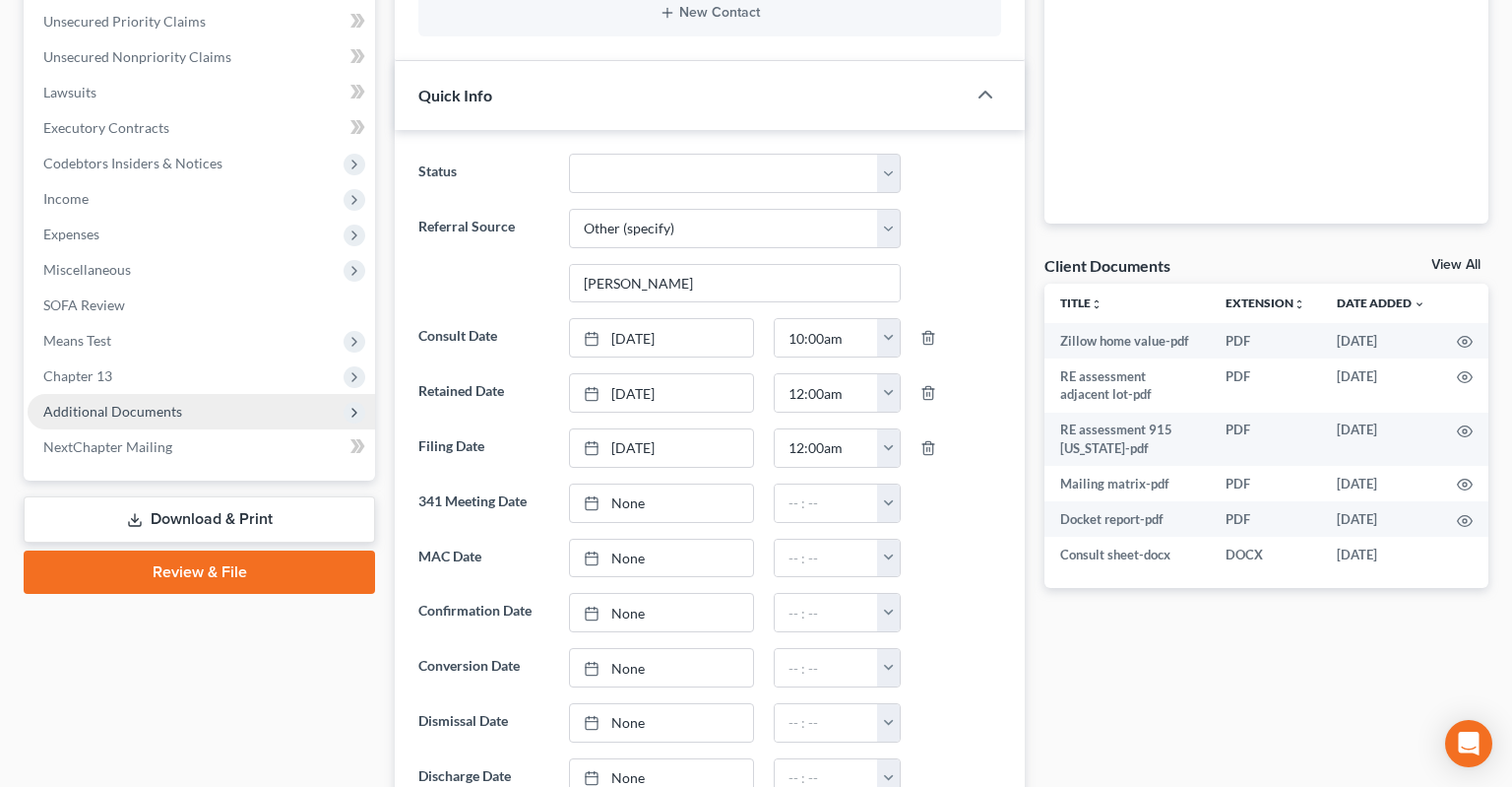 click on "Additional Documents" at bounding box center [201, 412] 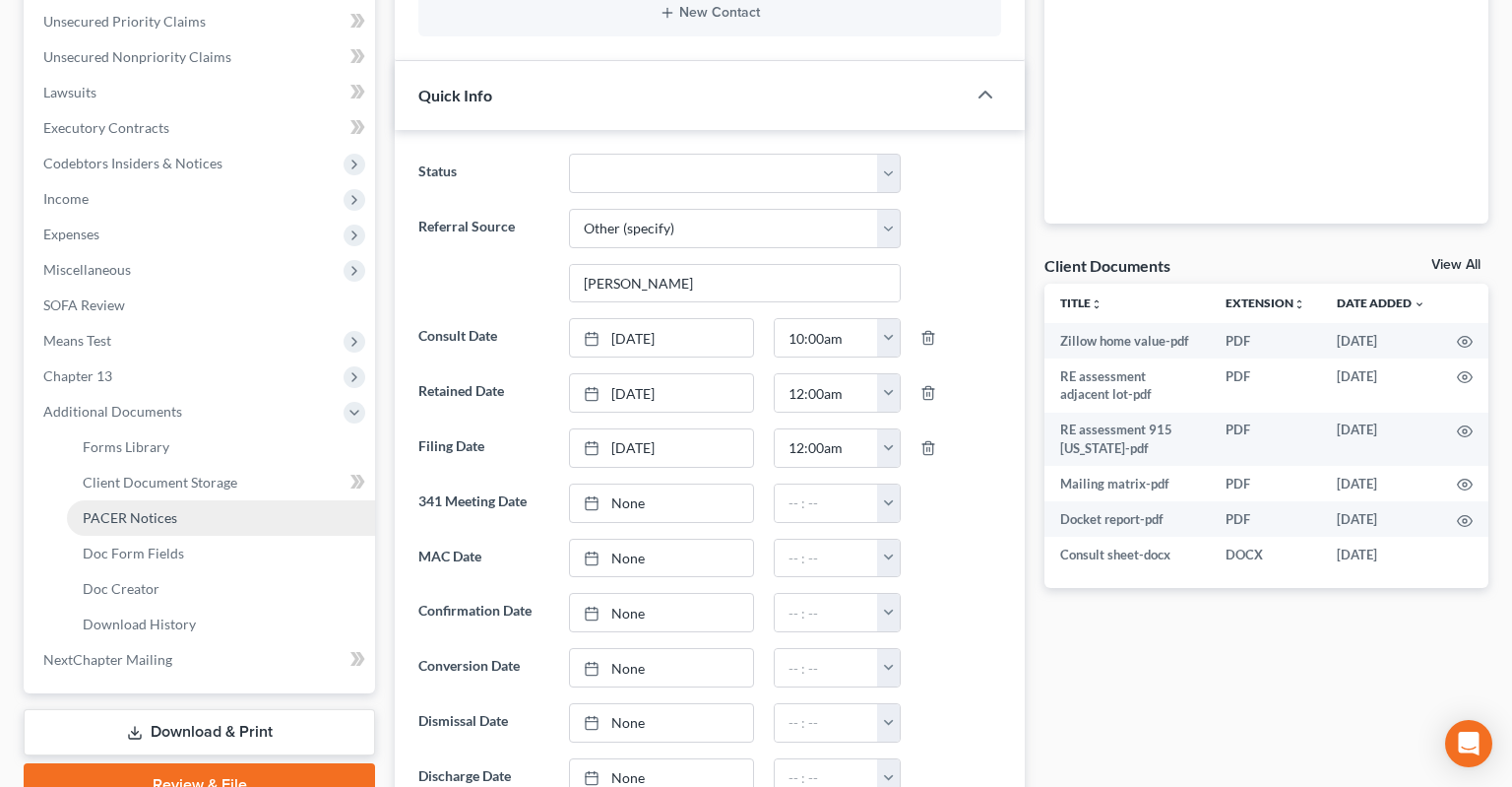 click on "PACER Notices" at bounding box center (220, 518) 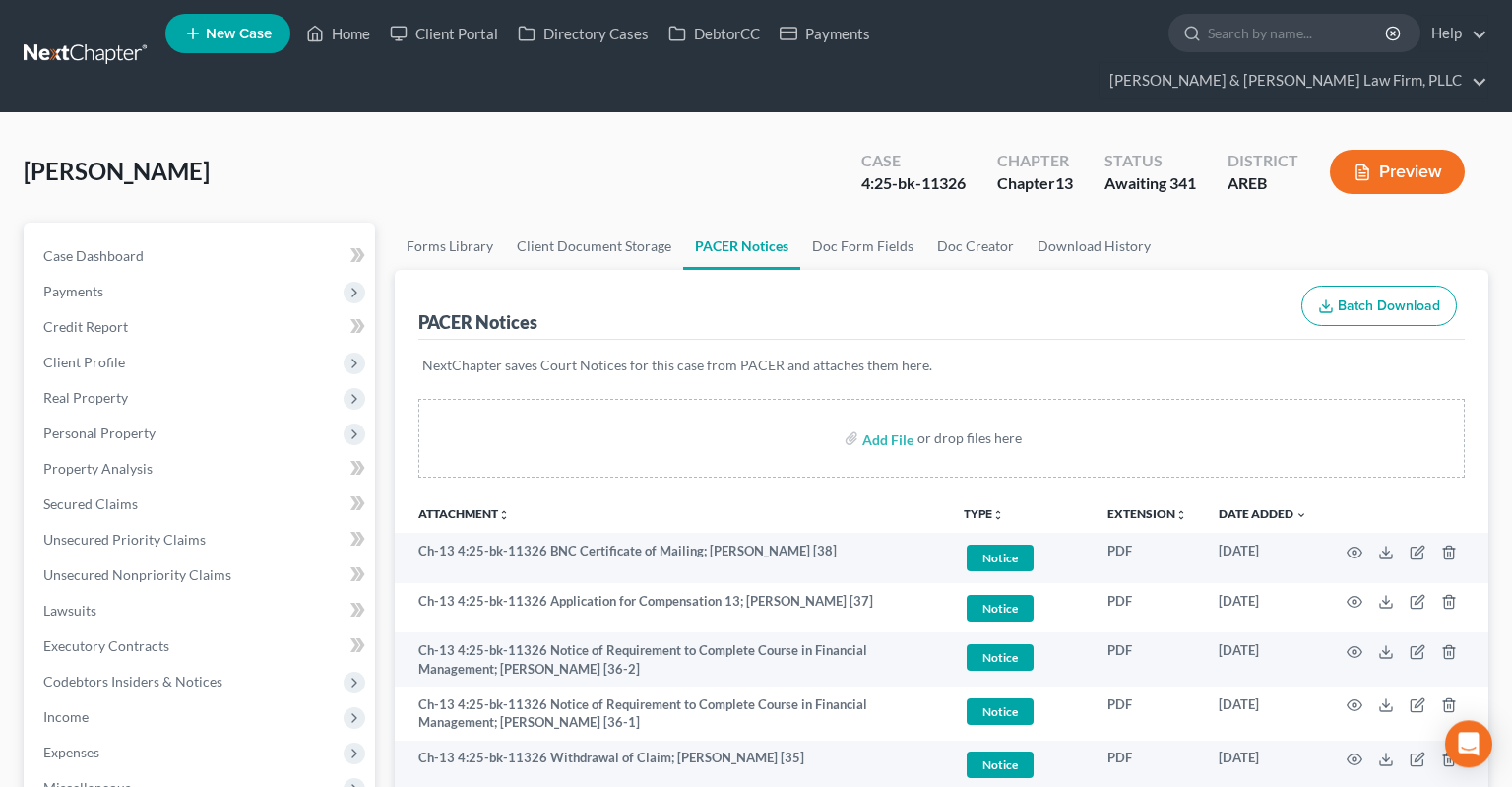 scroll, scrollTop: 0, scrollLeft: 0, axis: both 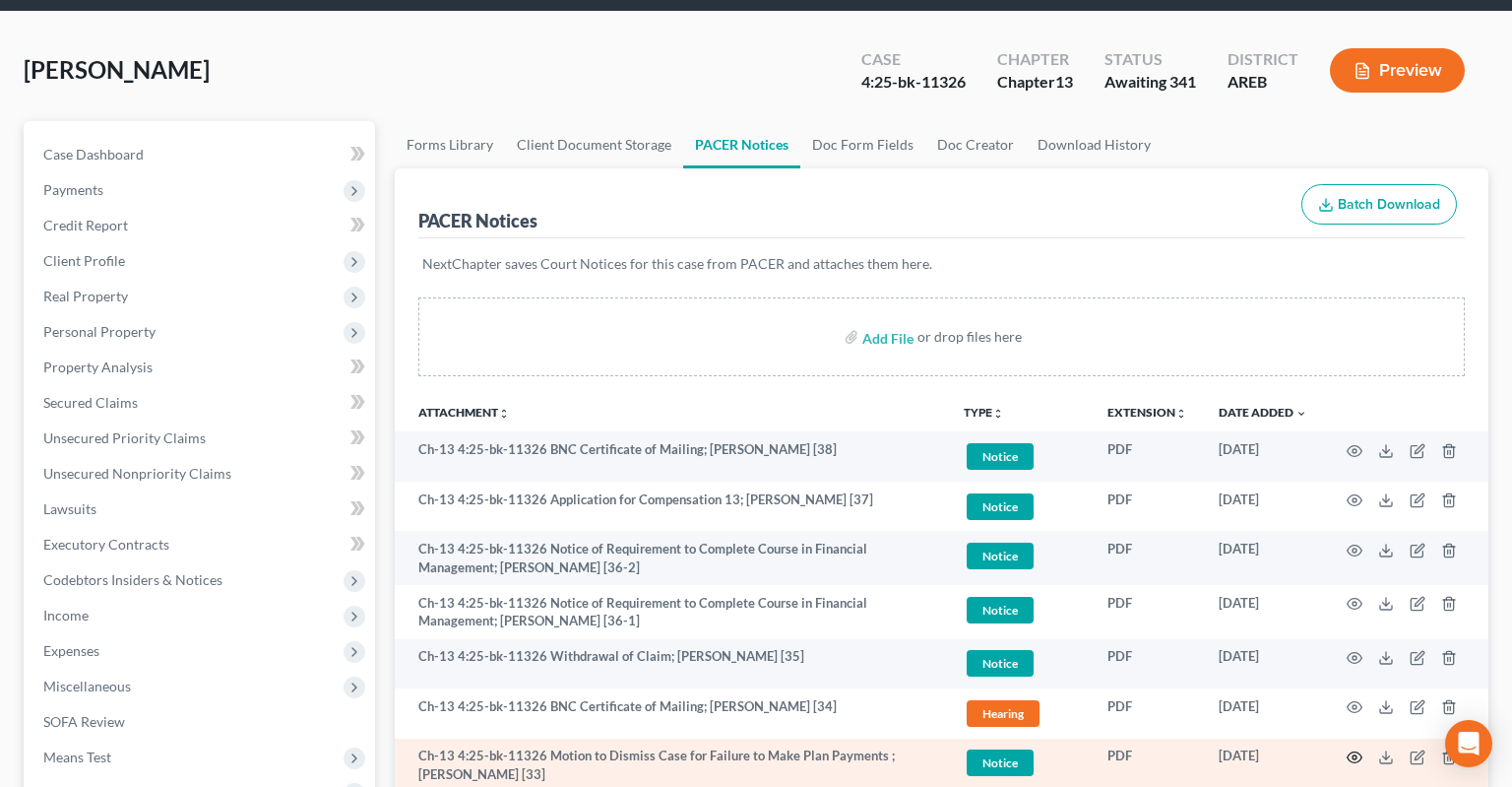 click 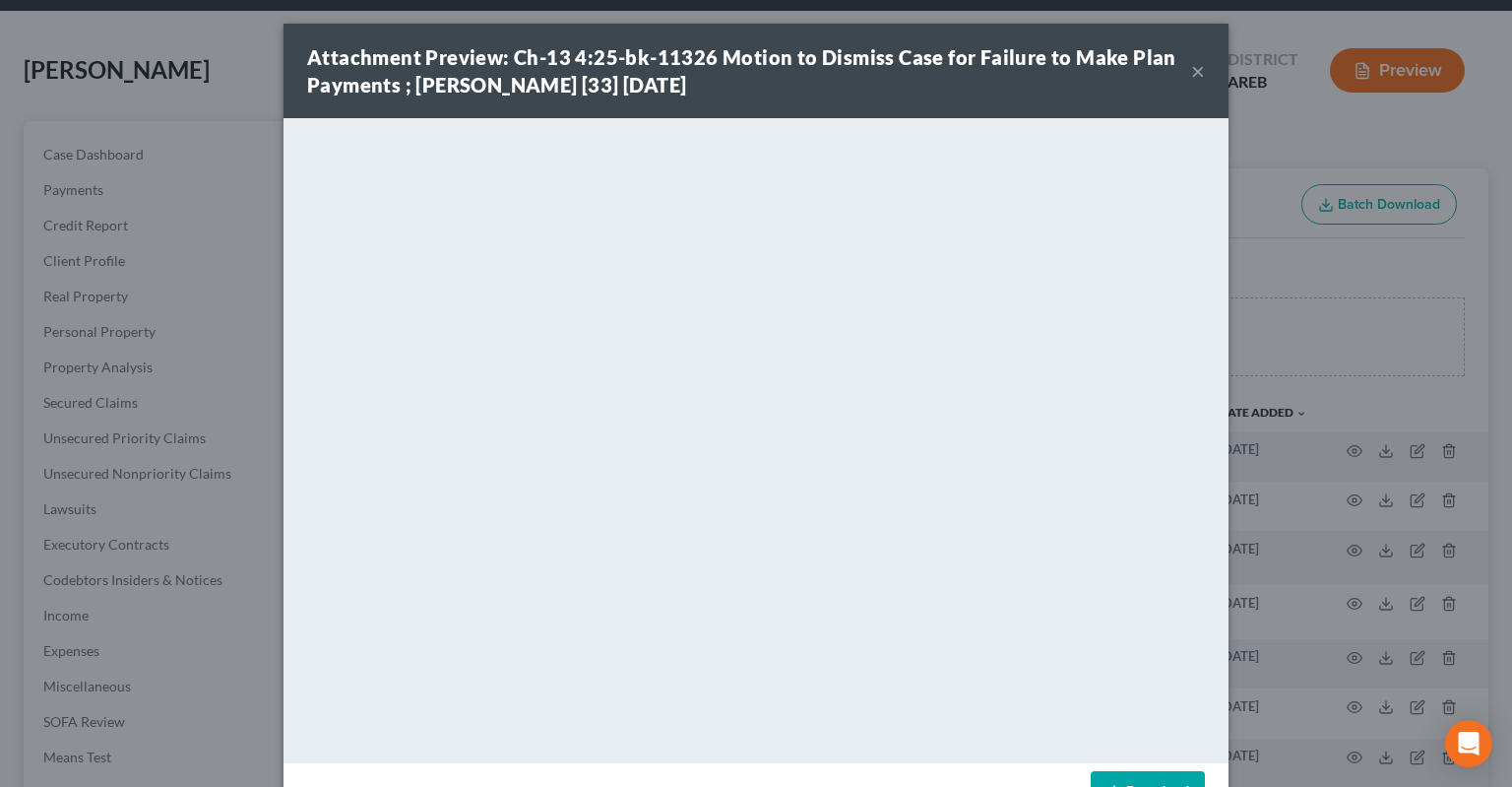 click on "×" at bounding box center [1198, 71] 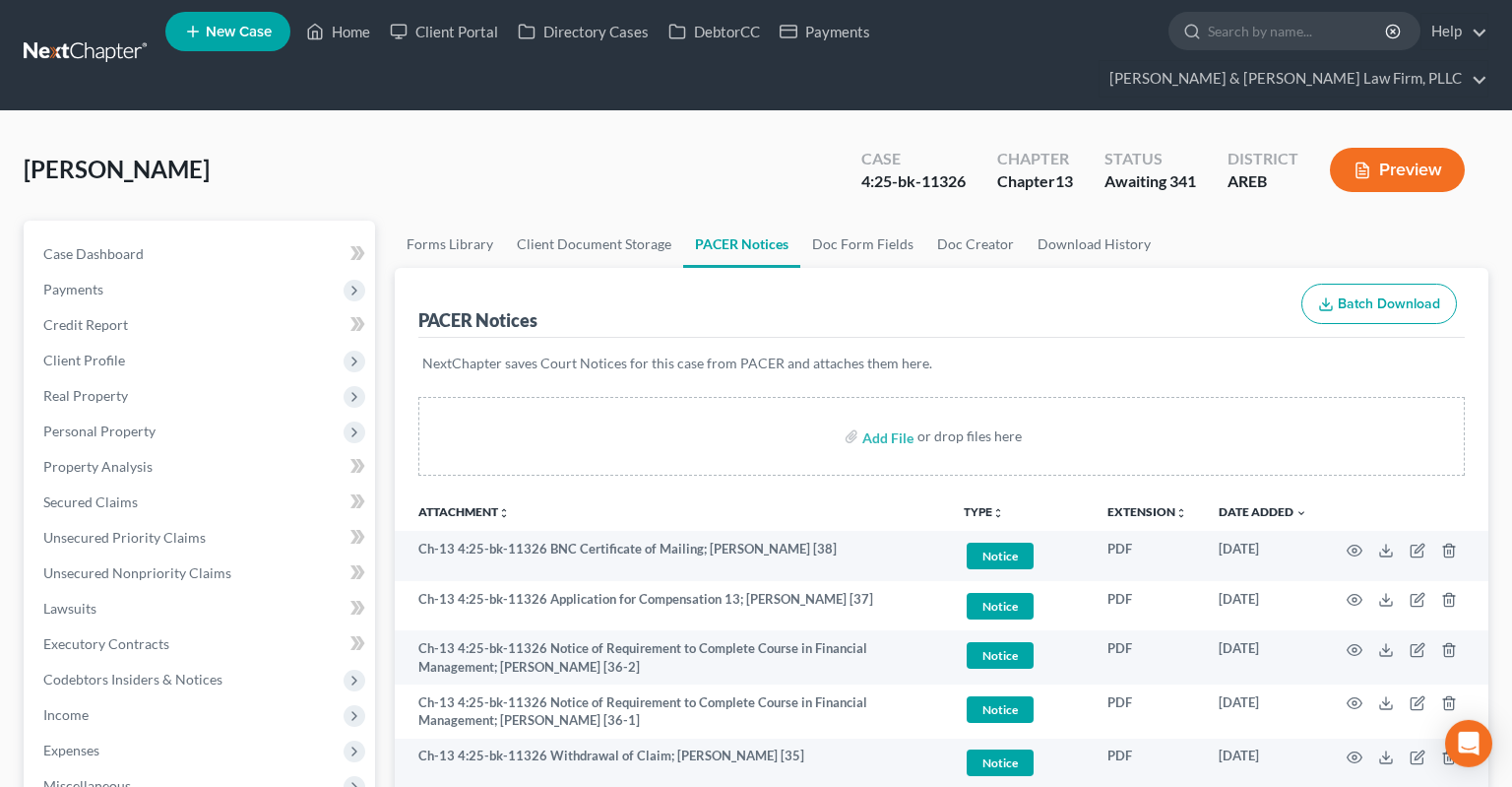 scroll, scrollTop: 0, scrollLeft: 0, axis: both 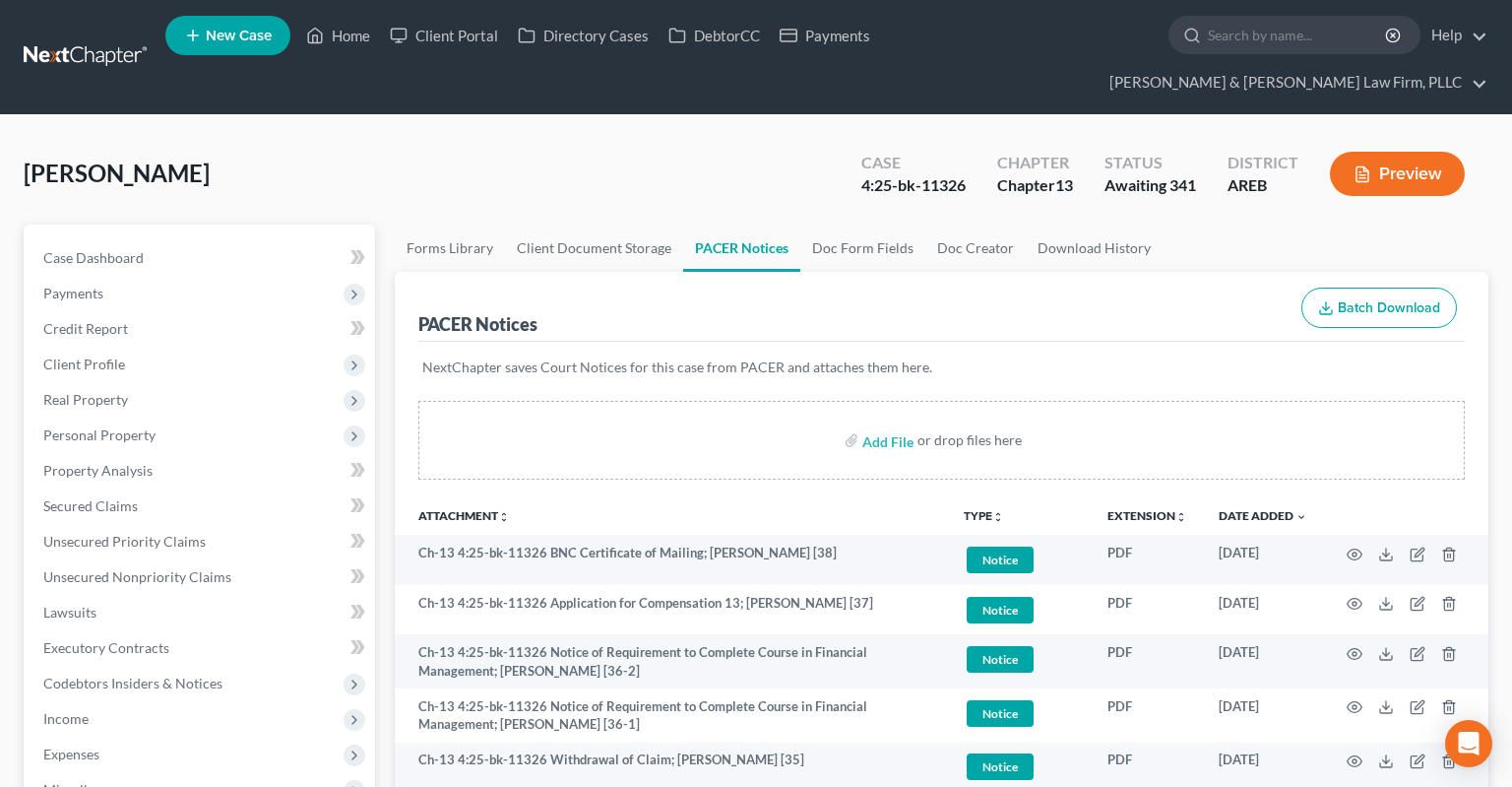 click on "[PERSON_NAME] Upgraded Case 4:25-bk-11326 Chapter Chapter  13 Status Awaiting 341 District AREB Preview" at bounding box center (756, 181) 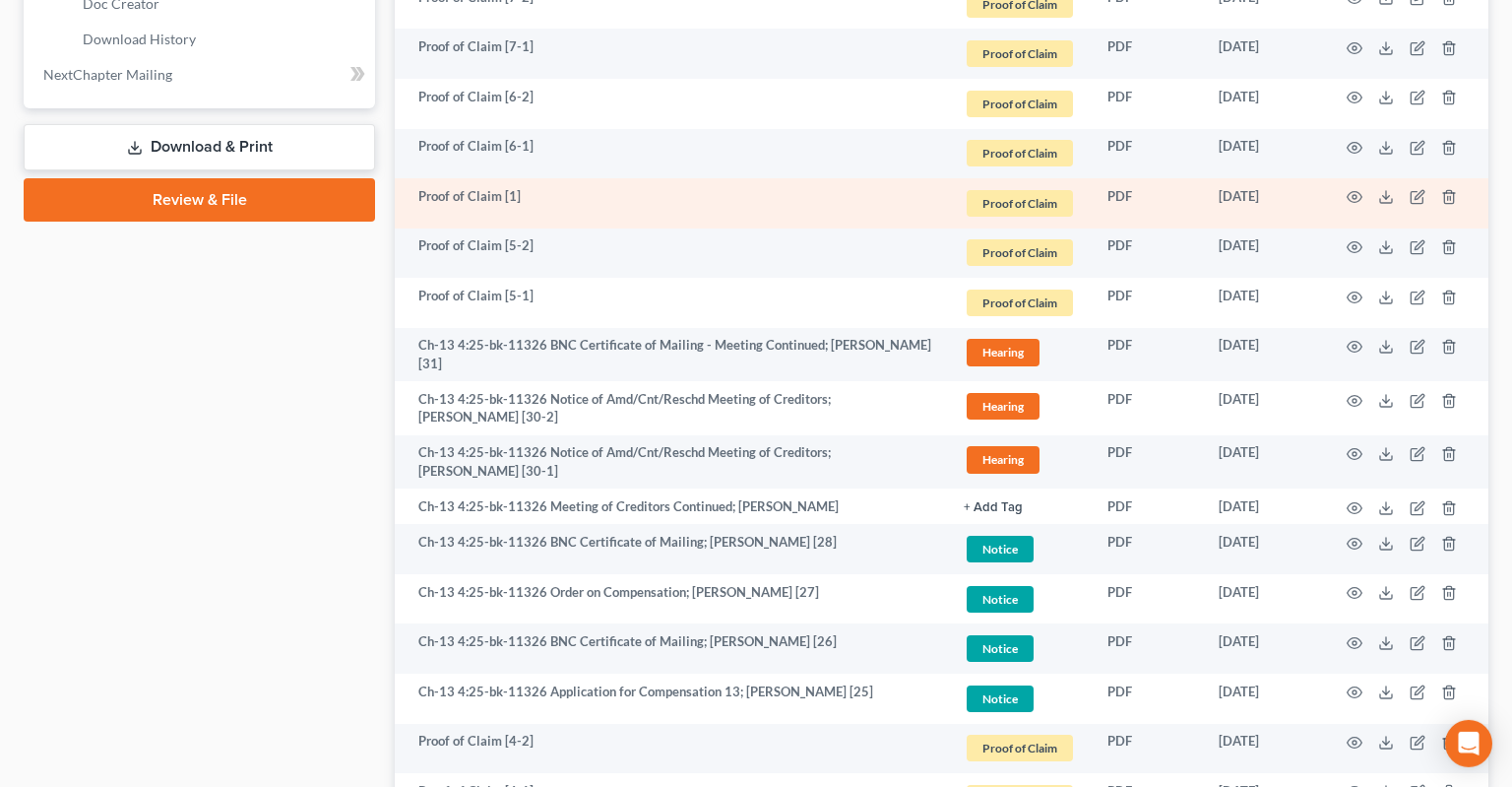 scroll, scrollTop: 1144, scrollLeft: 0, axis: vertical 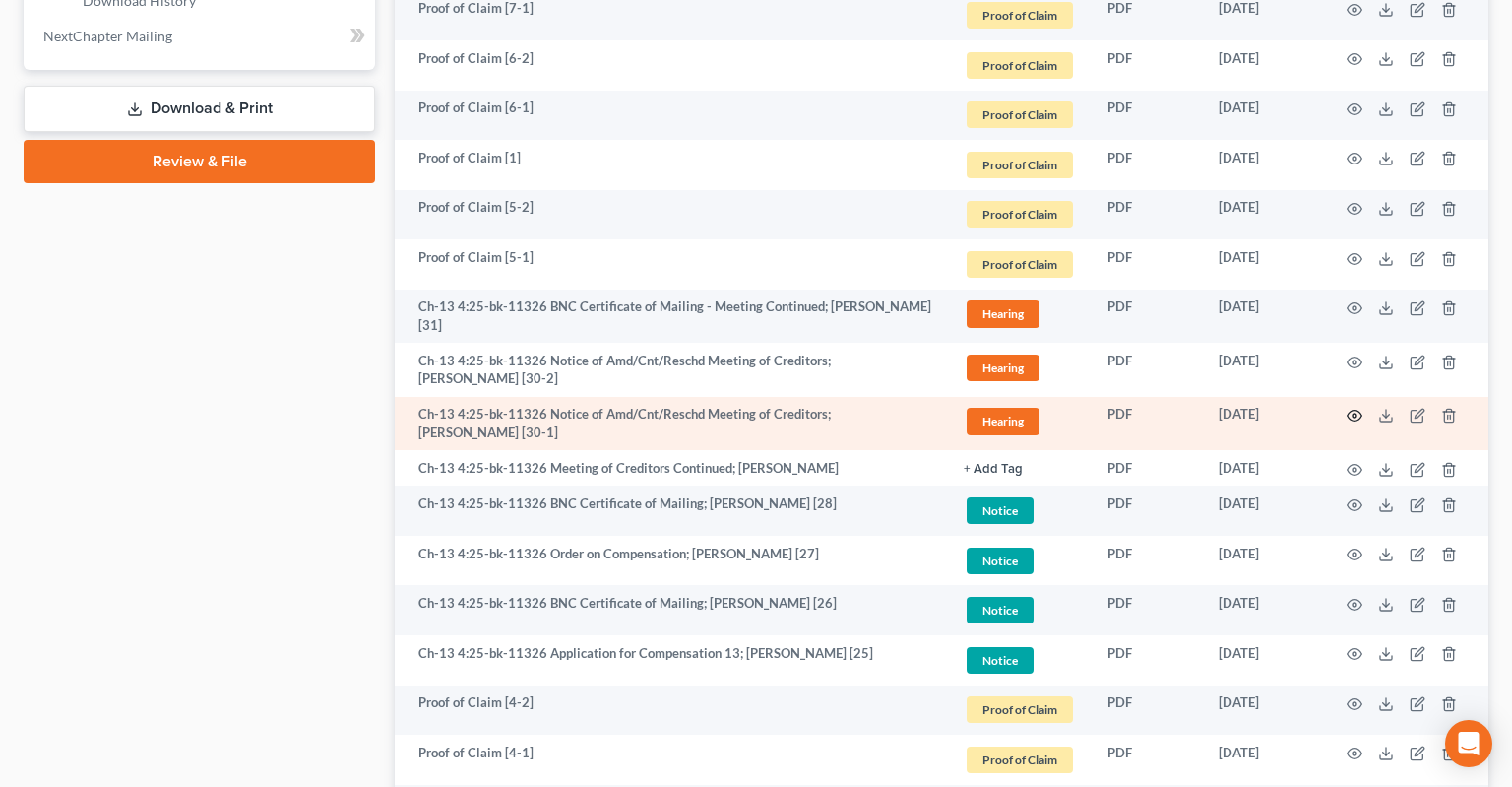 click 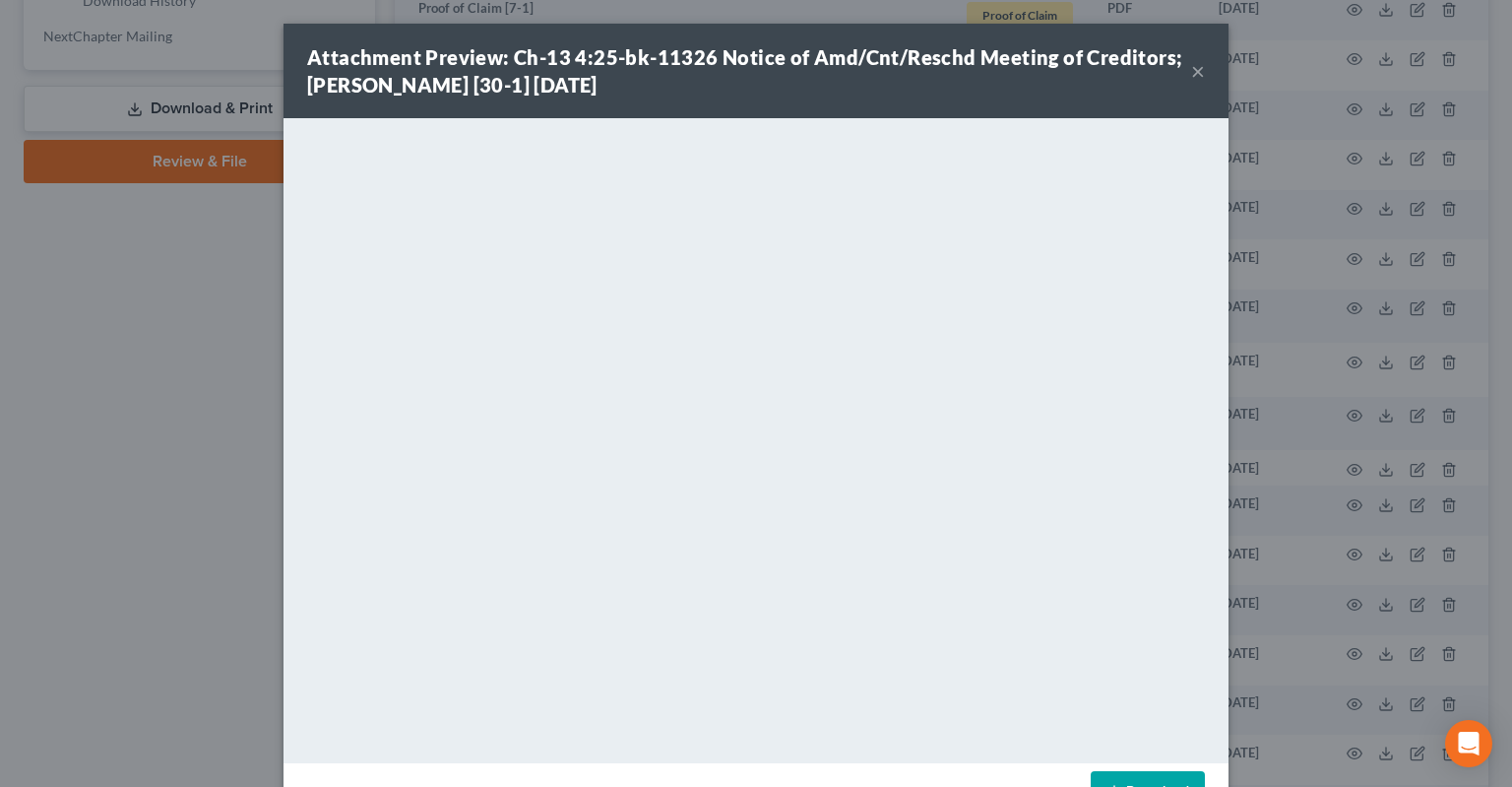 click on "×" at bounding box center (1198, 71) 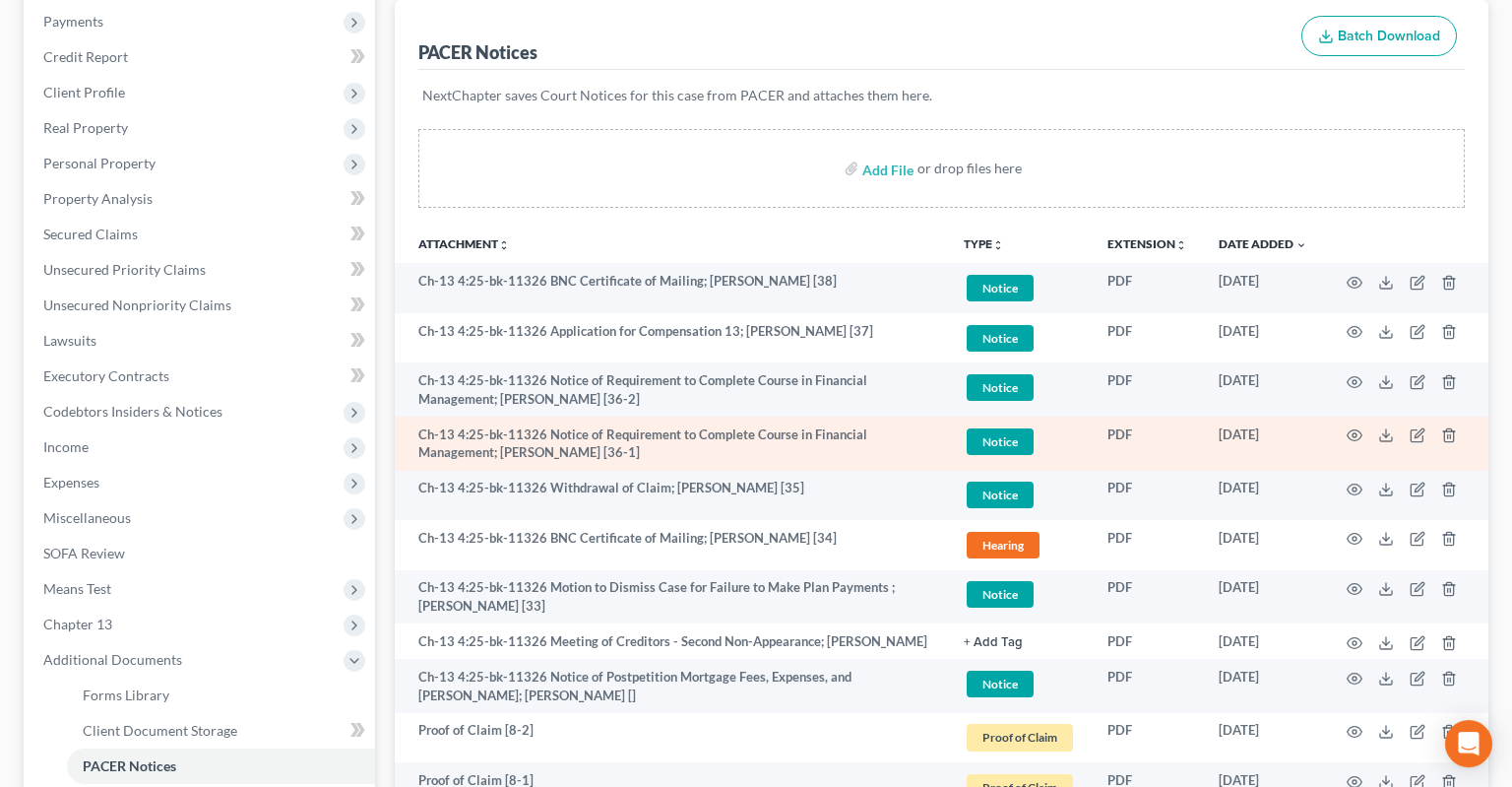 scroll, scrollTop: 311, scrollLeft: 0, axis: vertical 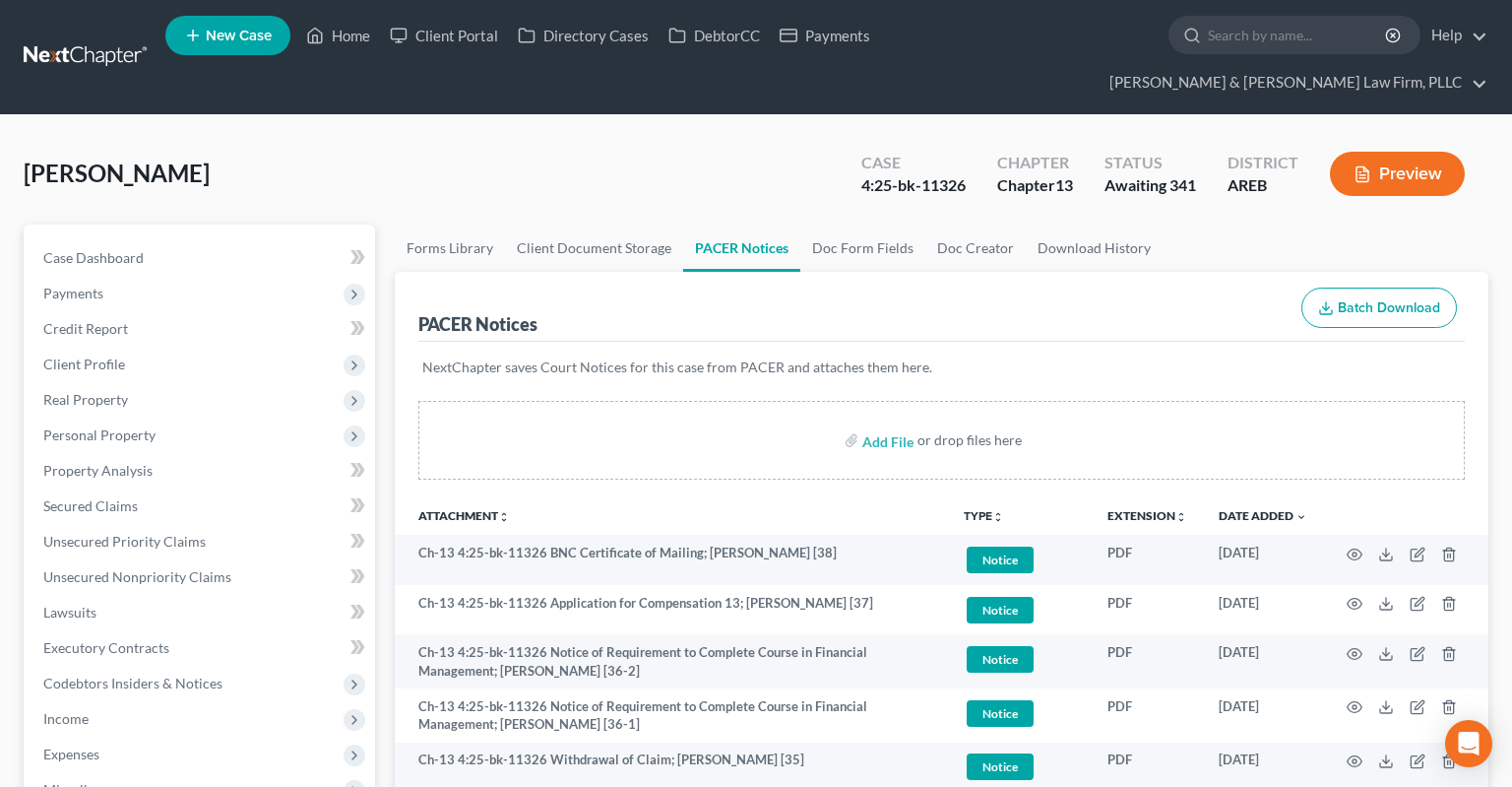 click on "[PERSON_NAME] Upgraded Case 4:25-bk-11326 Chapter Chapter  13 Status Awaiting 341 District AREB Preview" at bounding box center [756, 181] 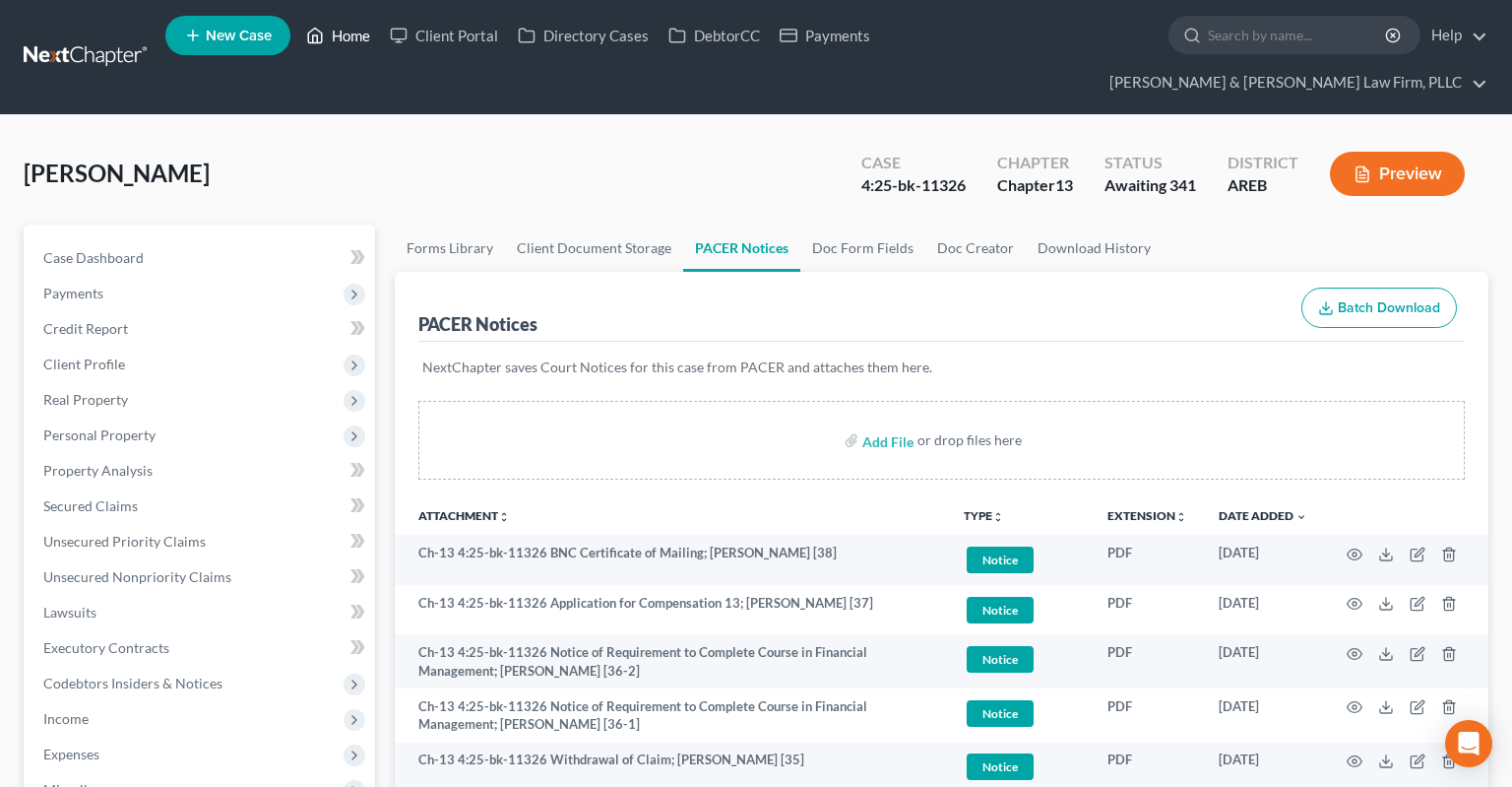 click 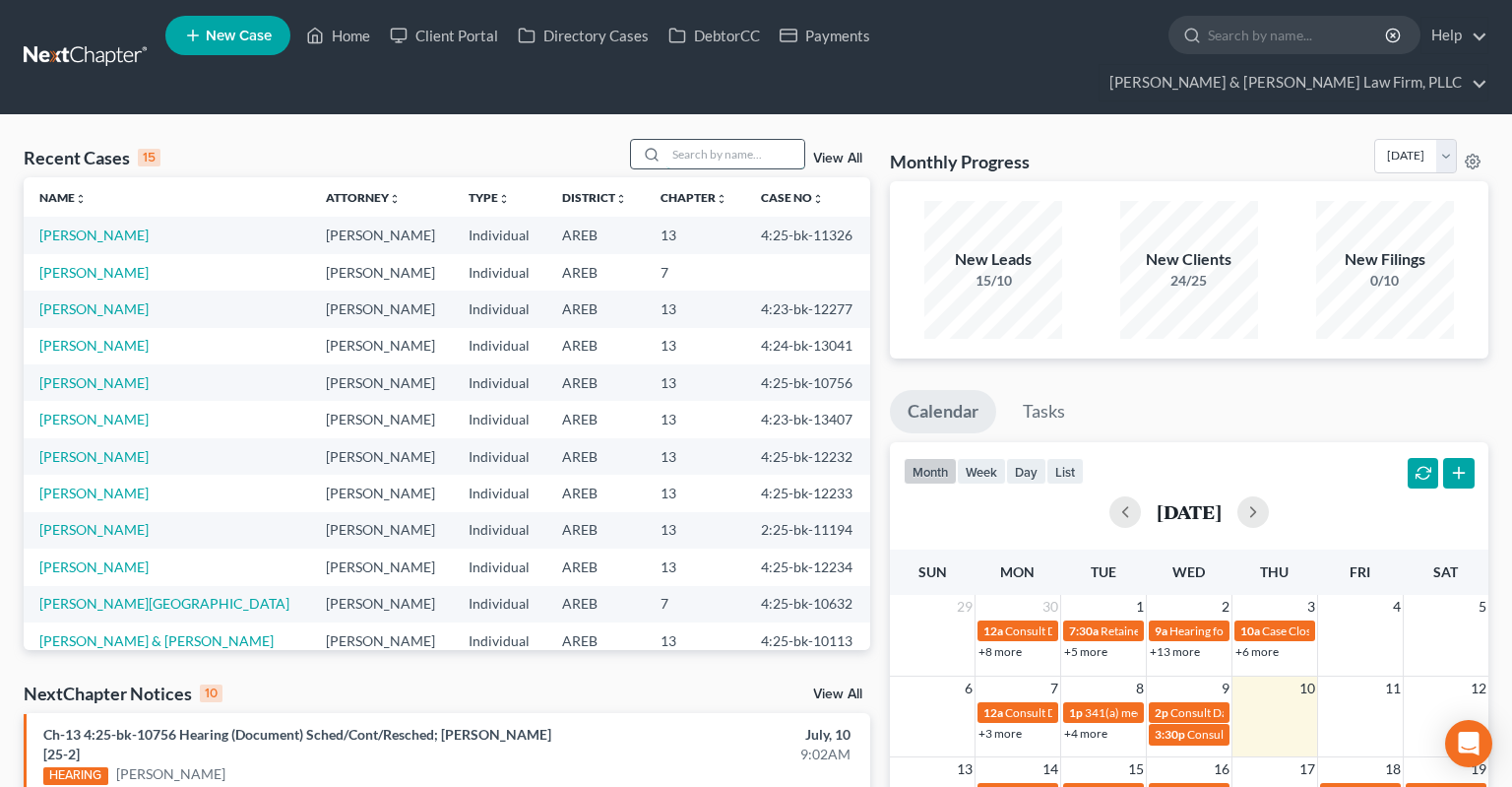 click at bounding box center (735, 154) 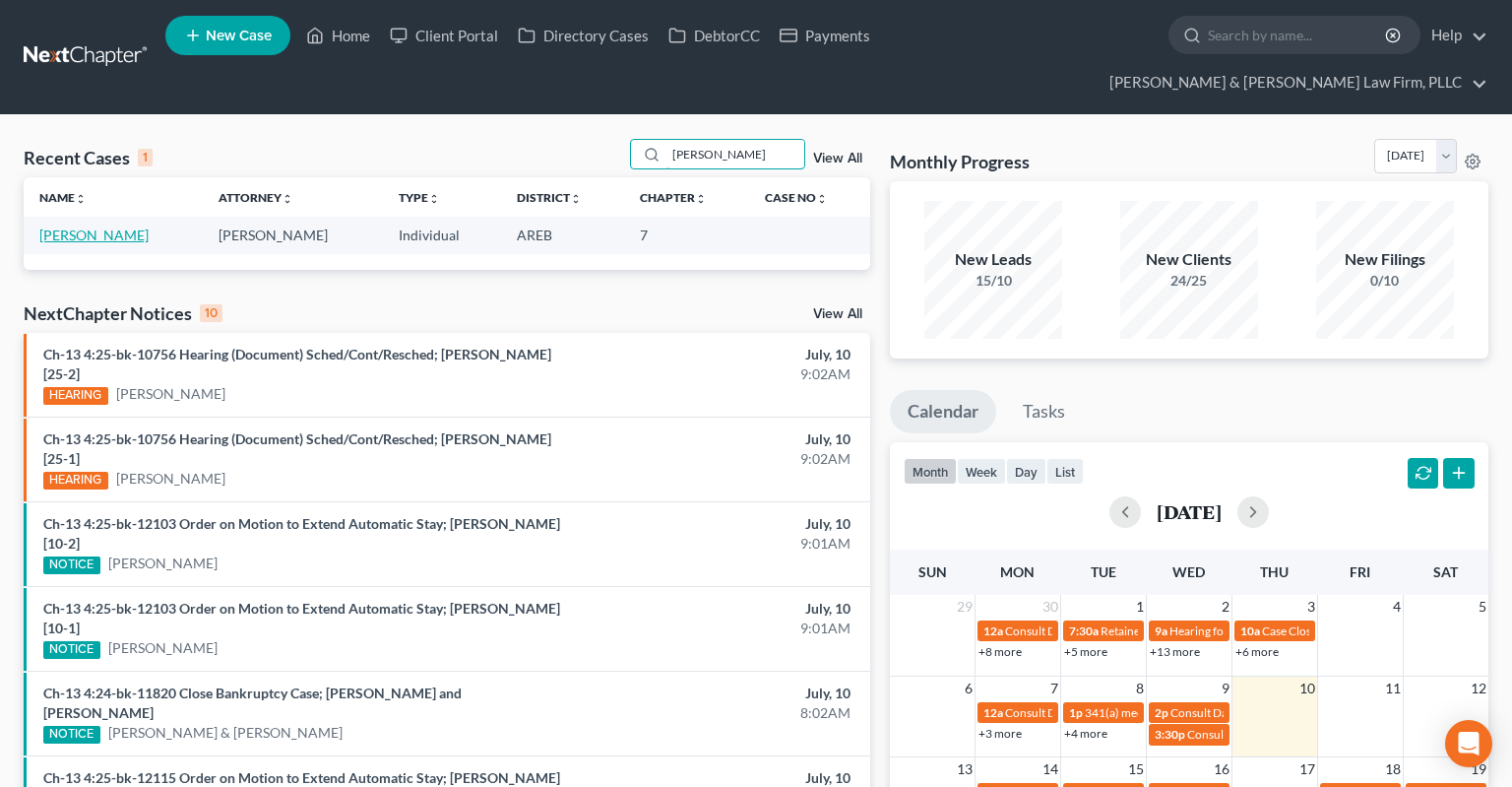 type on "[PERSON_NAME]" 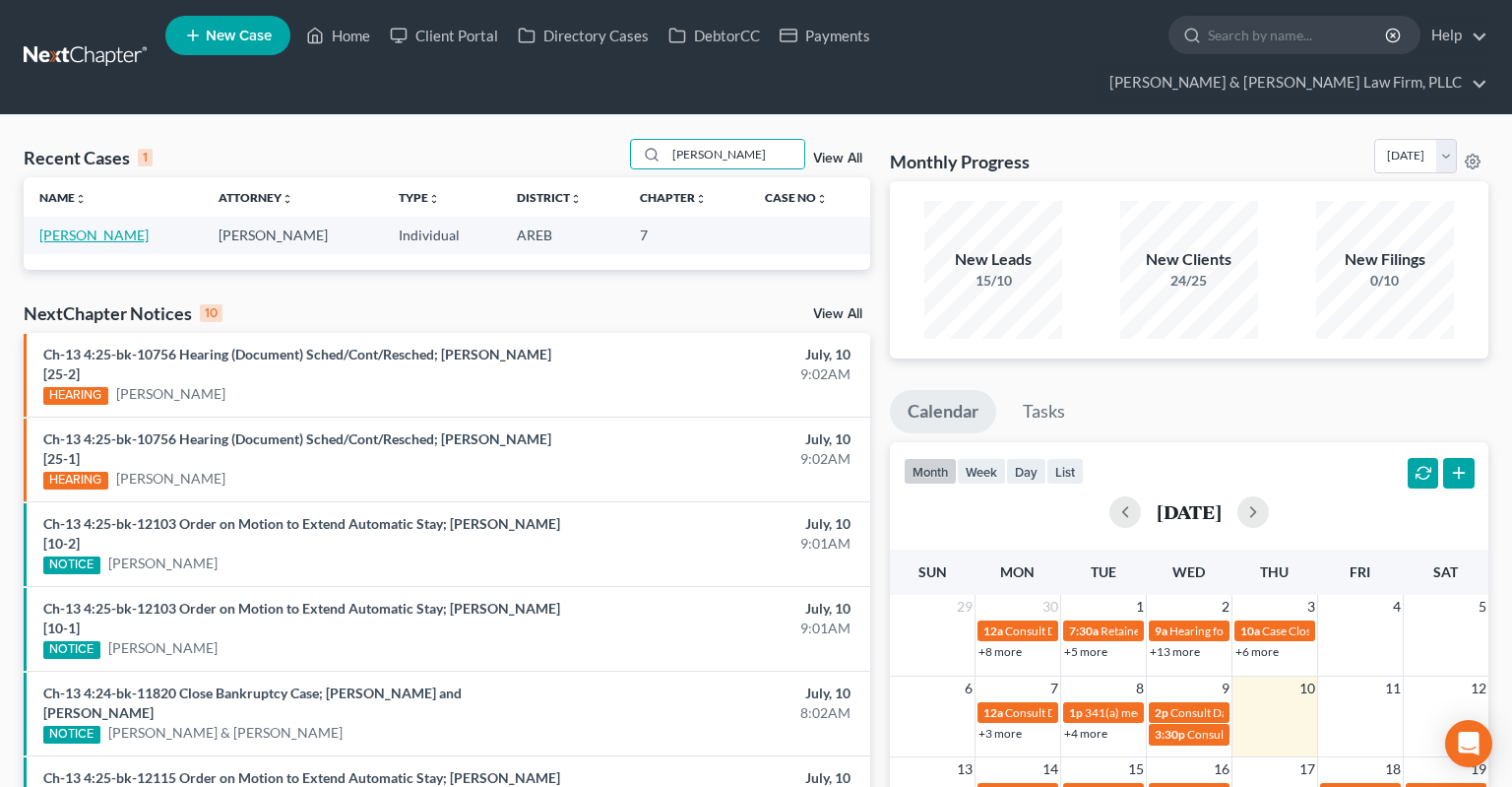 click on "[PERSON_NAME]" at bounding box center [94, 234] 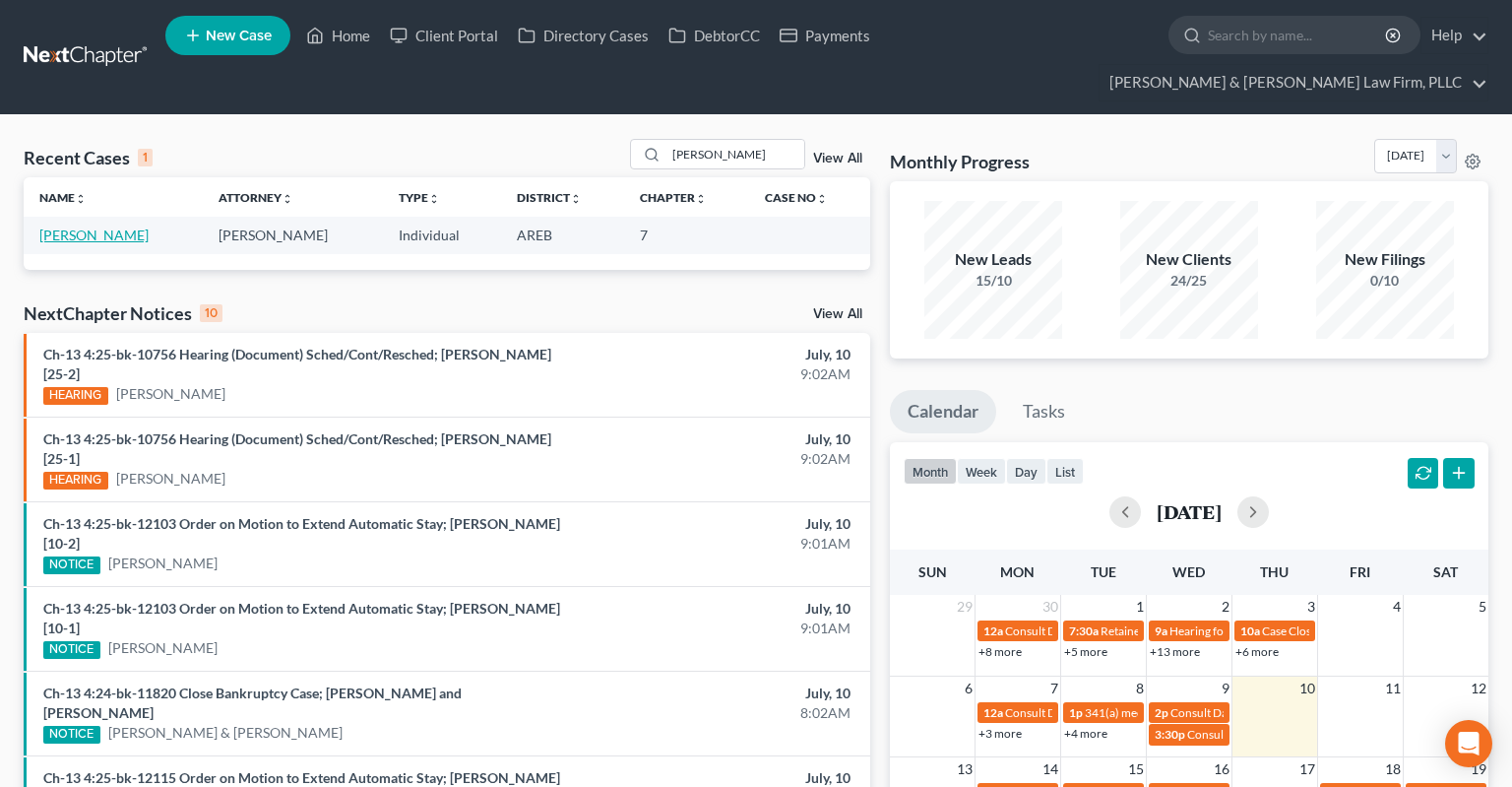 select on "4" 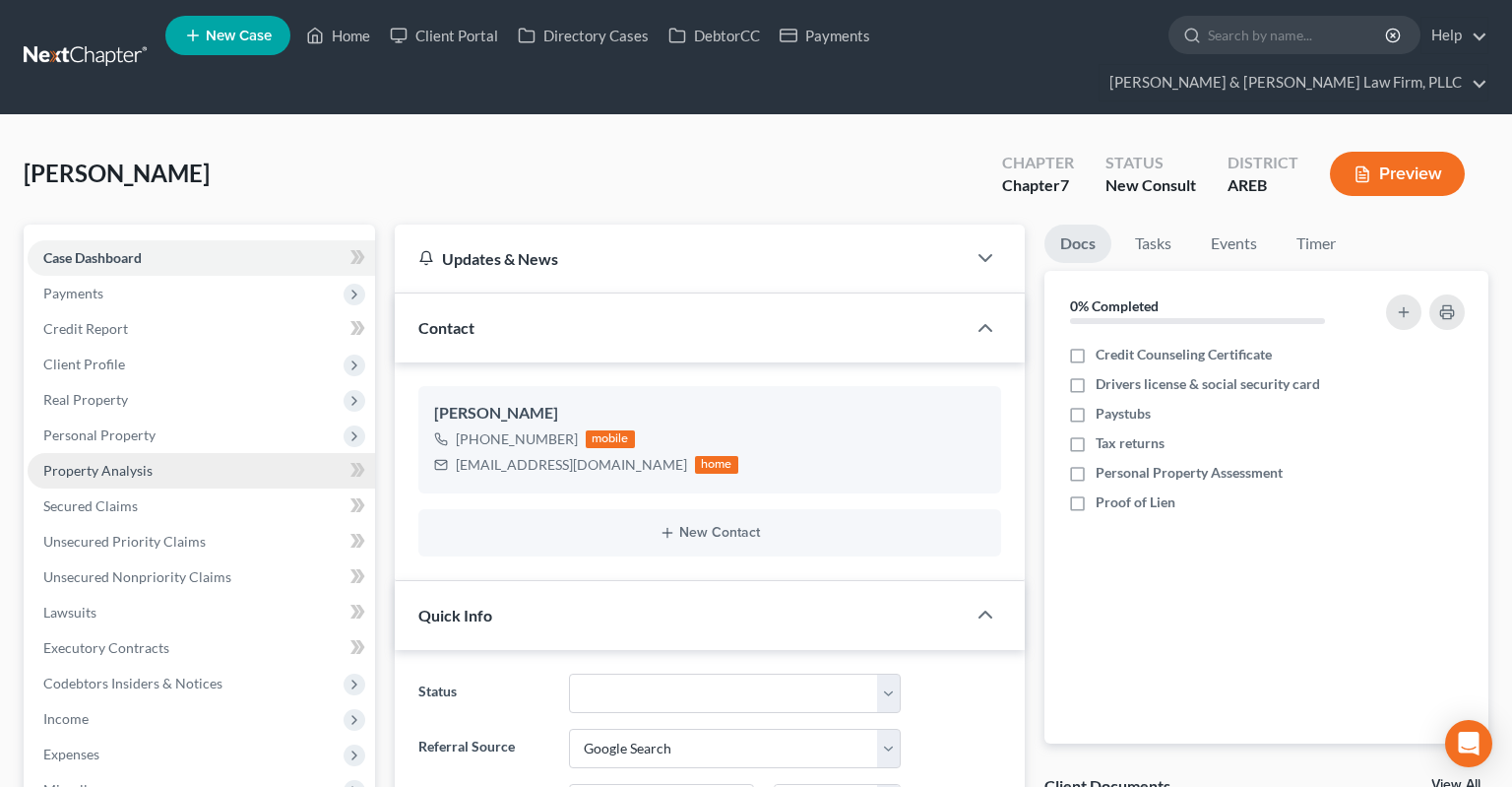scroll, scrollTop: 416, scrollLeft: 0, axis: vertical 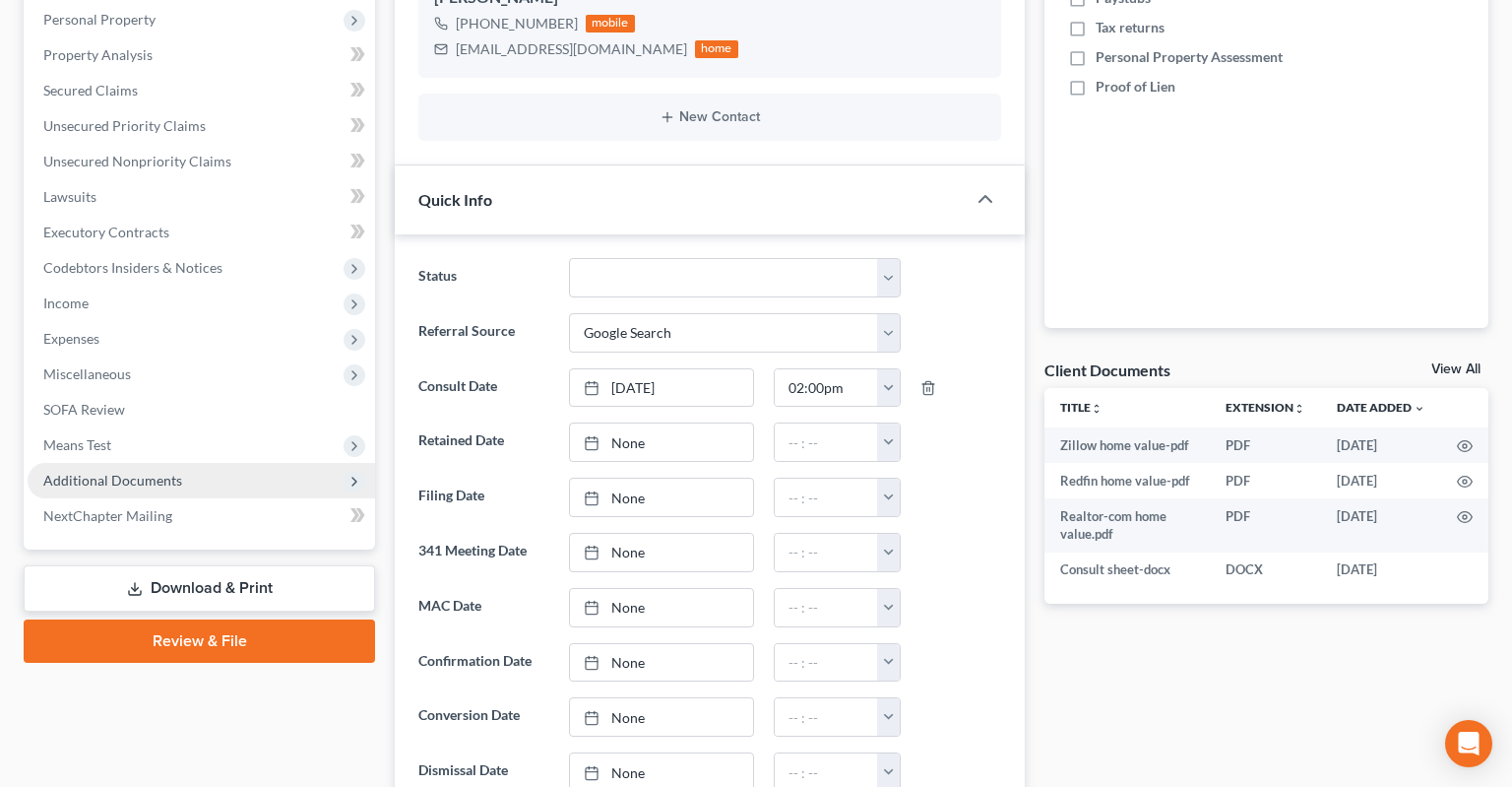 click on "Additional Documents" at bounding box center [201, 481] 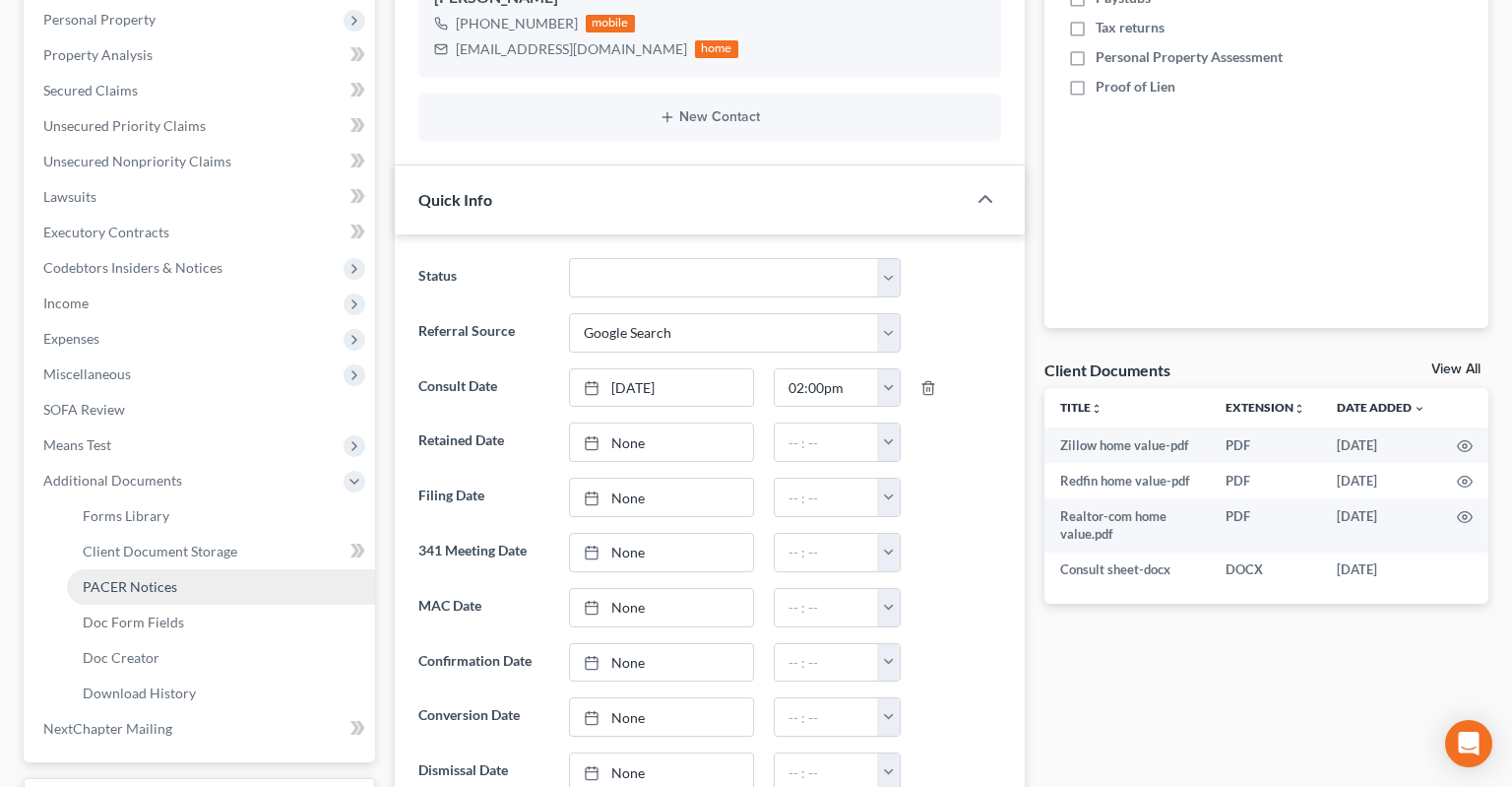 click on "PACER Notices" at bounding box center (220, 587) 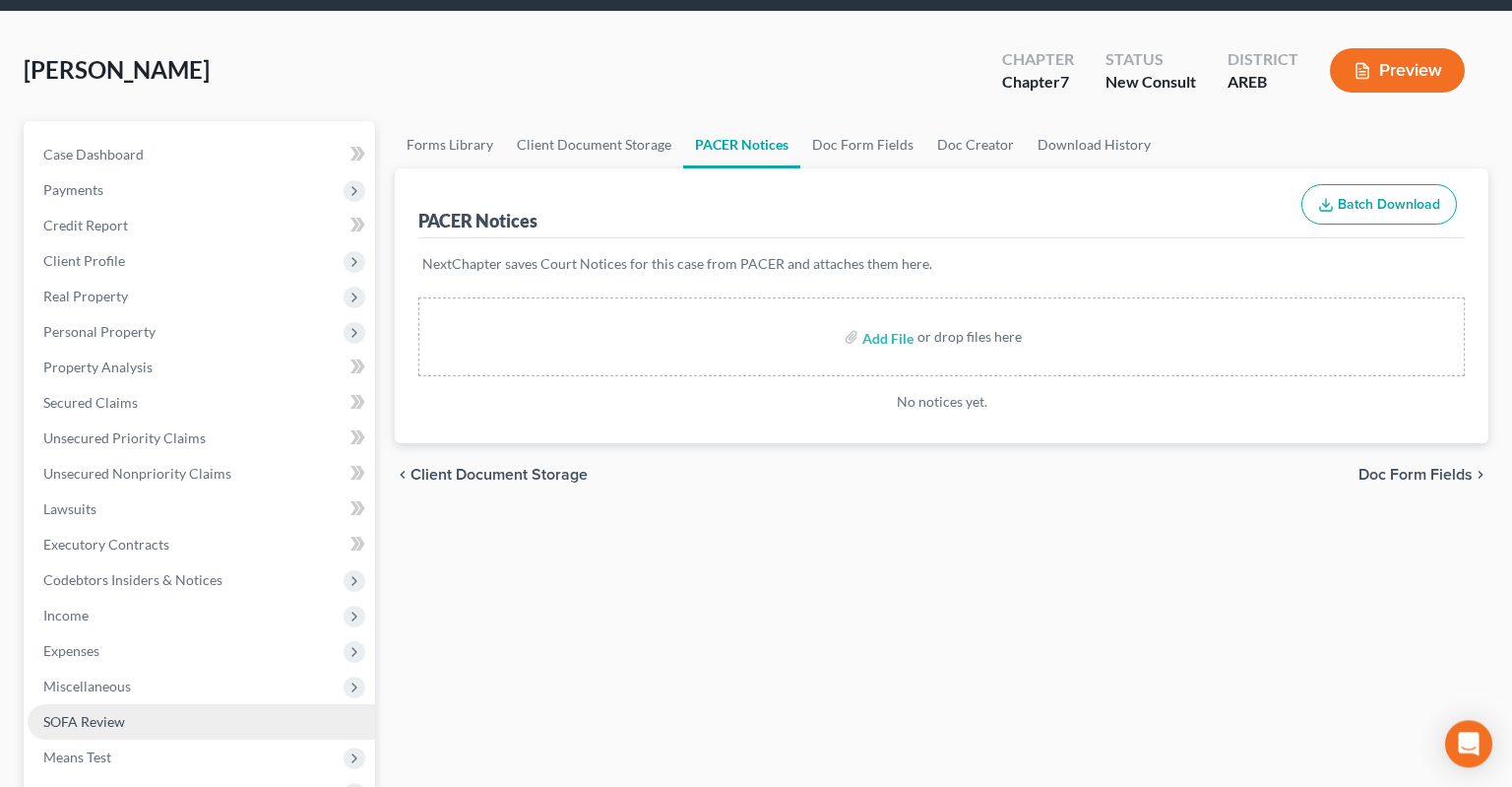 scroll, scrollTop: 311, scrollLeft: 0, axis: vertical 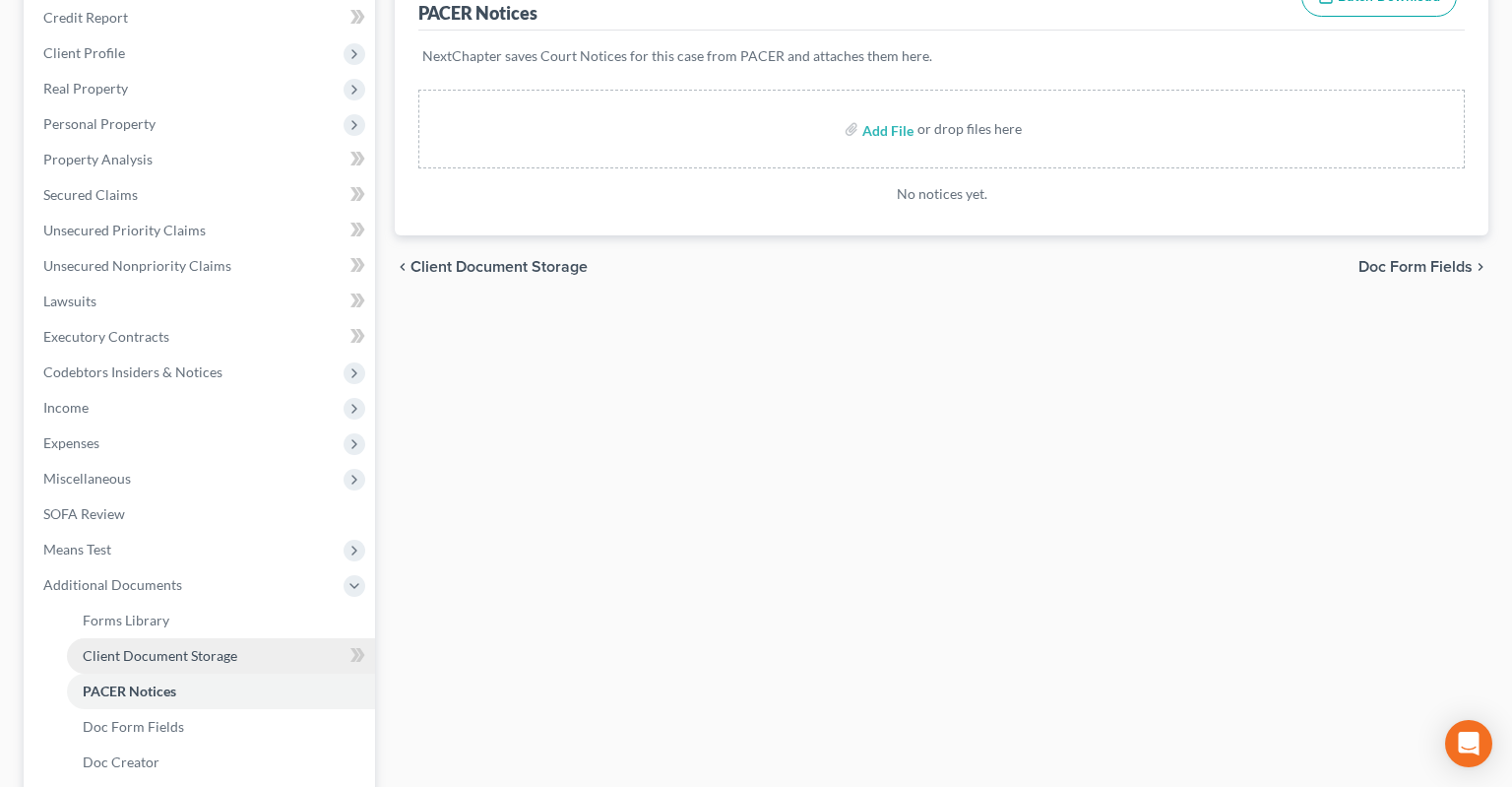 click on "Client Document Storage" at bounding box center (159, 655) 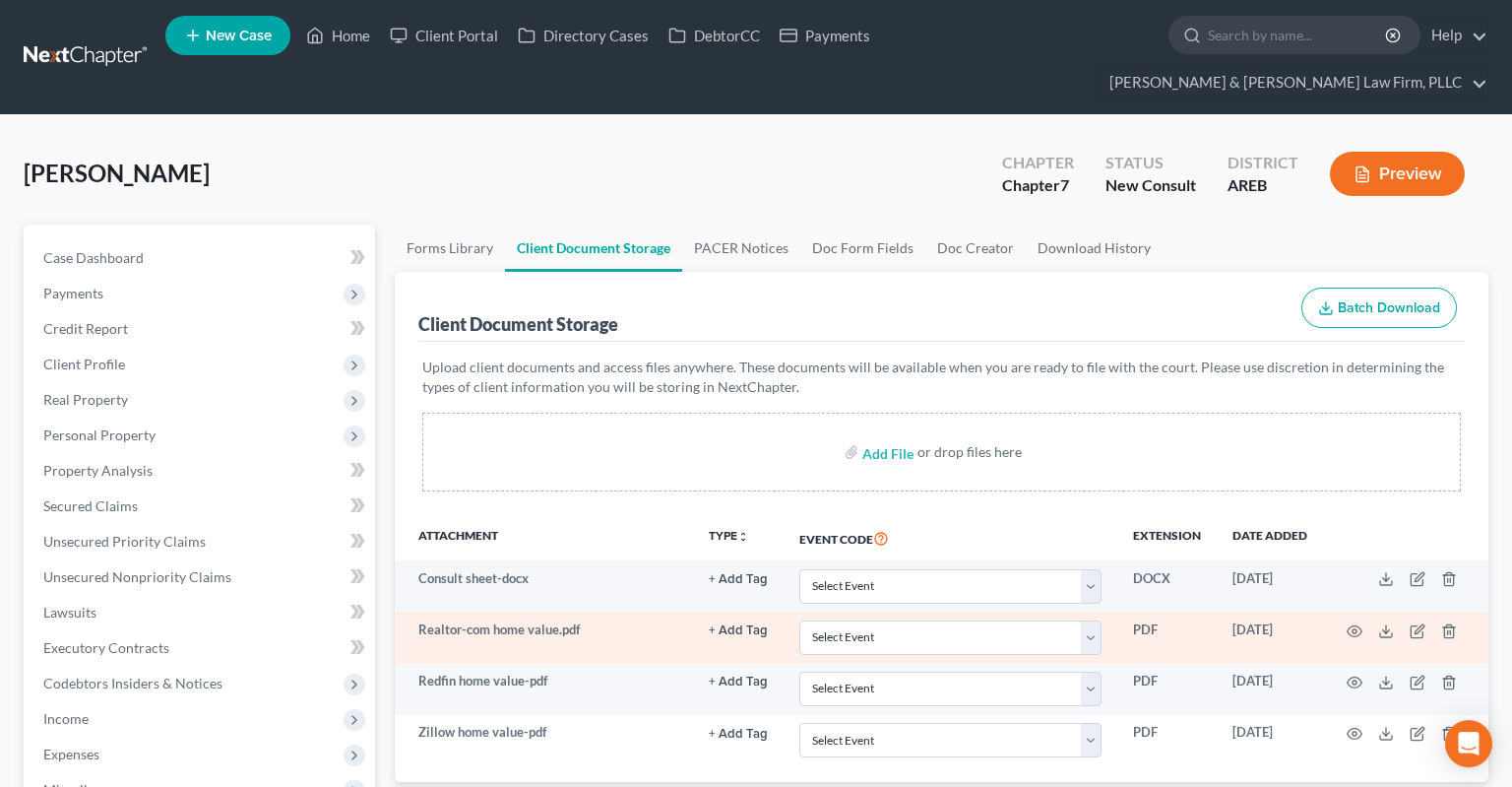 scroll, scrollTop: 0, scrollLeft: 0, axis: both 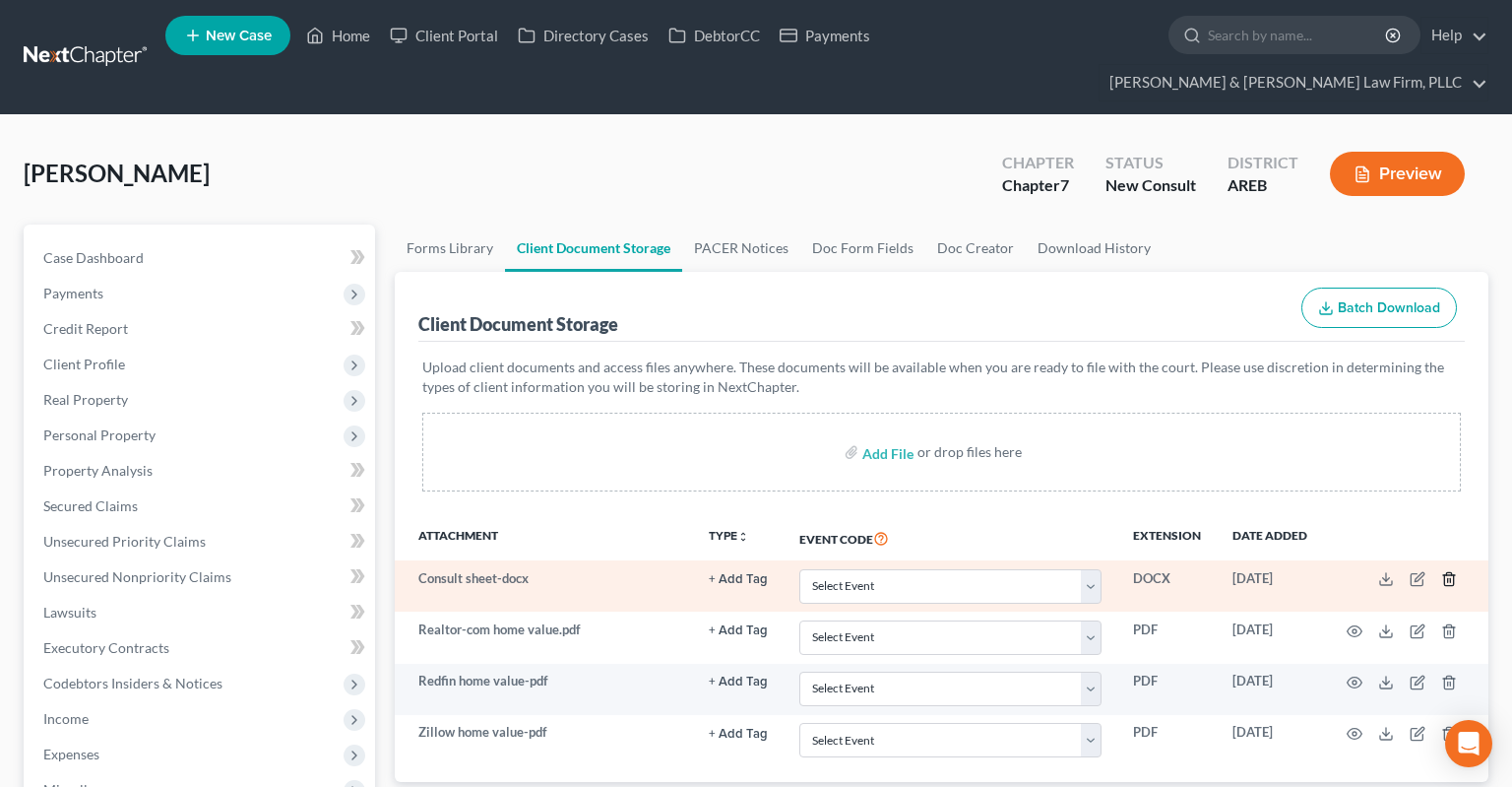 click 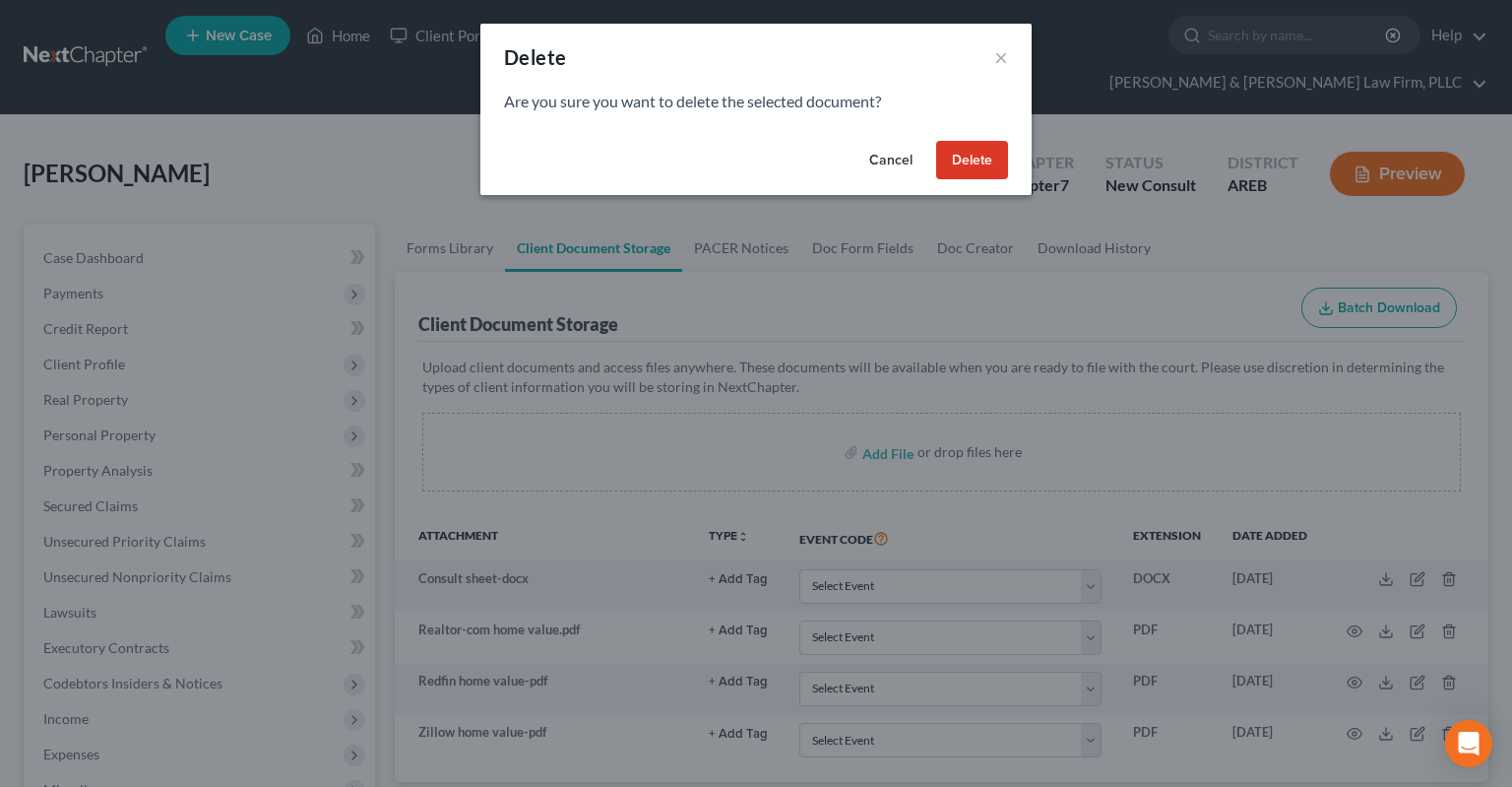 click on "Delete" at bounding box center [972, 161] 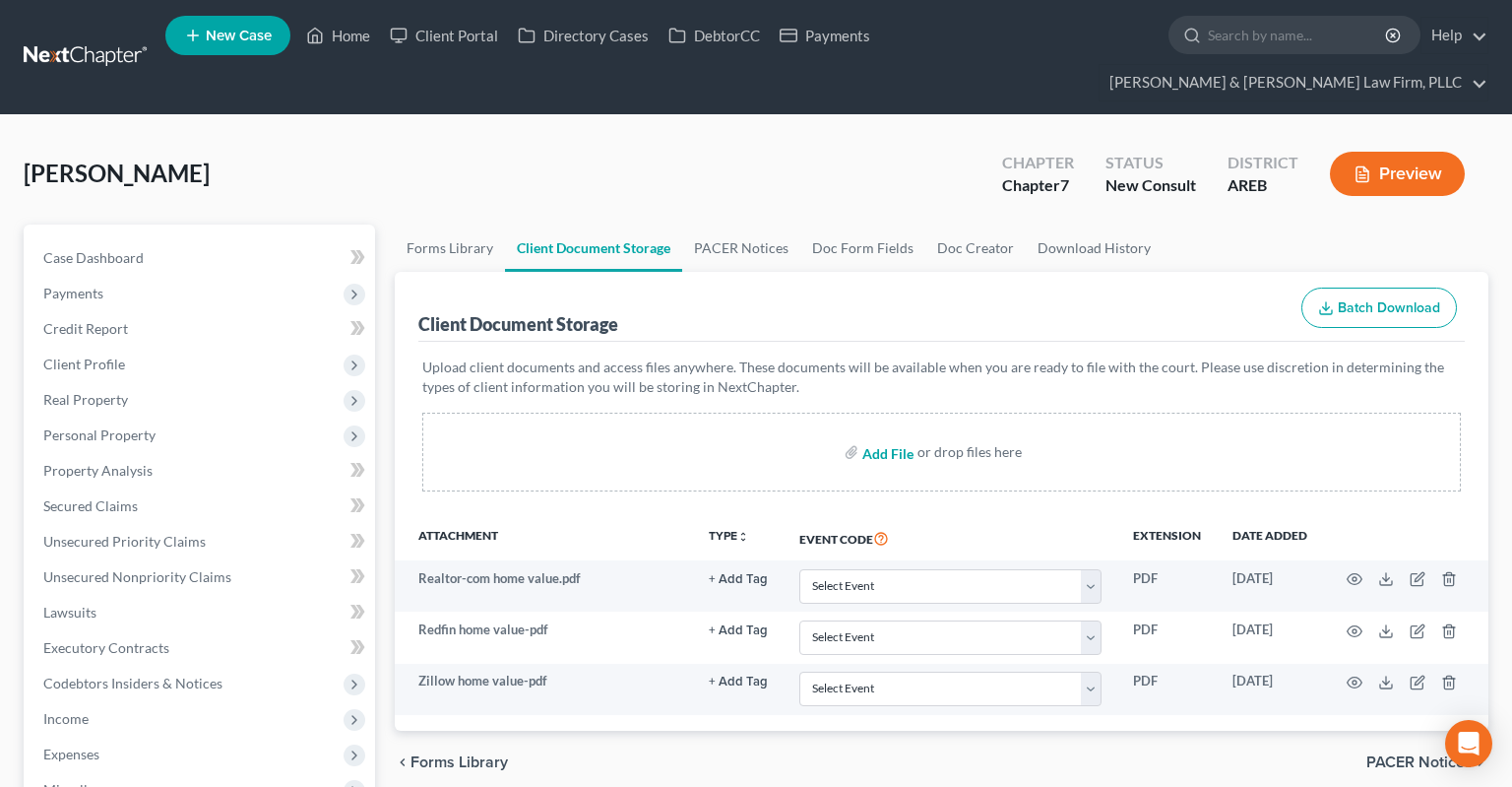 click at bounding box center (886, 452) 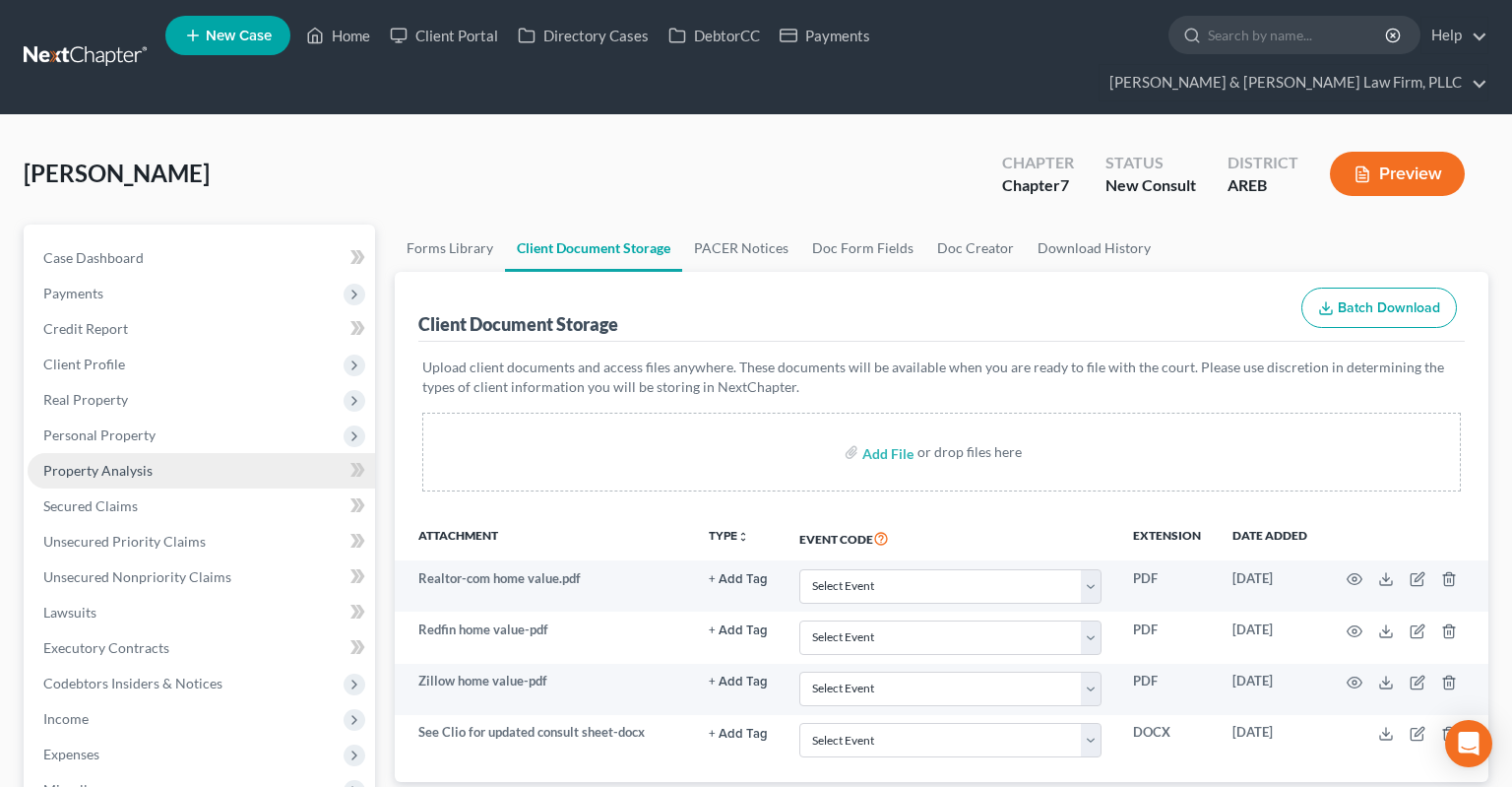 click on "Property Analysis" at bounding box center [201, 471] 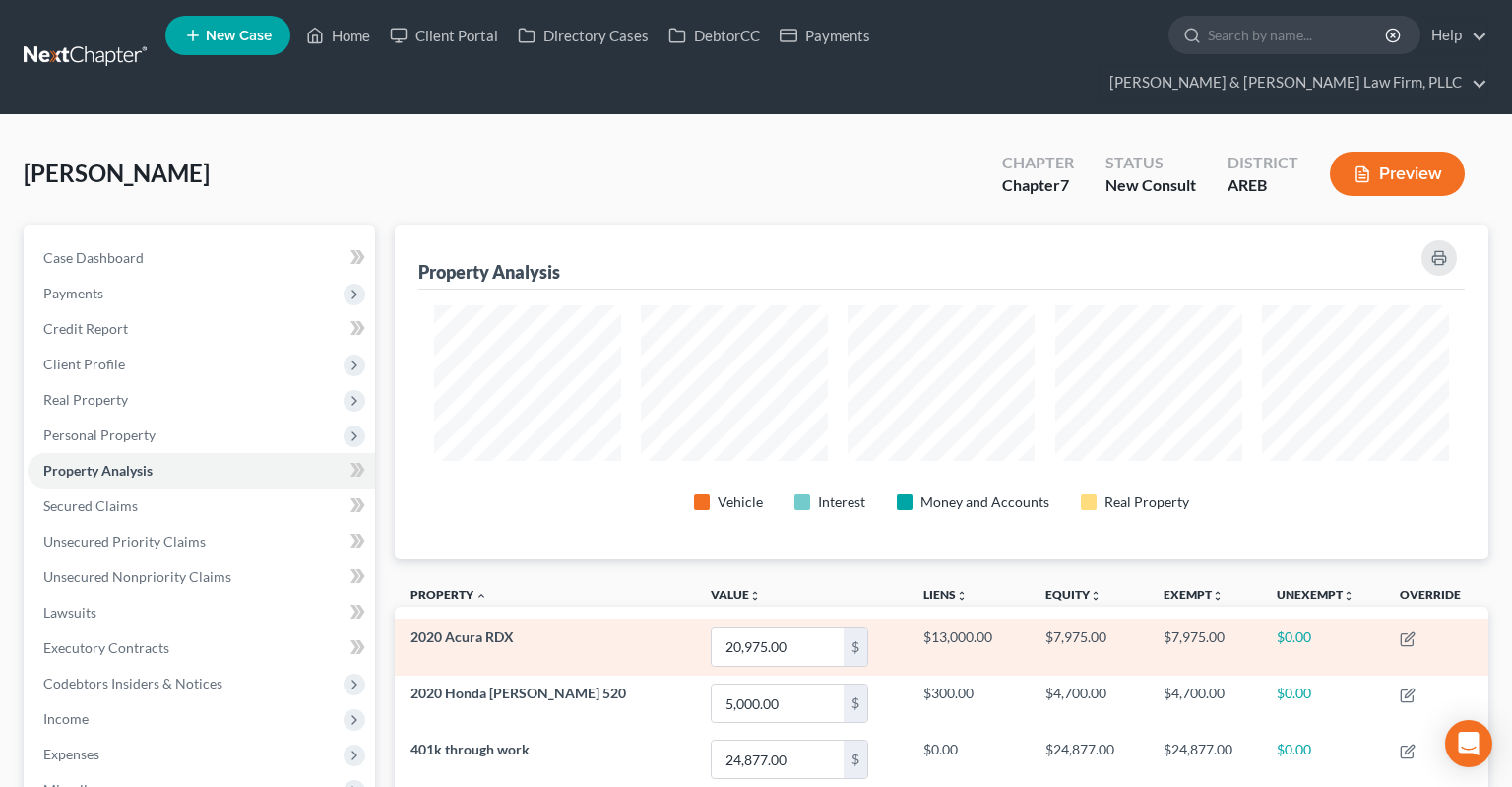 scroll, scrollTop: 984647, scrollLeft: 983281, axis: both 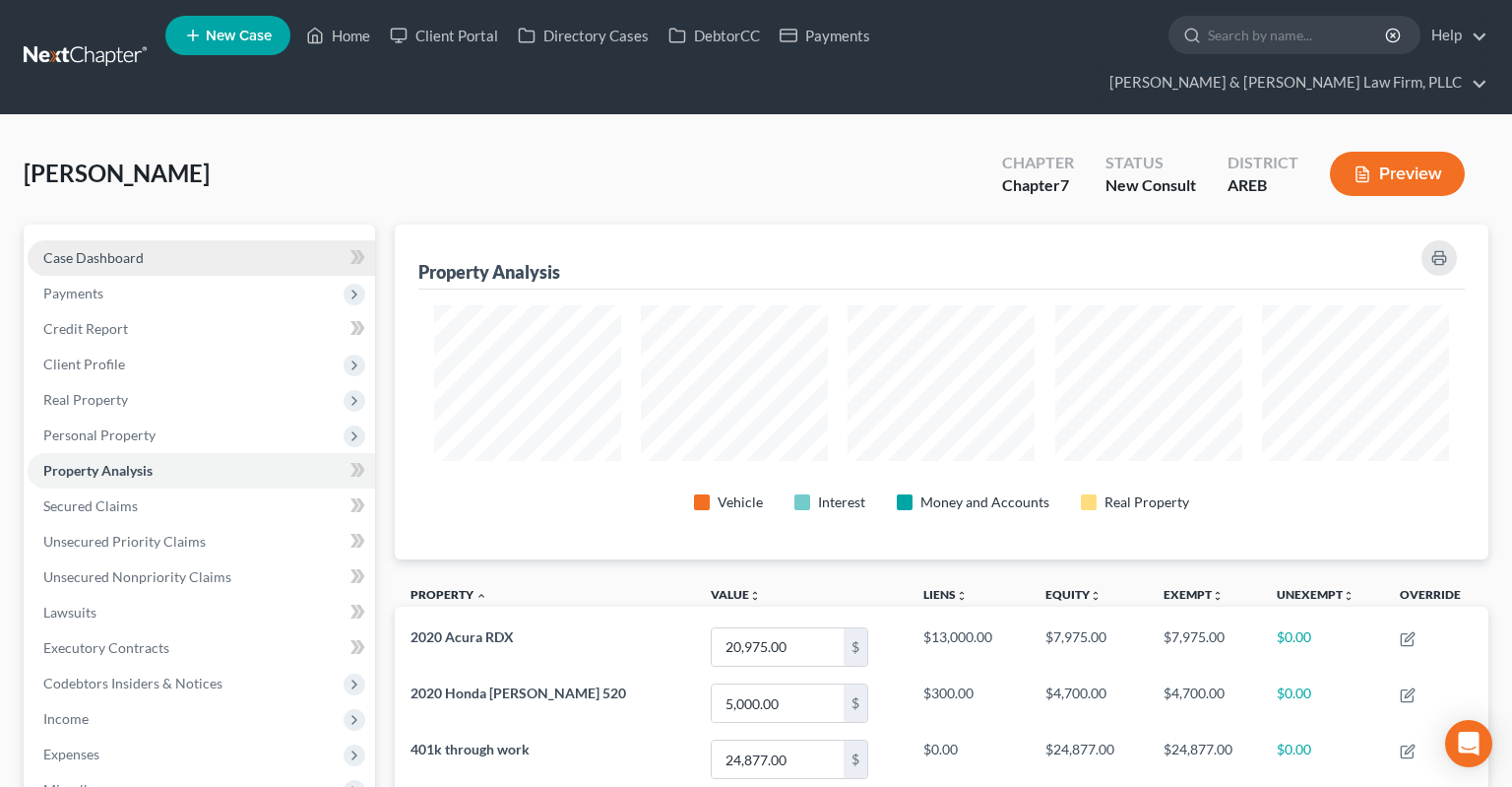 click on "Case Dashboard" at bounding box center (201, 258) 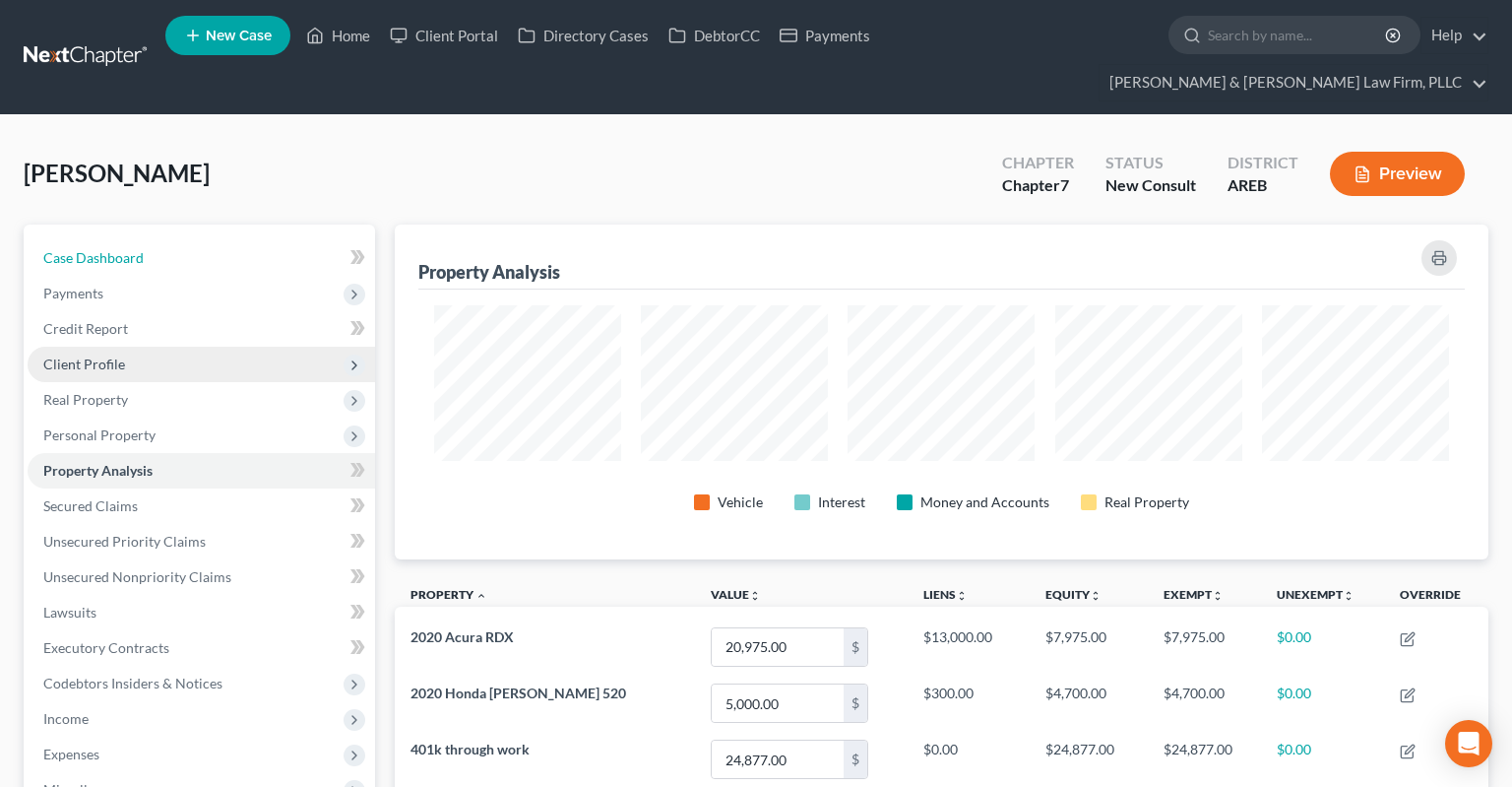 select on "4" 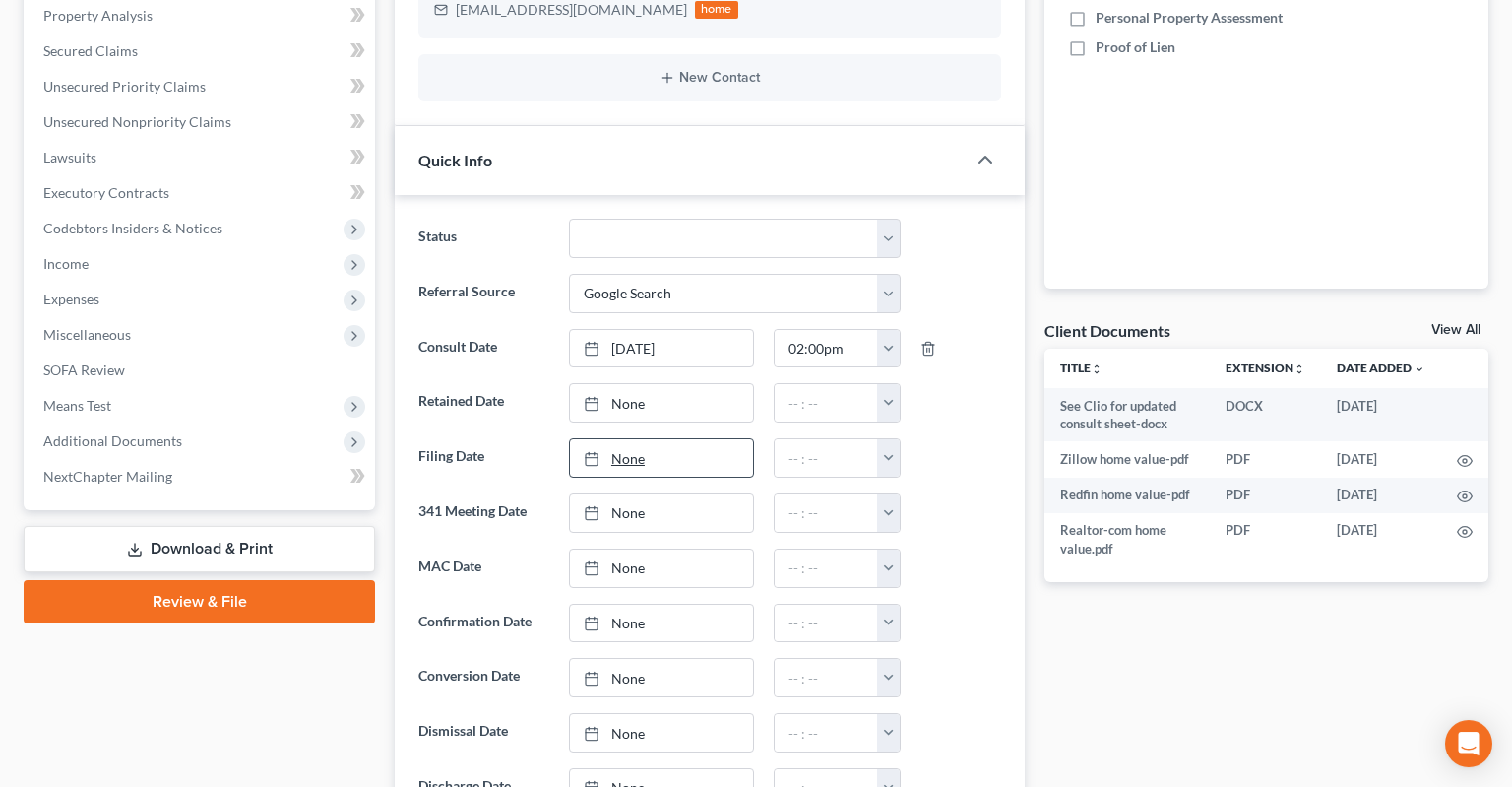 scroll, scrollTop: 416, scrollLeft: 0, axis: vertical 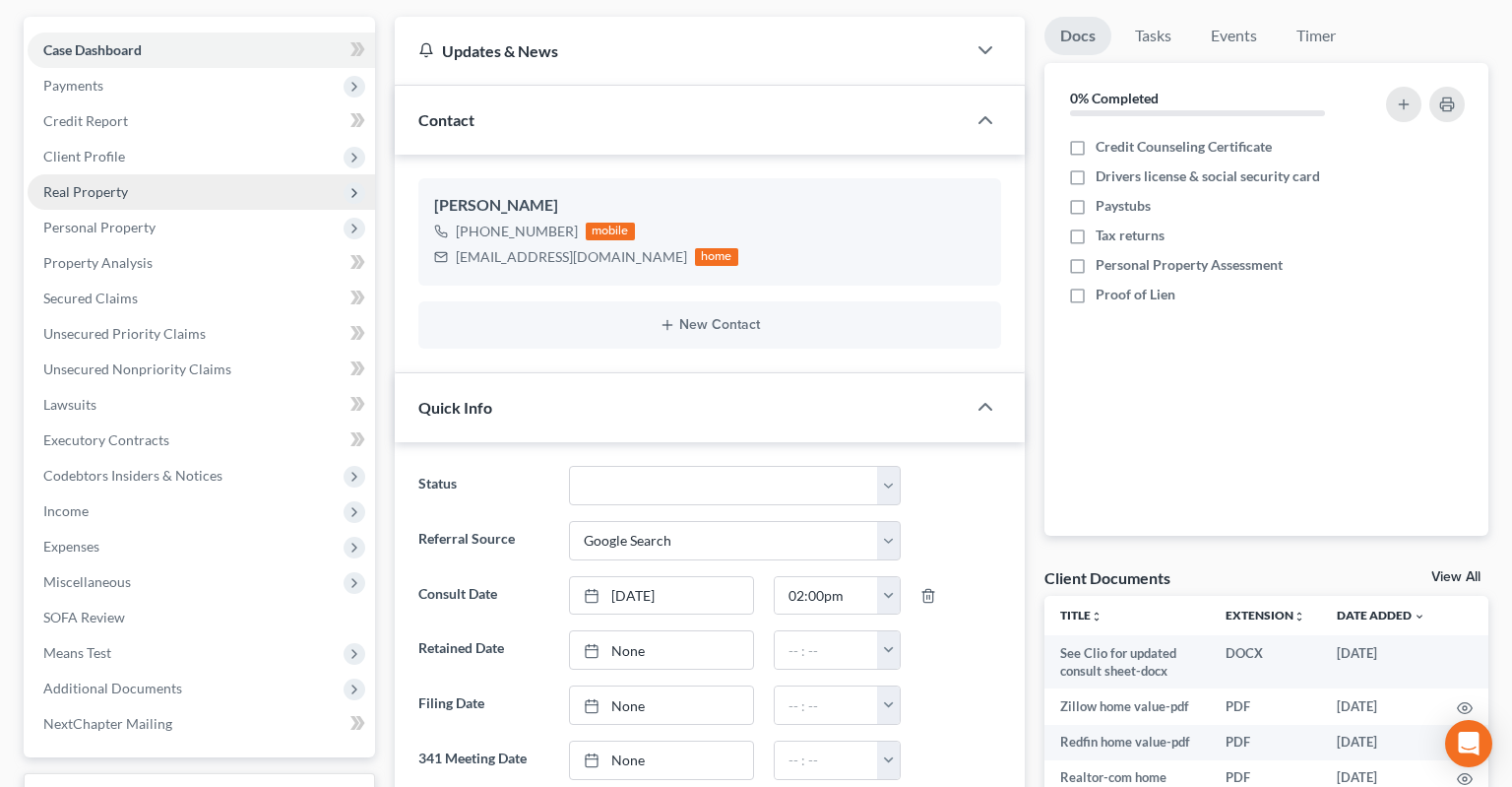 click on "Real Property" at bounding box center [201, 192] 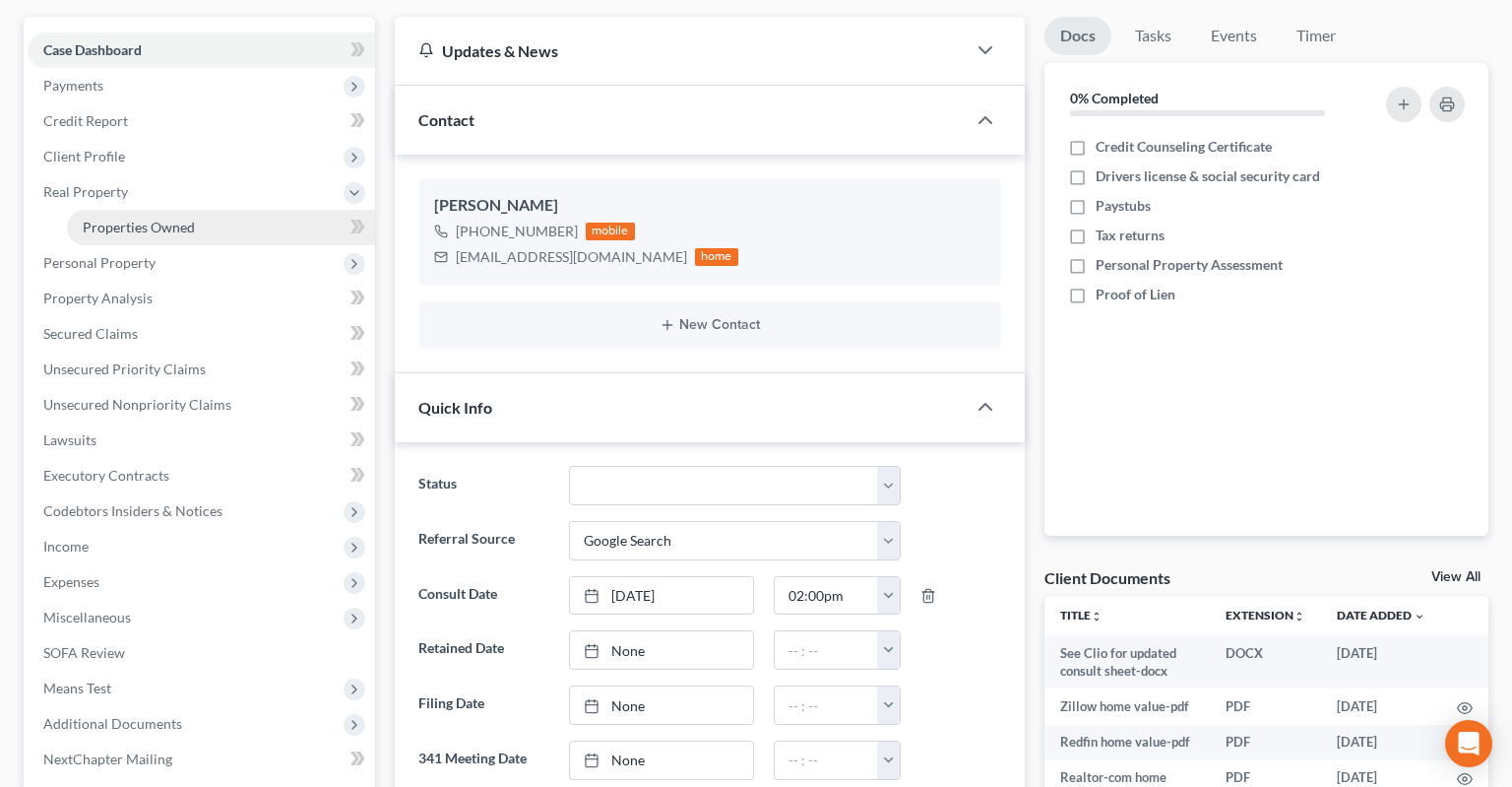 click on "Properties Owned" at bounding box center (220, 228) 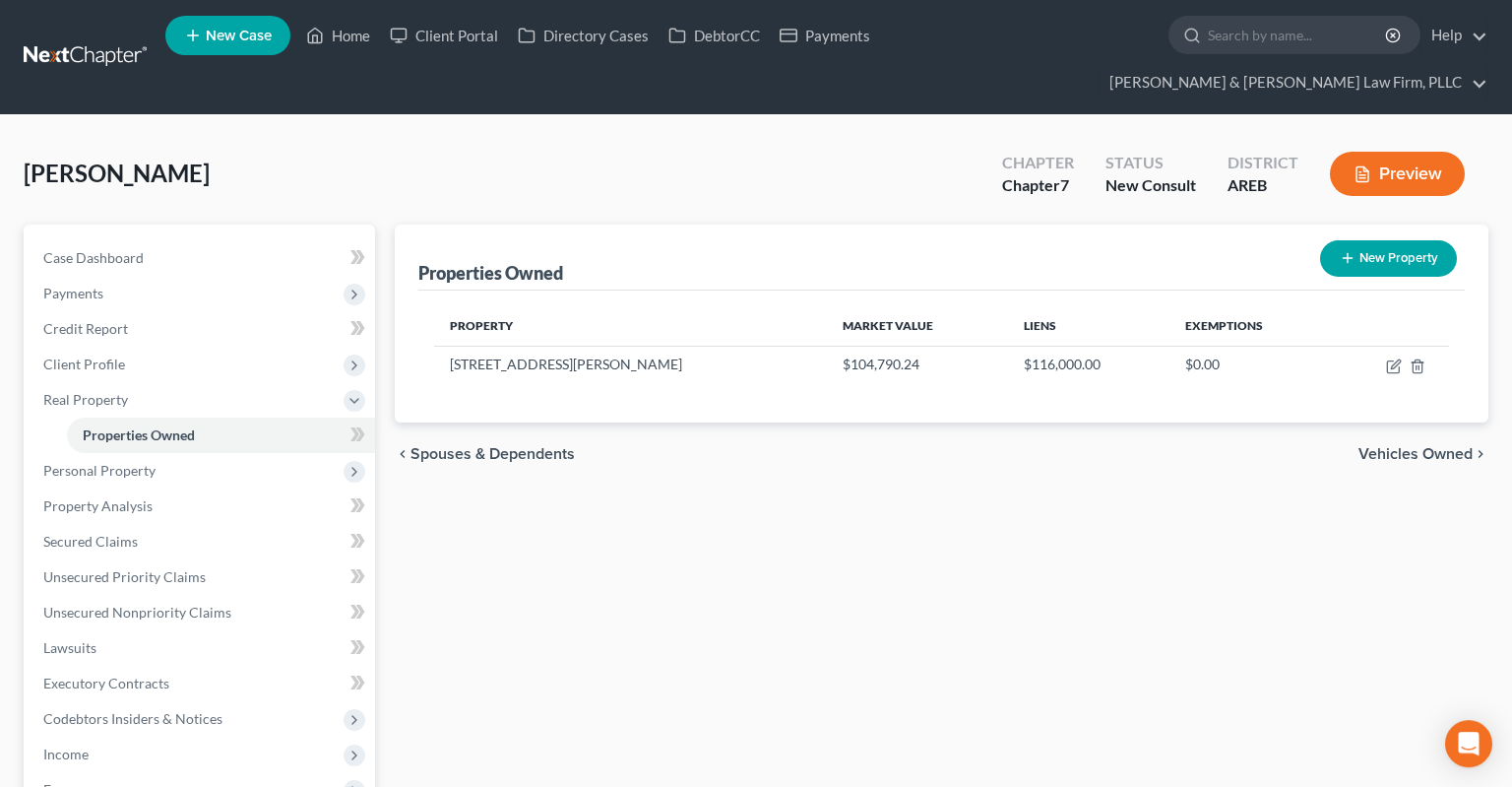 scroll, scrollTop: 0, scrollLeft: 0, axis: both 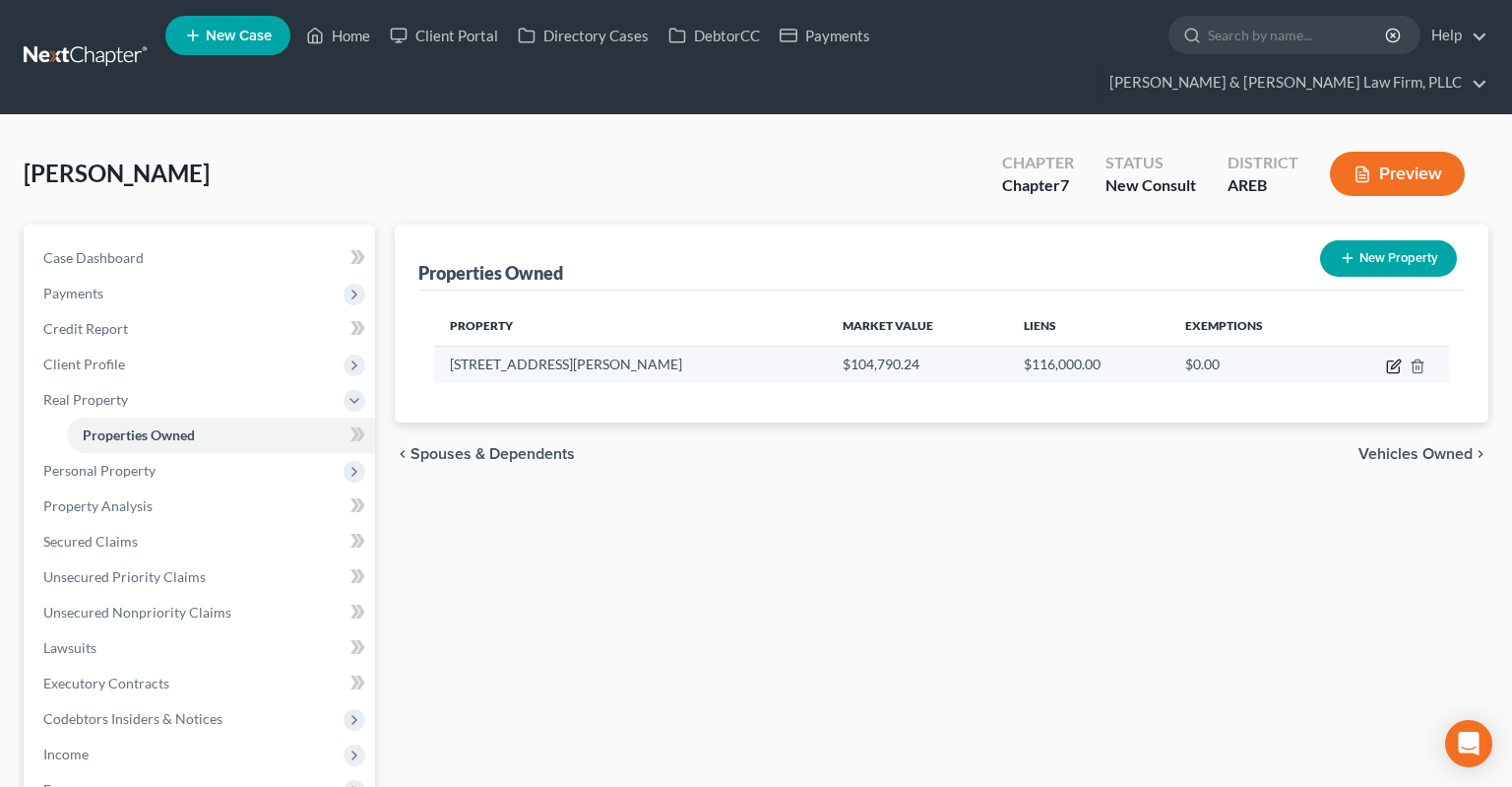 click 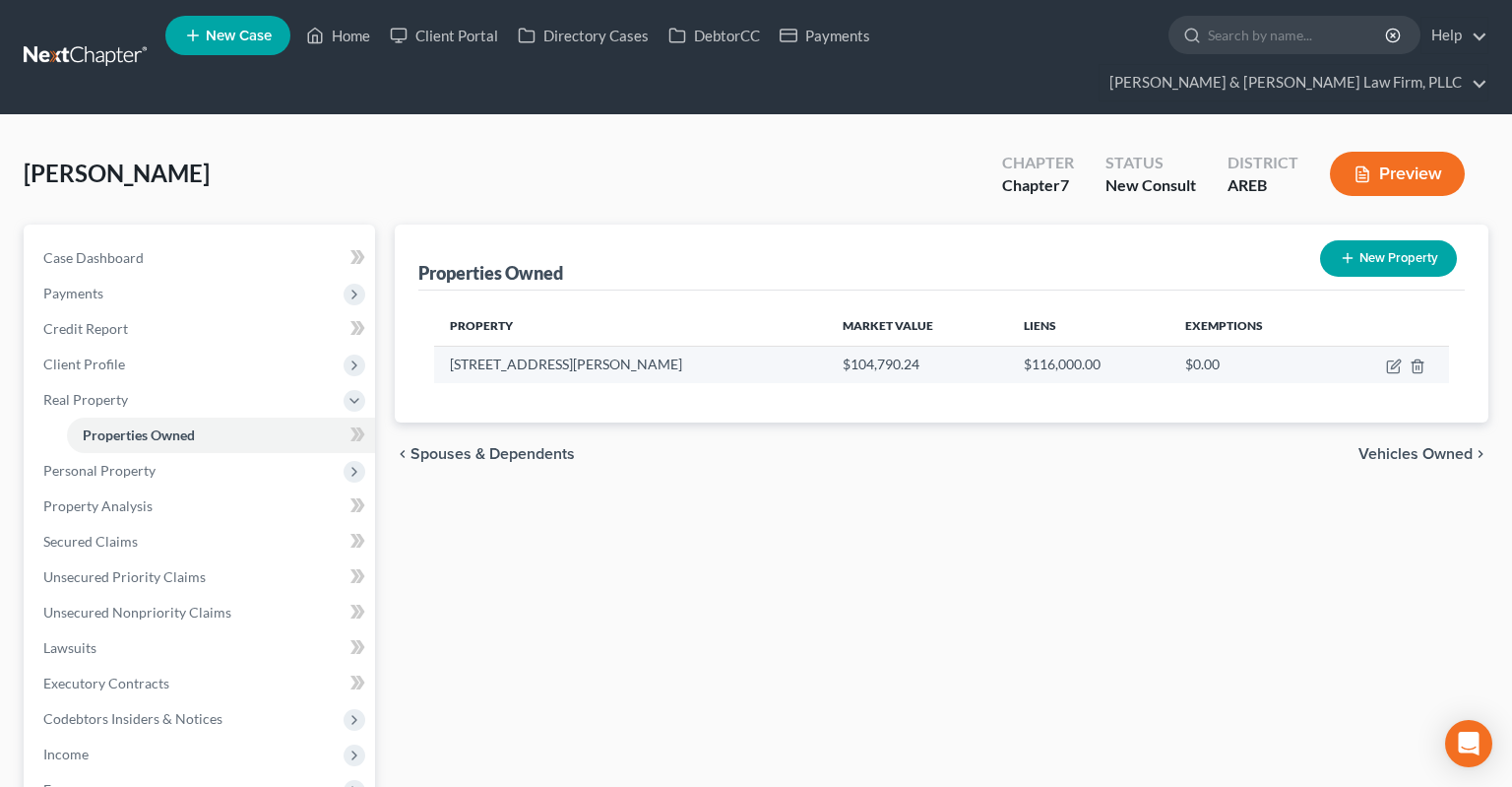 select on "2" 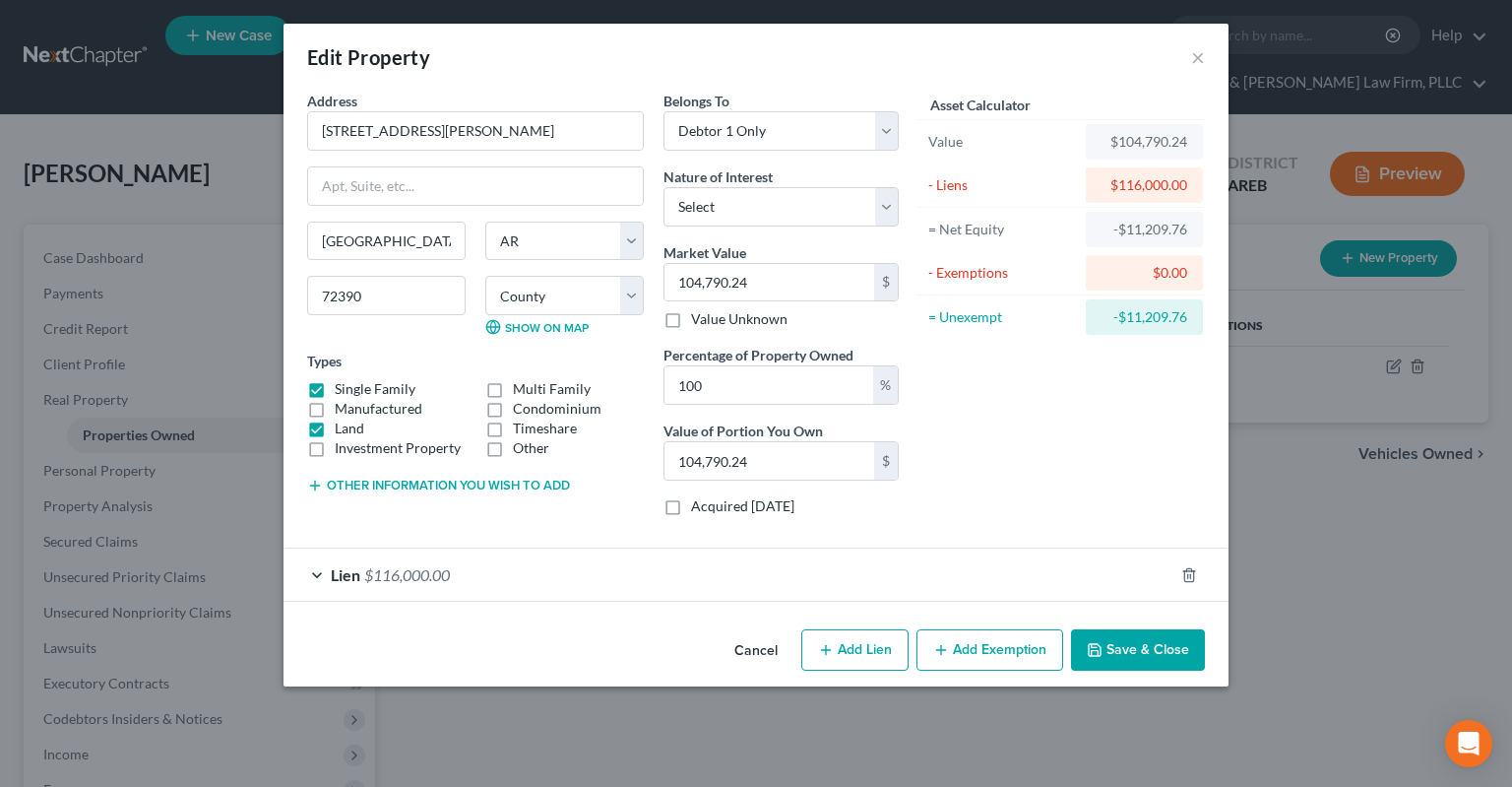 click on "Other information you wish to add" at bounding box center (438, 486) 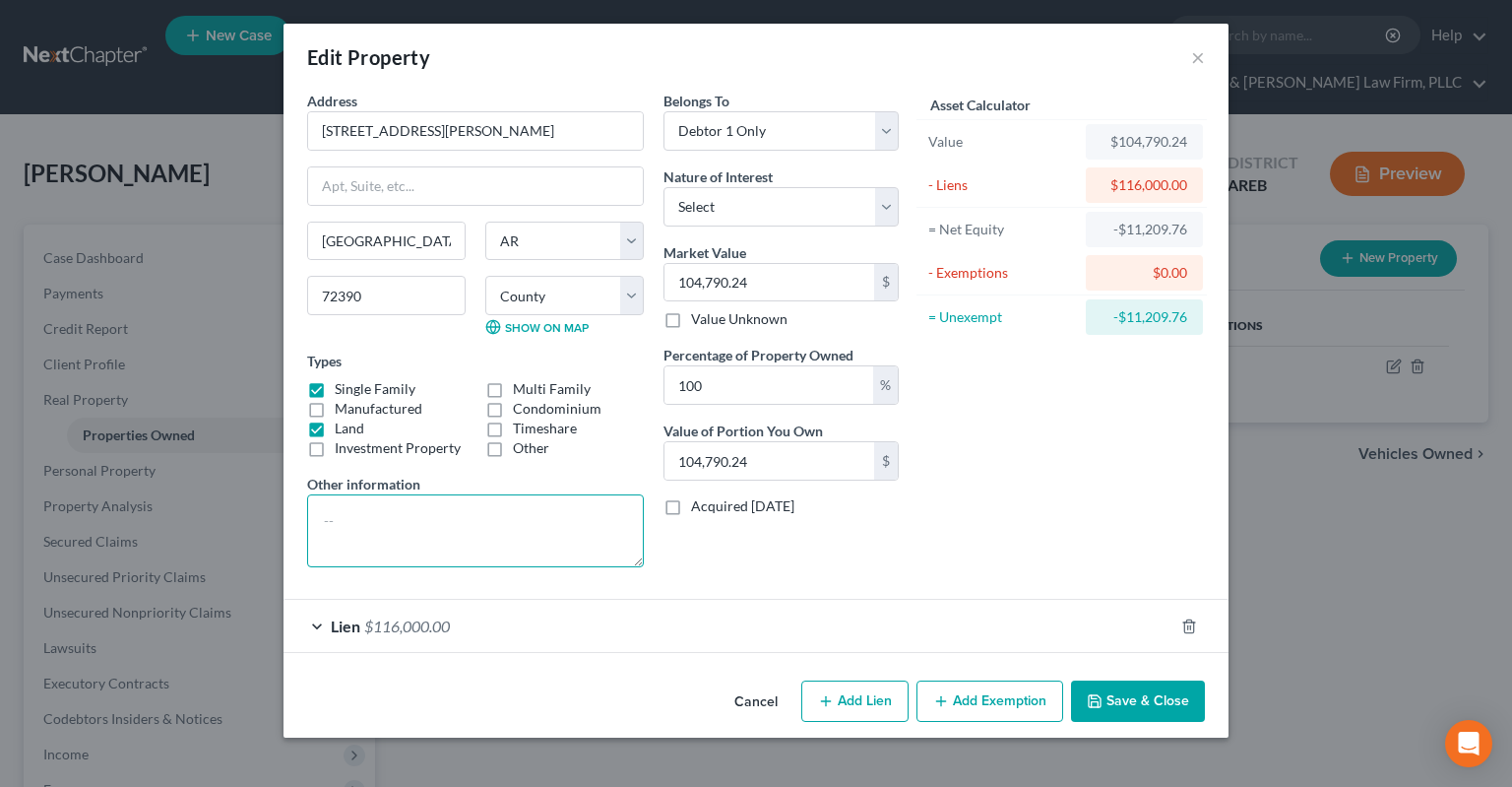click at bounding box center [475, 531] 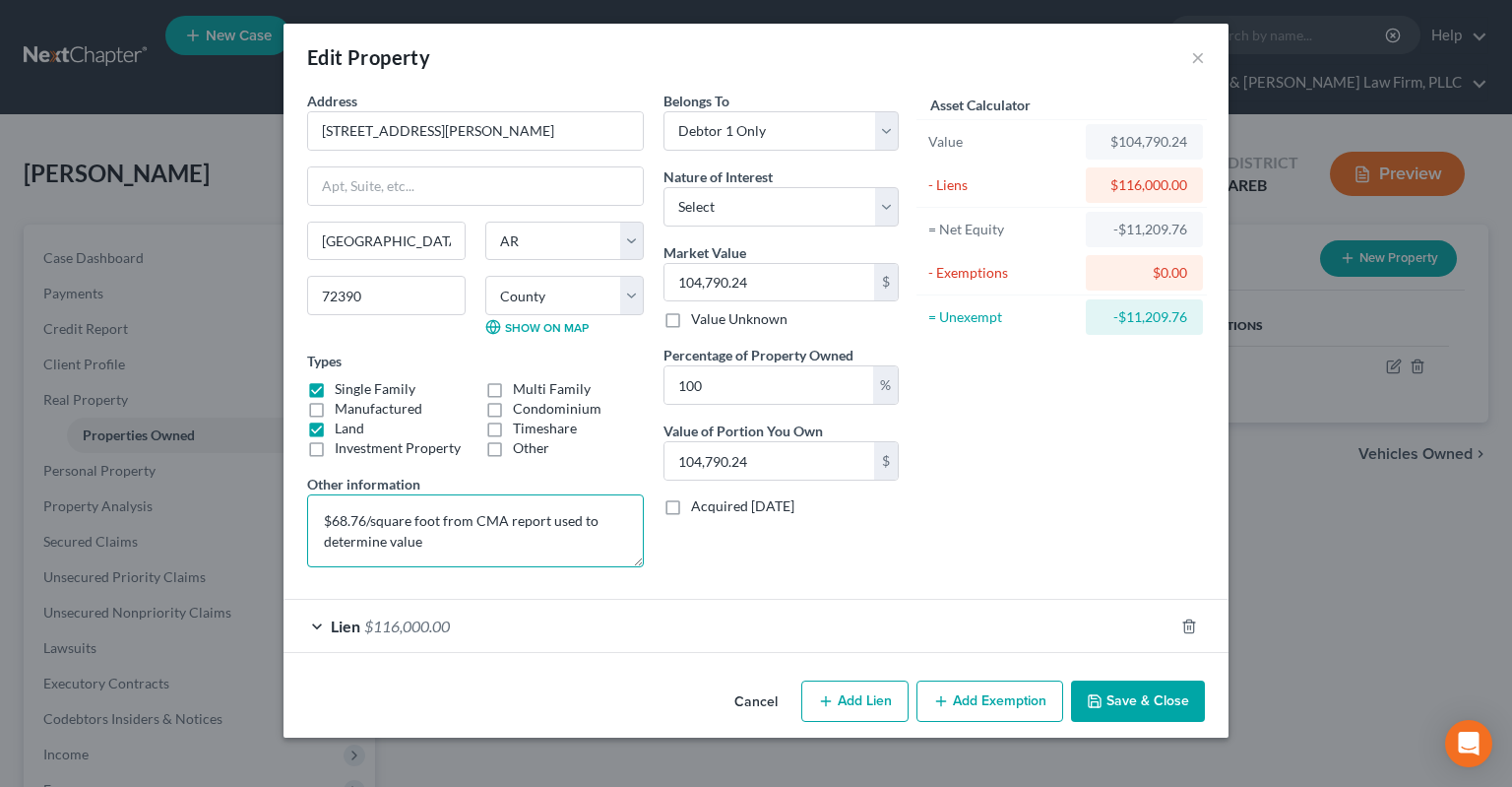 type on "$68.76/square foot from CMA report used to determine value" 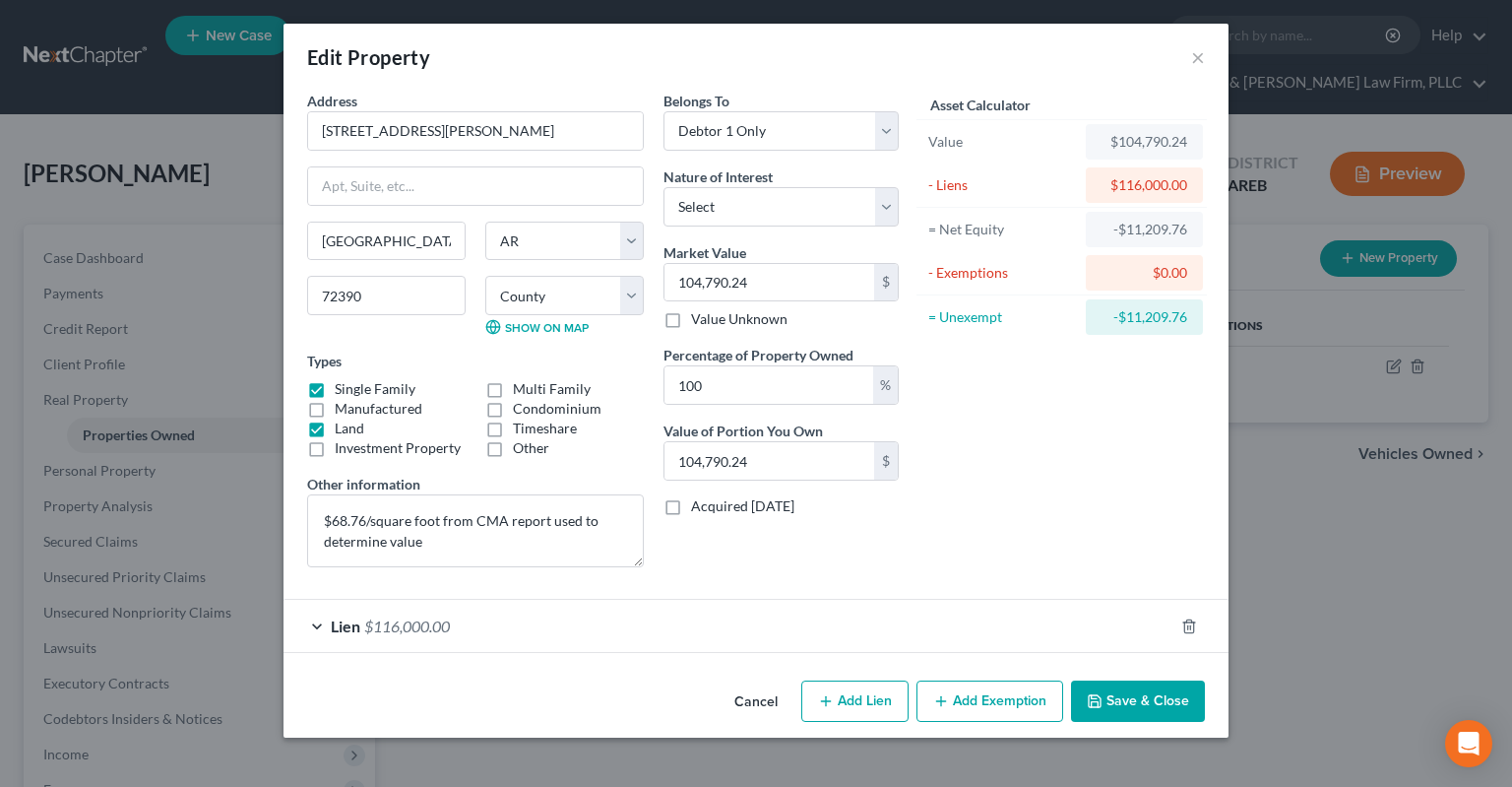 drag, startPoint x: 1120, startPoint y: 699, endPoint x: 1117, endPoint y: 688, distance: 11.401754 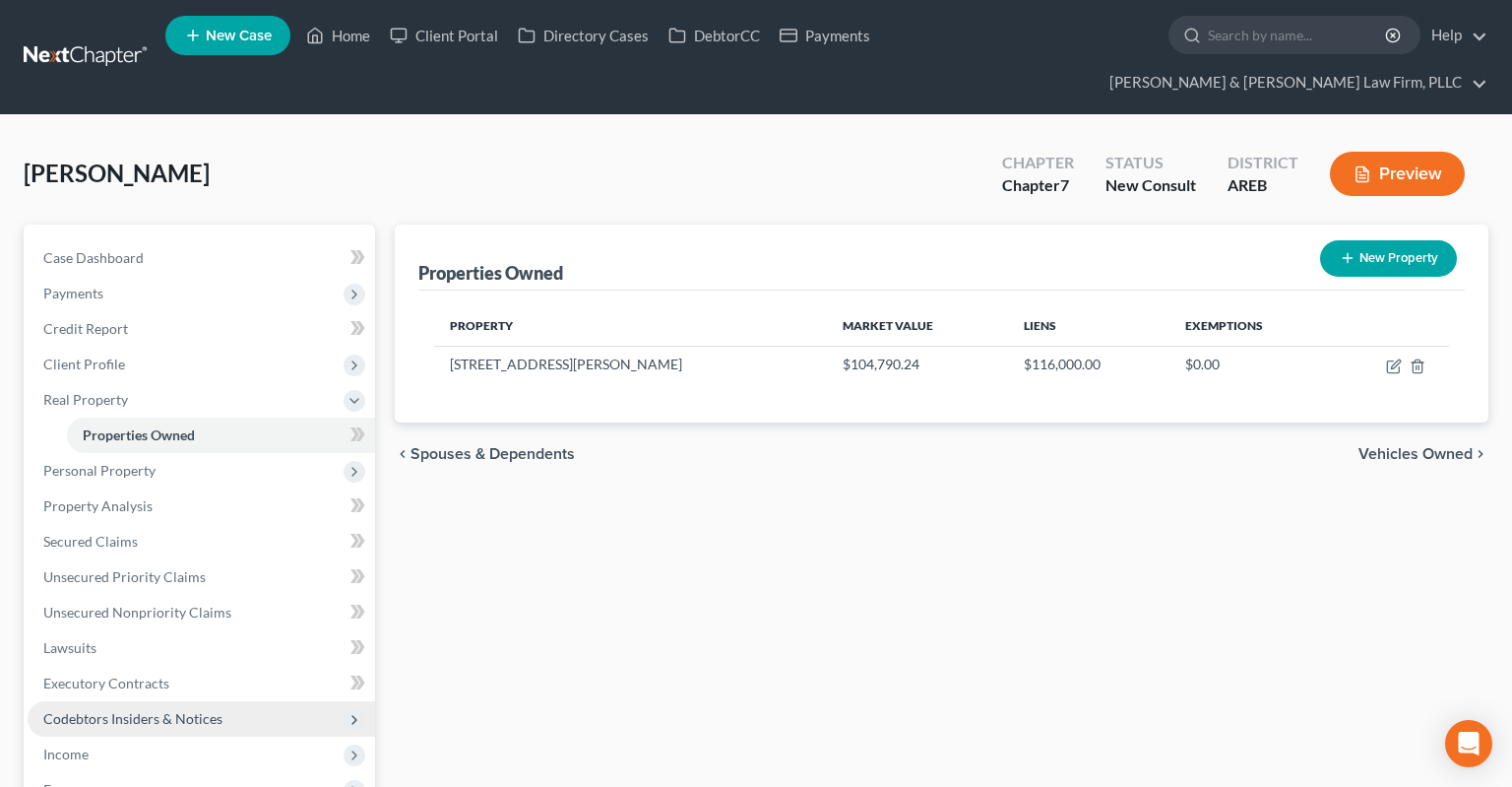 scroll, scrollTop: 363, scrollLeft: 0, axis: vertical 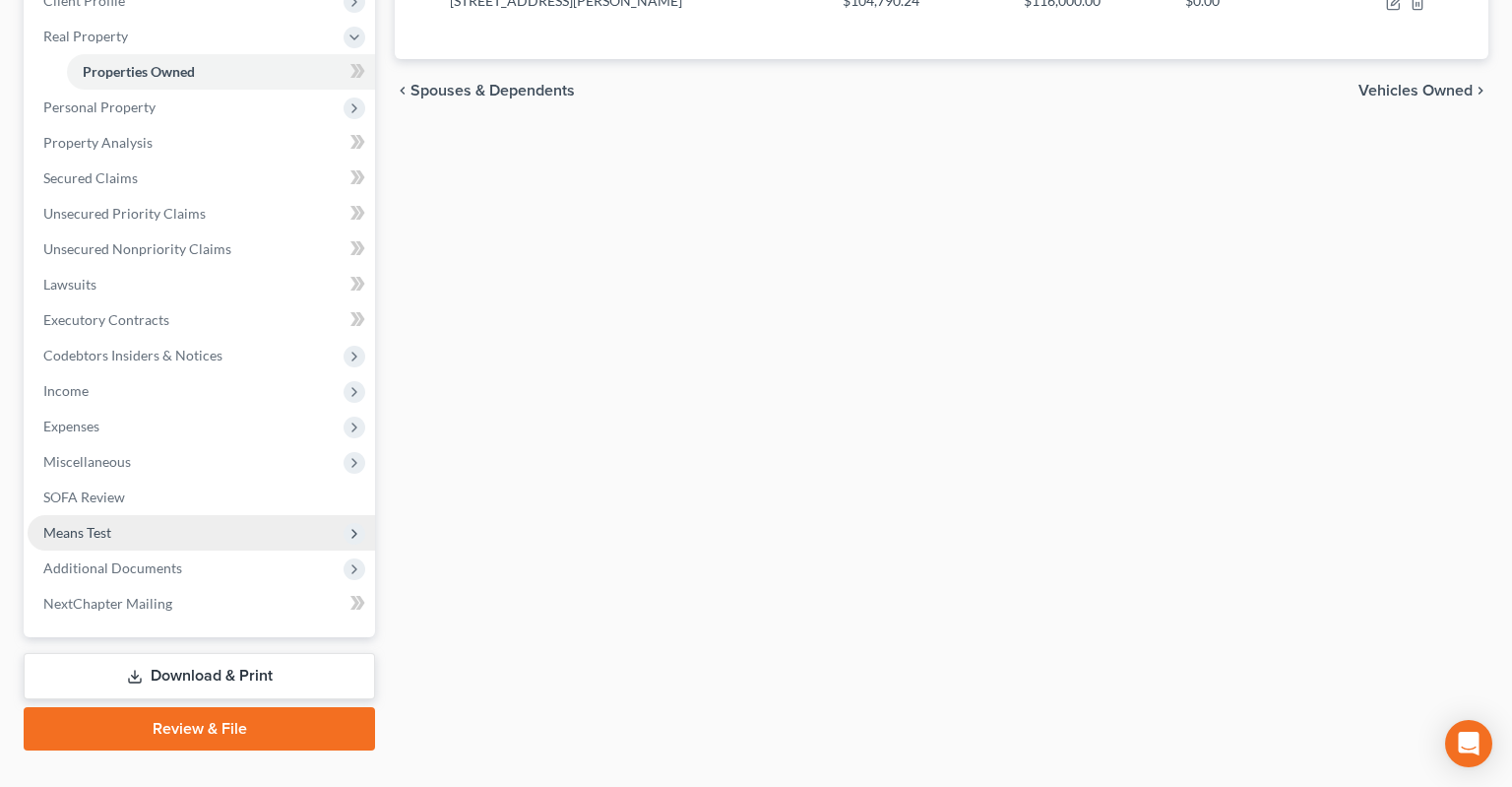 click on "Means Test" at bounding box center (201, 533) 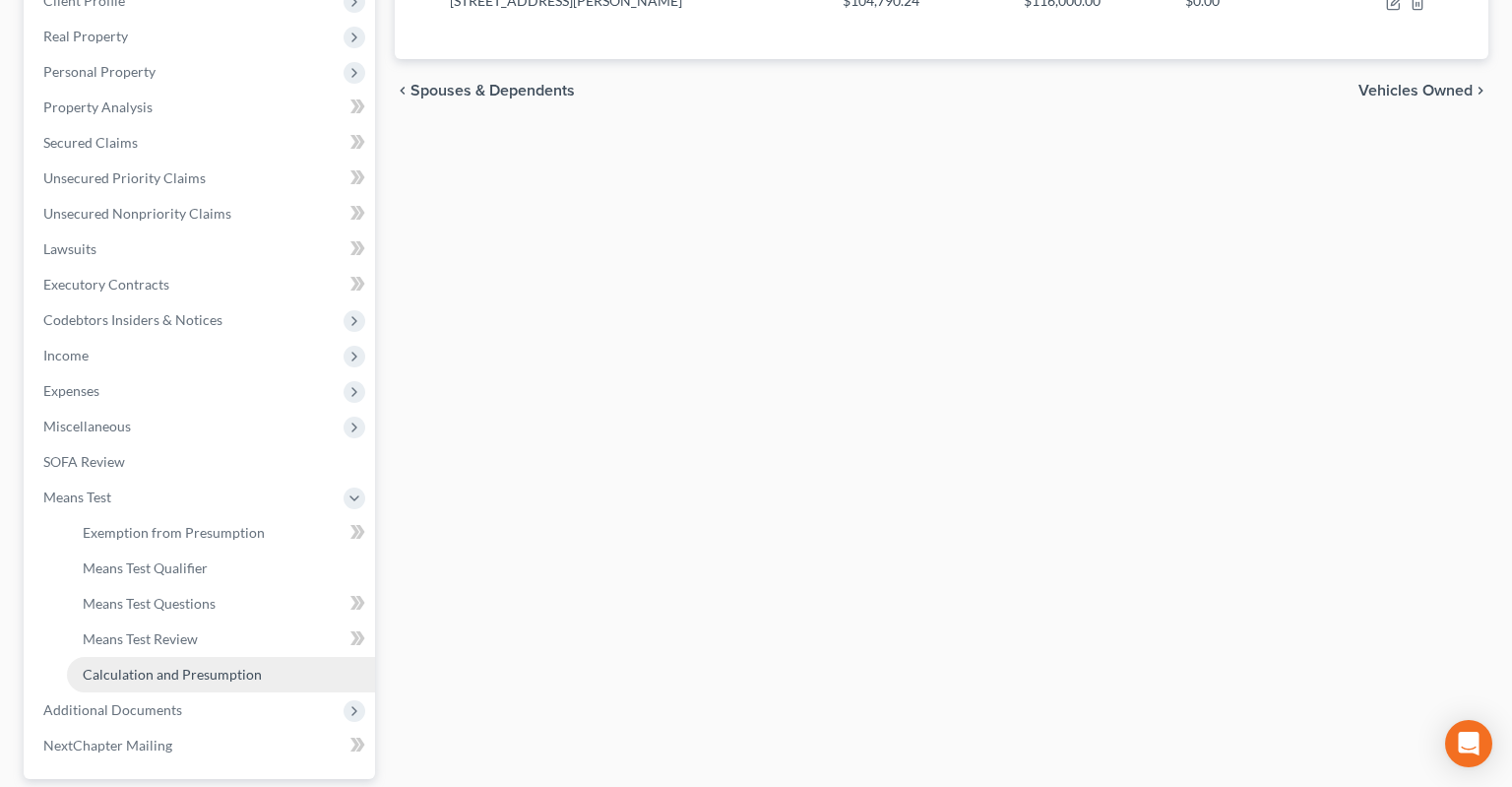 click on "Calculation and Presumption" at bounding box center (172, 674) 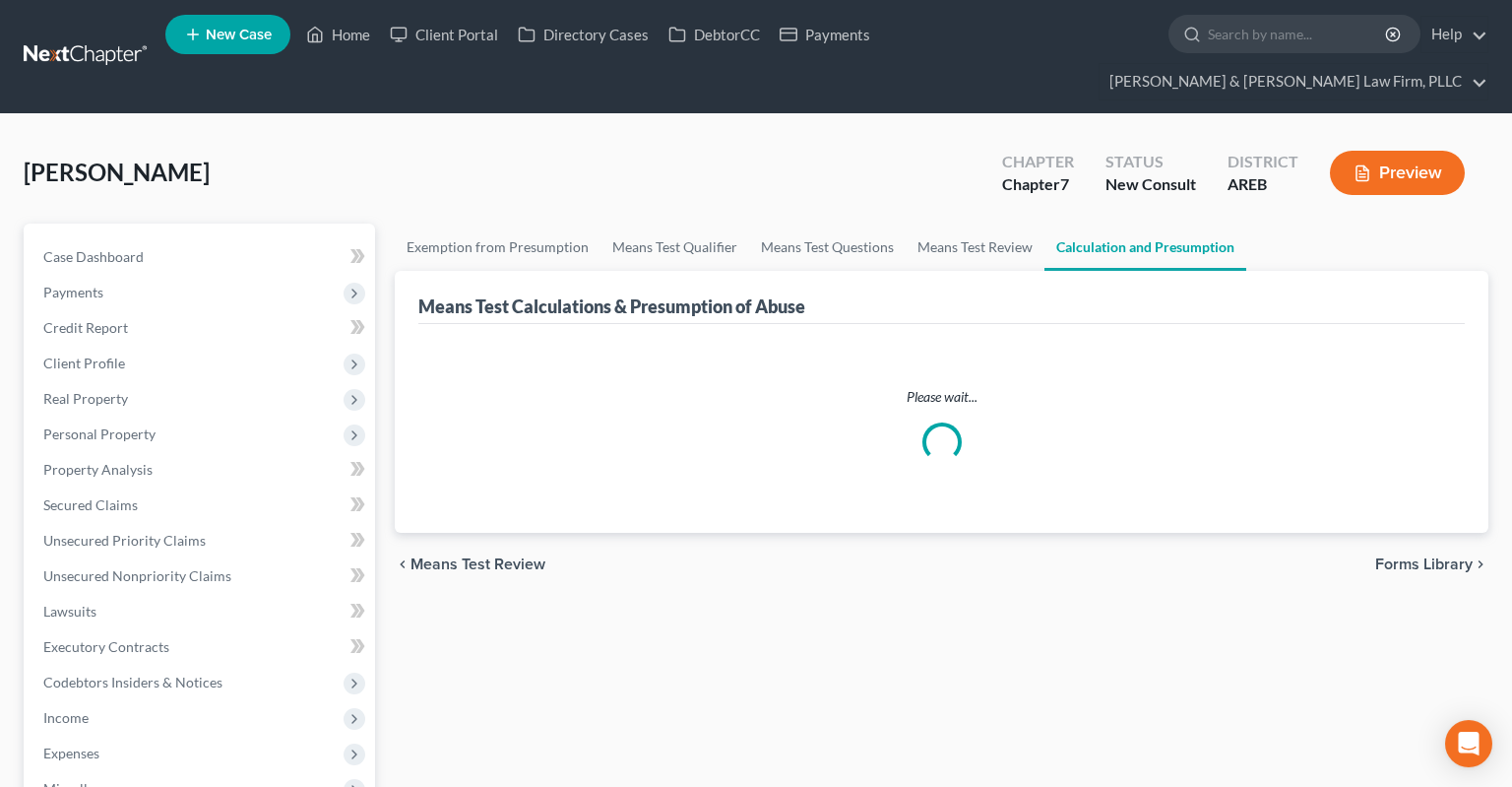 scroll, scrollTop: 0, scrollLeft: 0, axis: both 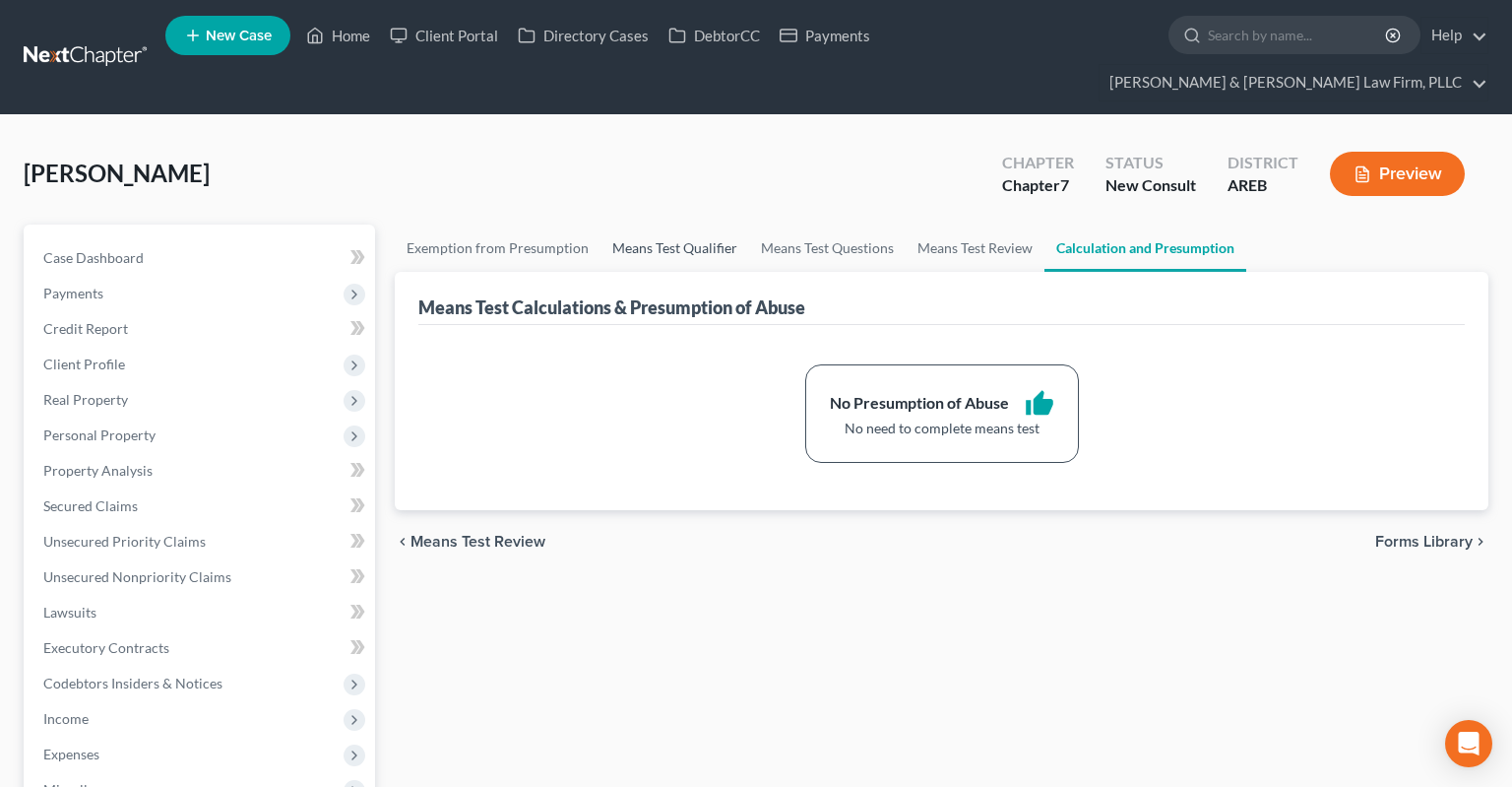 click on "Means Test Qualifier" at bounding box center (674, 248) 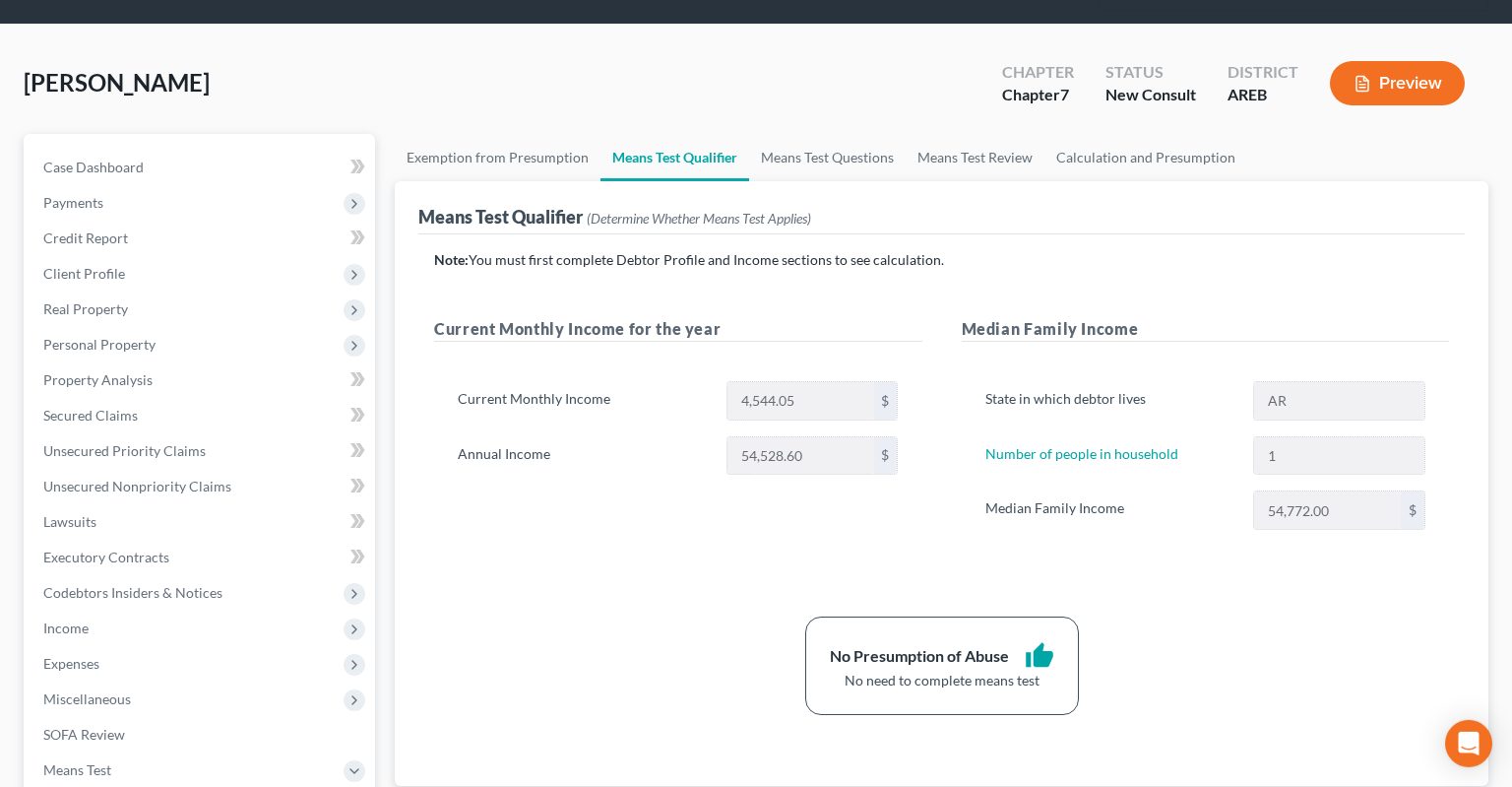 scroll, scrollTop: 208, scrollLeft: 0, axis: vertical 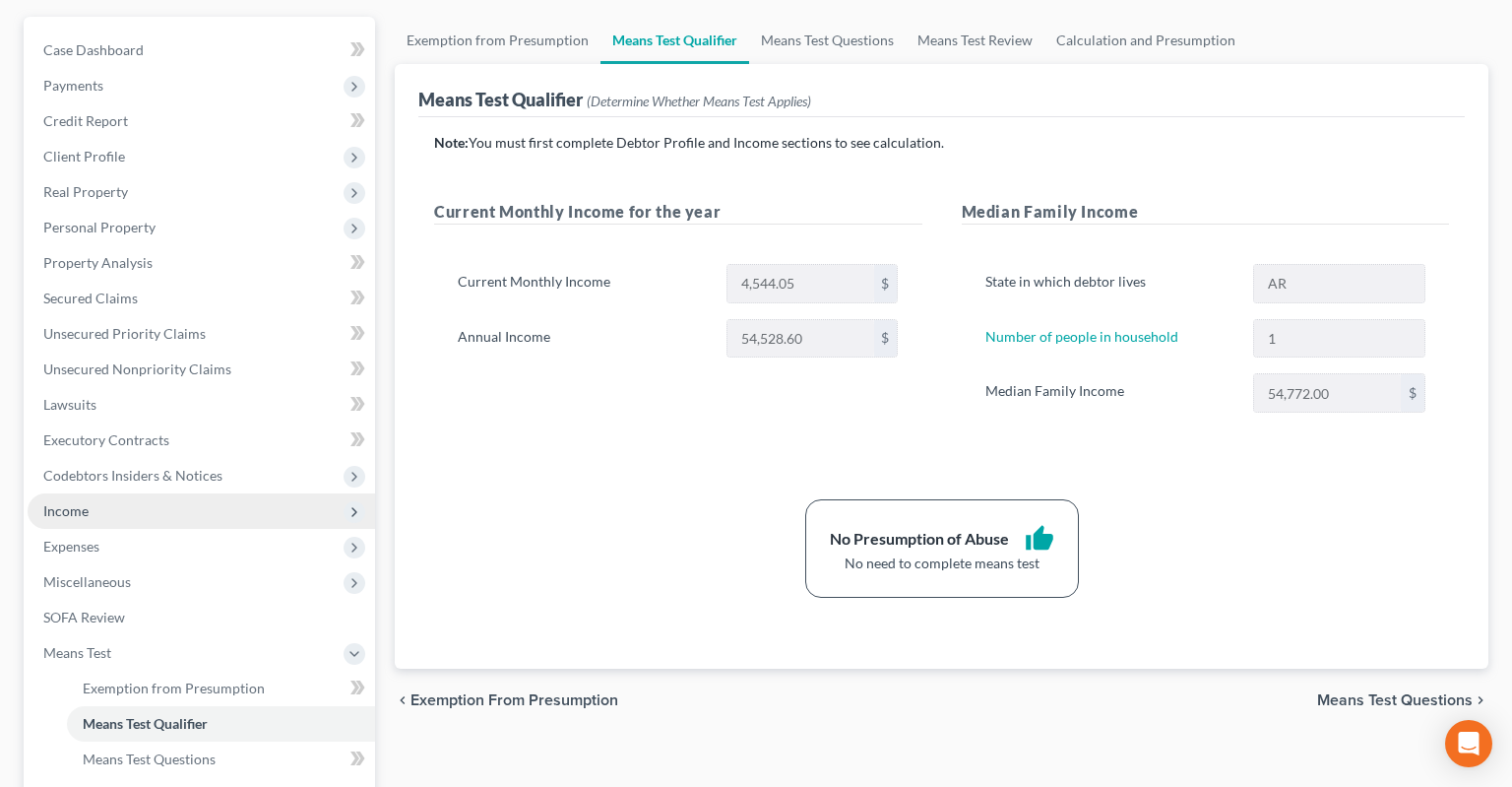 click on "Income" at bounding box center (201, 511) 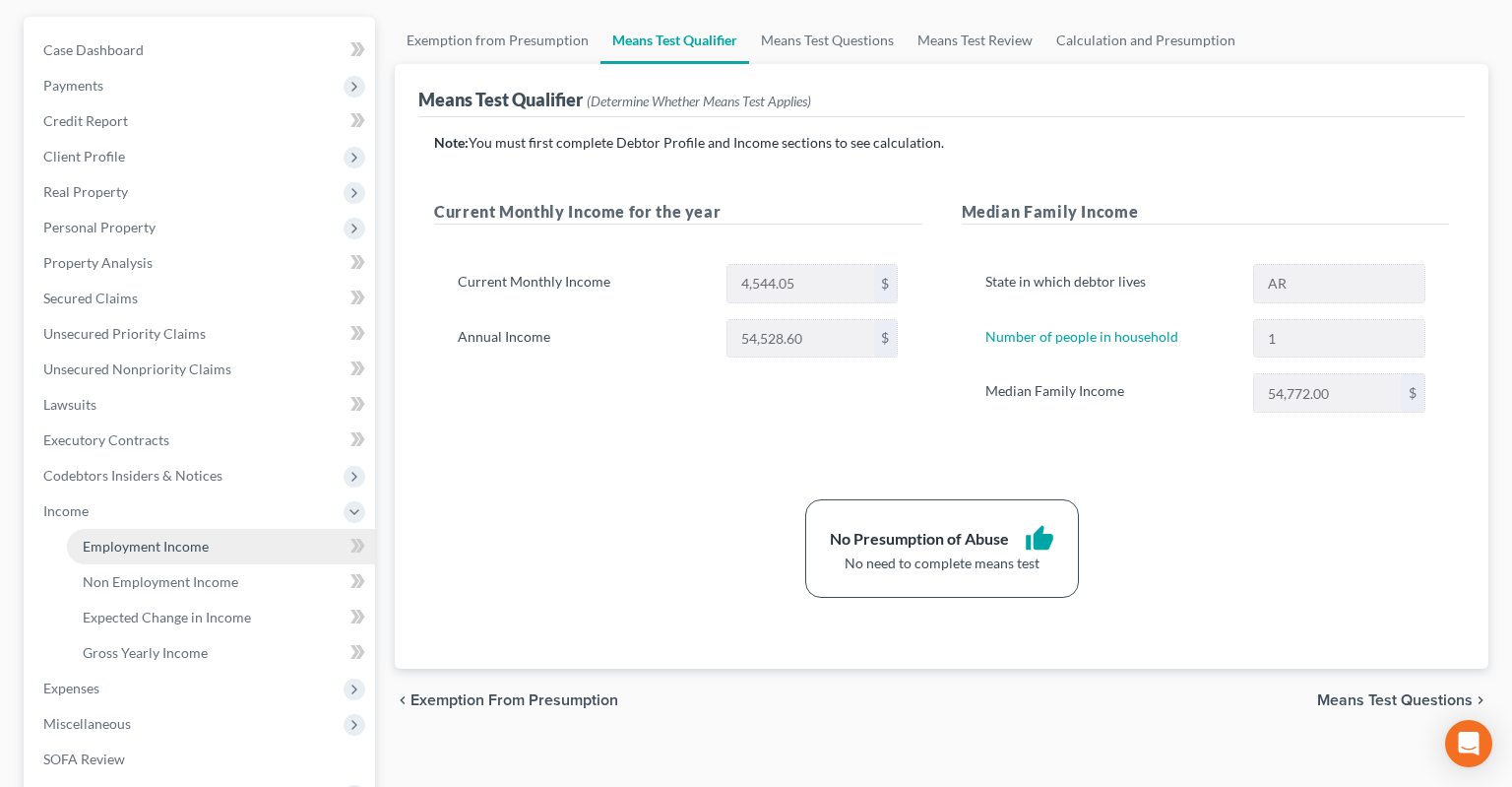 click on "Employment Income" at bounding box center [146, 546] 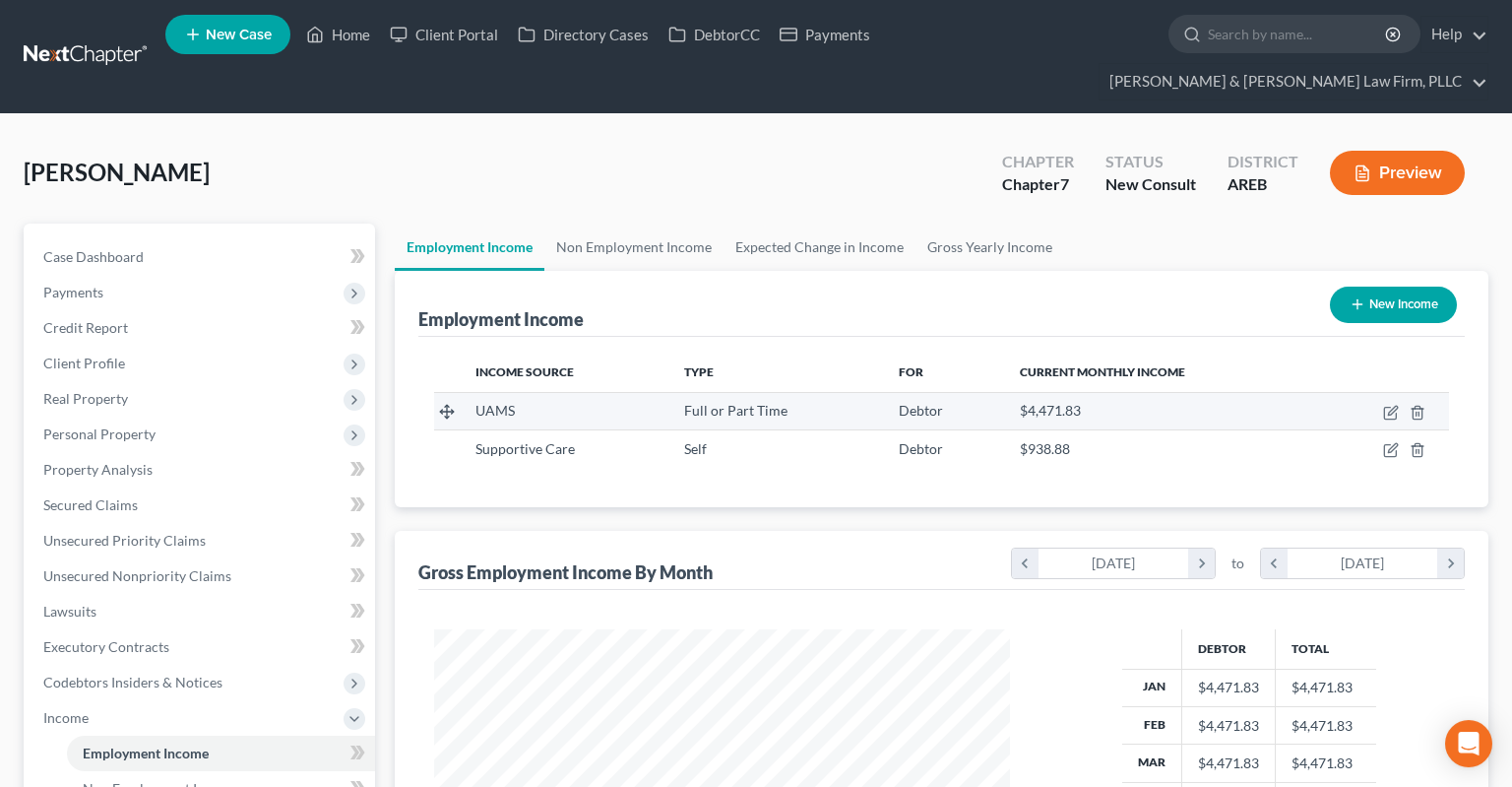 scroll, scrollTop: 0, scrollLeft: 0, axis: both 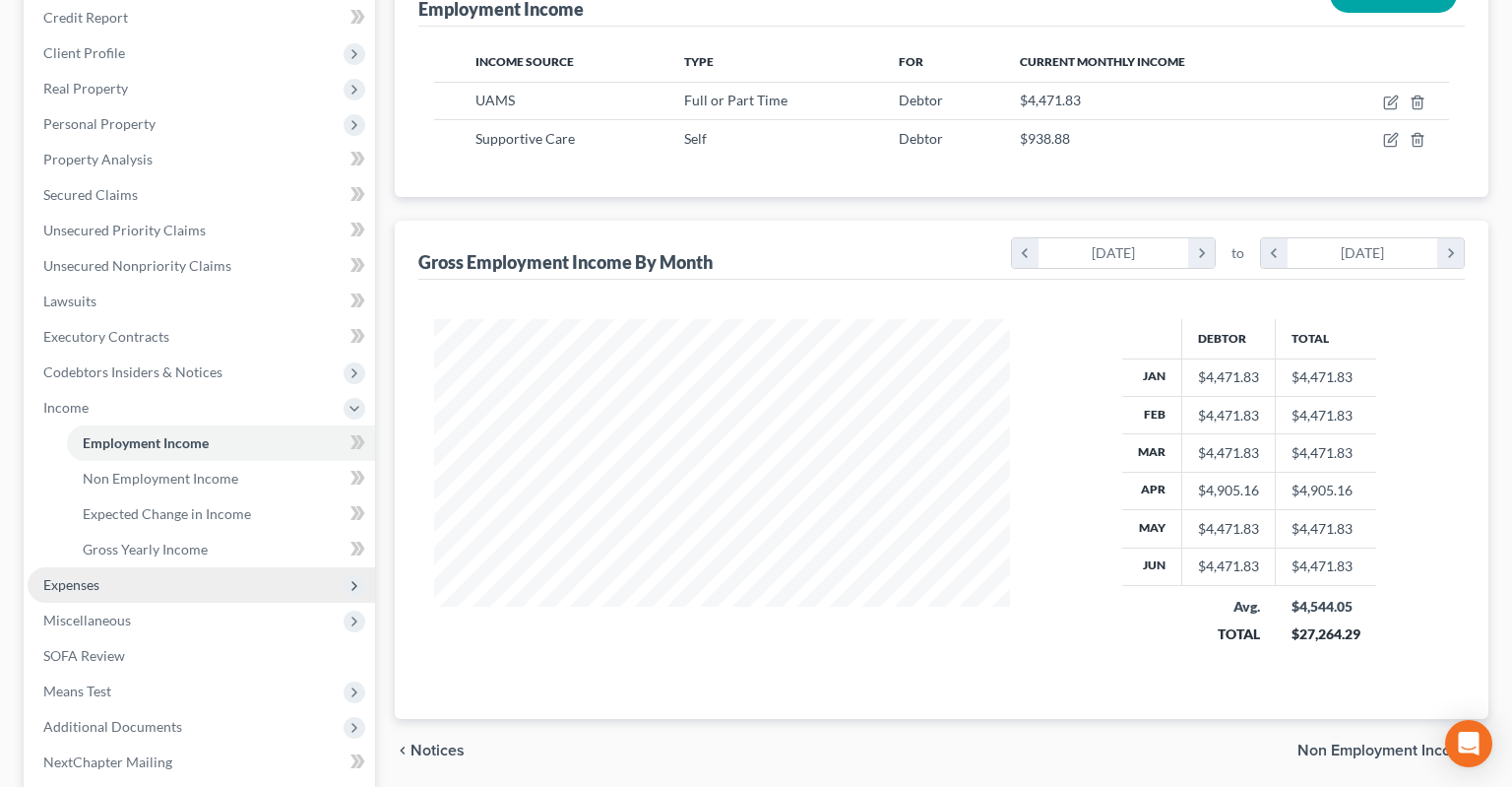 click on "Expenses" at bounding box center (201, 585) 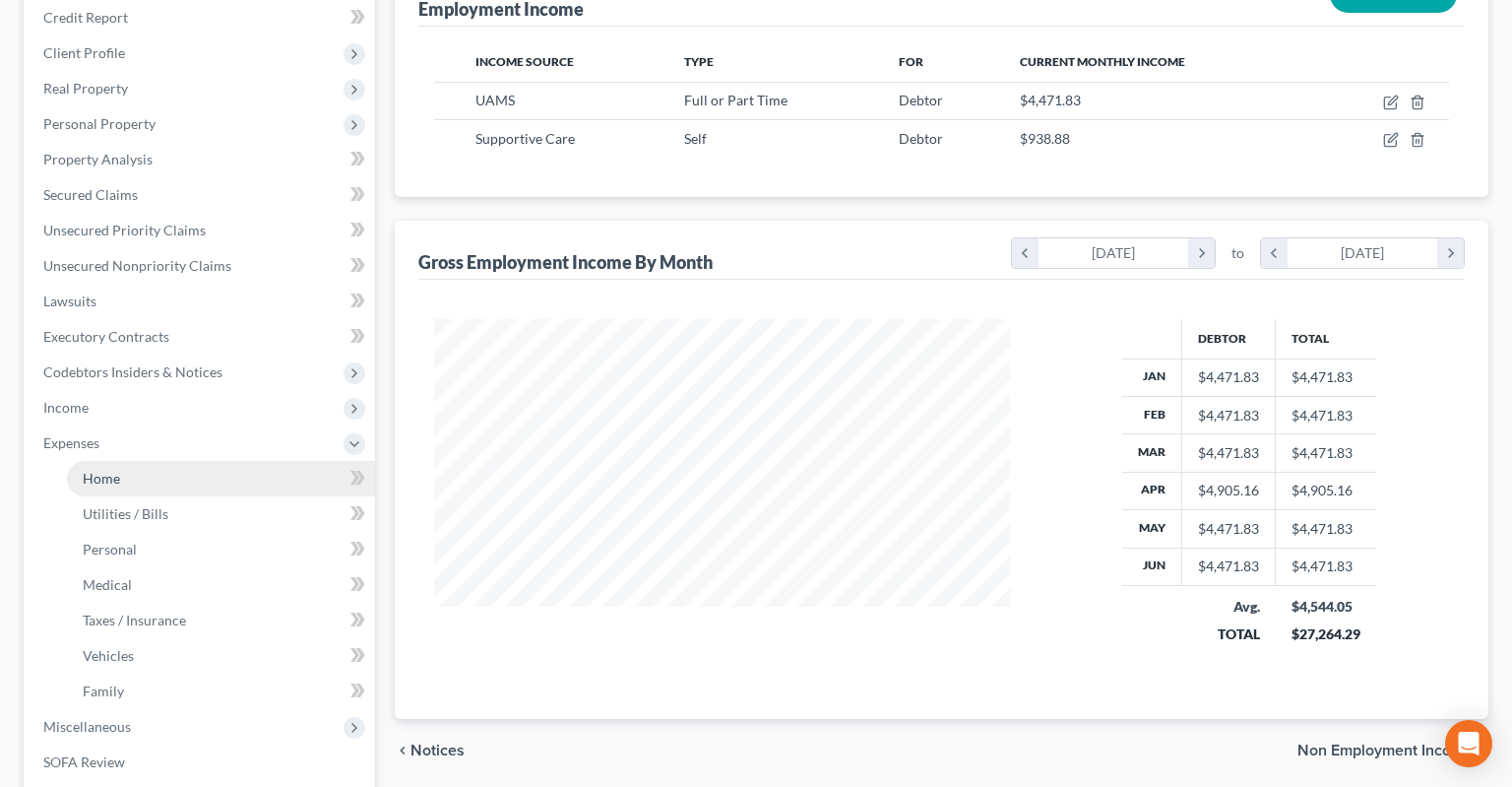 click on "Home" at bounding box center (220, 479) 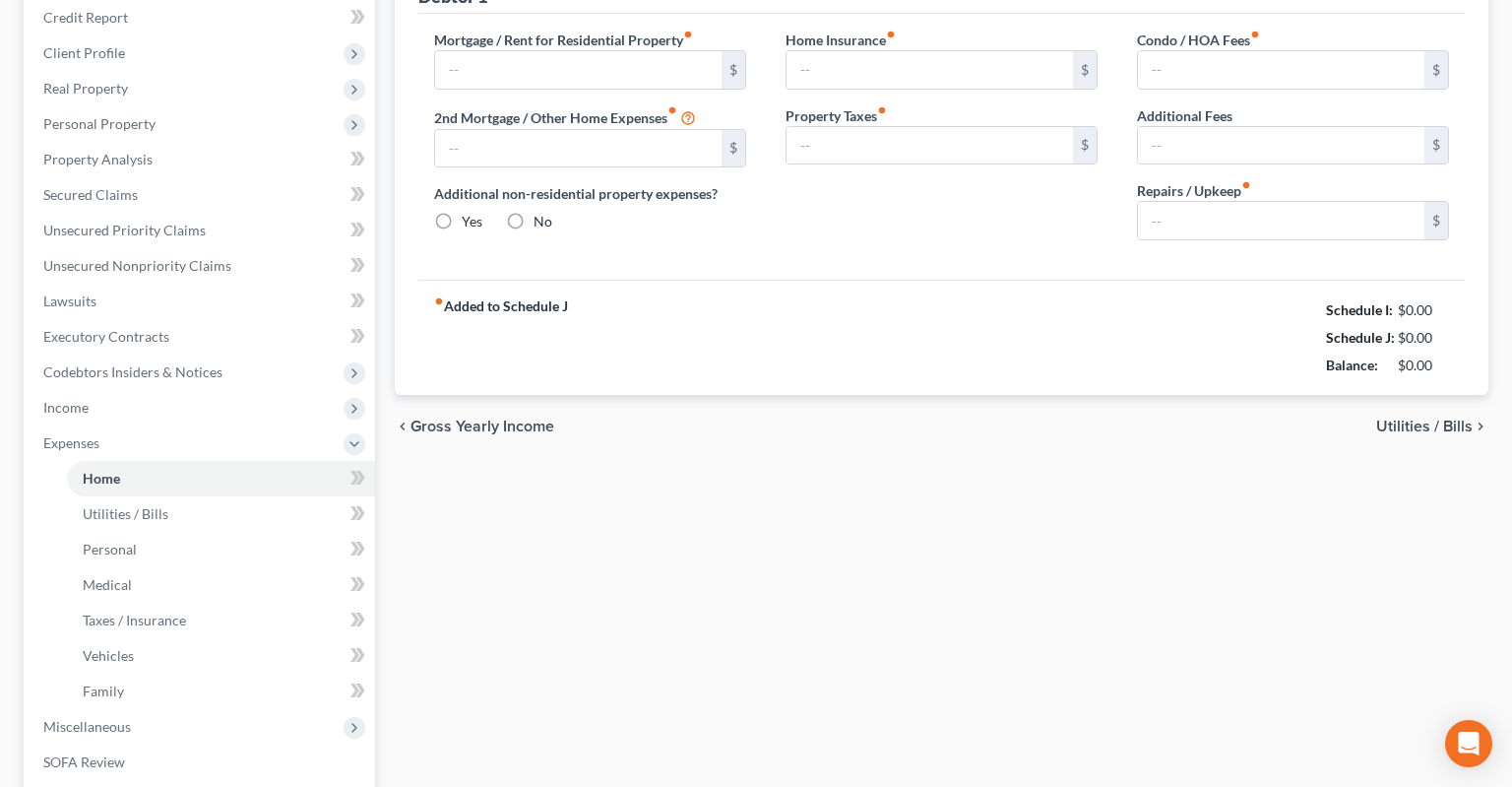 type on "882.00" 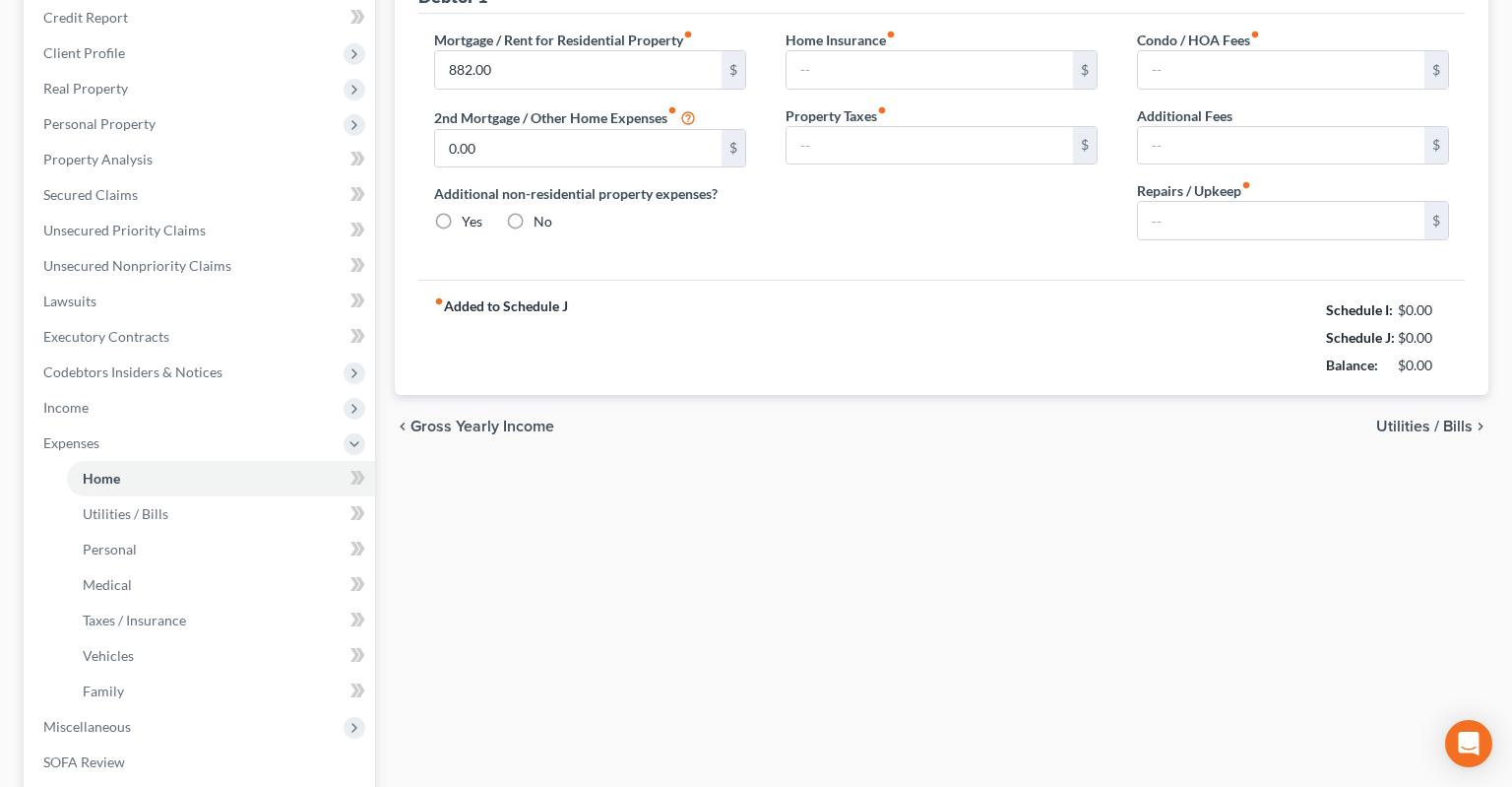 radio on "true" 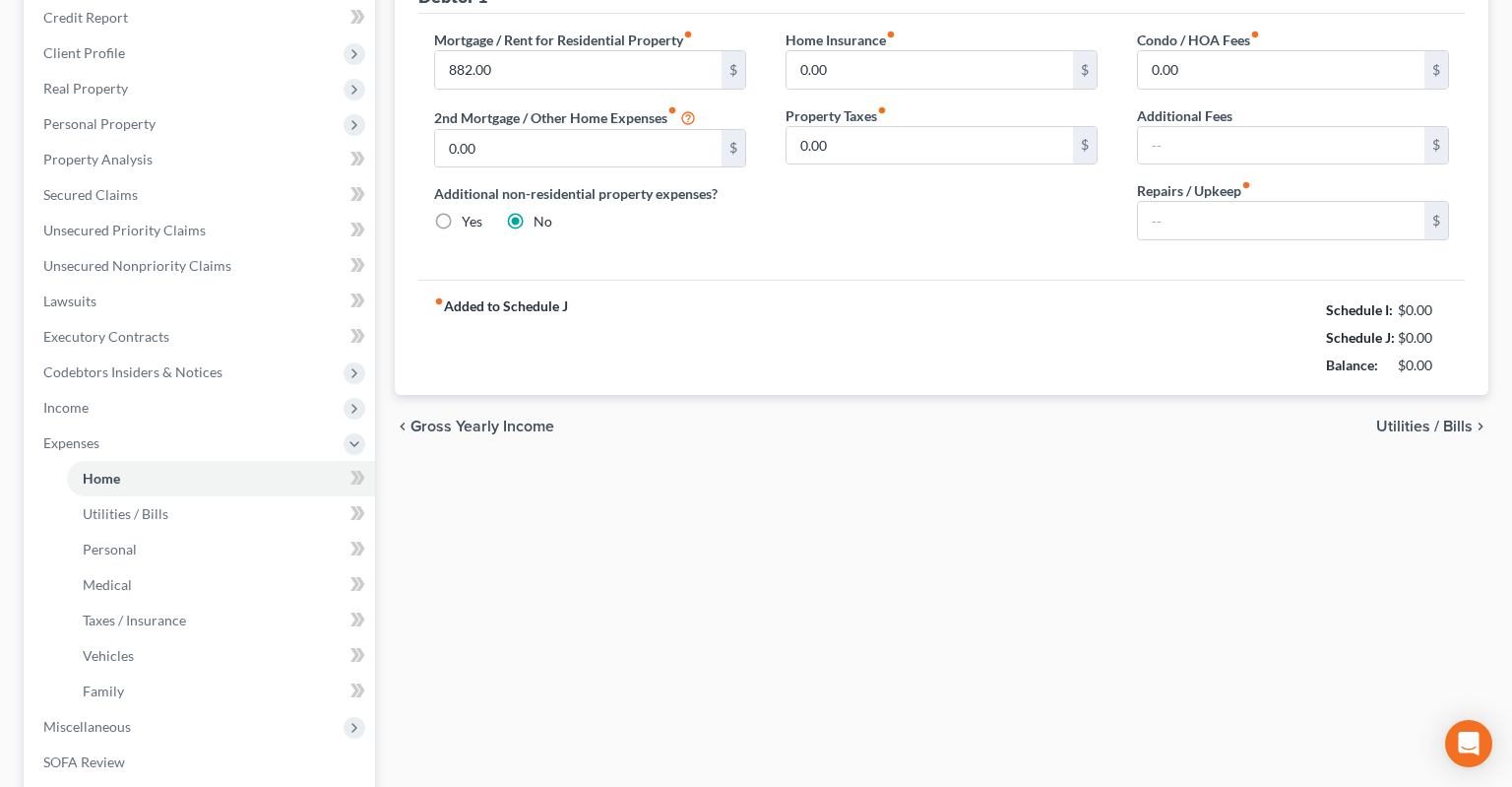 type on "0.00" 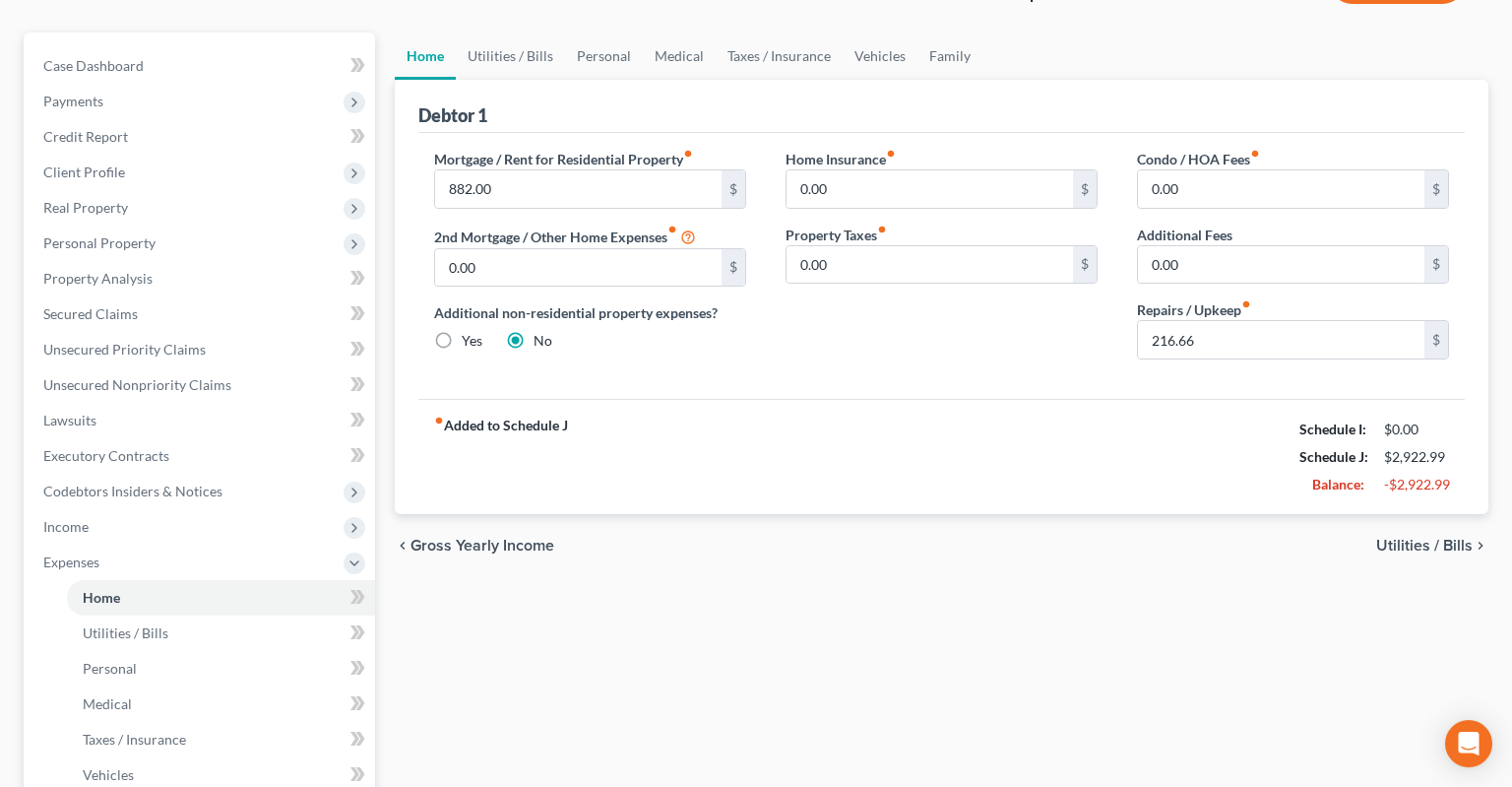 scroll, scrollTop: 311, scrollLeft: 0, axis: vertical 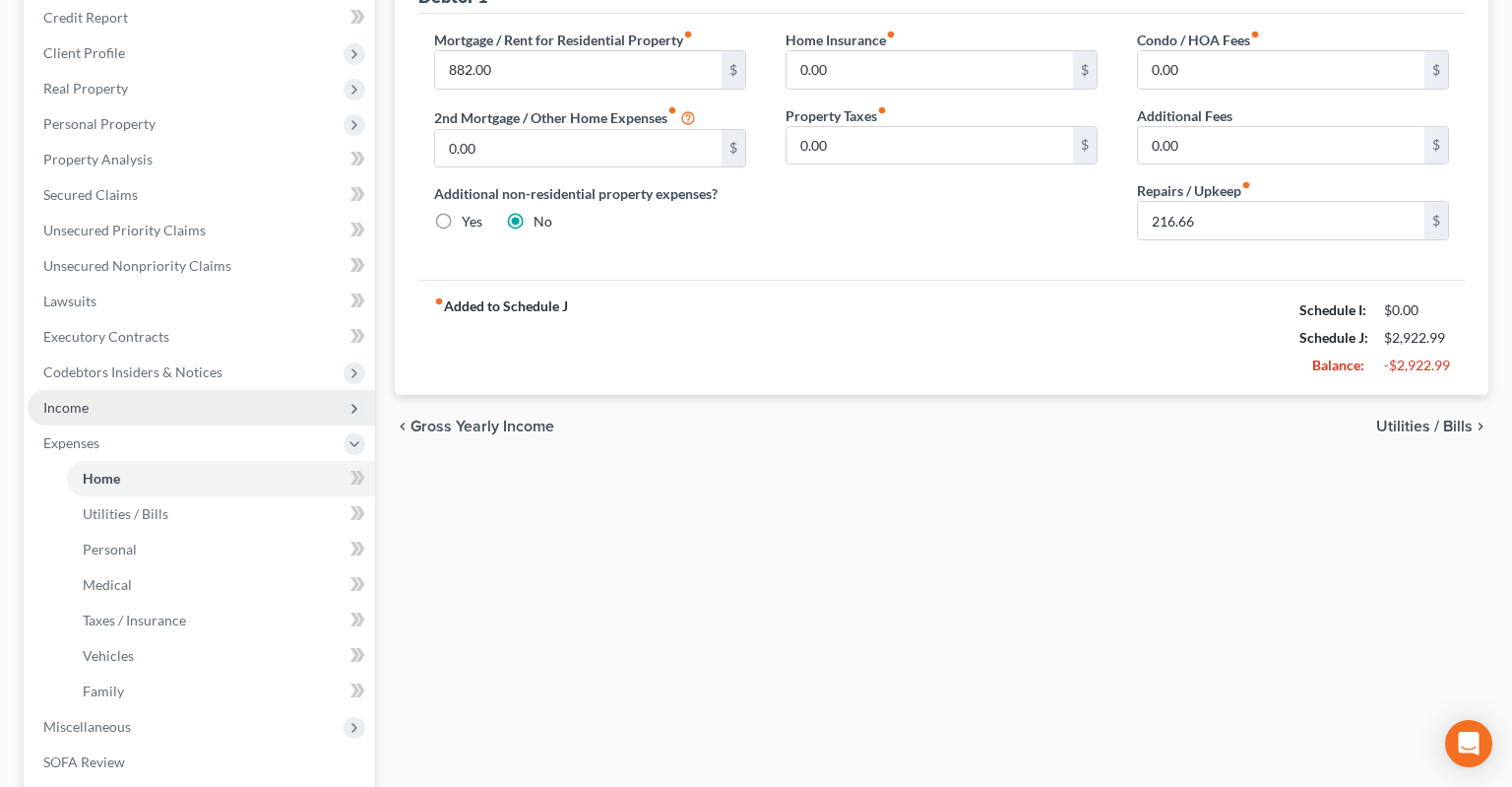 click on "Income" at bounding box center [201, 408] 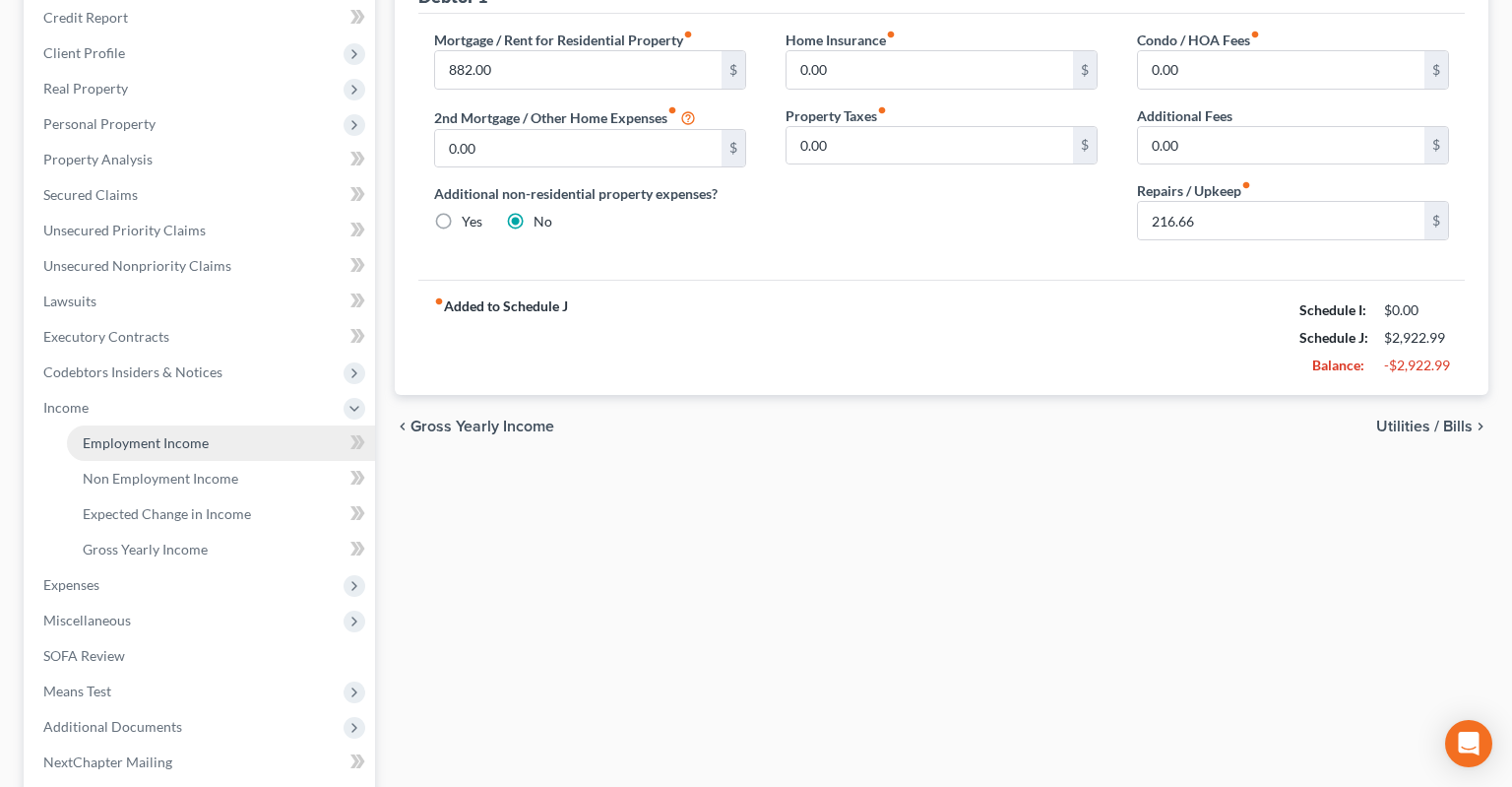click on "Employment Income" at bounding box center (220, 443) 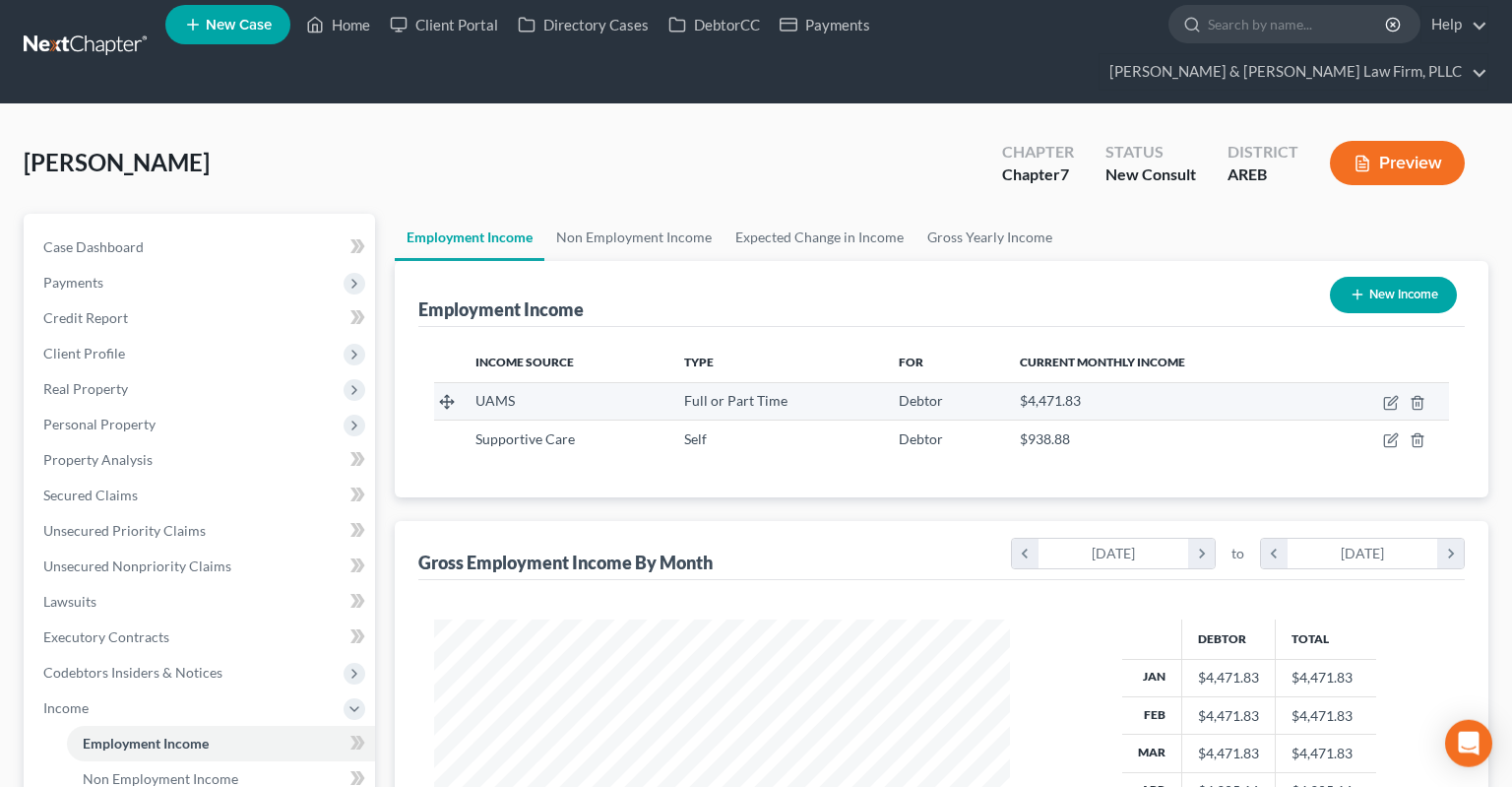 scroll, scrollTop: 2, scrollLeft: 0, axis: vertical 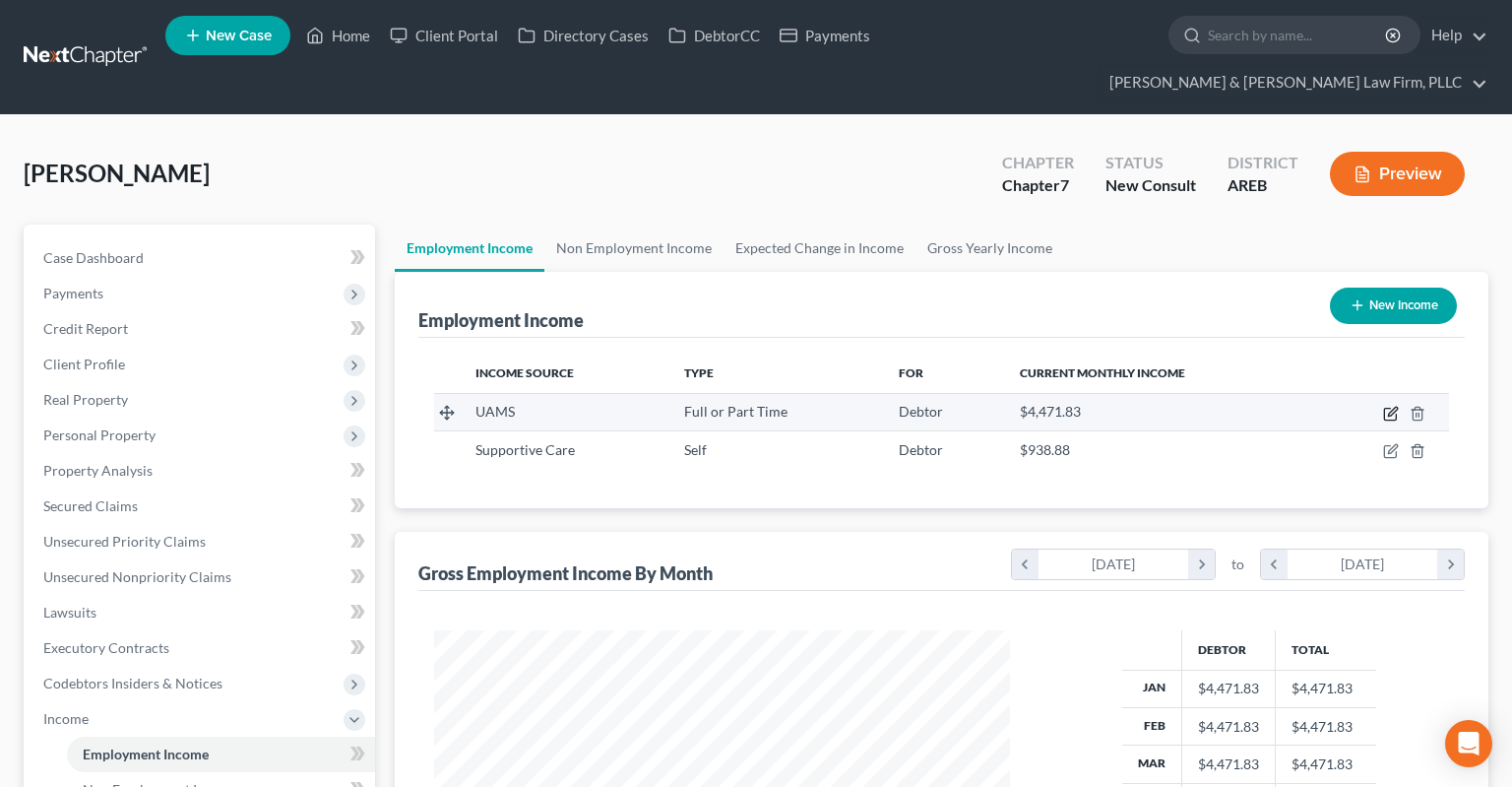 click 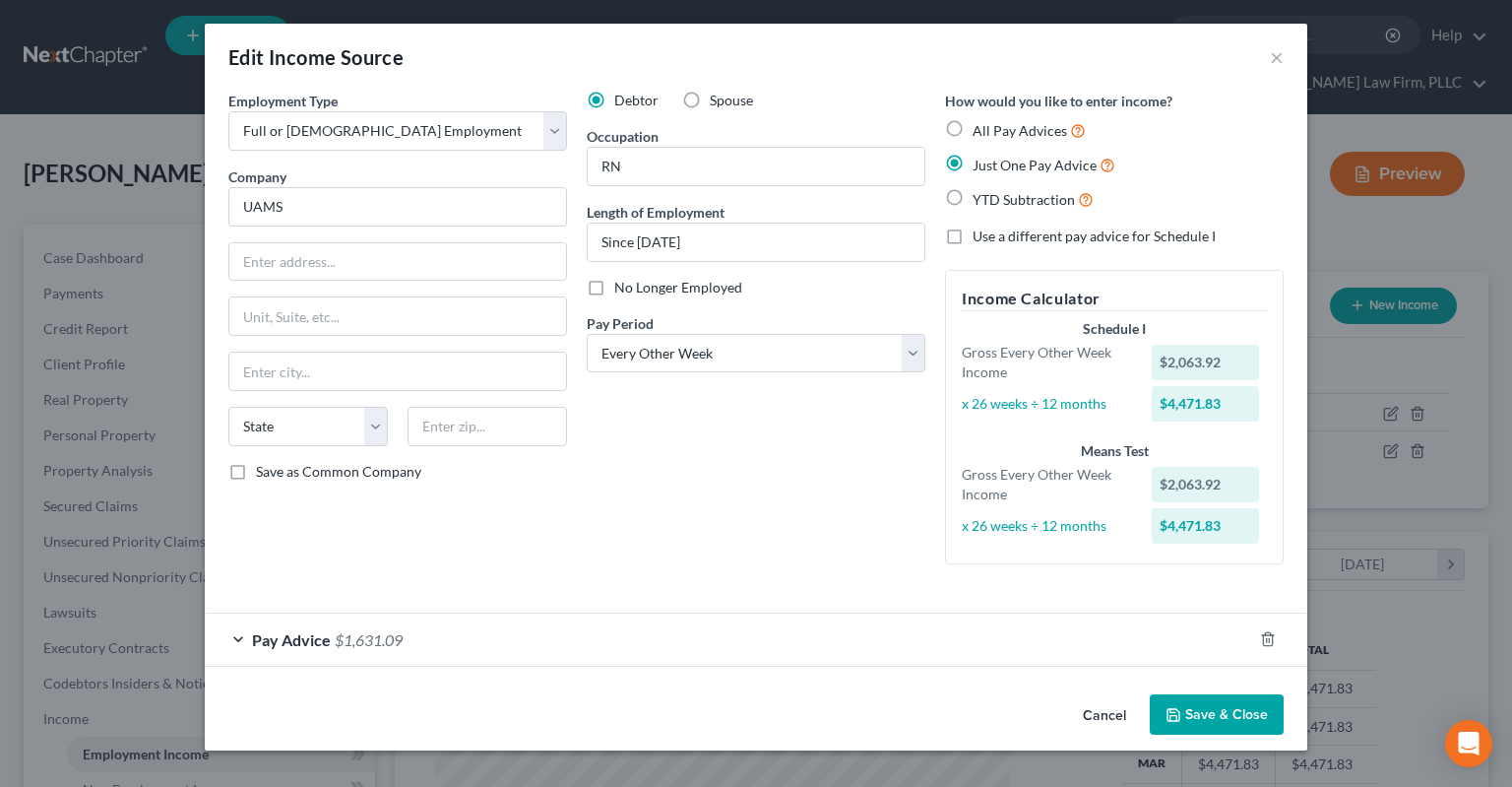 click on "Cancel" at bounding box center [1104, 716] 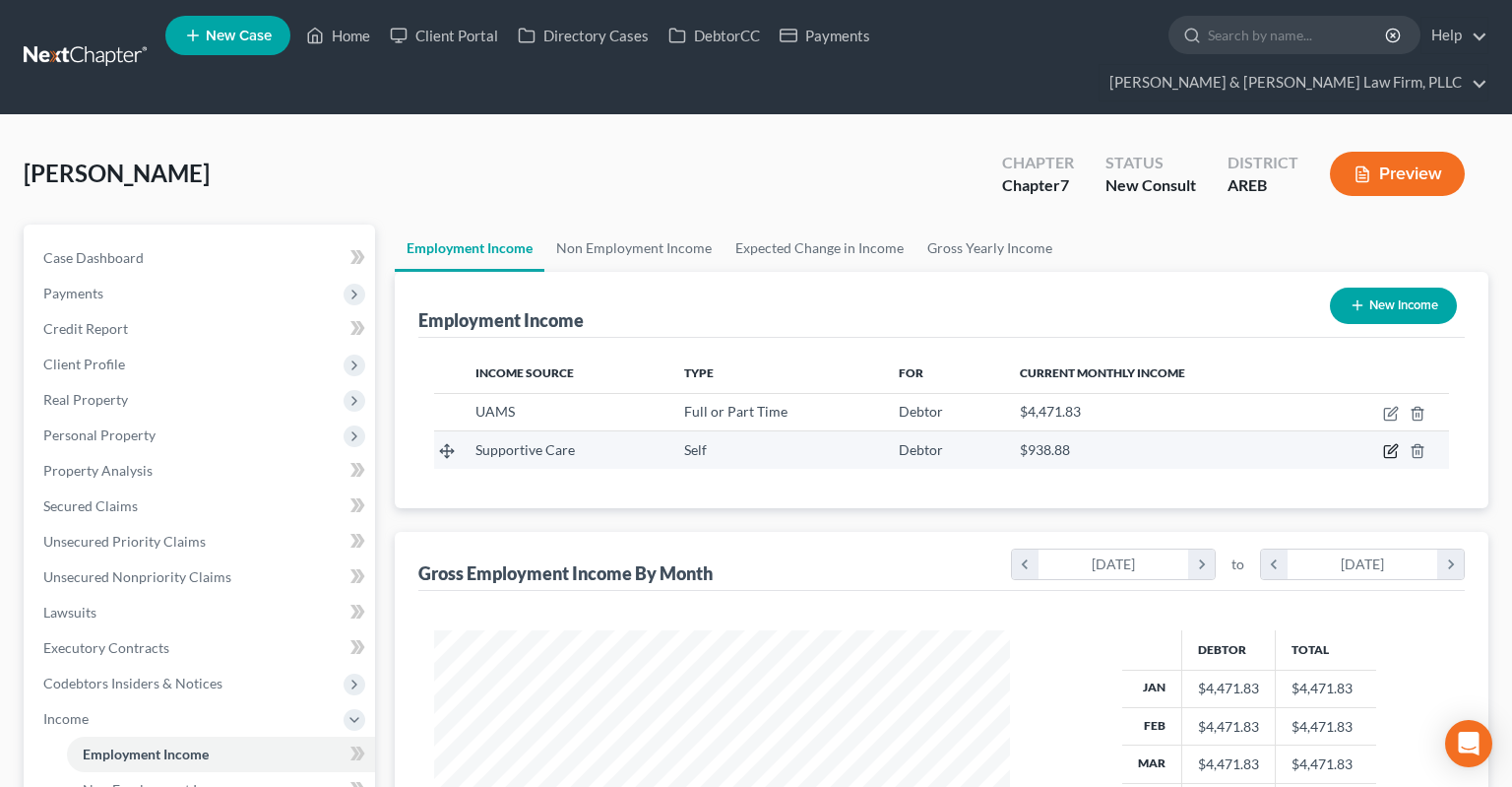 click 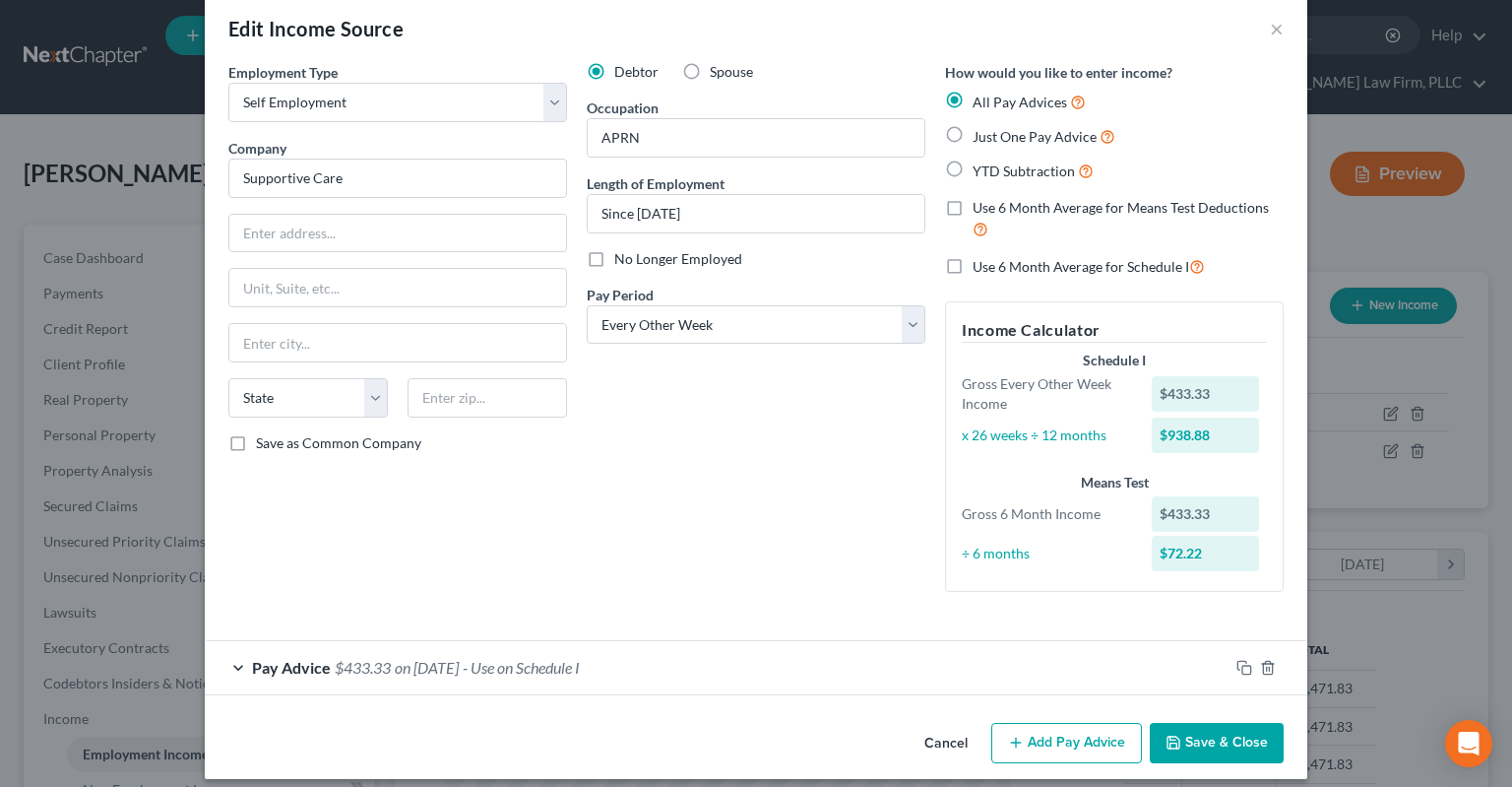 scroll, scrollTop: 43, scrollLeft: 0, axis: vertical 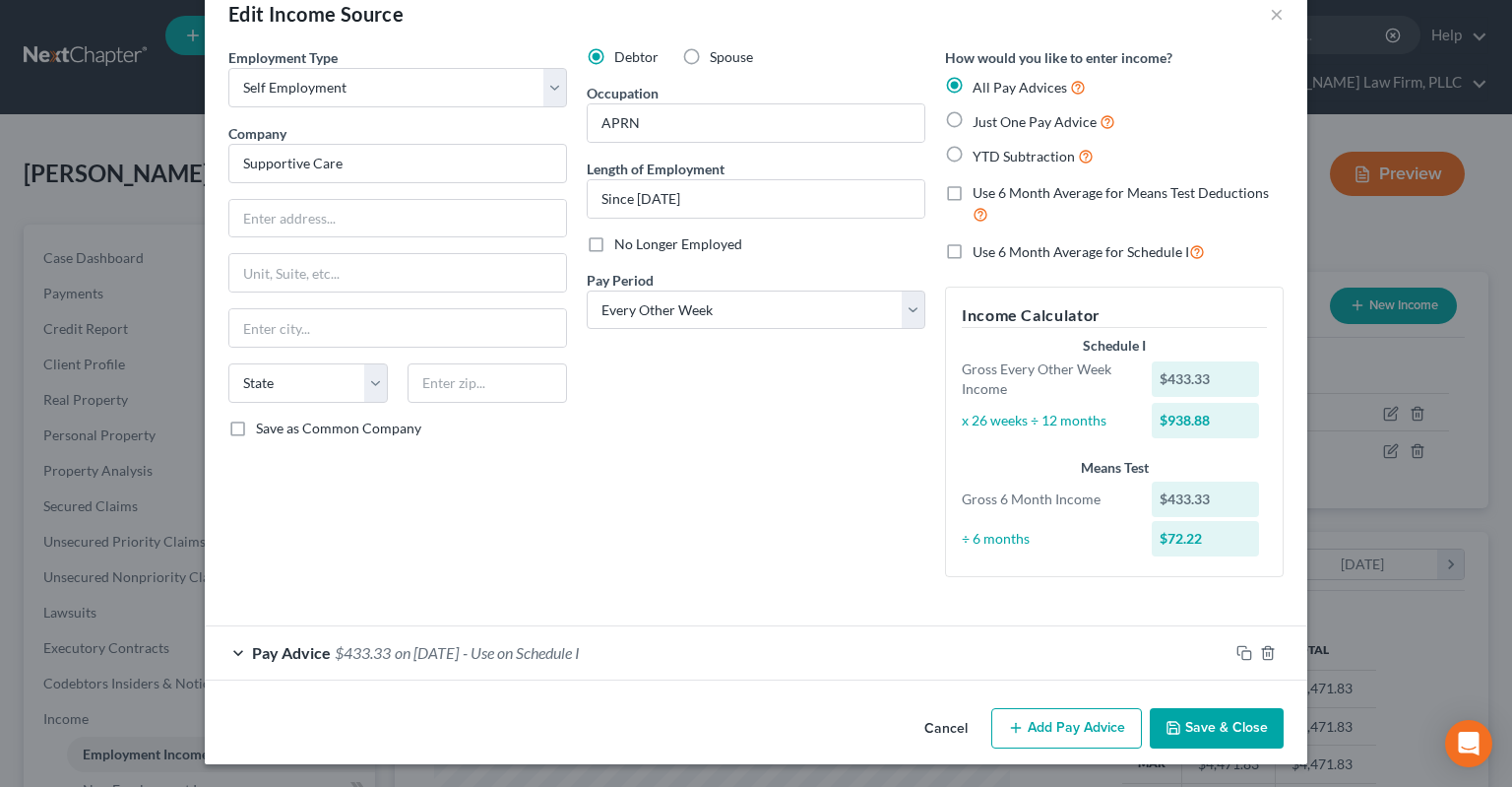 click on "Cancel" at bounding box center [946, 730] 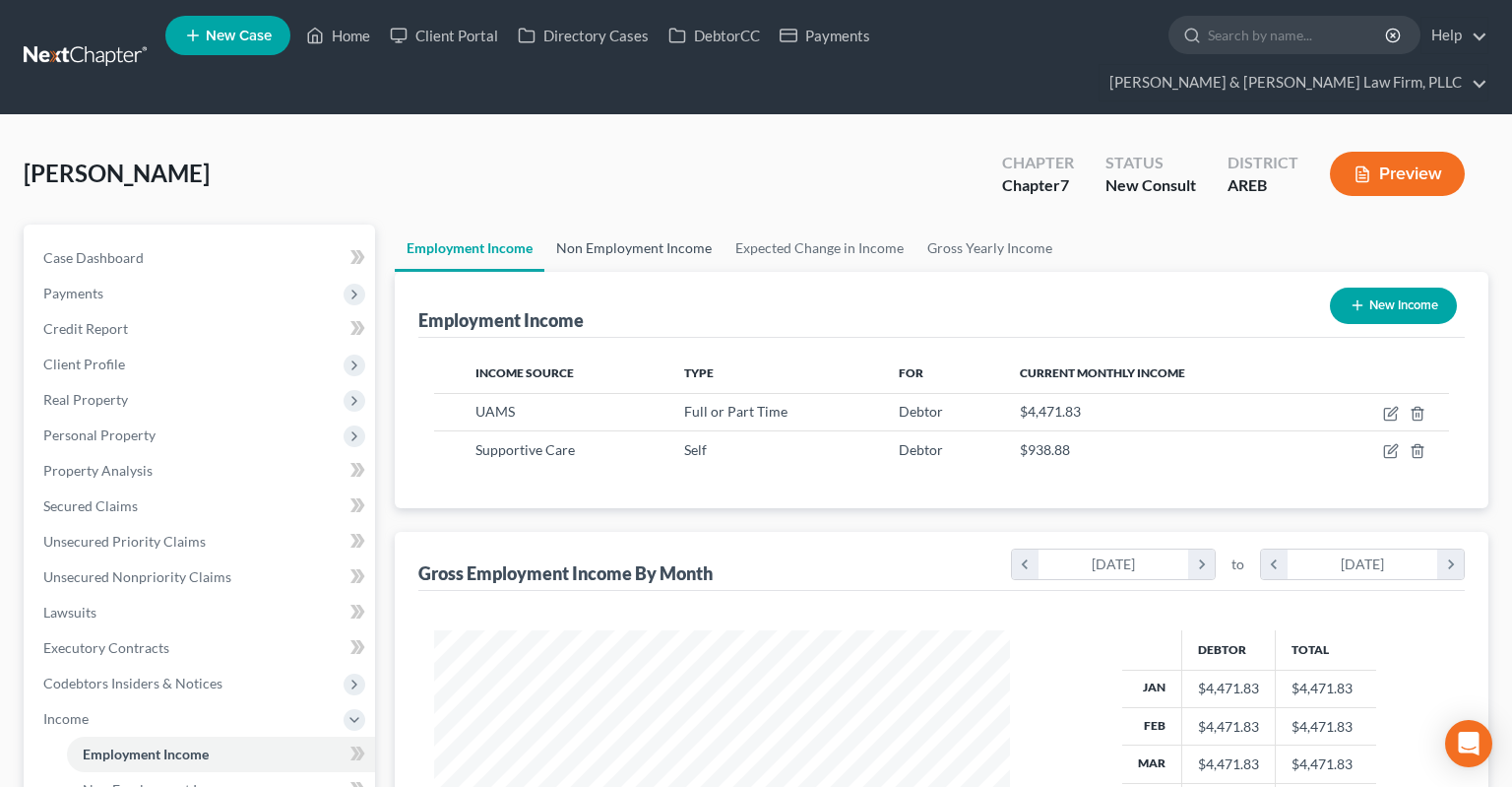 click on "Non Employment Income" at bounding box center [634, 248] 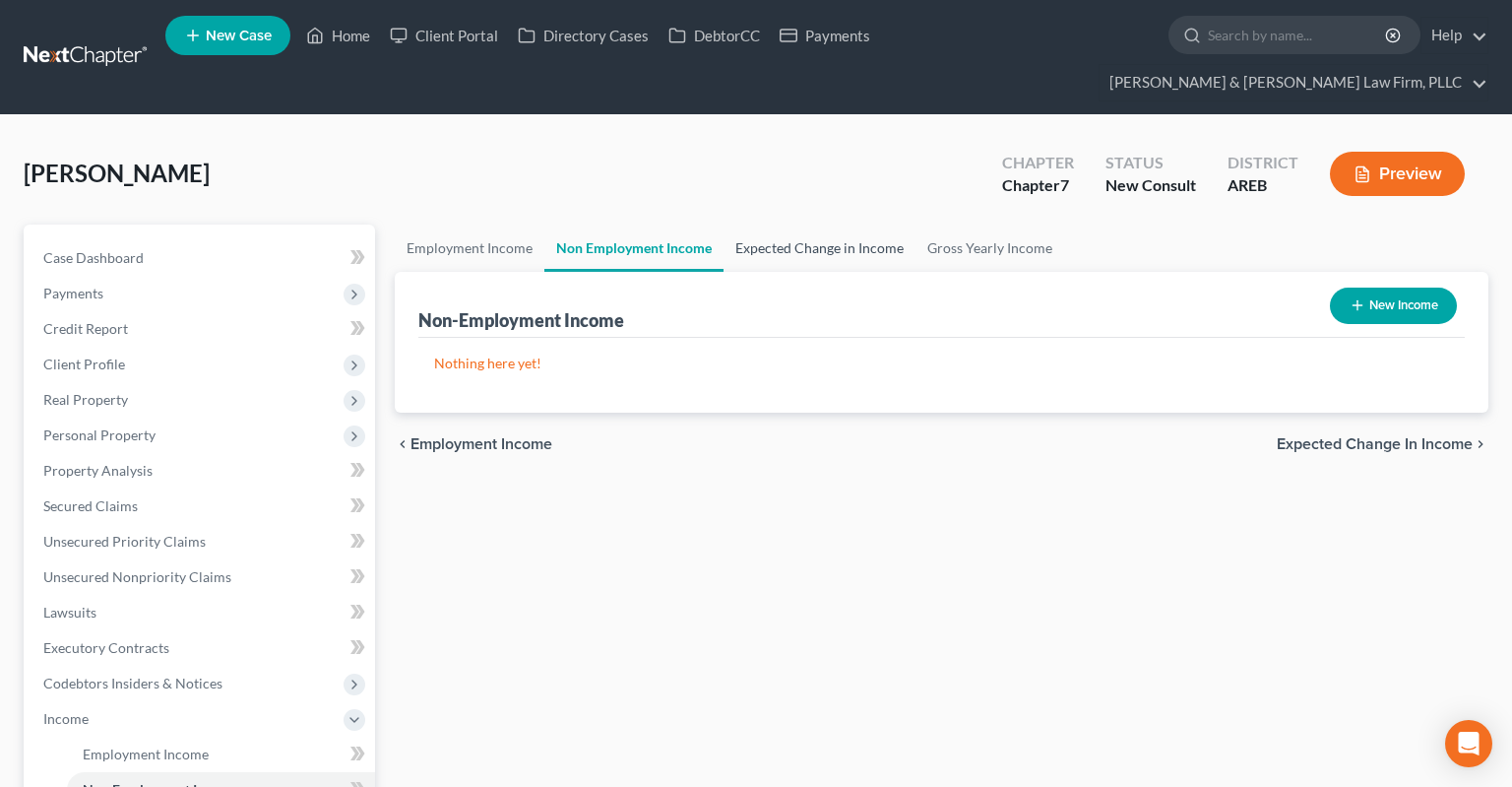 click on "Expected Change in Income" at bounding box center (819, 248) 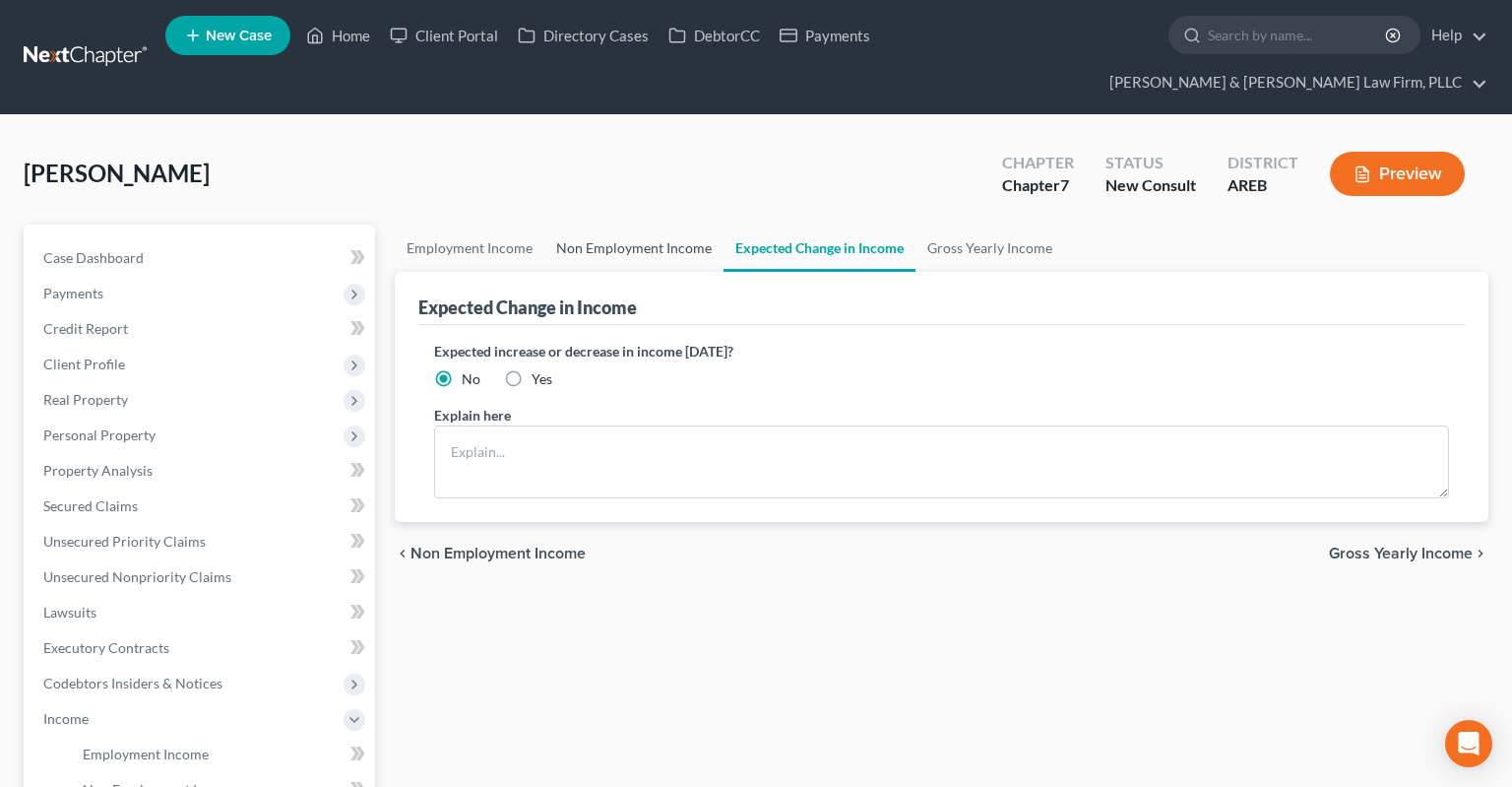 click on "Non Employment Income" at bounding box center (634, 248) 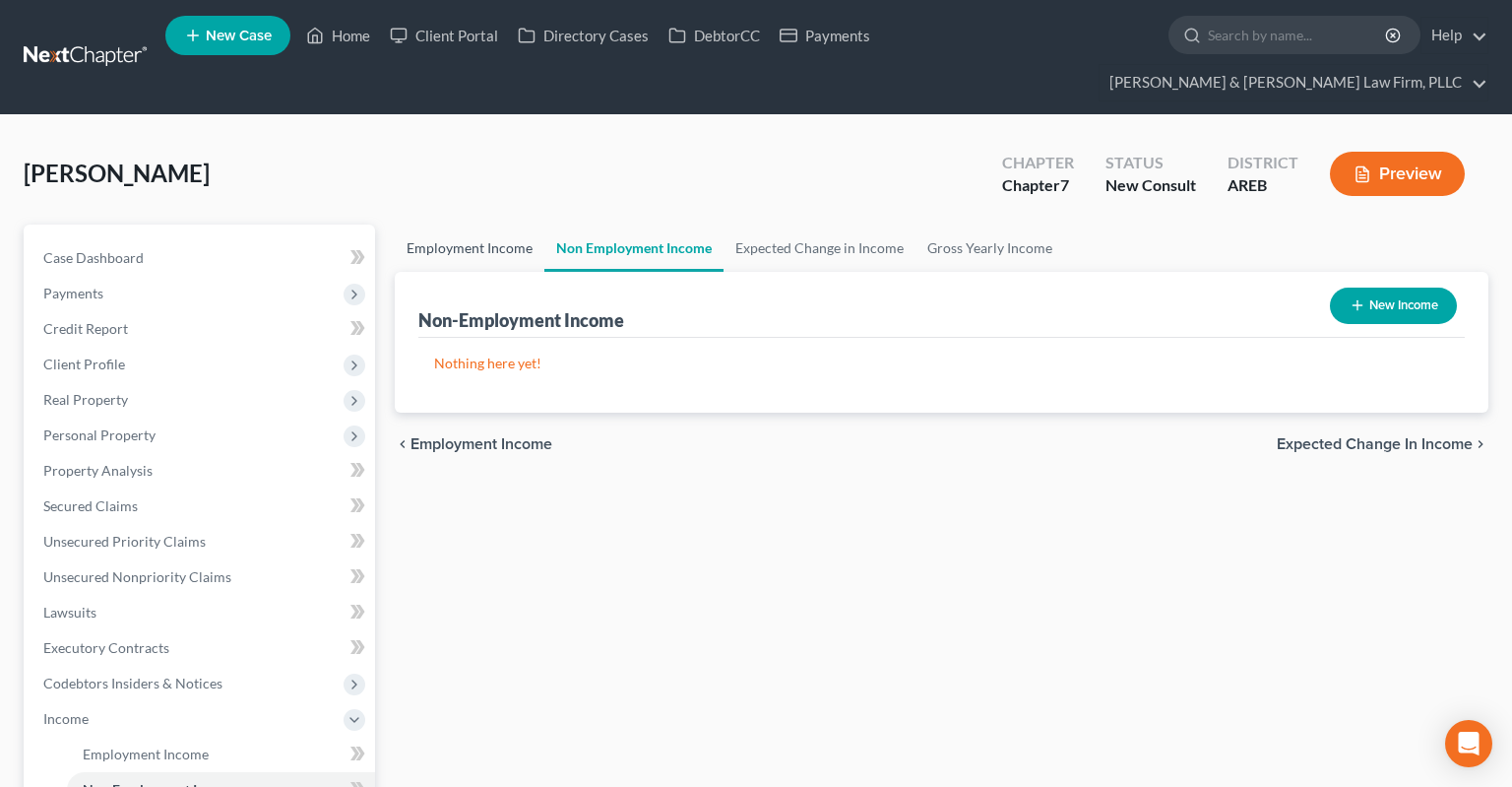 click on "Employment Income" at bounding box center (470, 248) 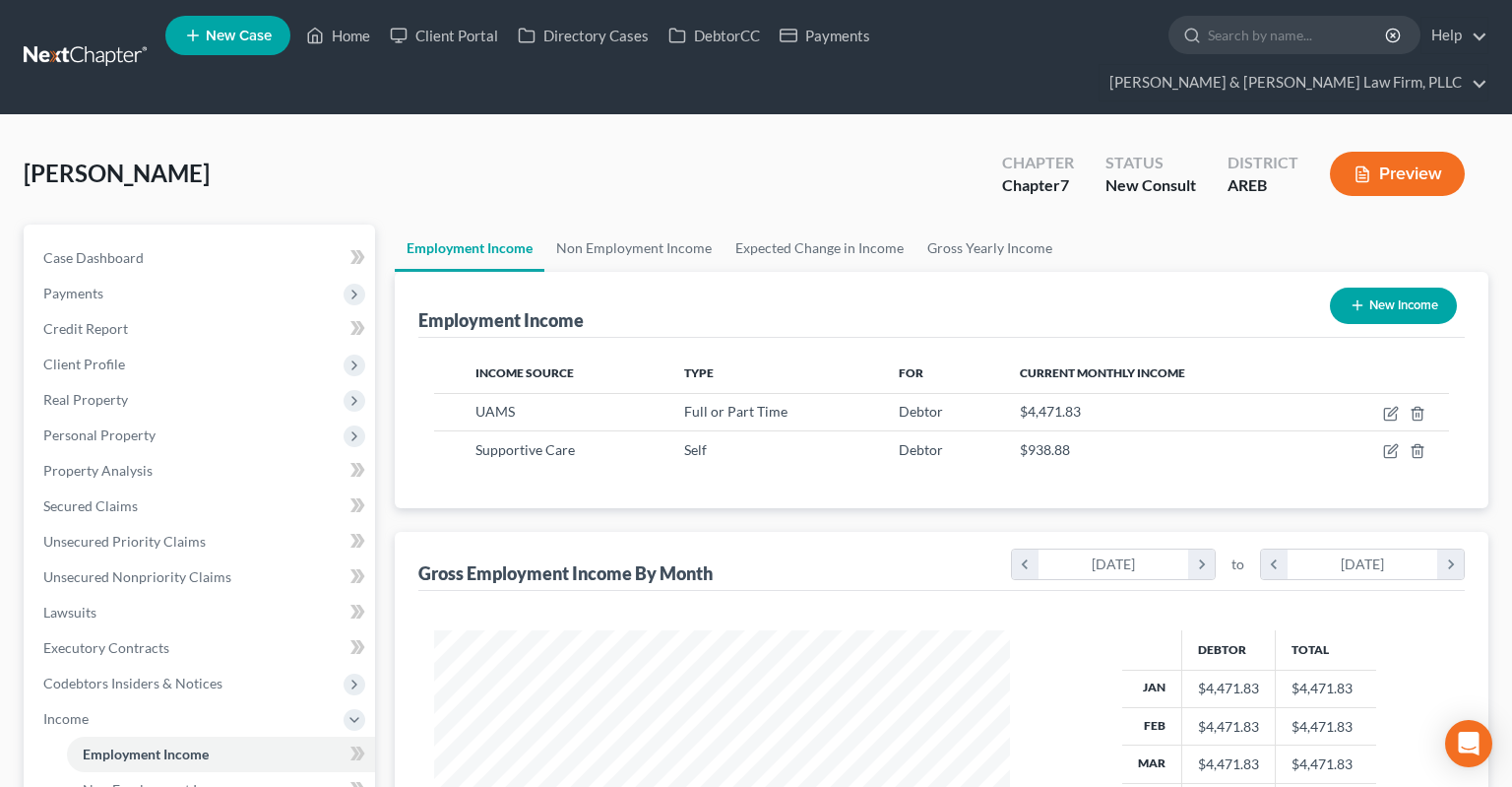 scroll, scrollTop: 984630, scrollLeft: 983760, axis: both 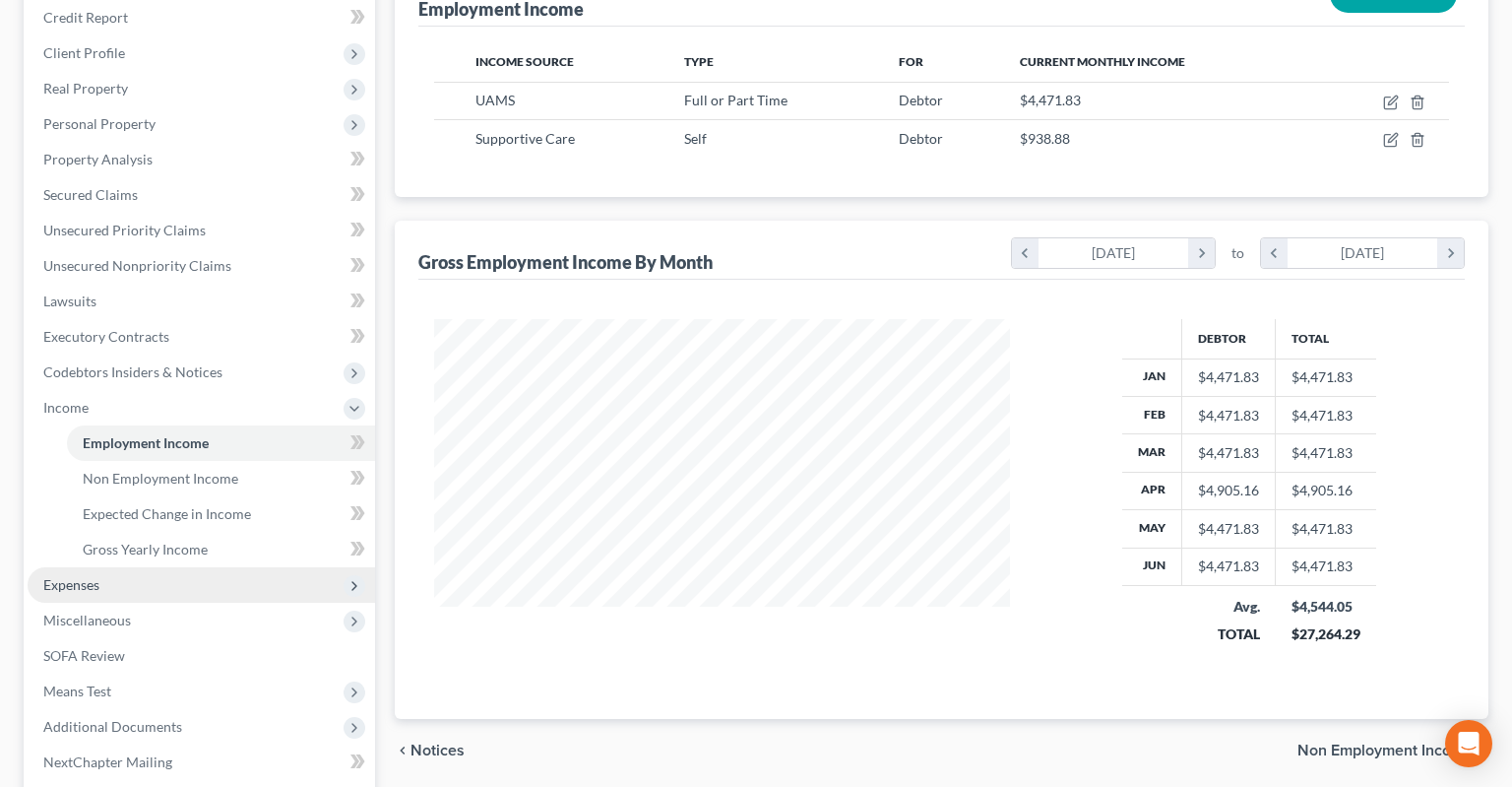click on "Expenses" at bounding box center (201, 585) 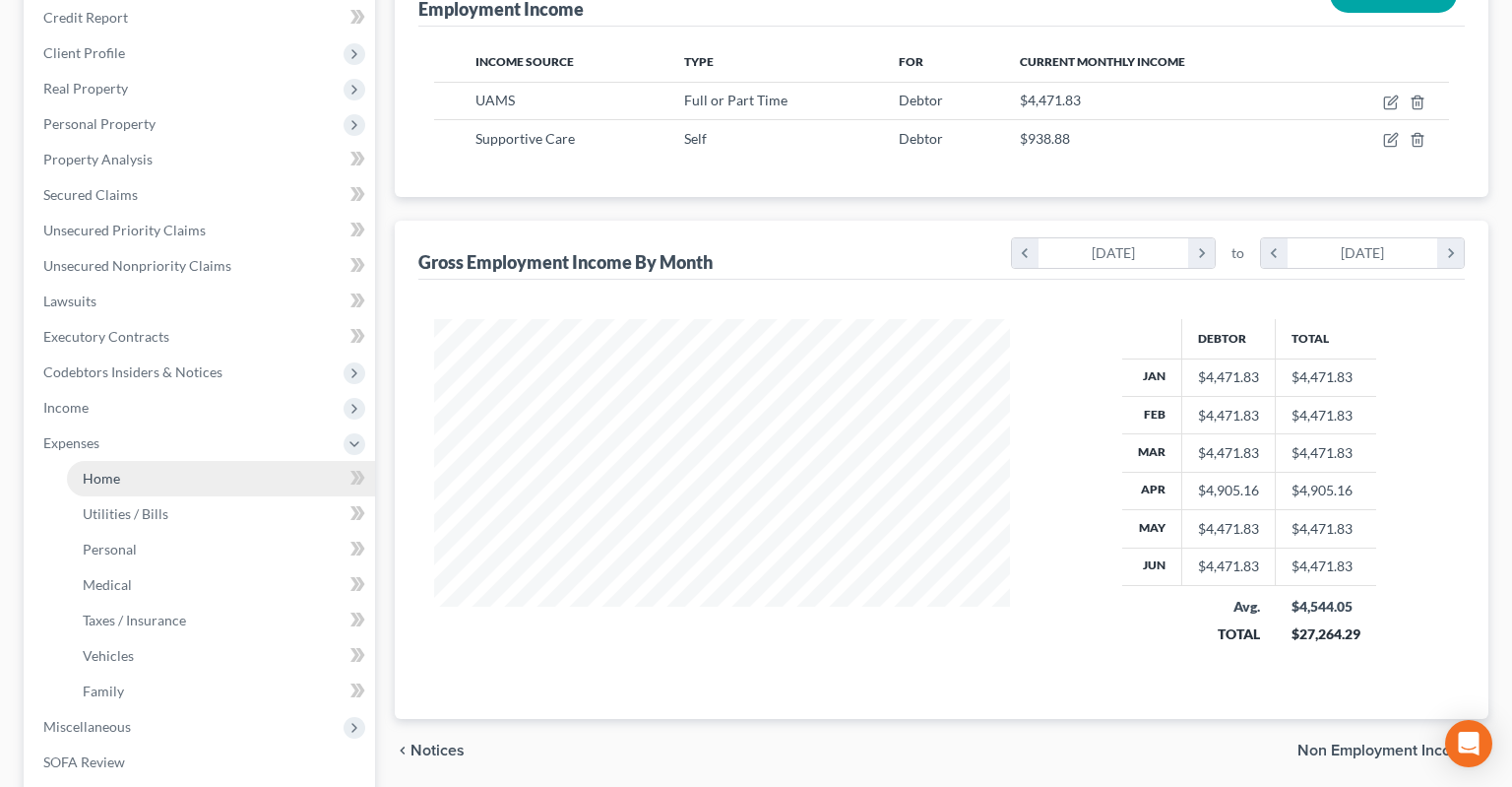 click on "Home" at bounding box center [220, 479] 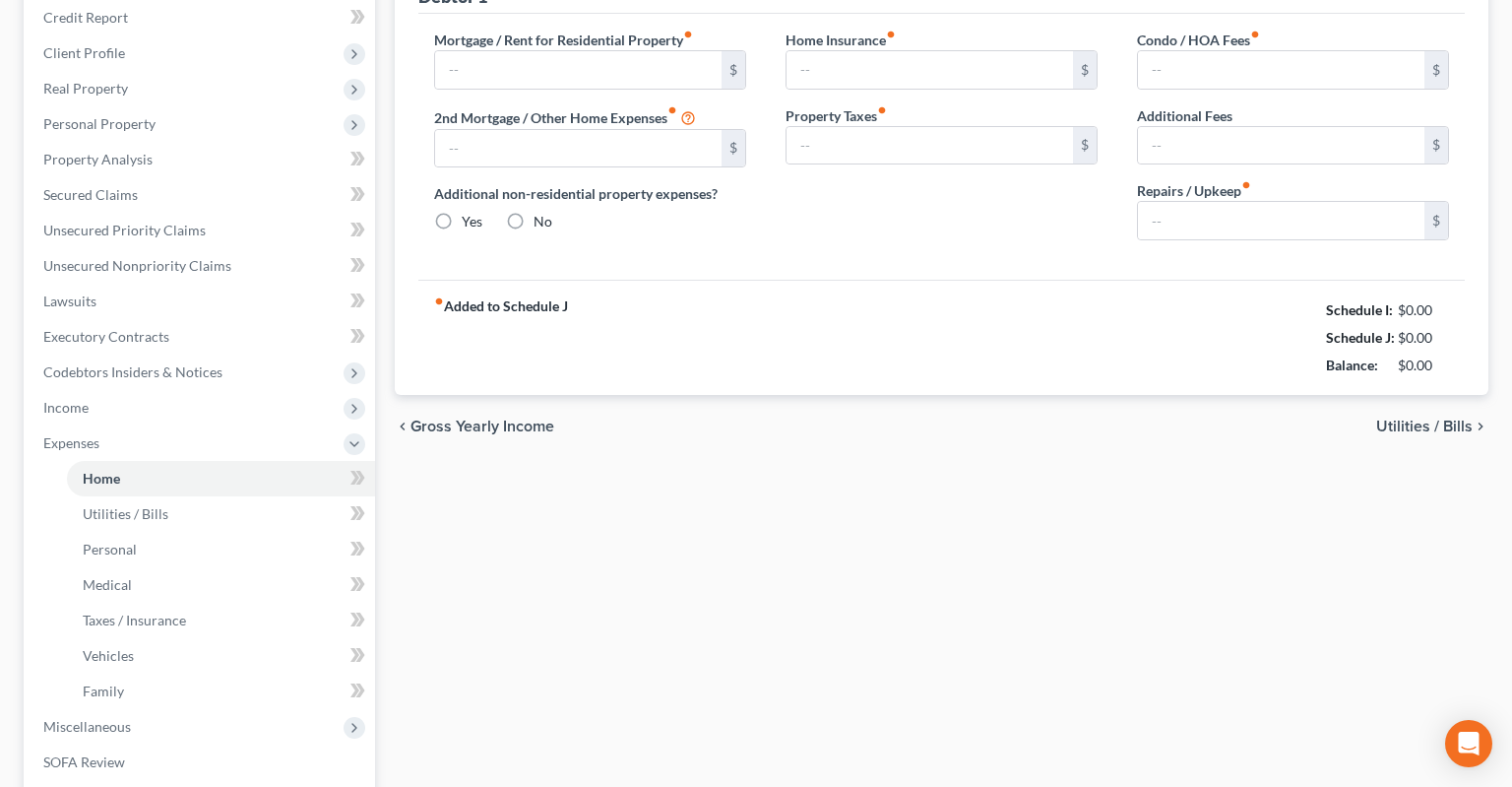 type on "882.00" 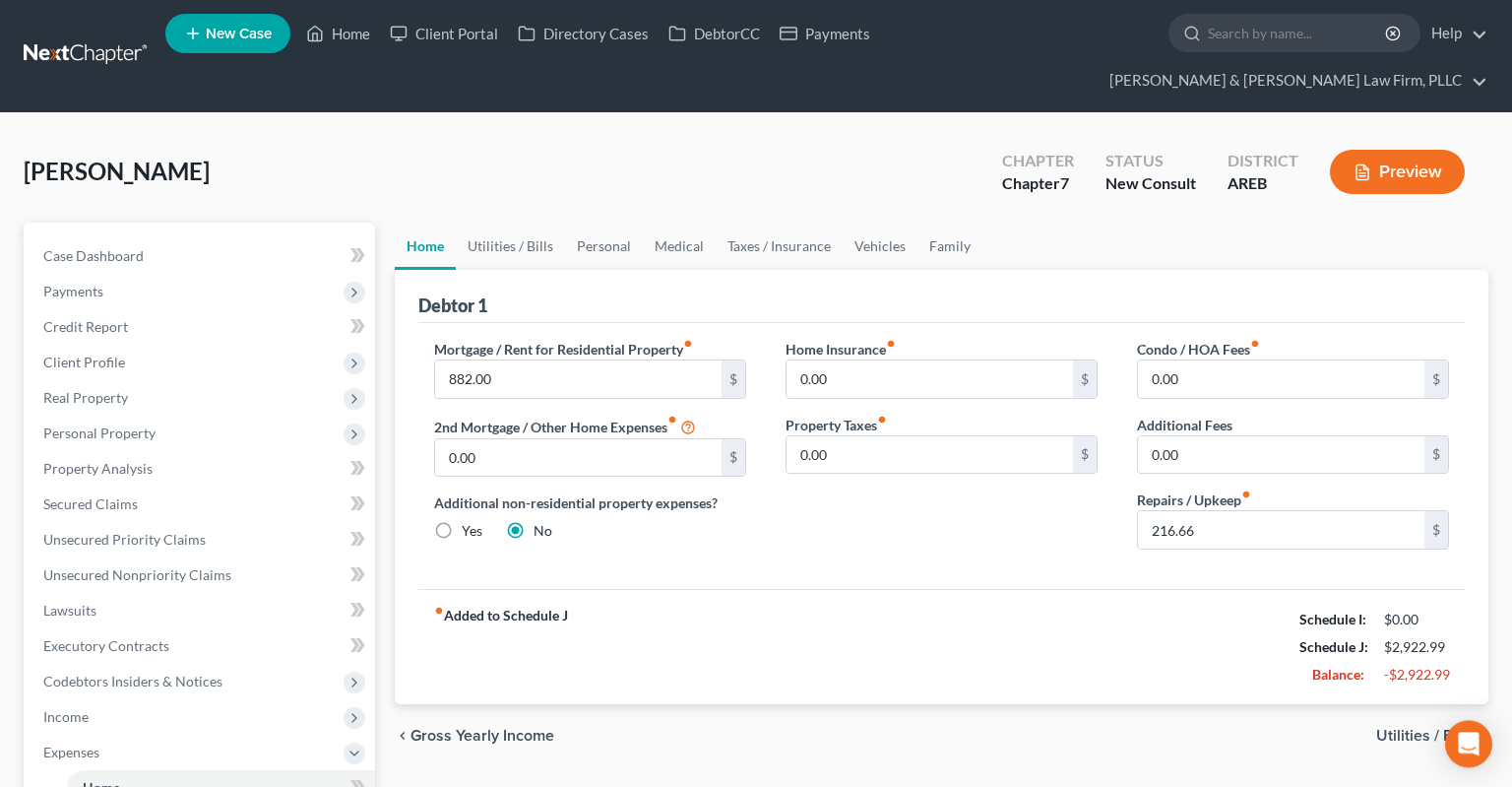 scroll, scrollTop: 0, scrollLeft: 0, axis: both 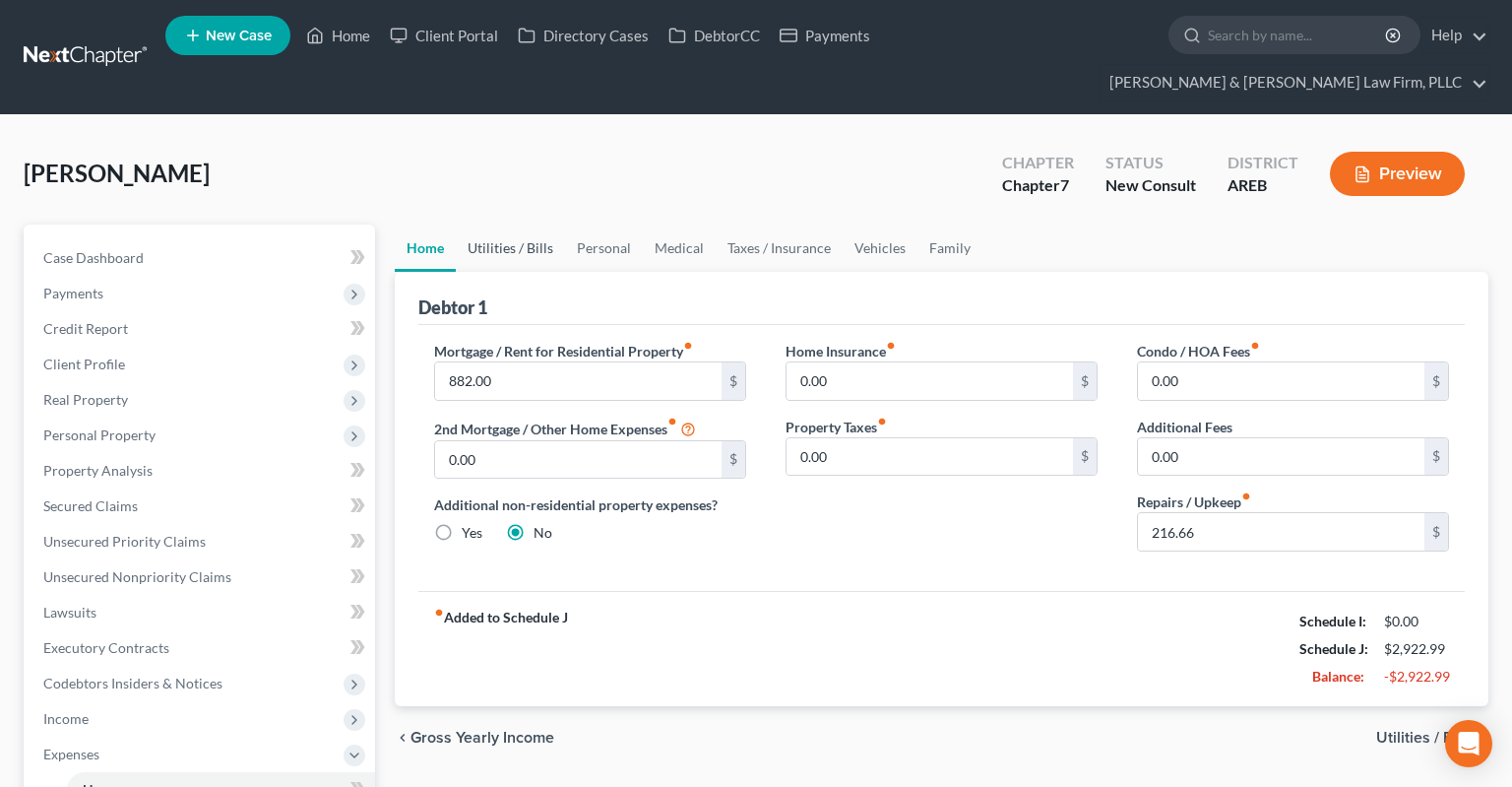 click on "Utilities / Bills" at bounding box center [510, 248] 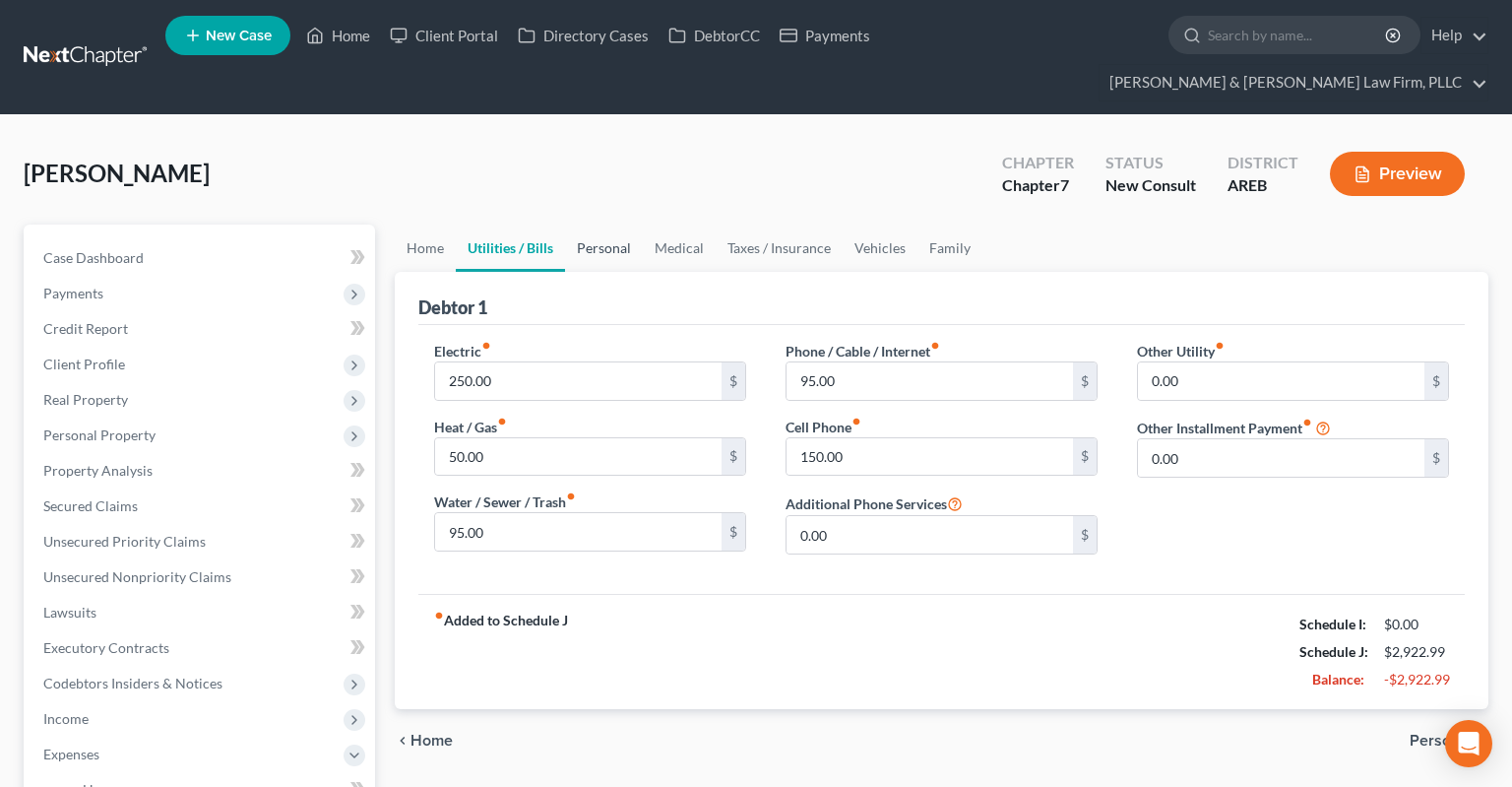 click on "Personal" at bounding box center (603, 248) 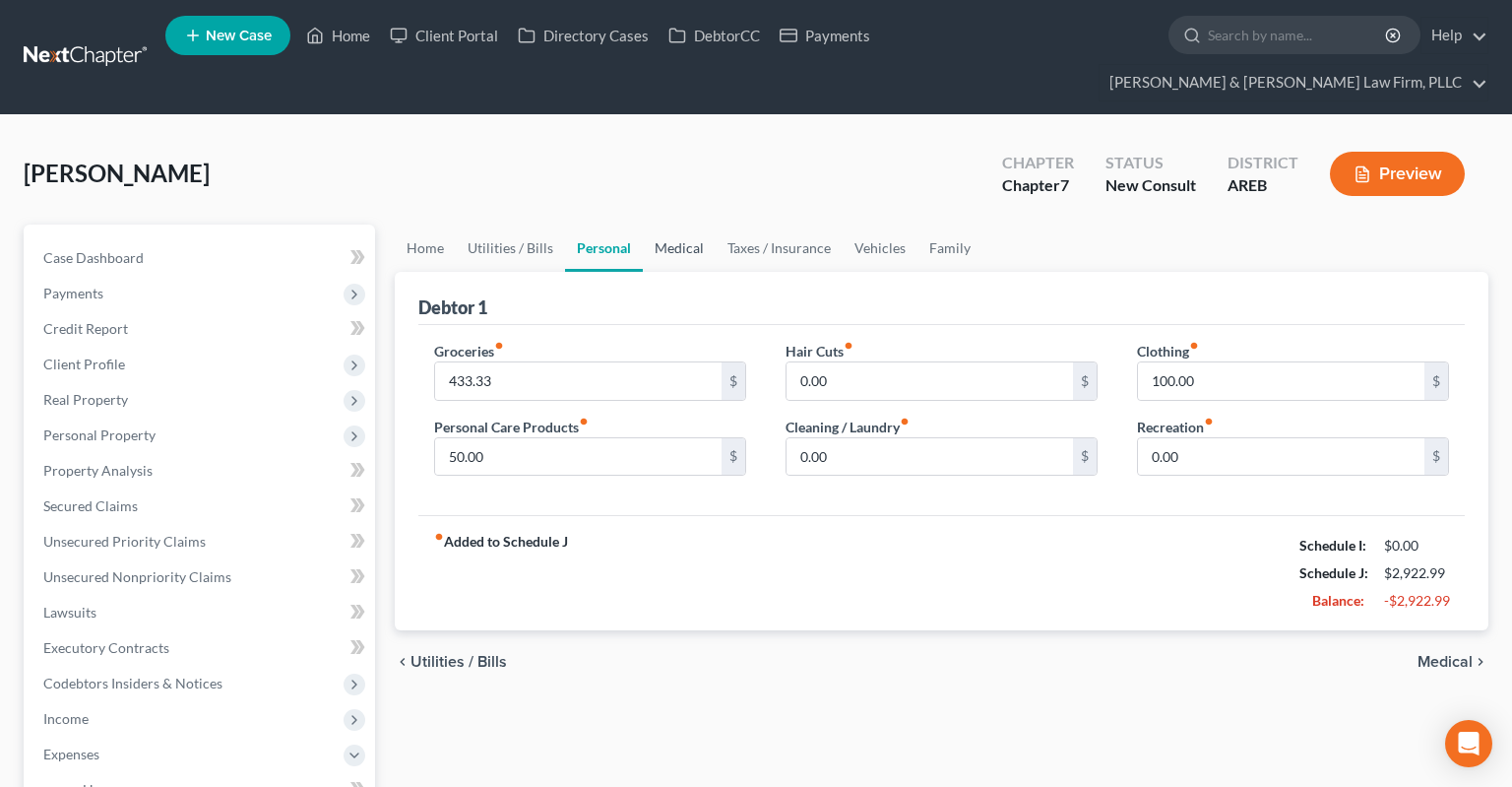click on "Medical" at bounding box center [679, 248] 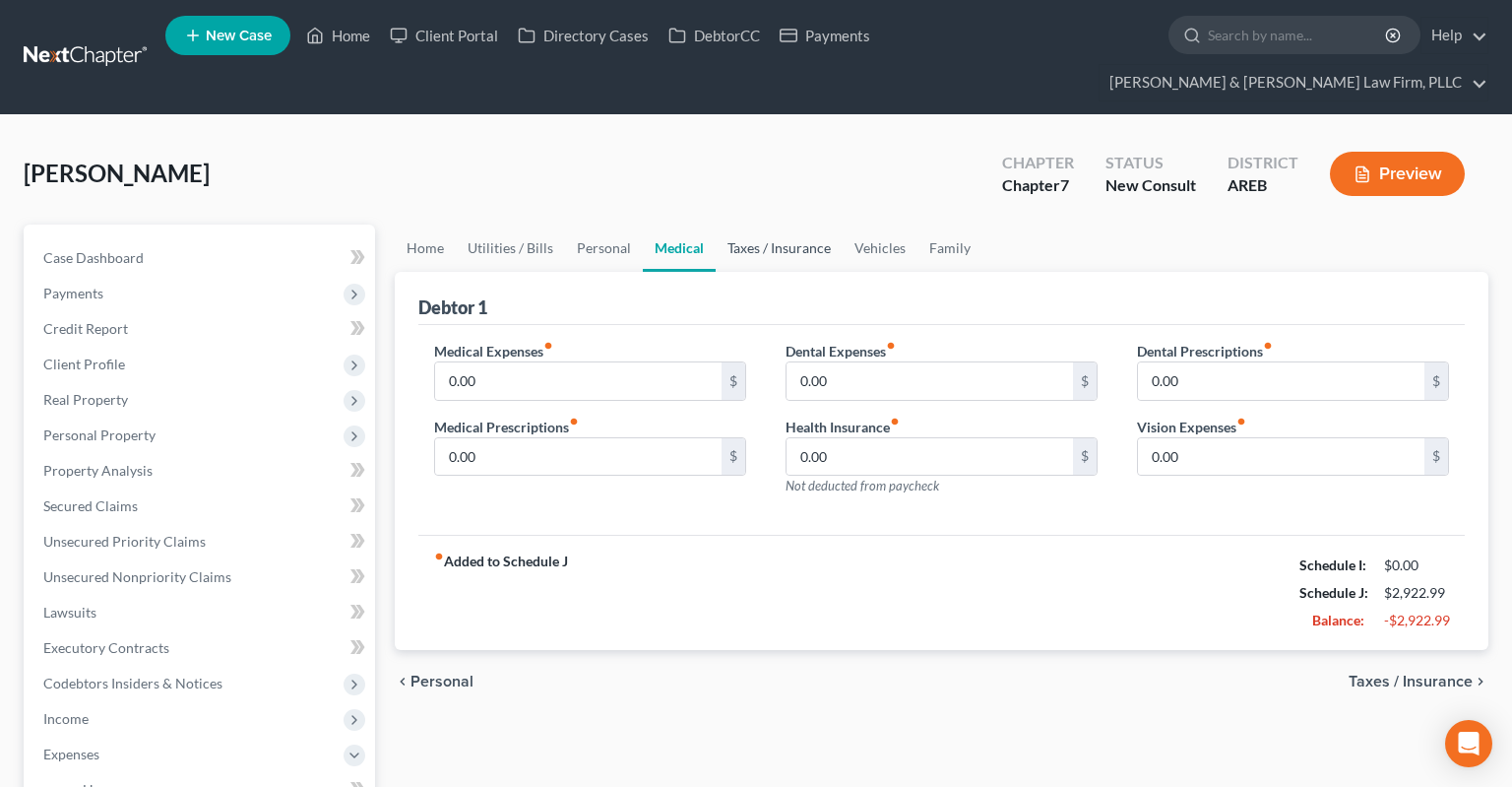 click on "Taxes / Insurance" at bounding box center [779, 248] 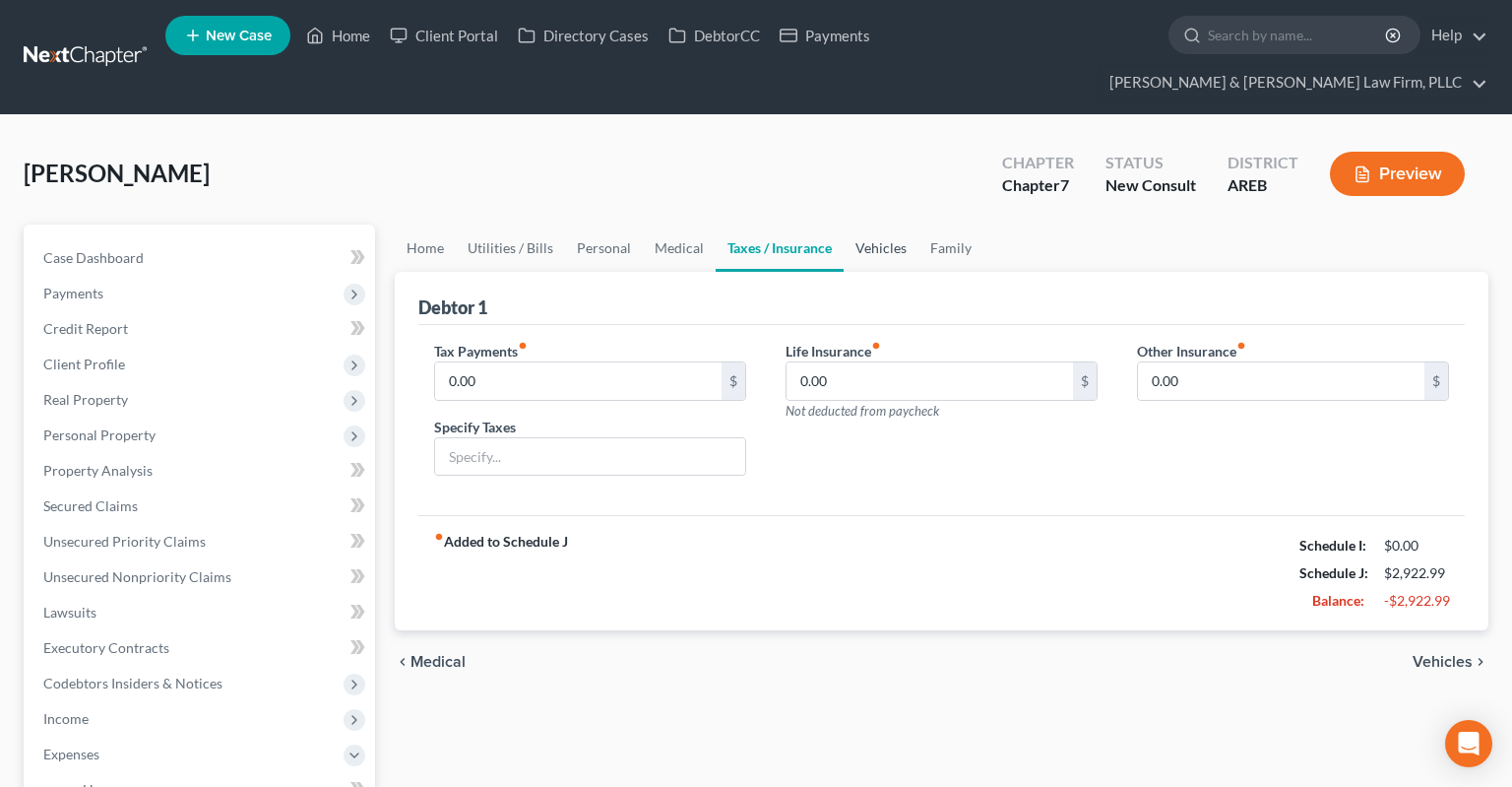 click on "Vehicles" at bounding box center [881, 248] 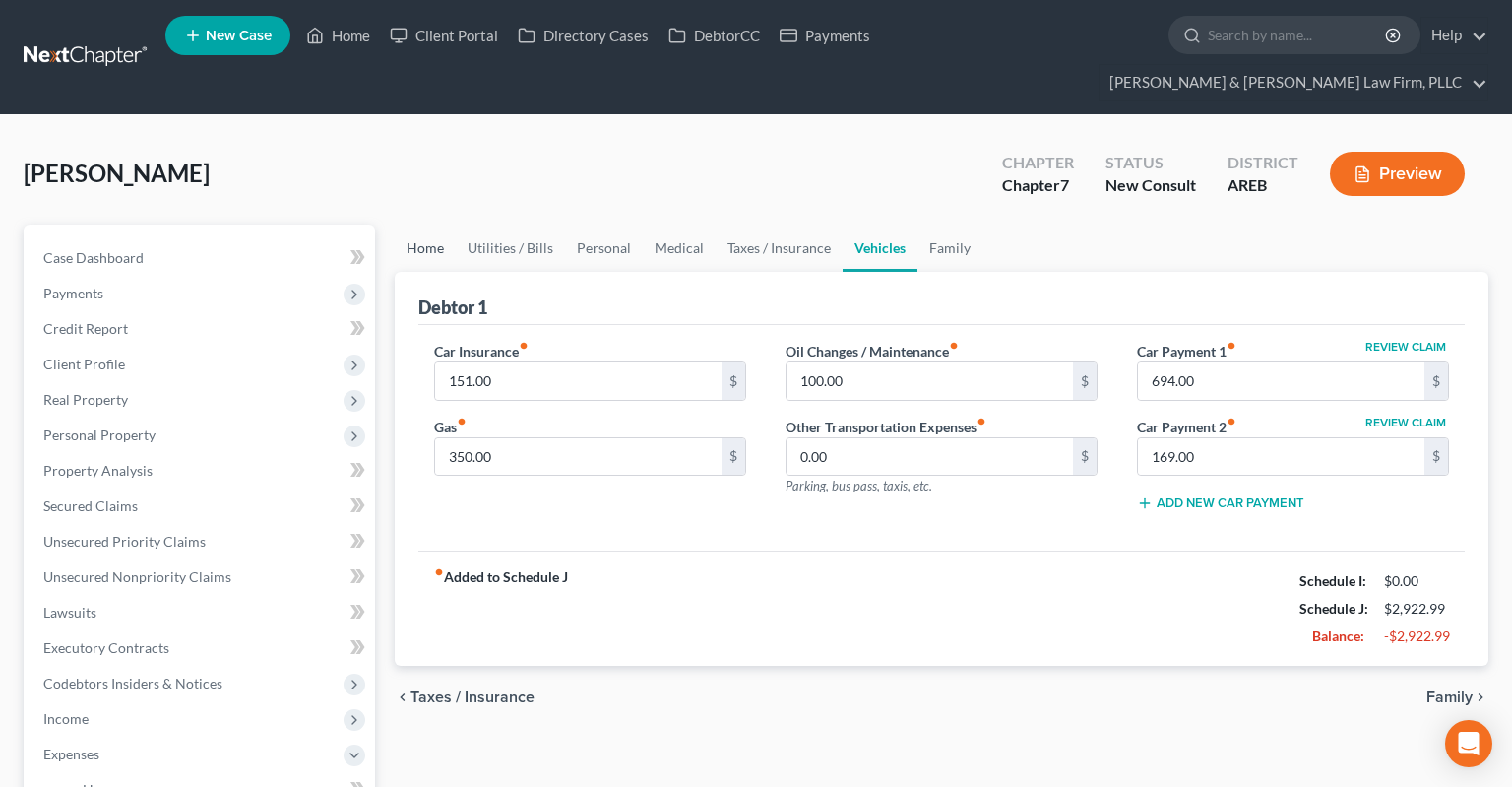 click on "Home" at bounding box center [425, 248] 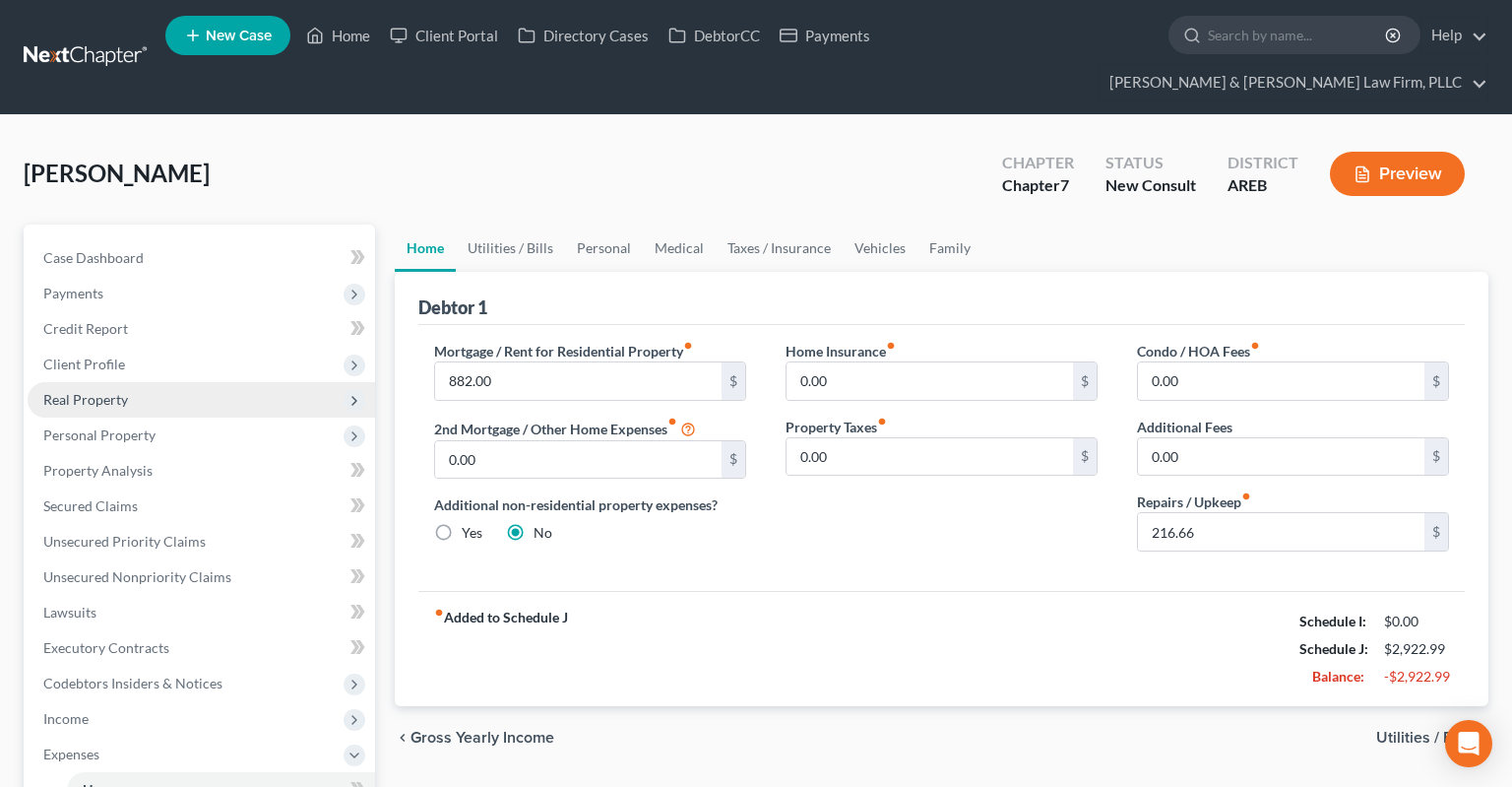 click on "Real Property" at bounding box center (201, 400) 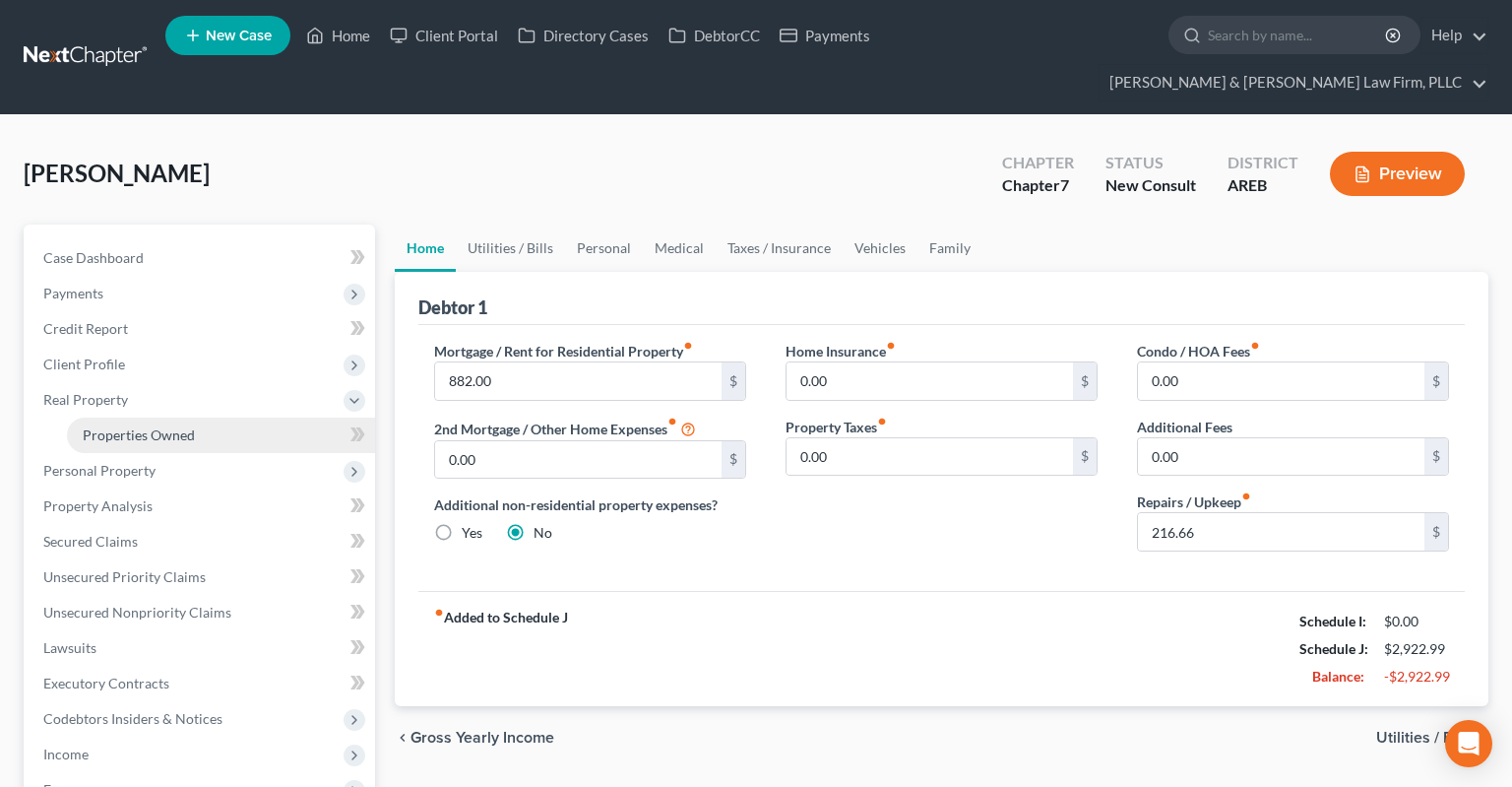 click on "Properties Owned" at bounding box center [220, 435] 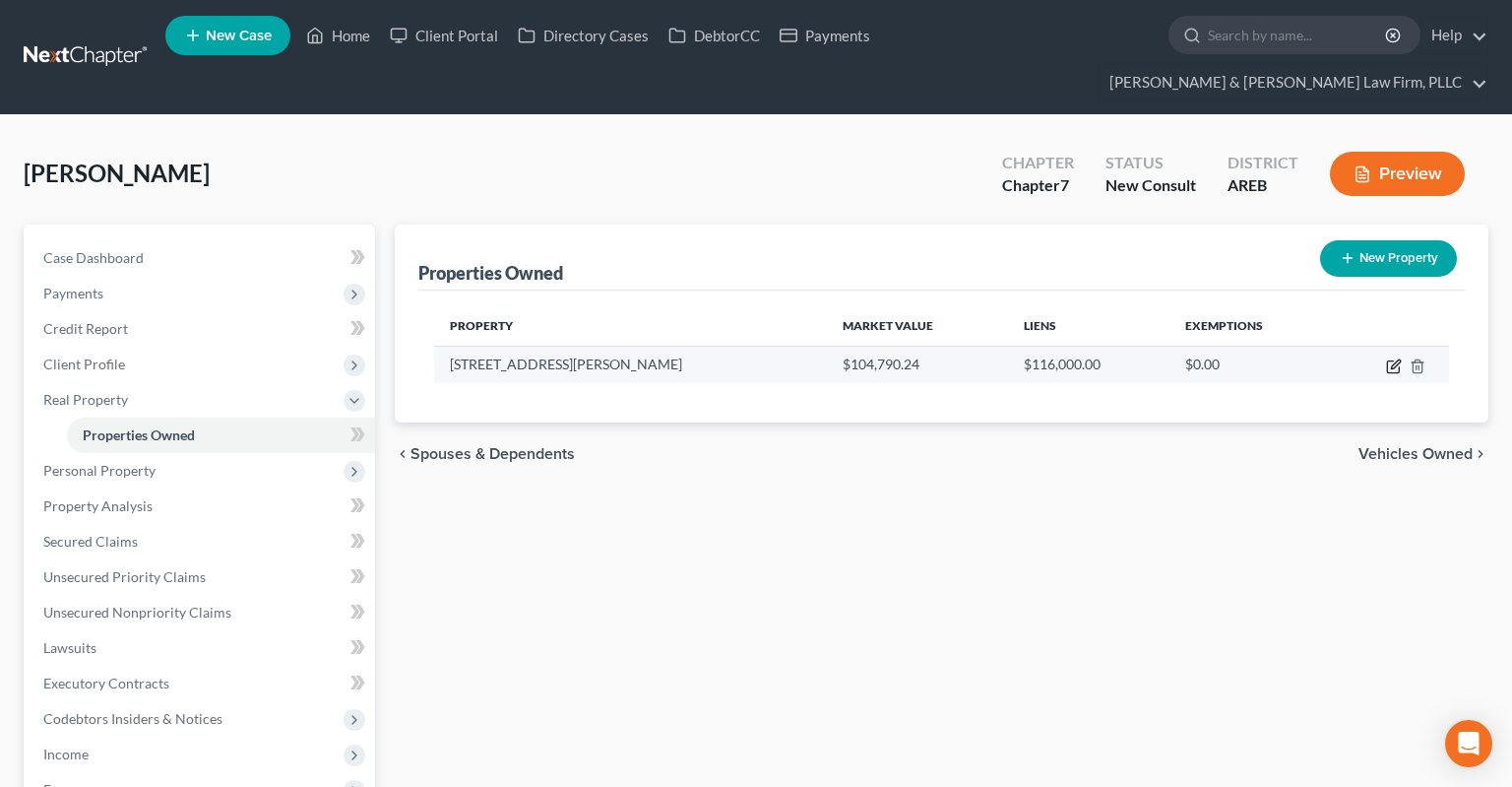 click 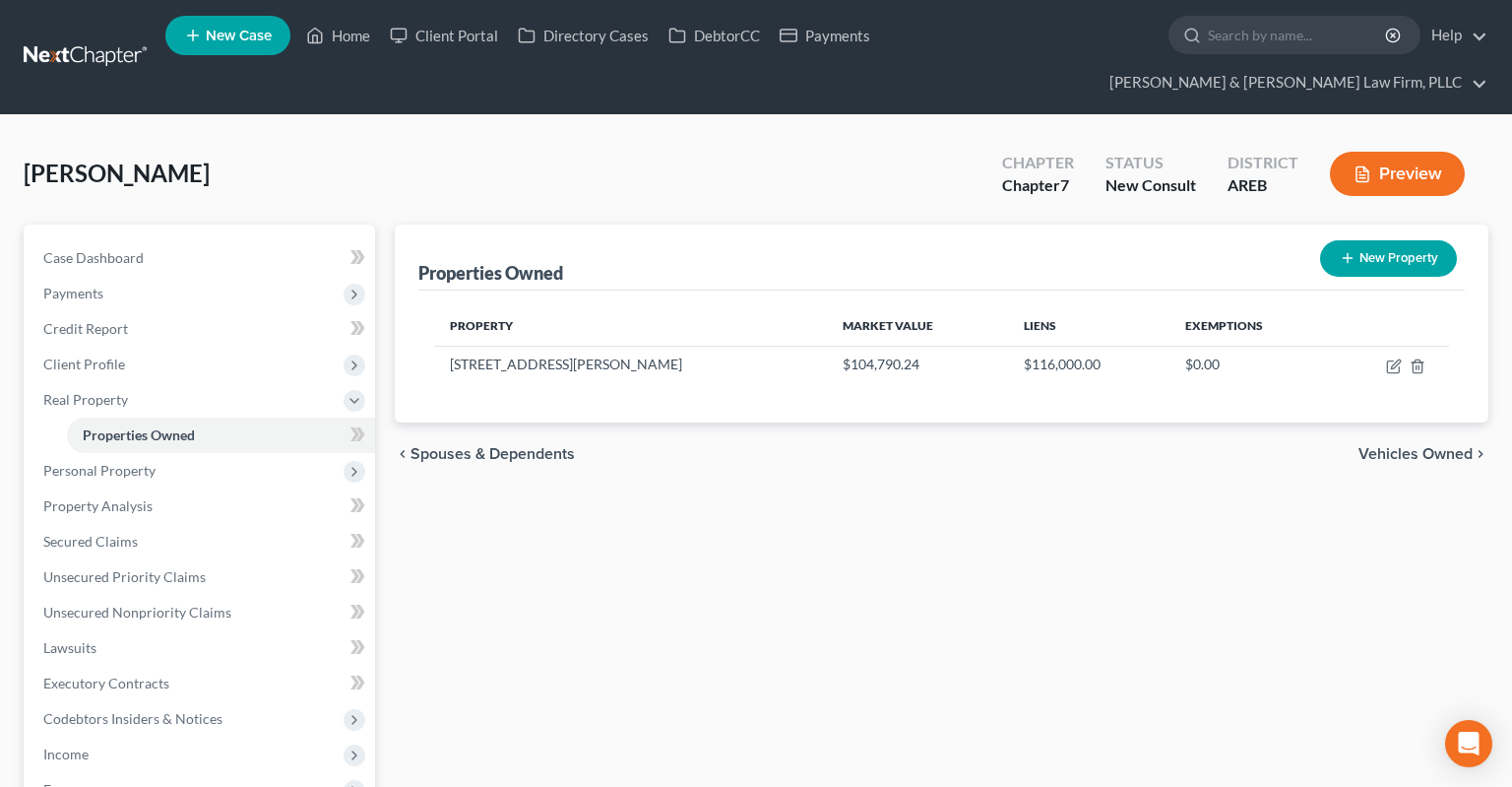 select on "2" 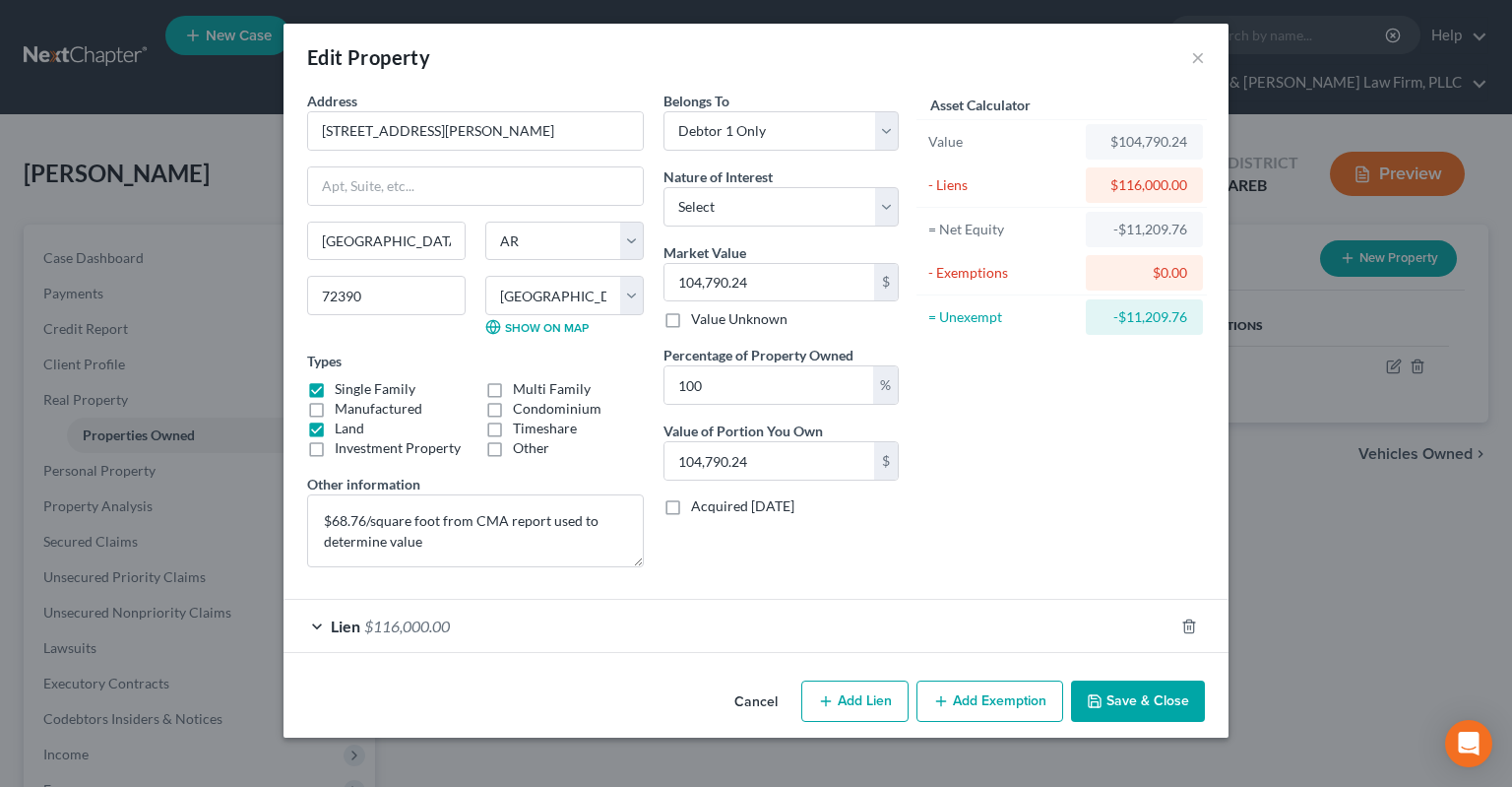 click on "Cancel" at bounding box center (756, 702) 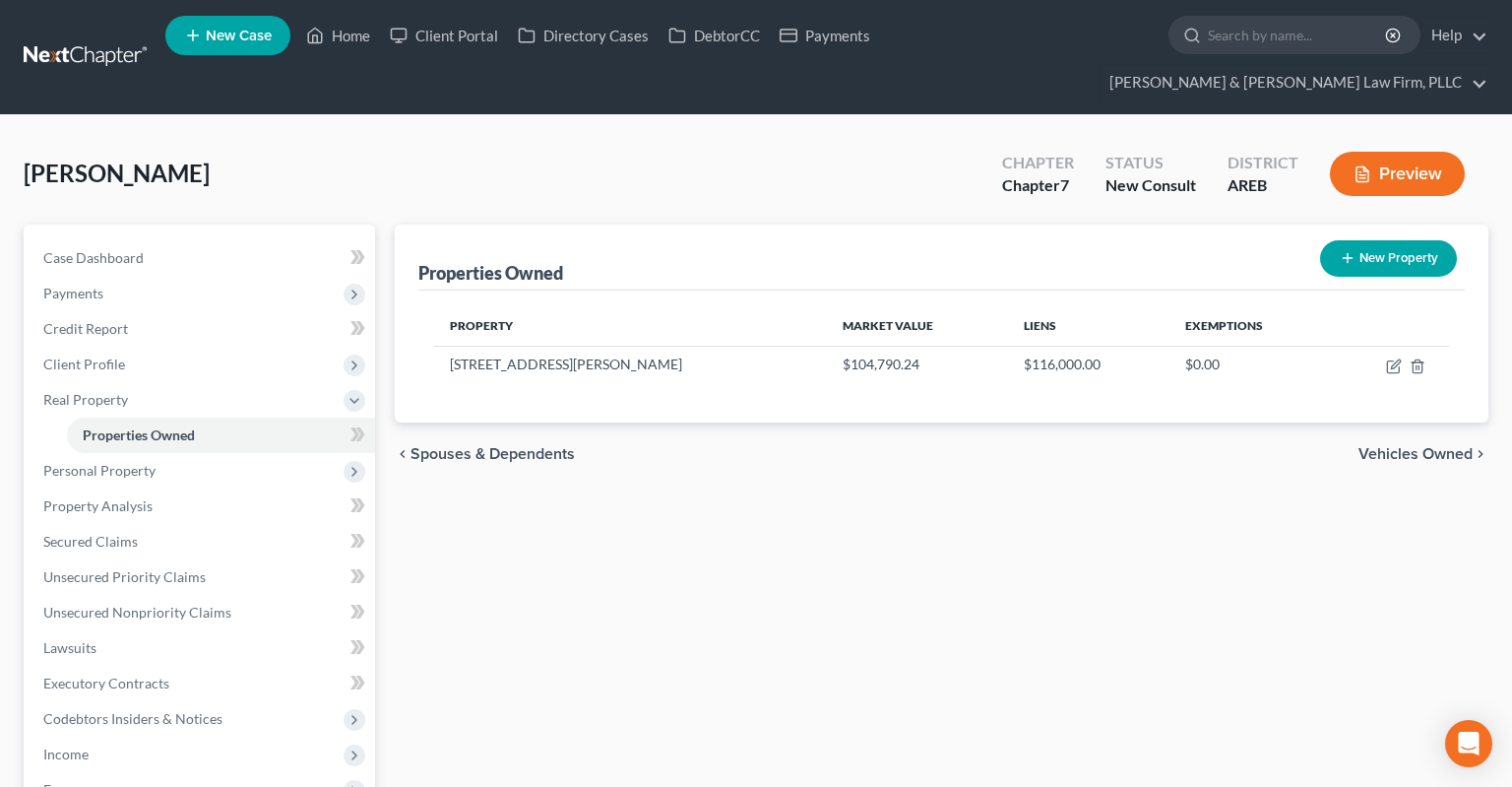 click on "[PERSON_NAME] Upgraded Chapter Chapter  7 Status New Consult District AREB Preview" at bounding box center [756, 181] 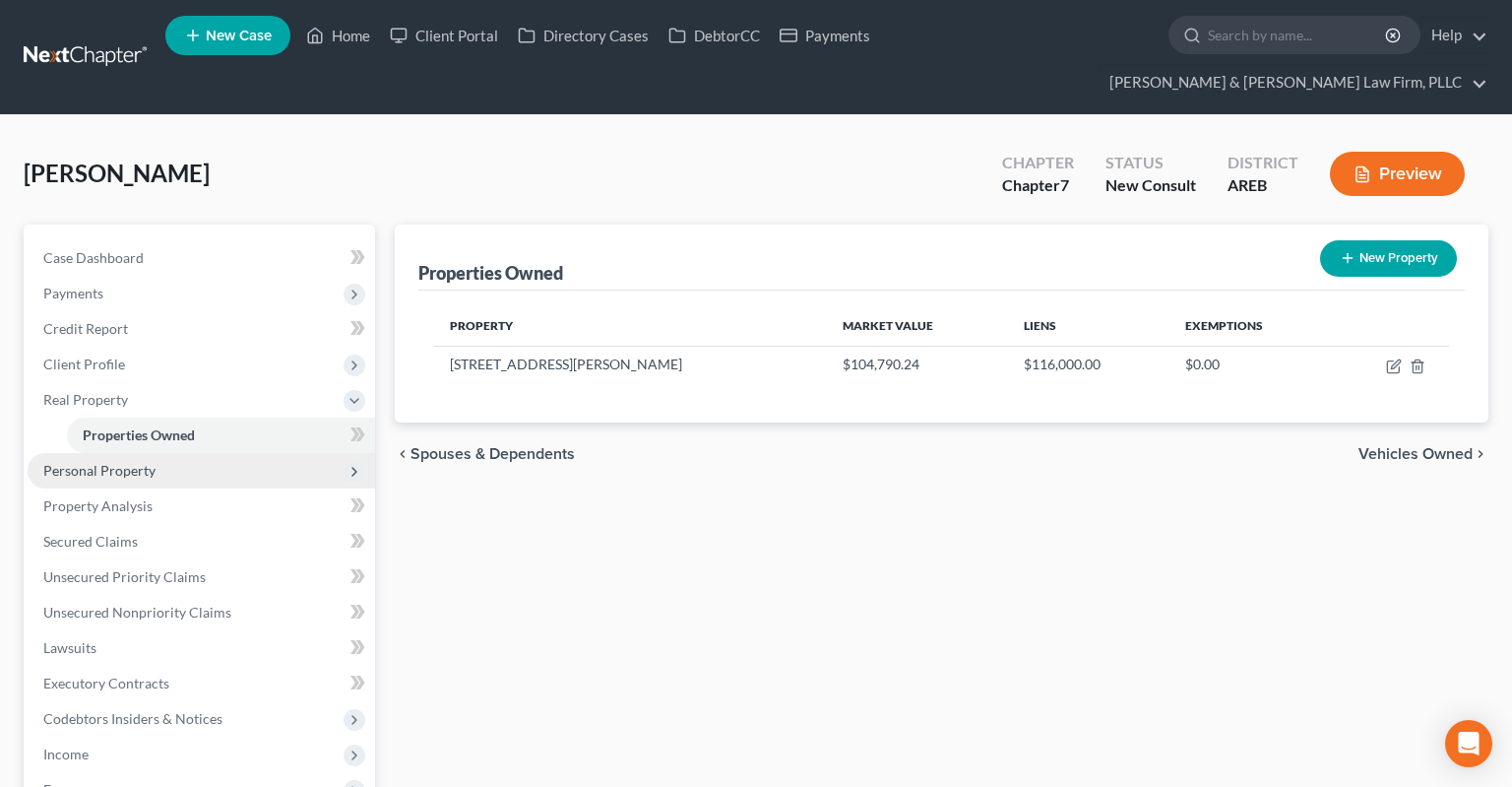 click on "Personal Property" at bounding box center [201, 471] 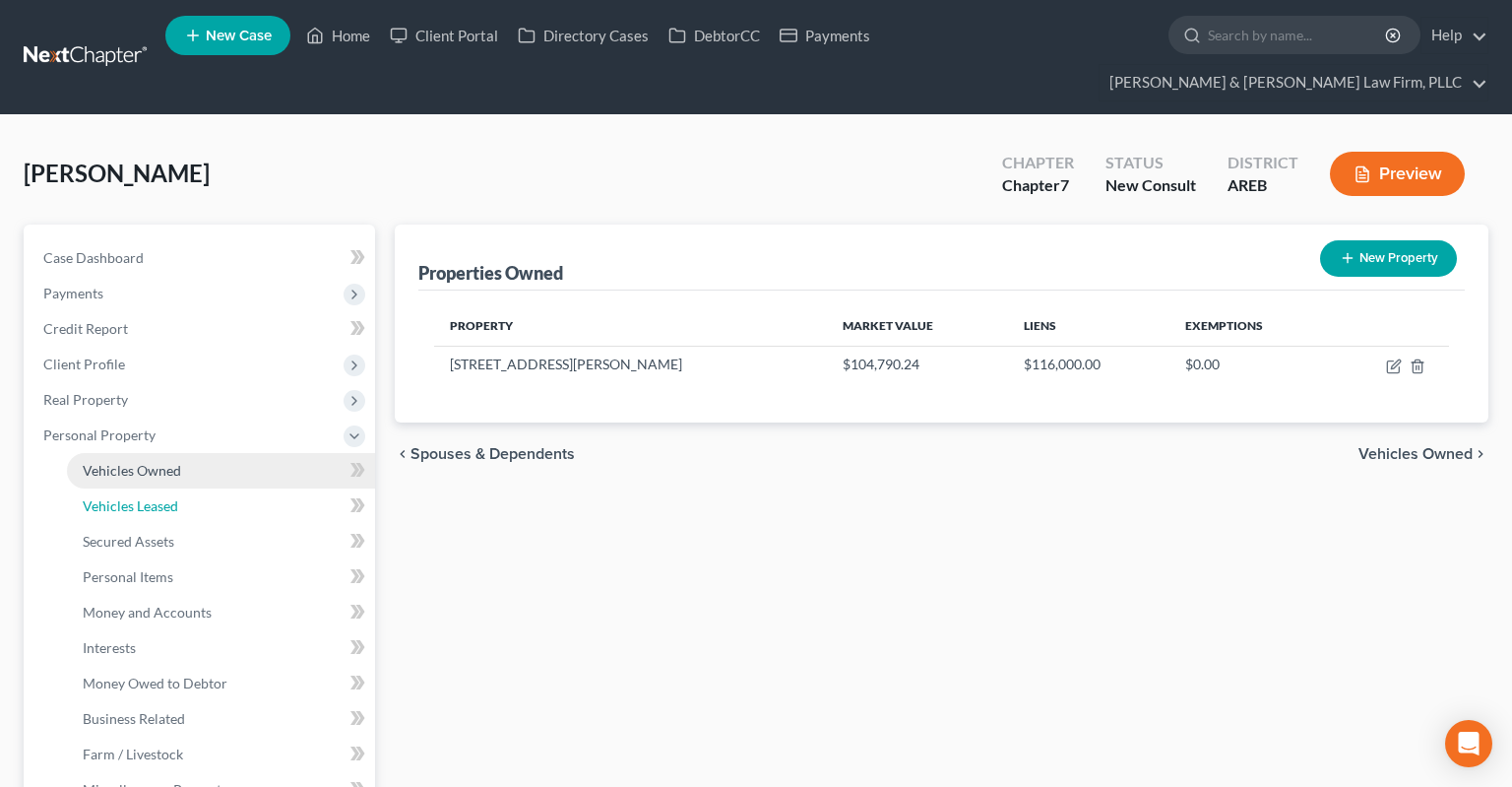 click on "Vehicles Leased" at bounding box center (220, 506) 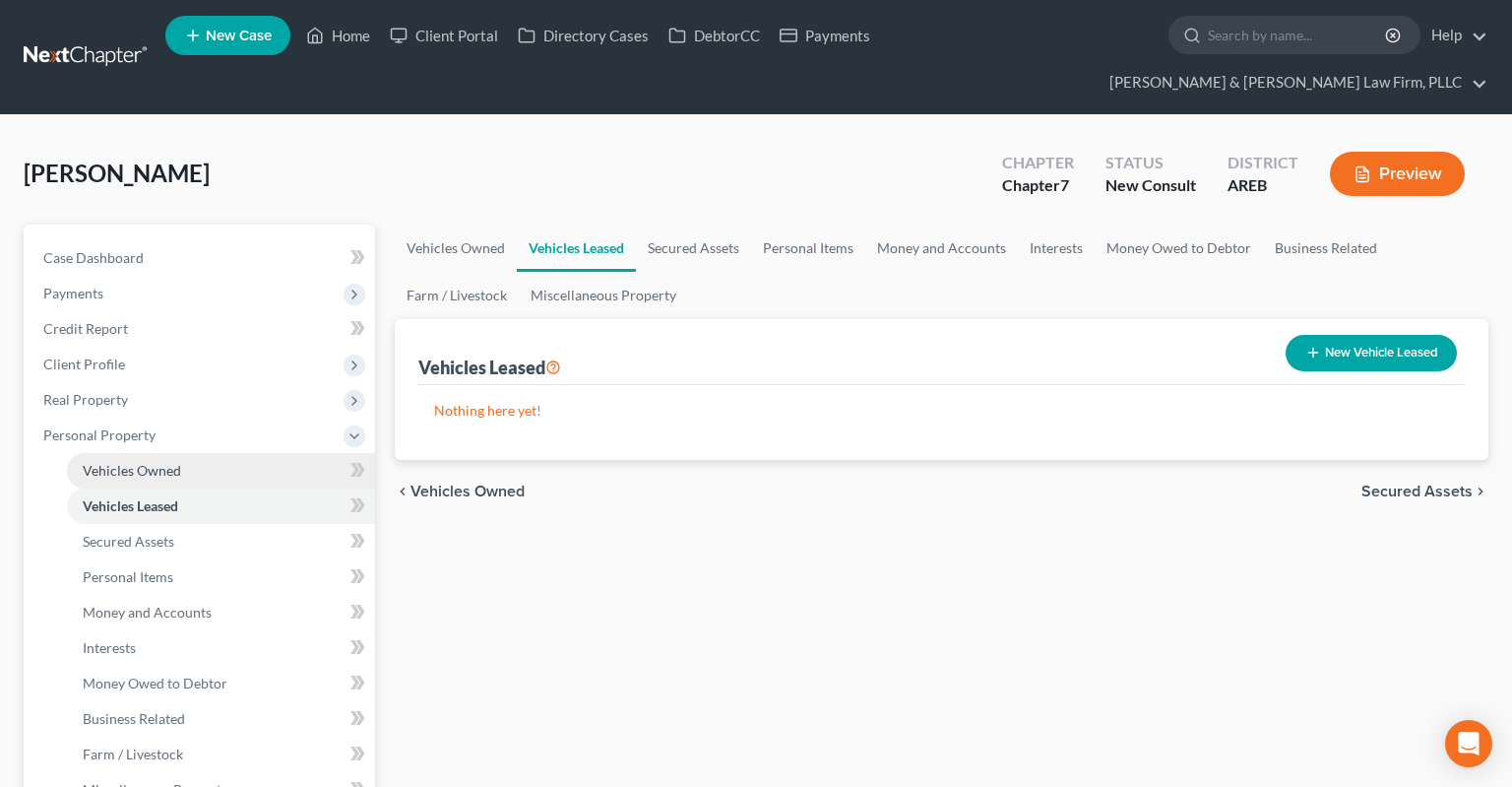 click on "Vehicles Owned" at bounding box center (220, 471) 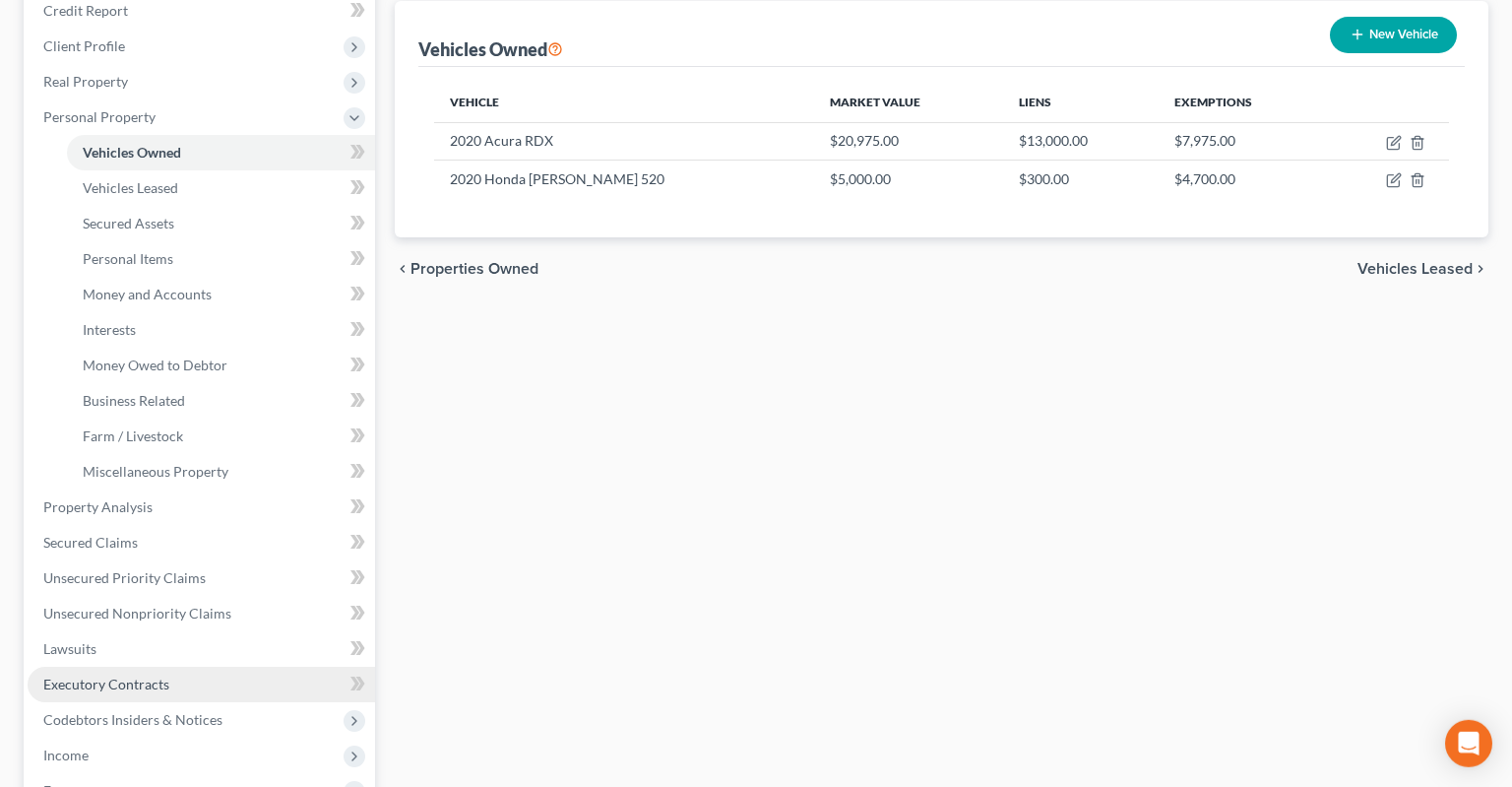 scroll, scrollTop: 416, scrollLeft: 0, axis: vertical 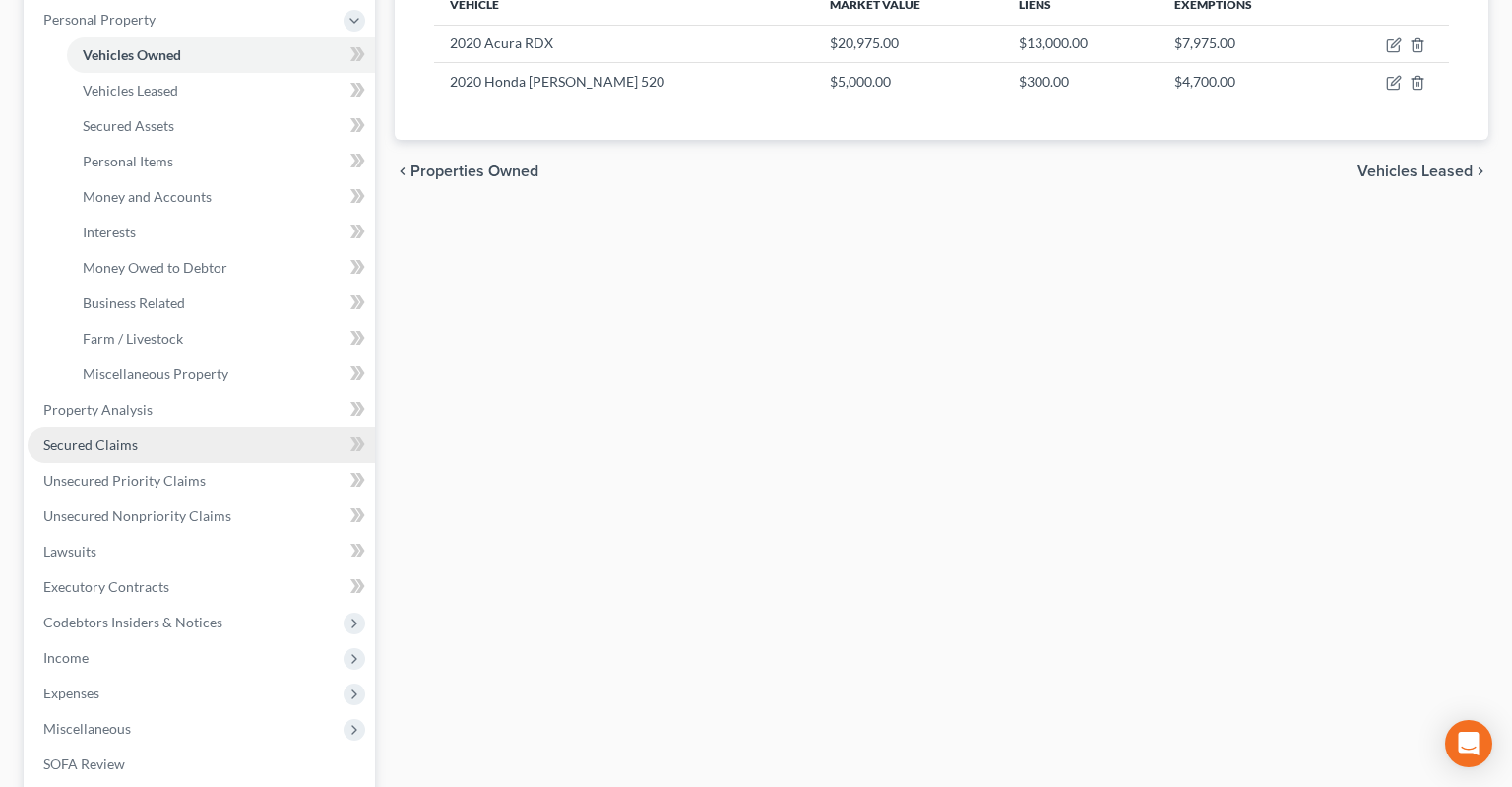 click on "Secured Claims" at bounding box center [201, 445] 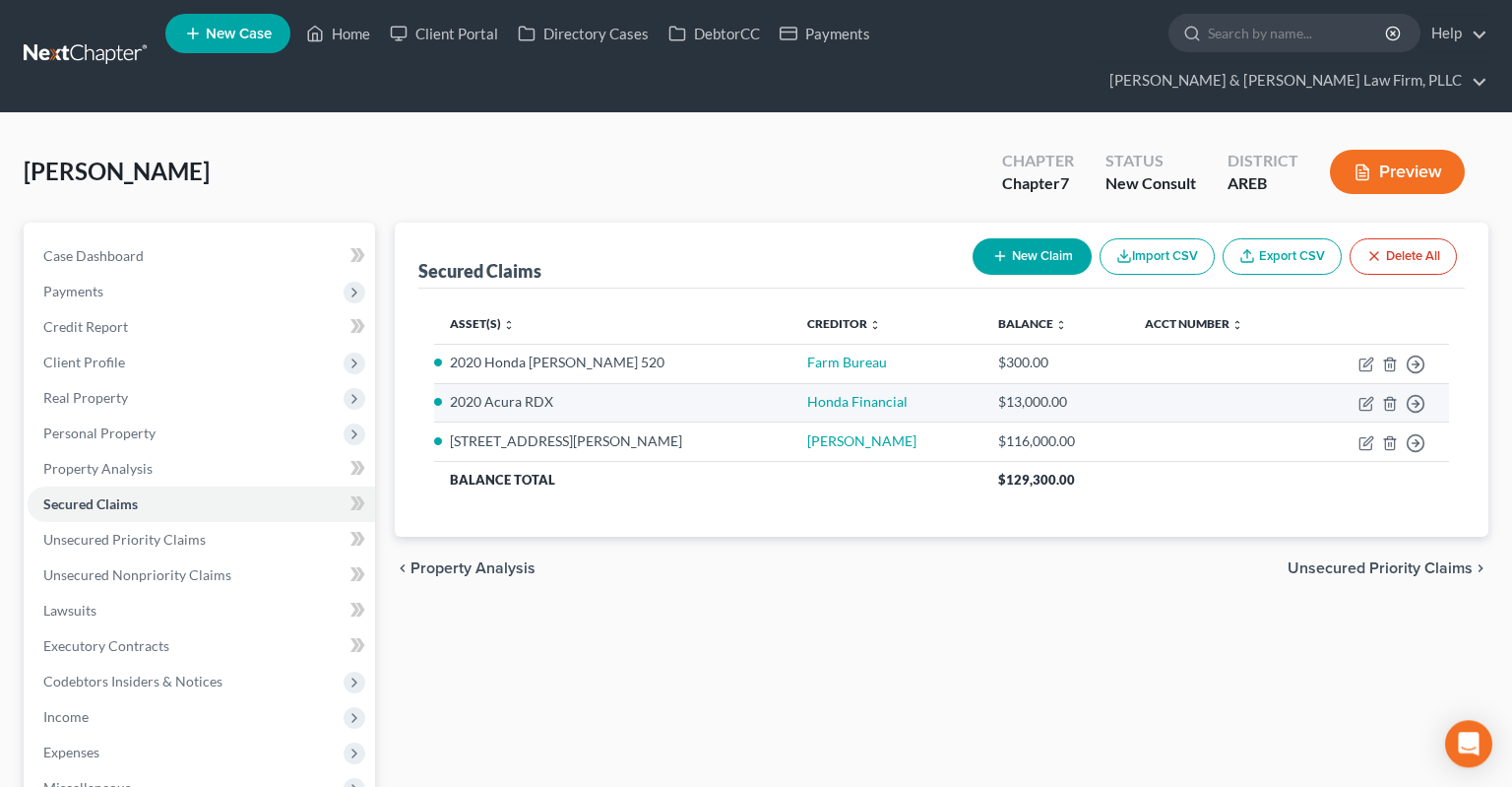 scroll, scrollTop: 0, scrollLeft: 0, axis: both 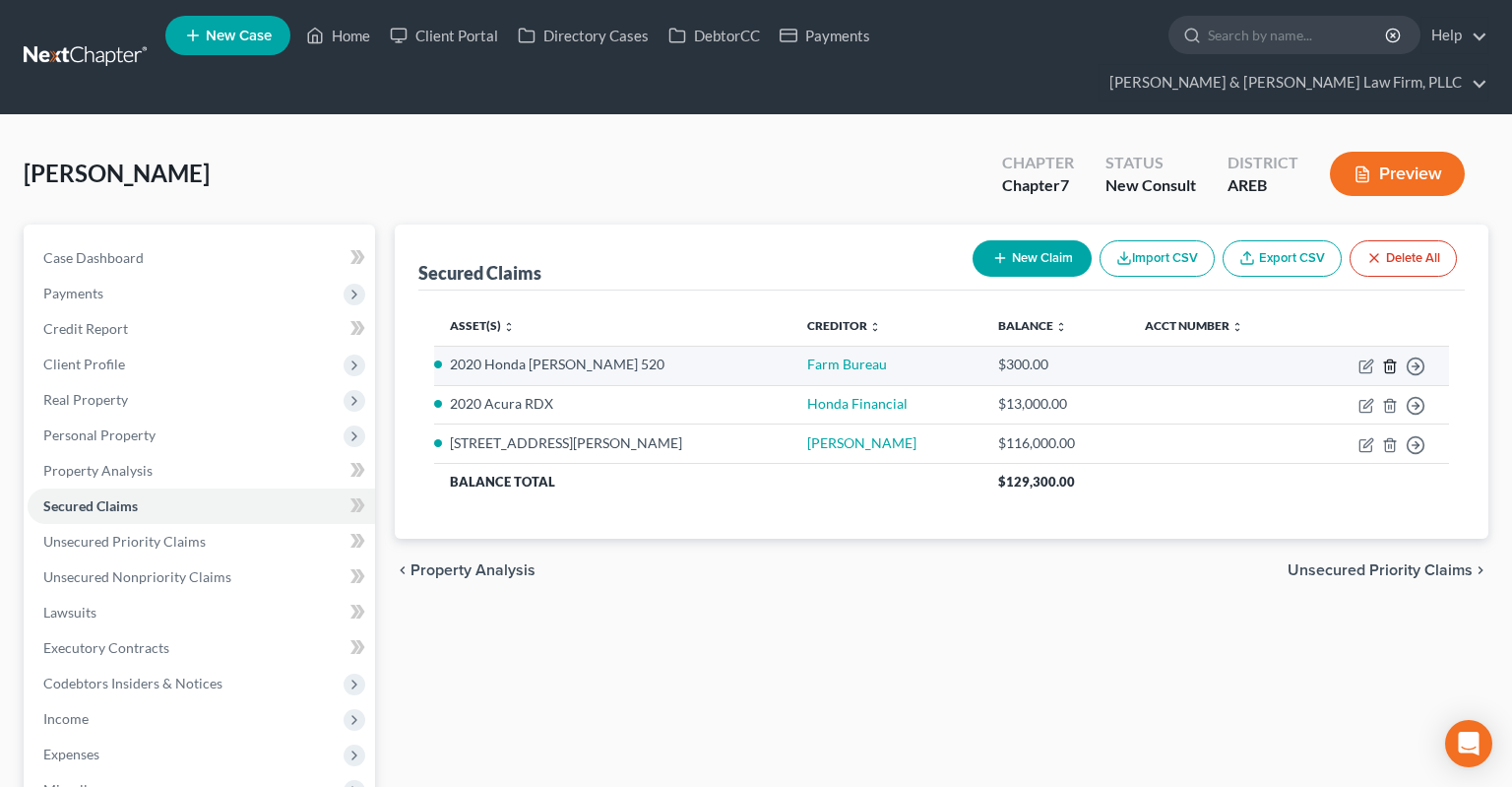 click 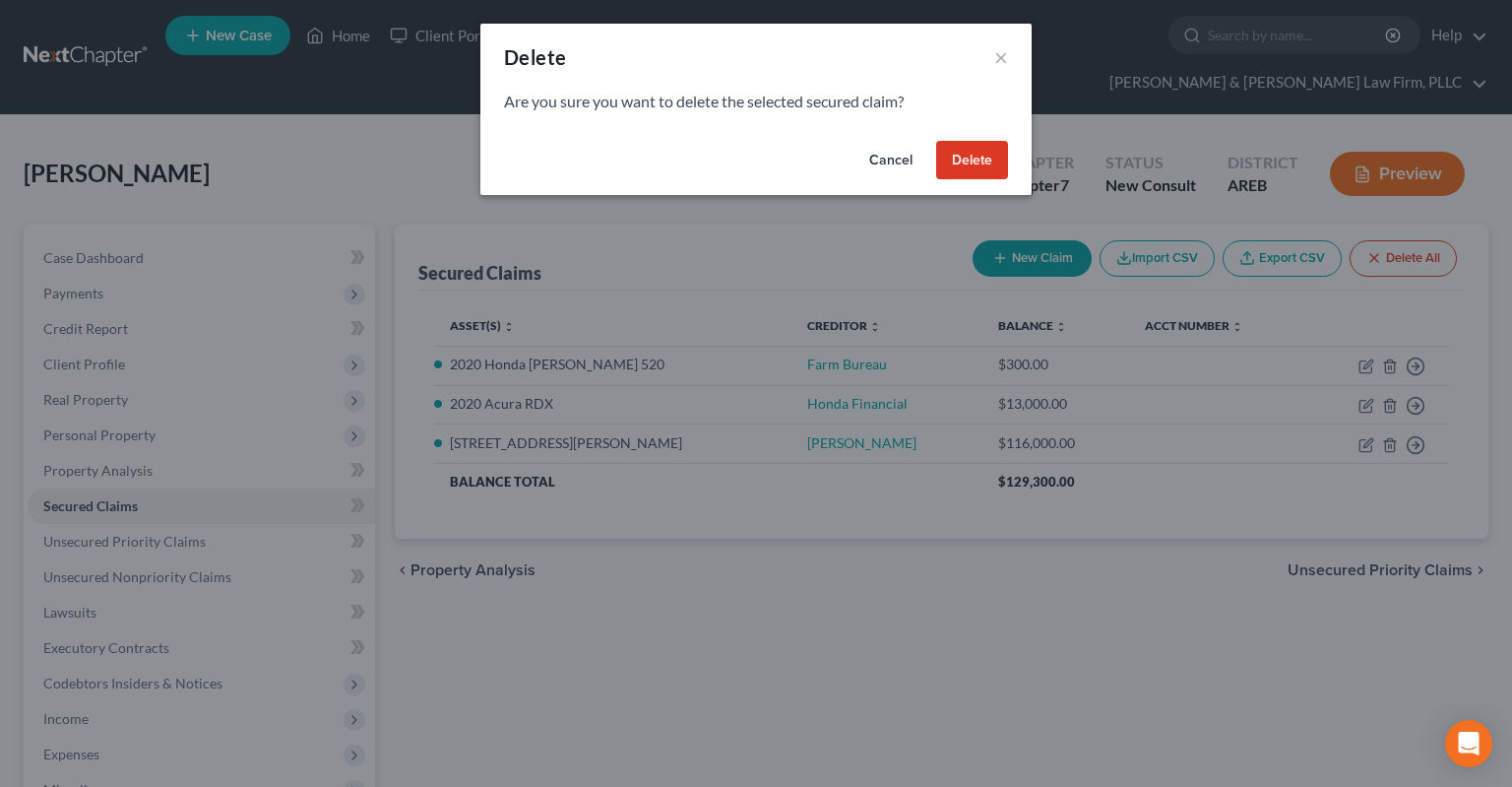click on "Delete" at bounding box center [972, 161] 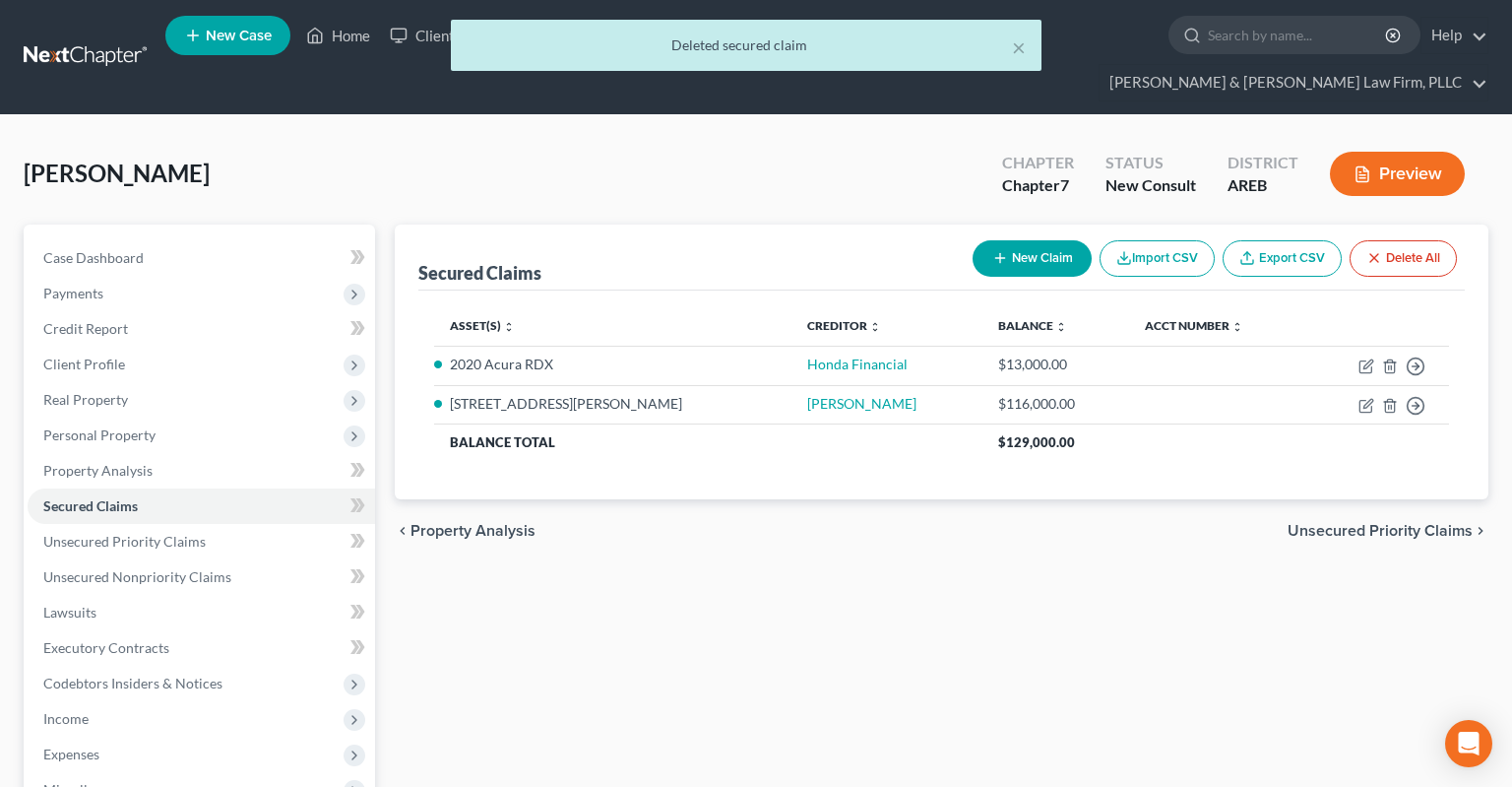 click on "Secured Claims New Claim
Import CSV
Export CSV Delete All
Asset(s)  expand_more   expand_less   unfold_more Creditor  expand_more   expand_less   unfold_more Balance  expand_more   expand_less   unfold_more Acct Number  expand_more   expand_less   unfold_more 2020 Acura RDX Honda Financial   $13,000.00 Move to E Move to F Move to G Move to Notice Only 554 [PERSON_NAME] [PERSON_NAME]   $116,000.00 Move to E Move to F Move to G Move to Notice Only Balance Total $129,000.00
Previous
1
Next
chevron_left
Property Analysis
Unsecured Priority Claims
chevron_right" at bounding box center (941, 651) 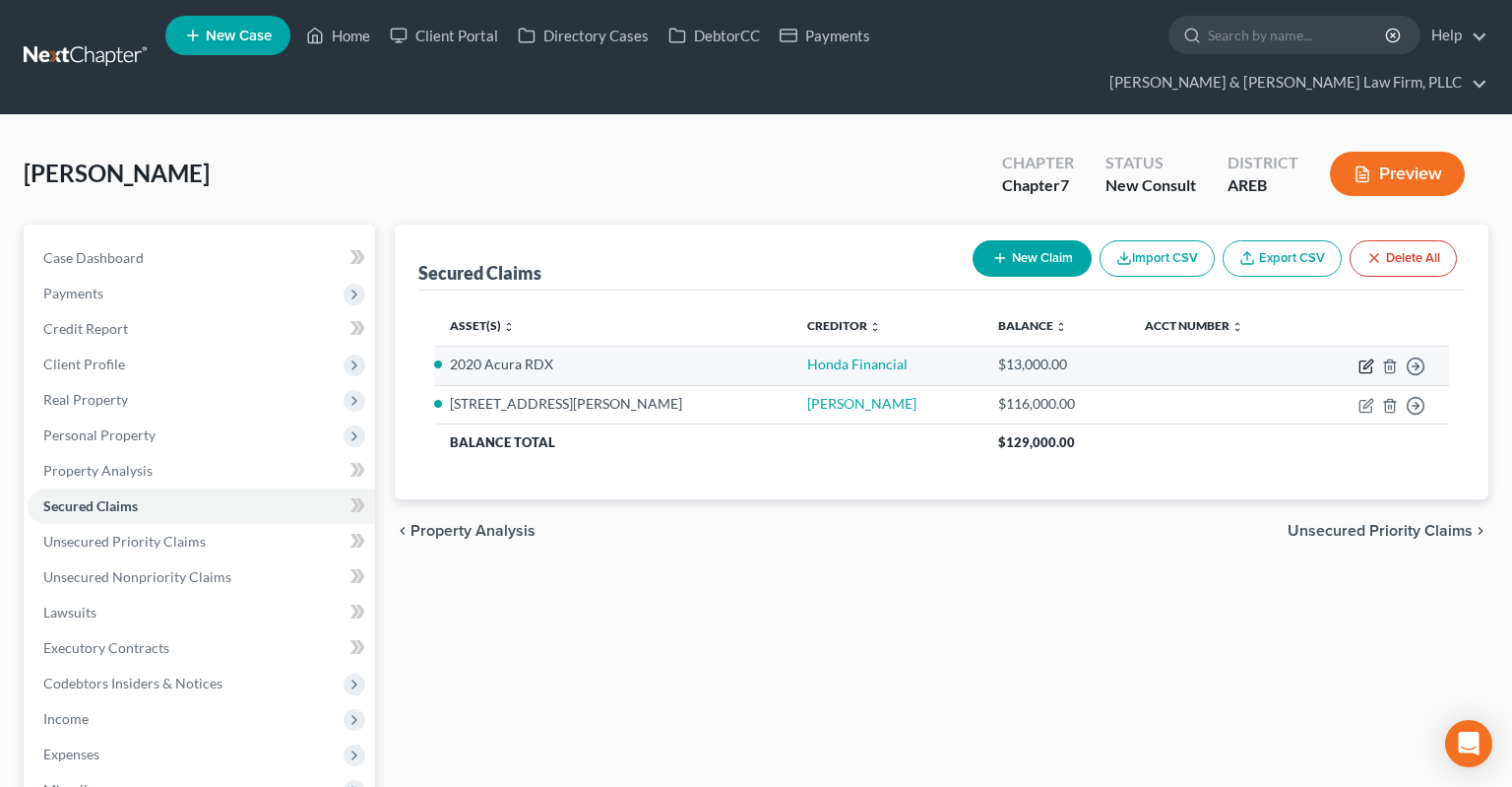 click 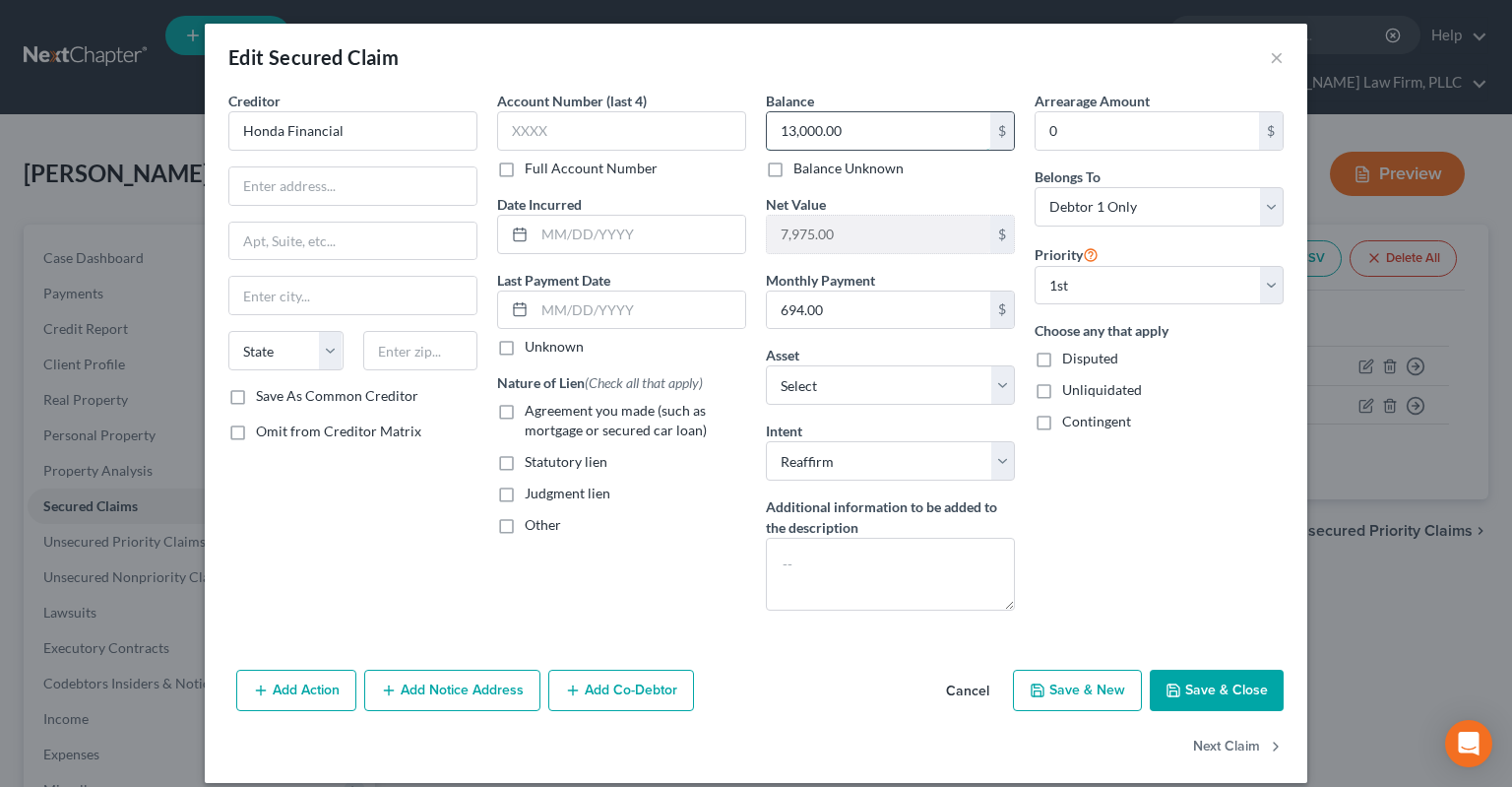 click on "13,000.00" at bounding box center [878, 131] 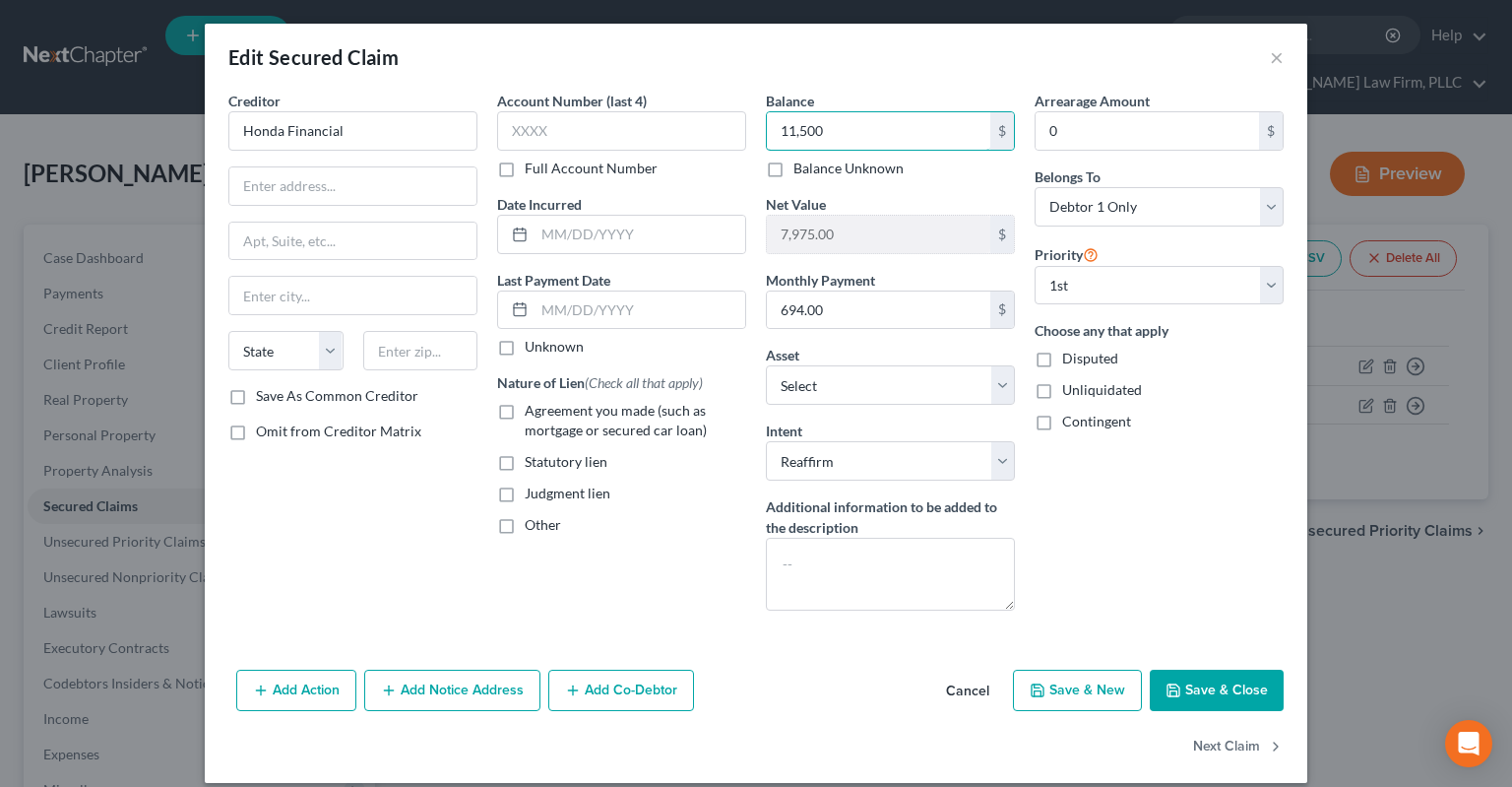 type on "11,500" 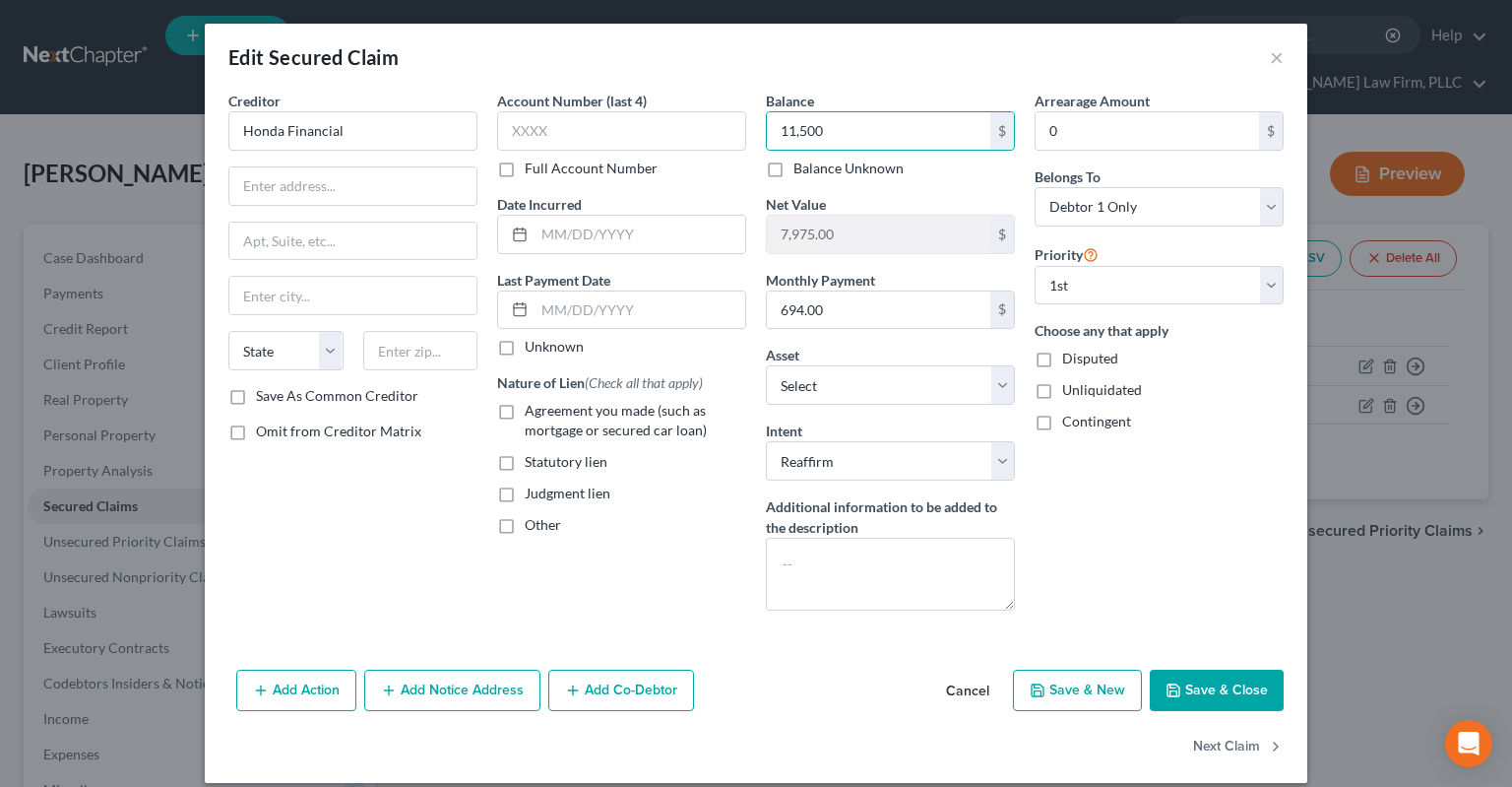 click on "Save & Close" at bounding box center [1217, 690] 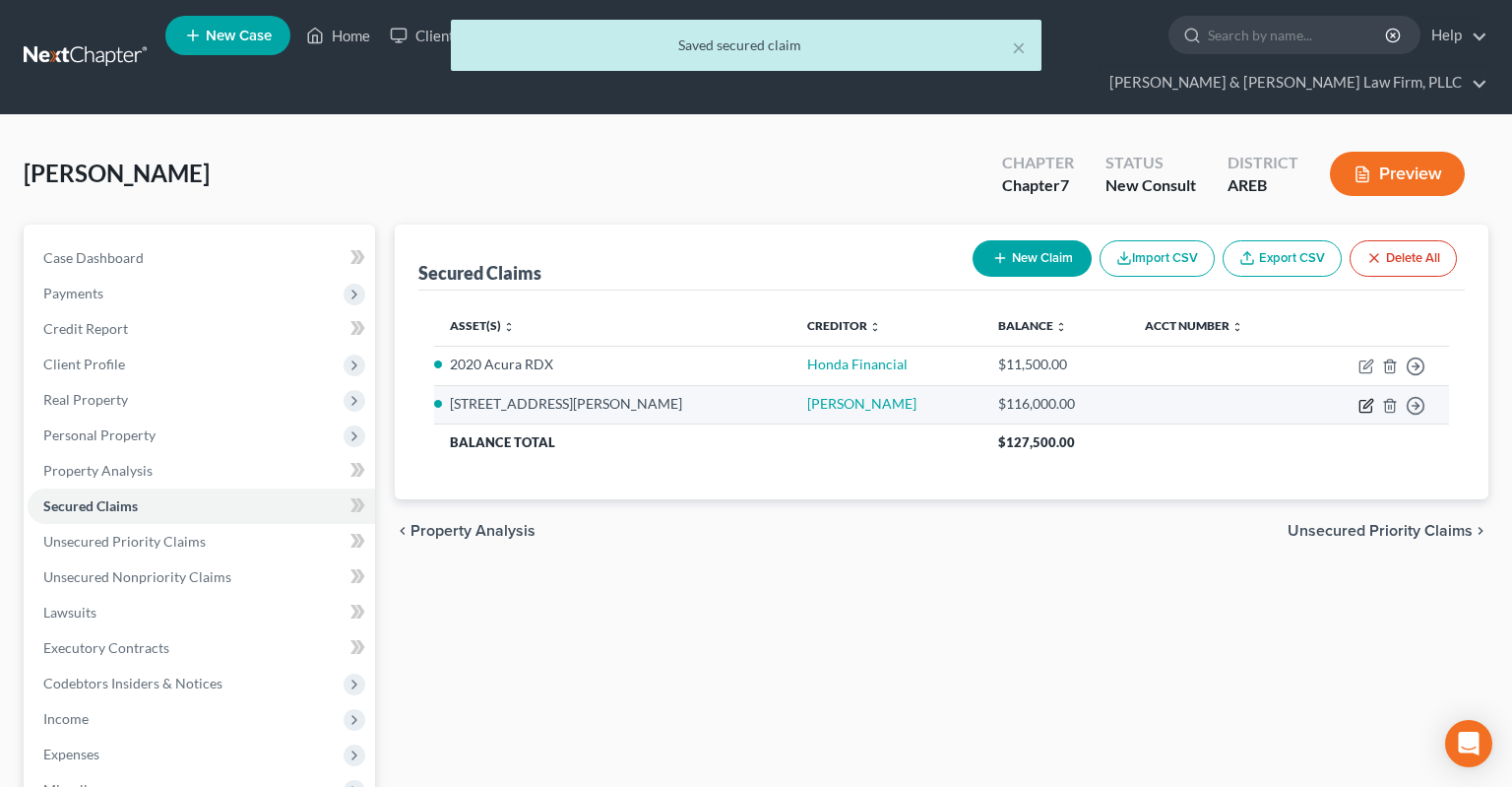 click 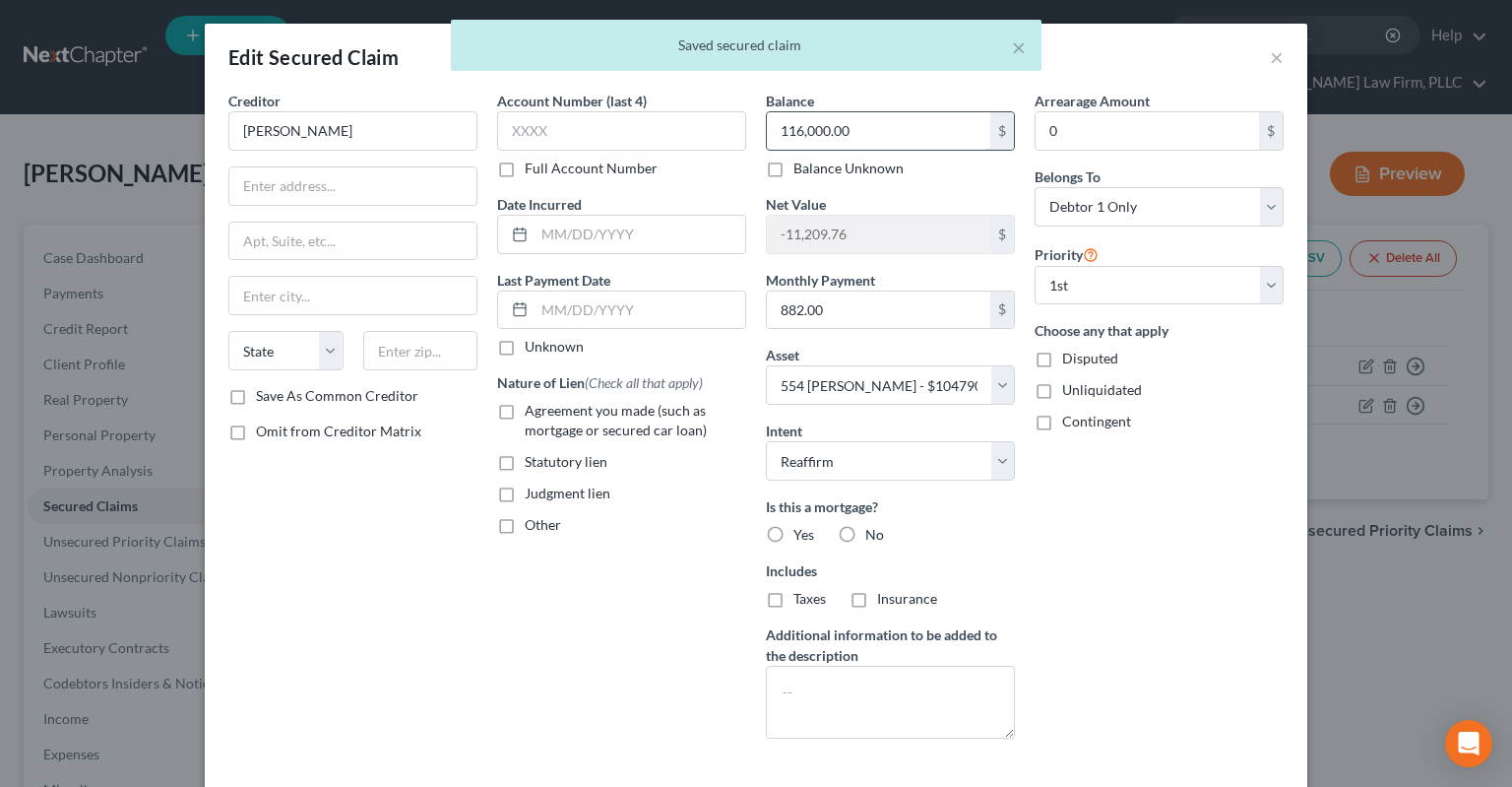 click on "116,000.00" at bounding box center (878, 131) 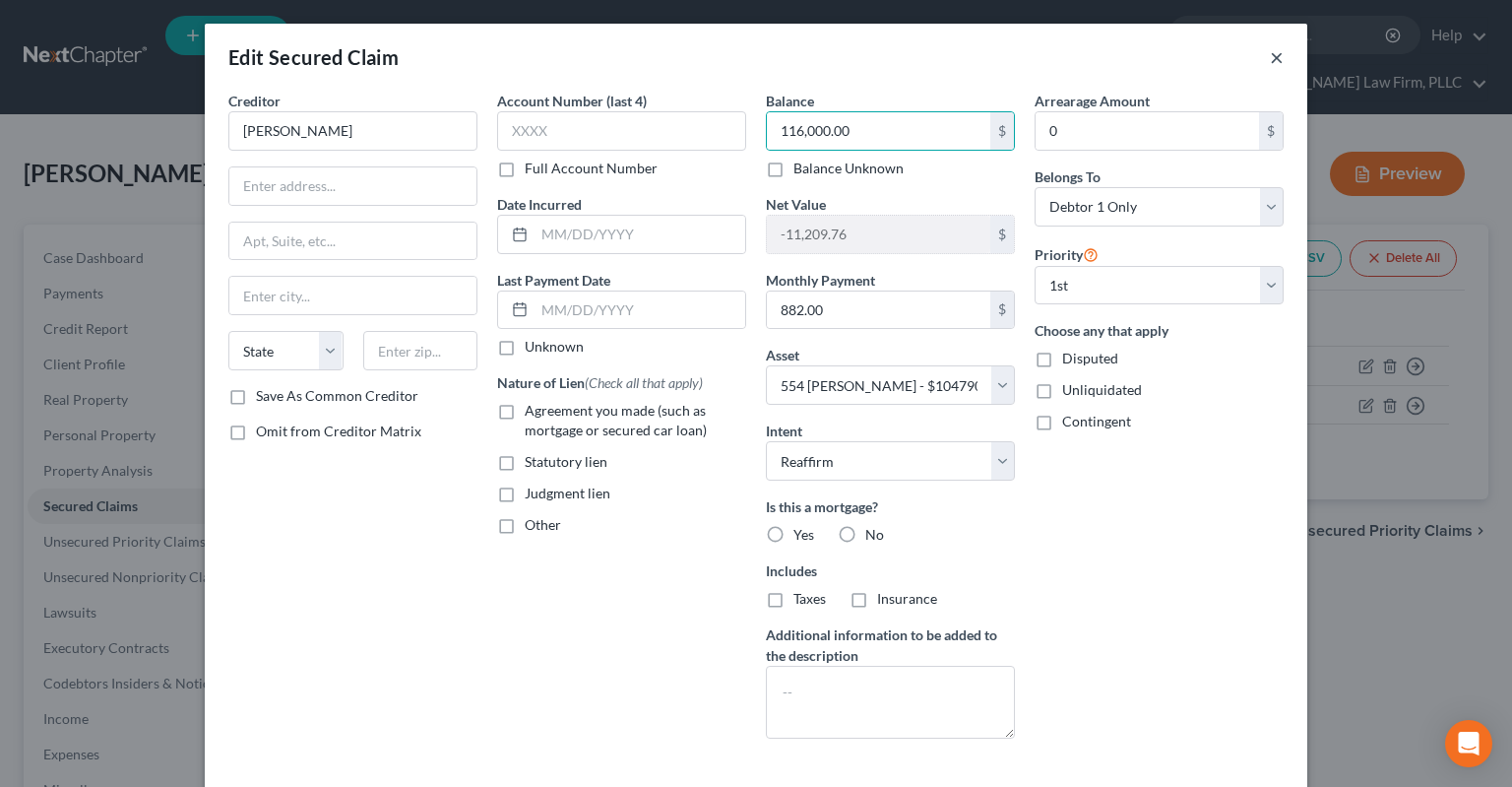 click on "×" at bounding box center [1277, 57] 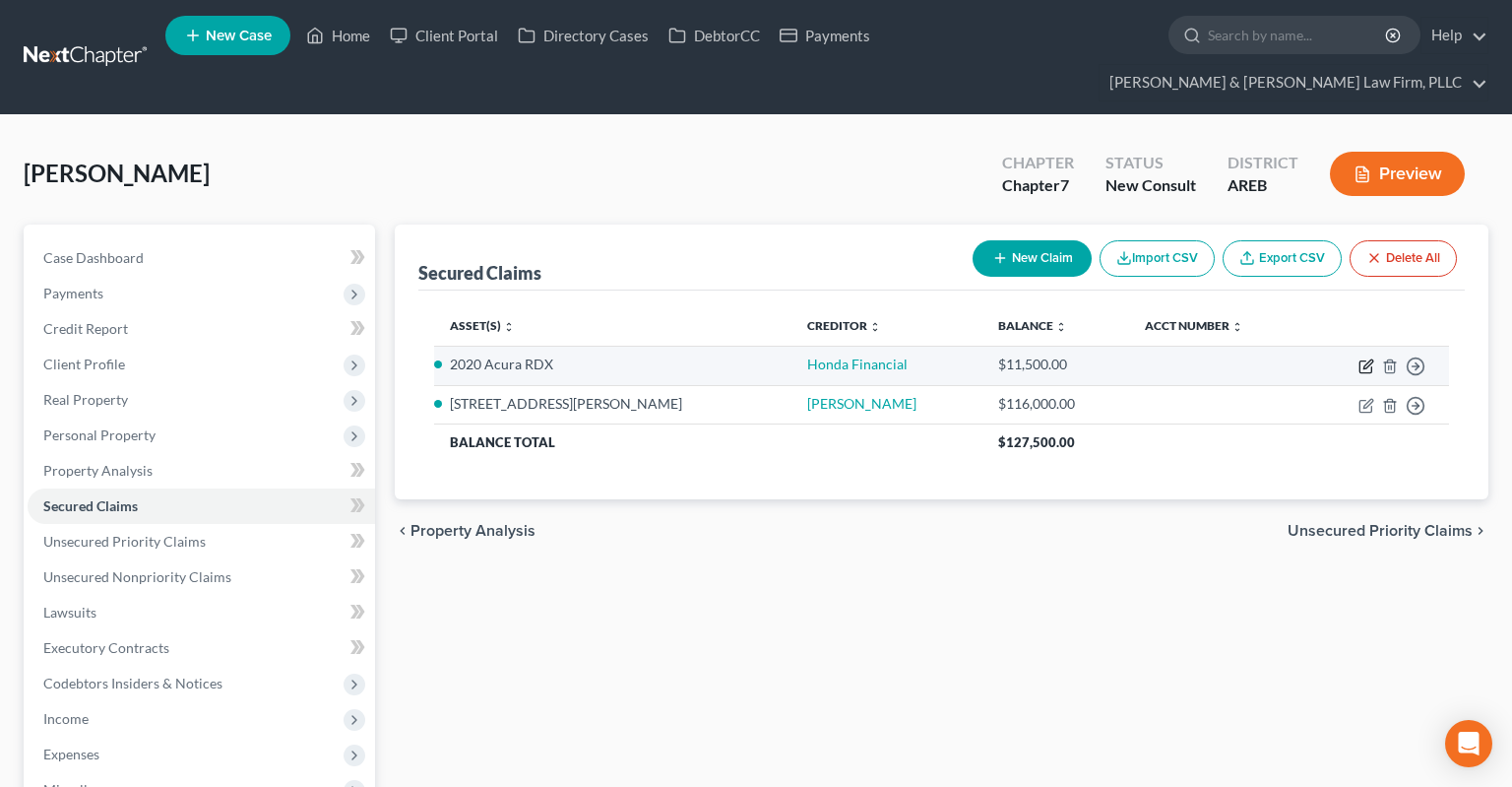click 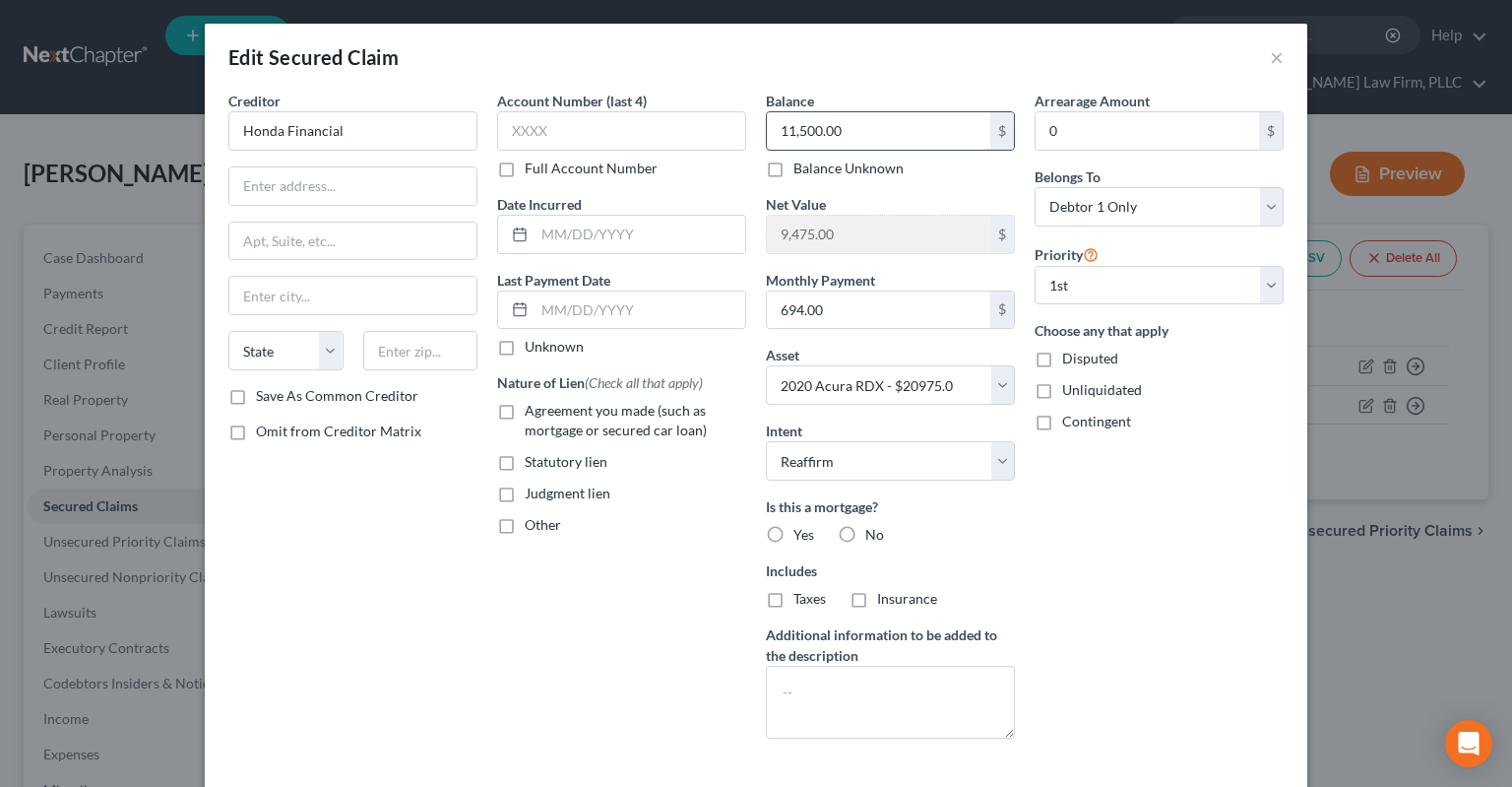click on "11,500.00" at bounding box center [878, 131] 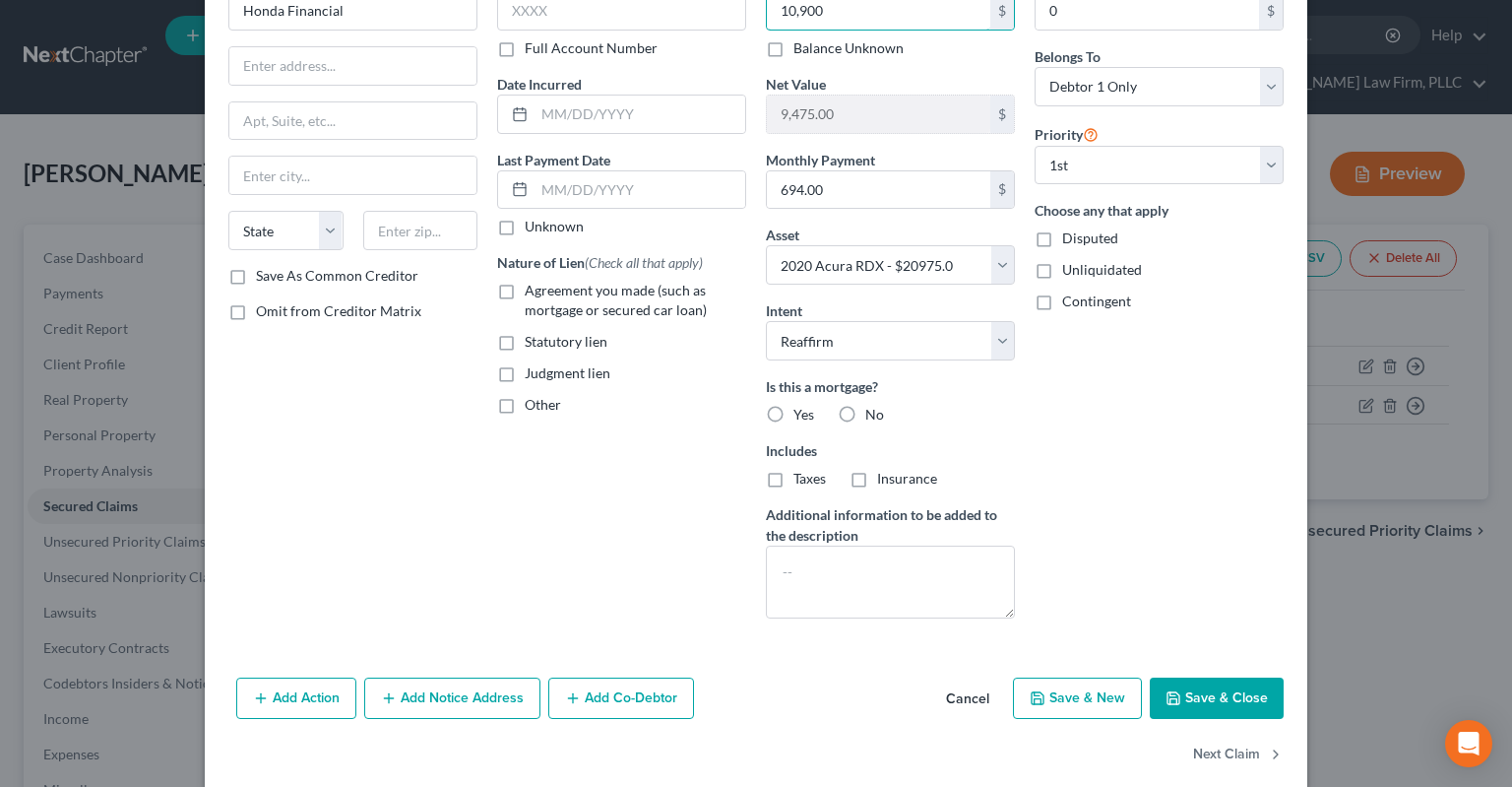 scroll, scrollTop: 146, scrollLeft: 0, axis: vertical 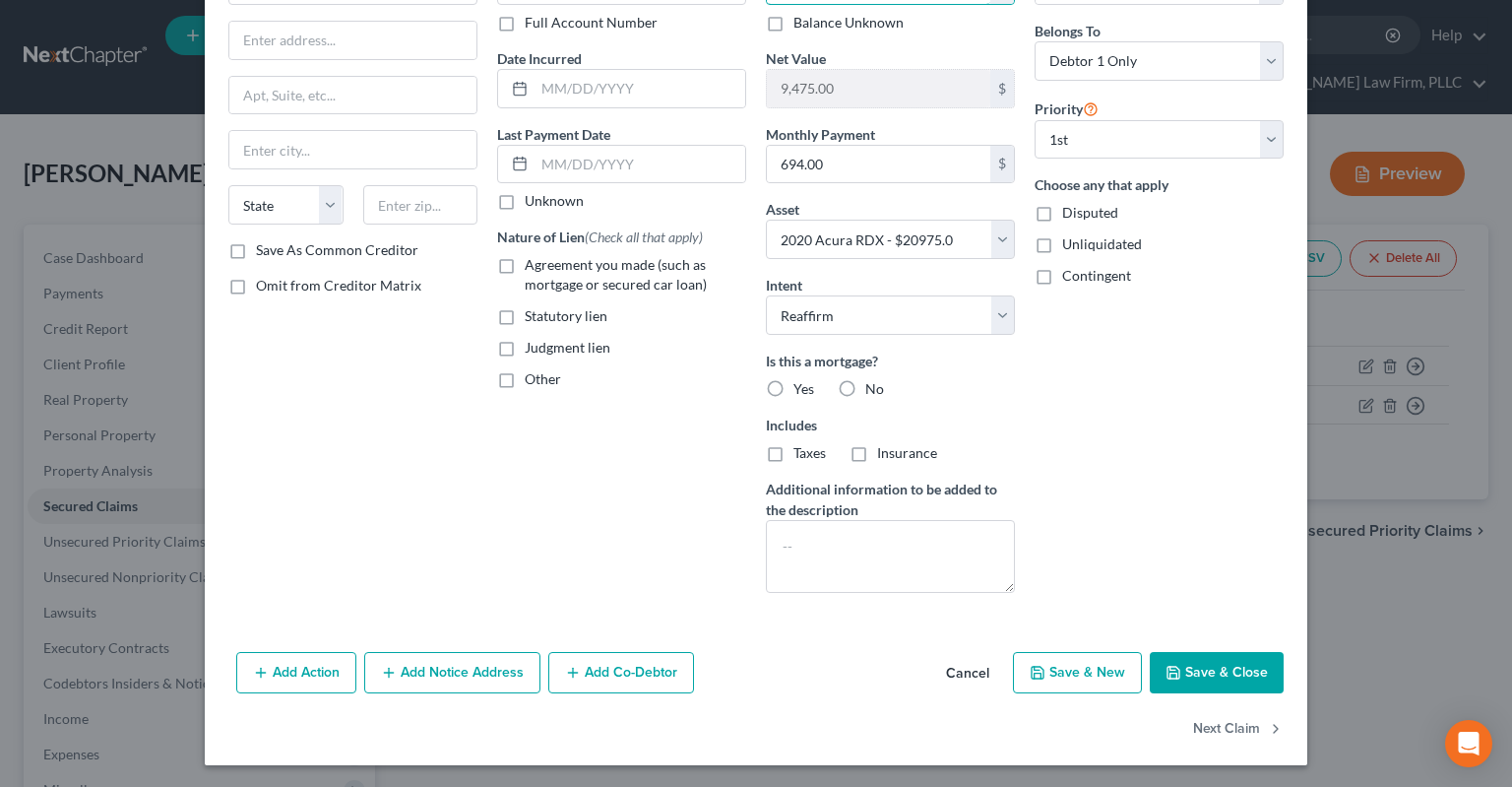 type on "10,900" 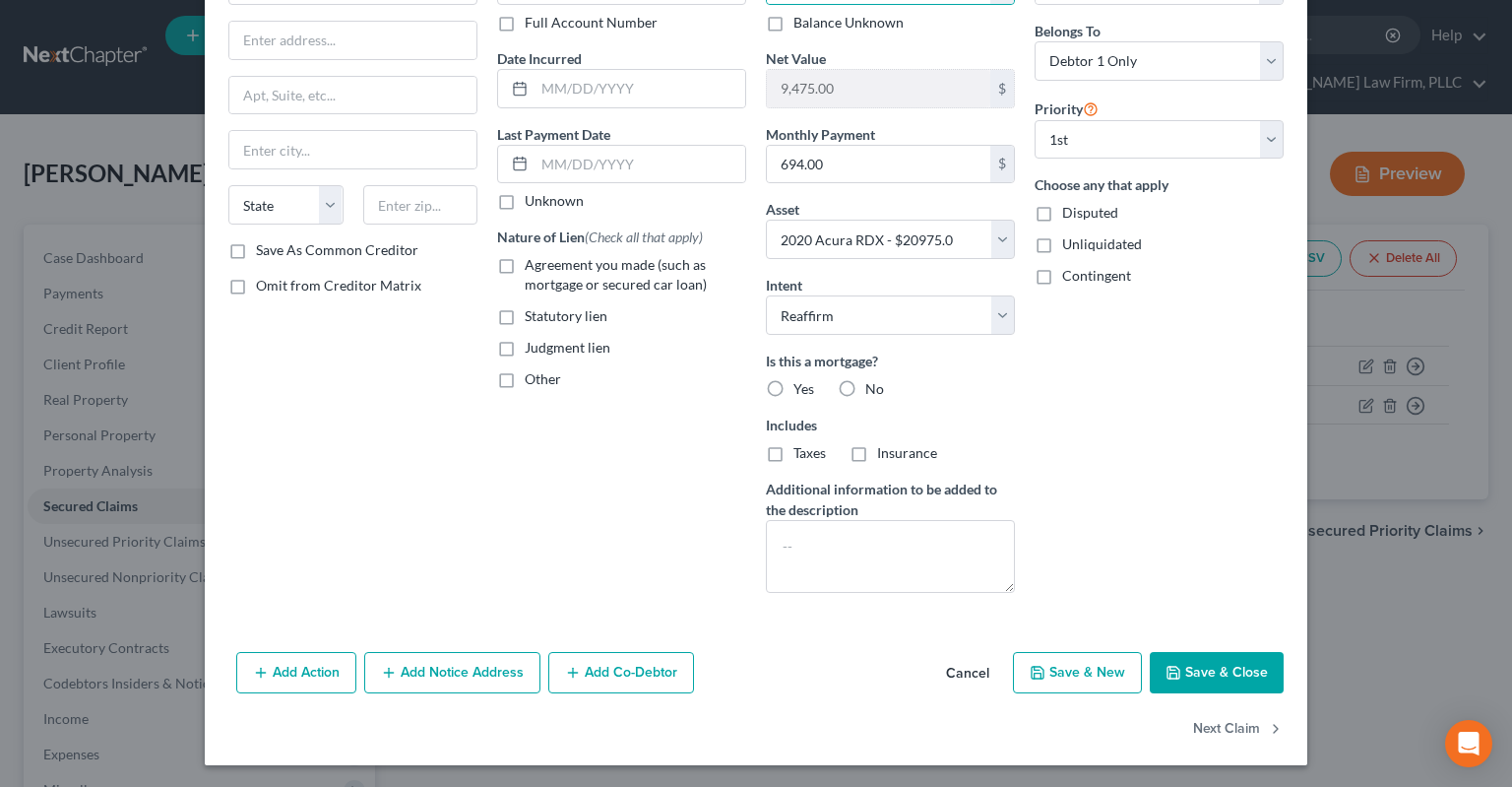 click on "Save & Close" at bounding box center [1217, 673] 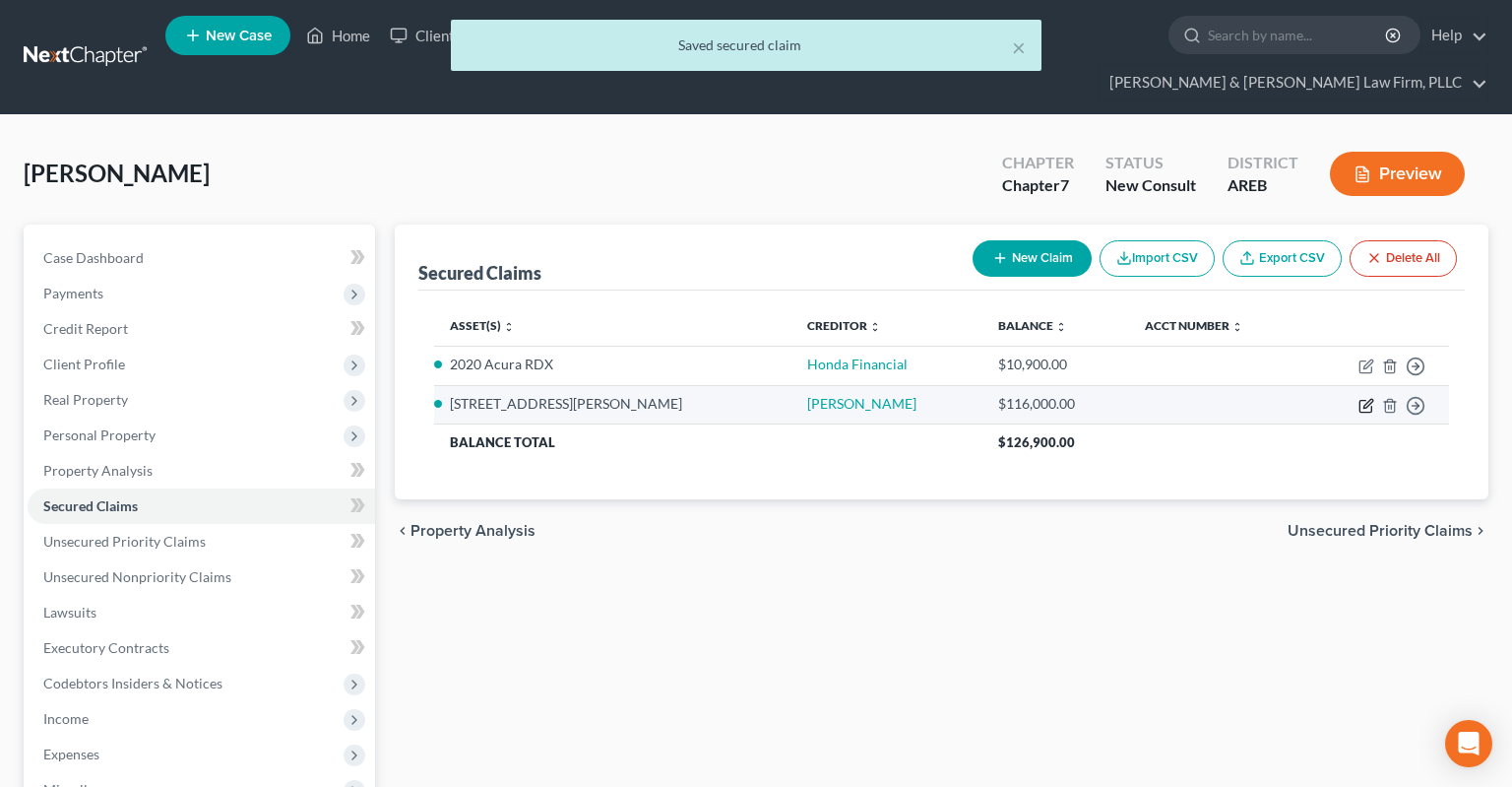 click 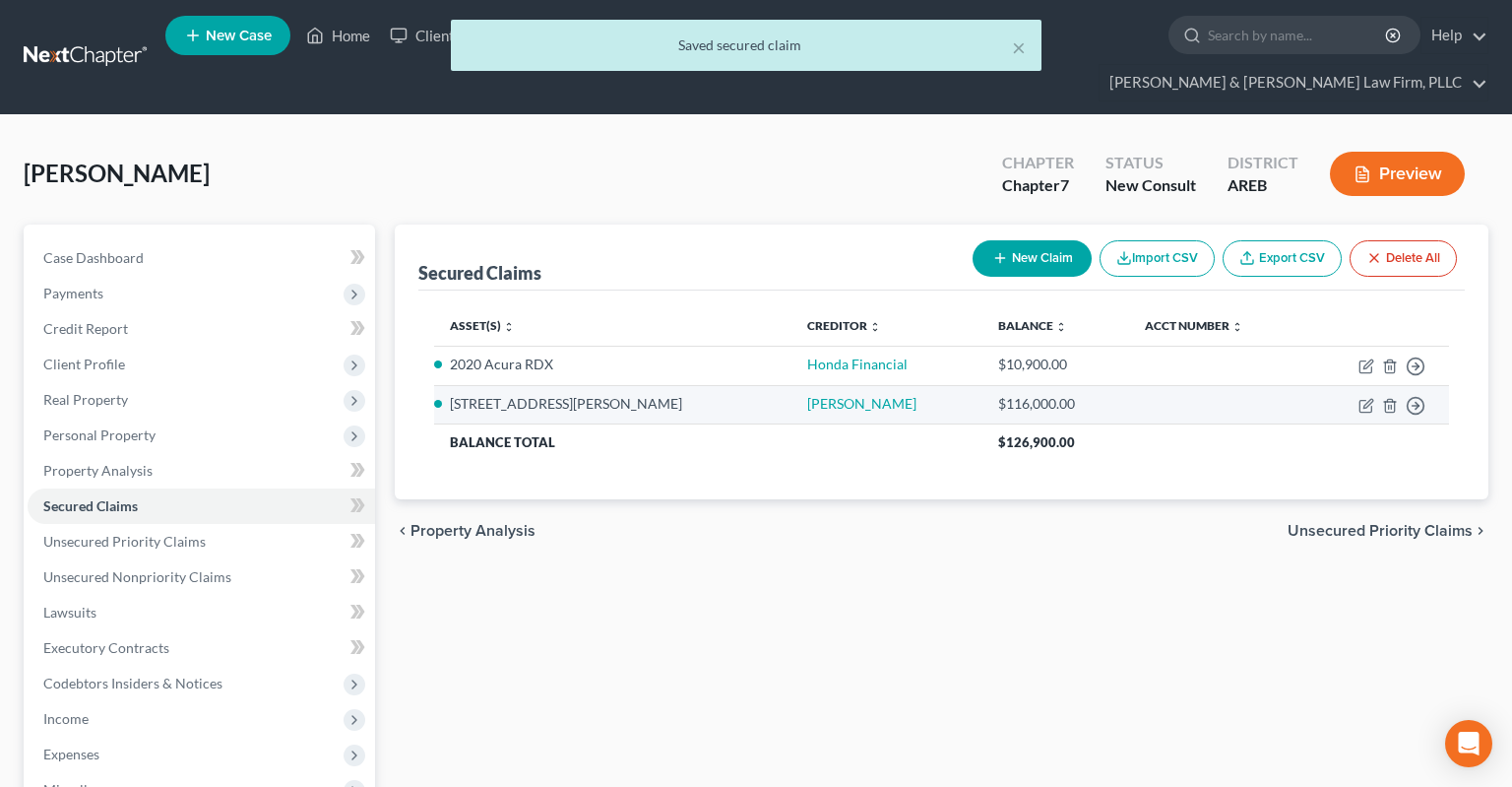 select on "4" 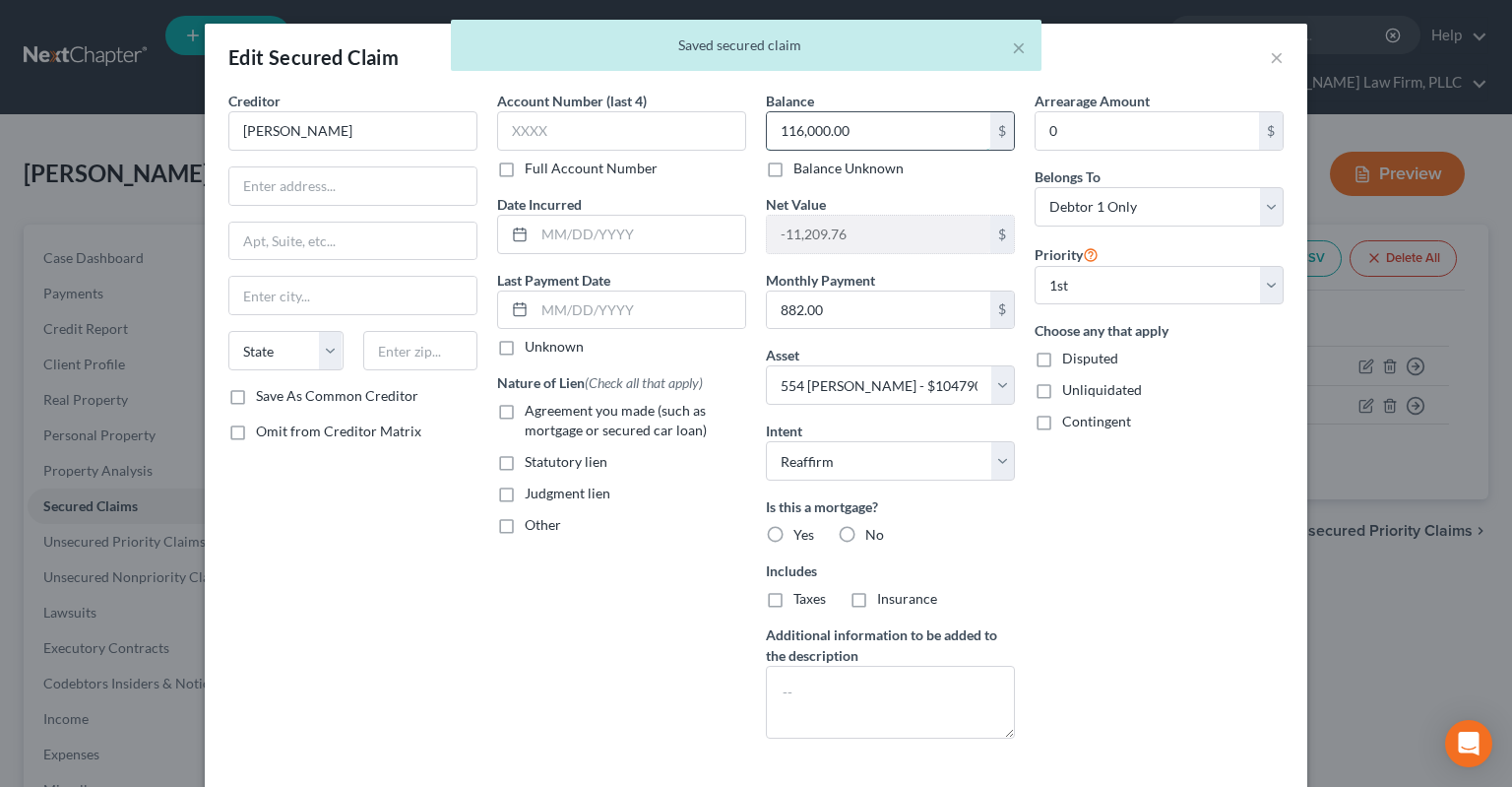 click on "116,000.00" at bounding box center [878, 131] 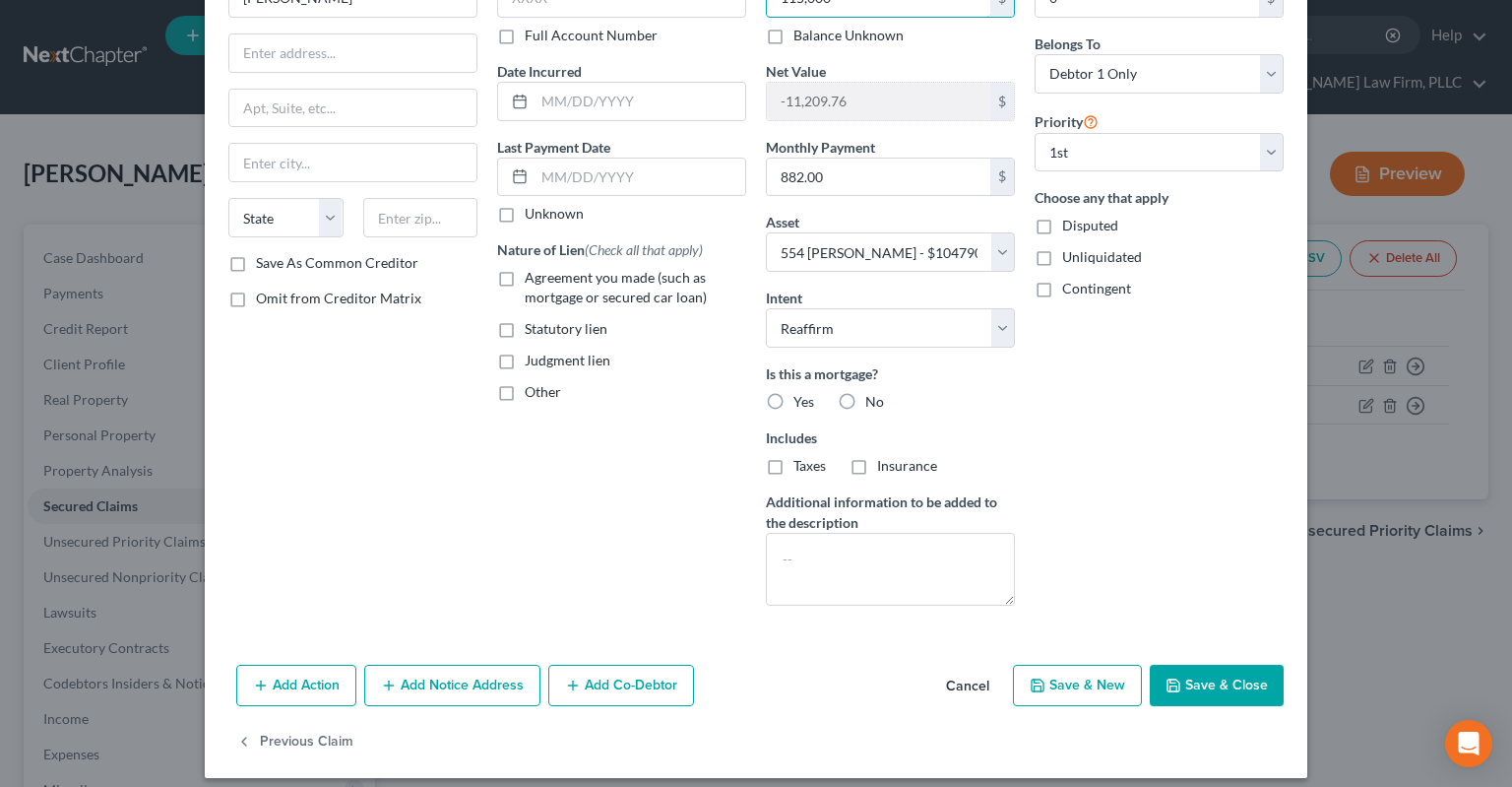 scroll, scrollTop: 146, scrollLeft: 0, axis: vertical 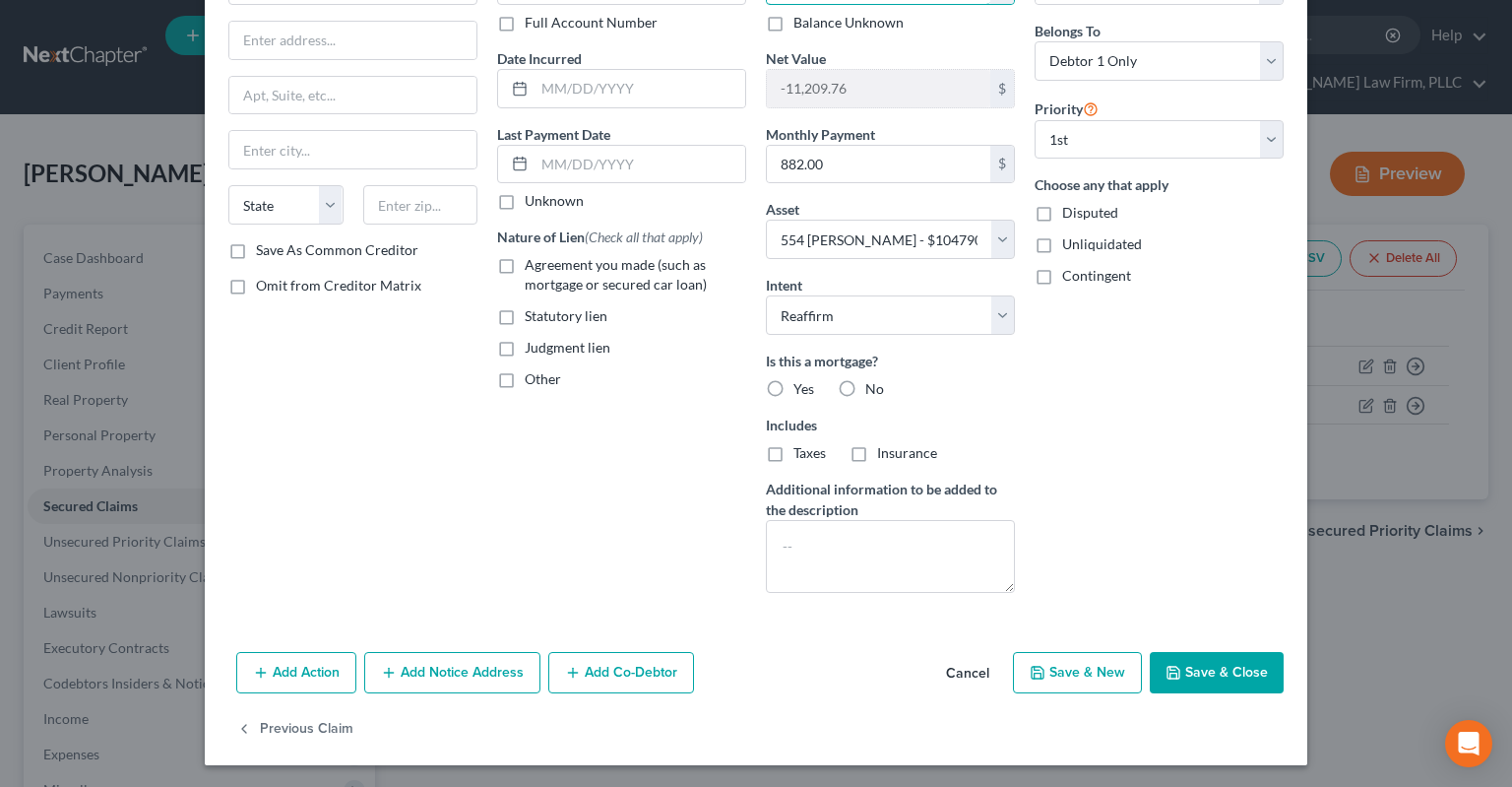 type on "115,000" 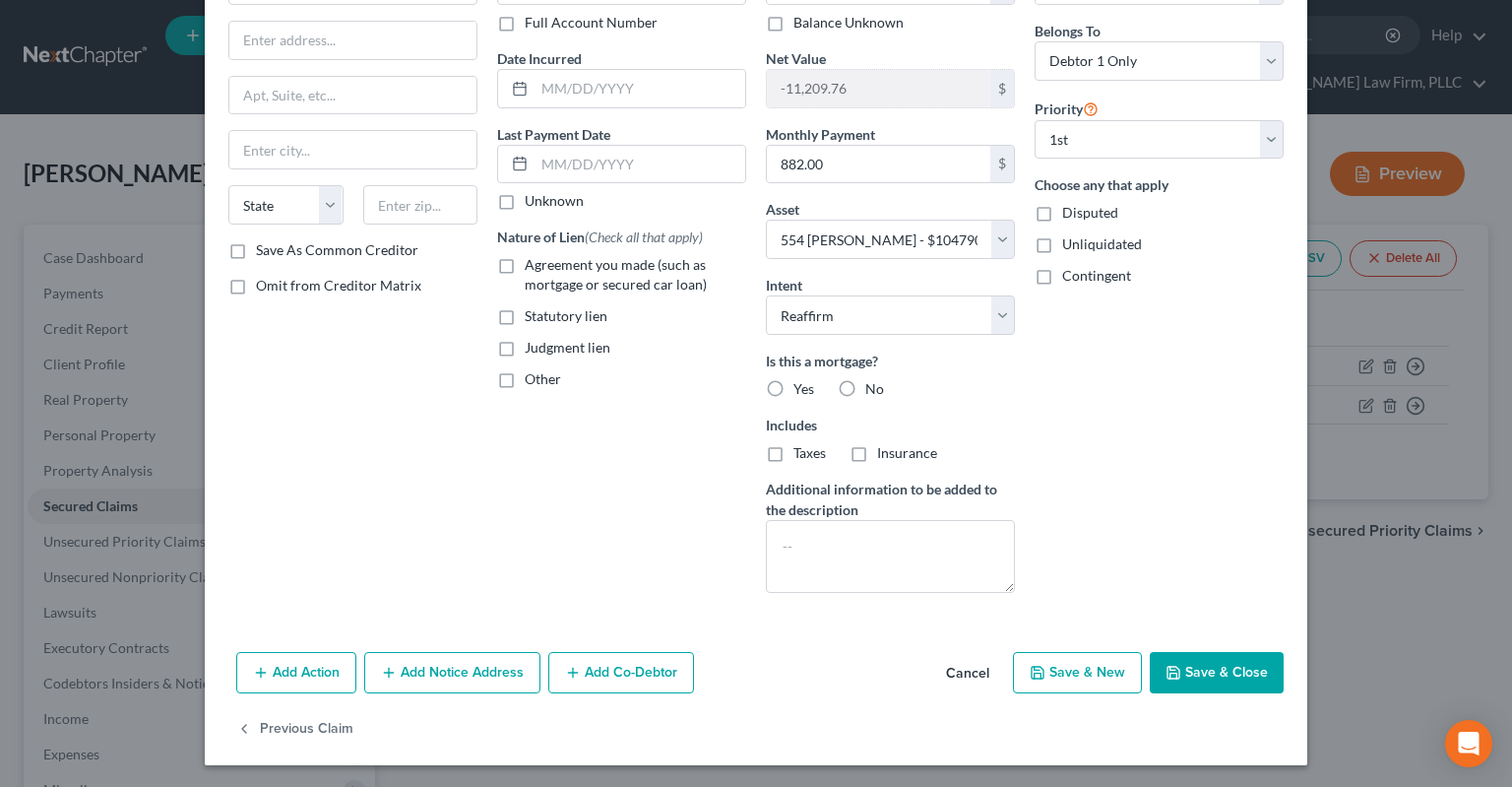 click on "Save & Close" at bounding box center (1217, 673) 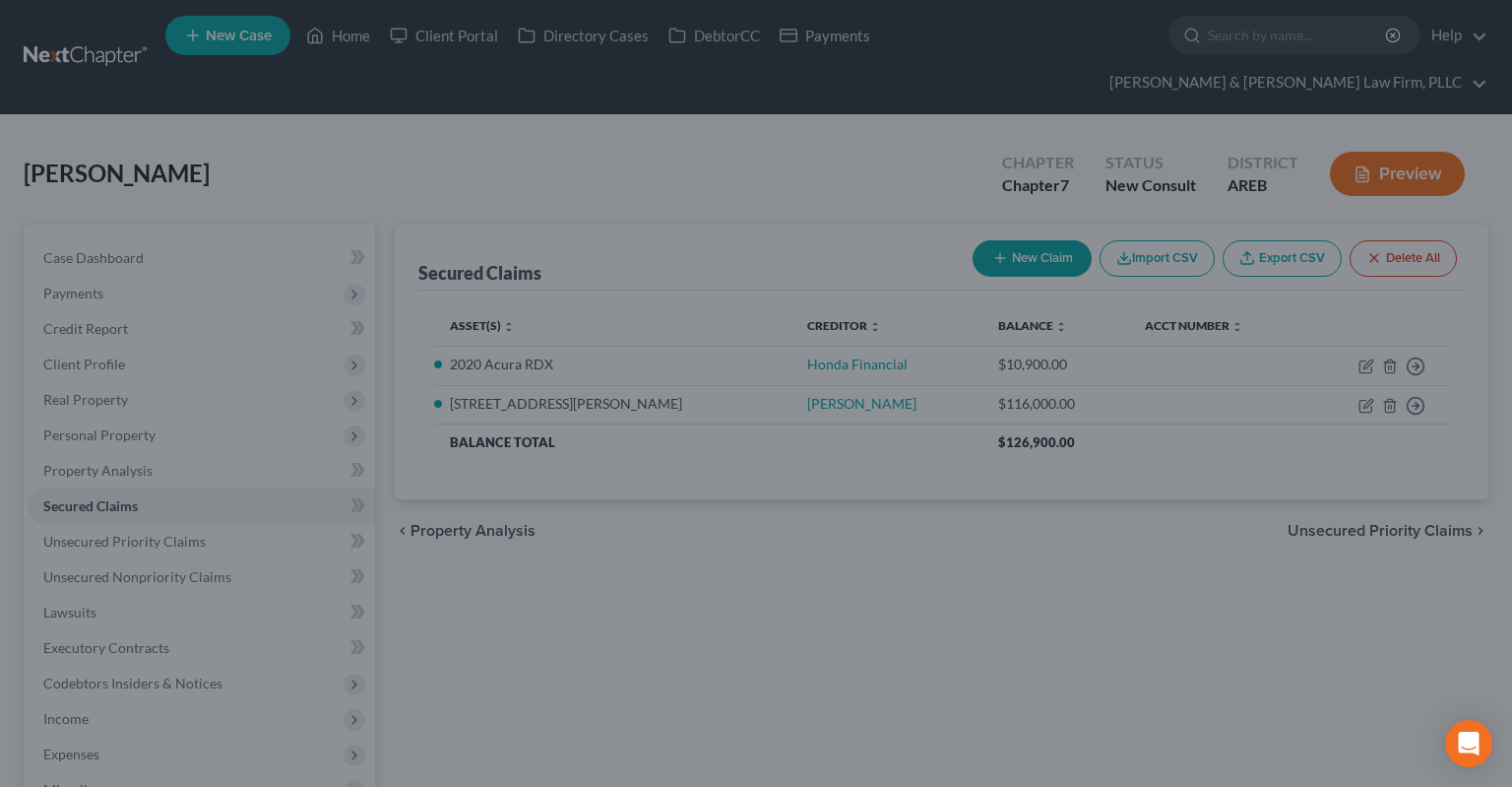 type on "115,000.00" 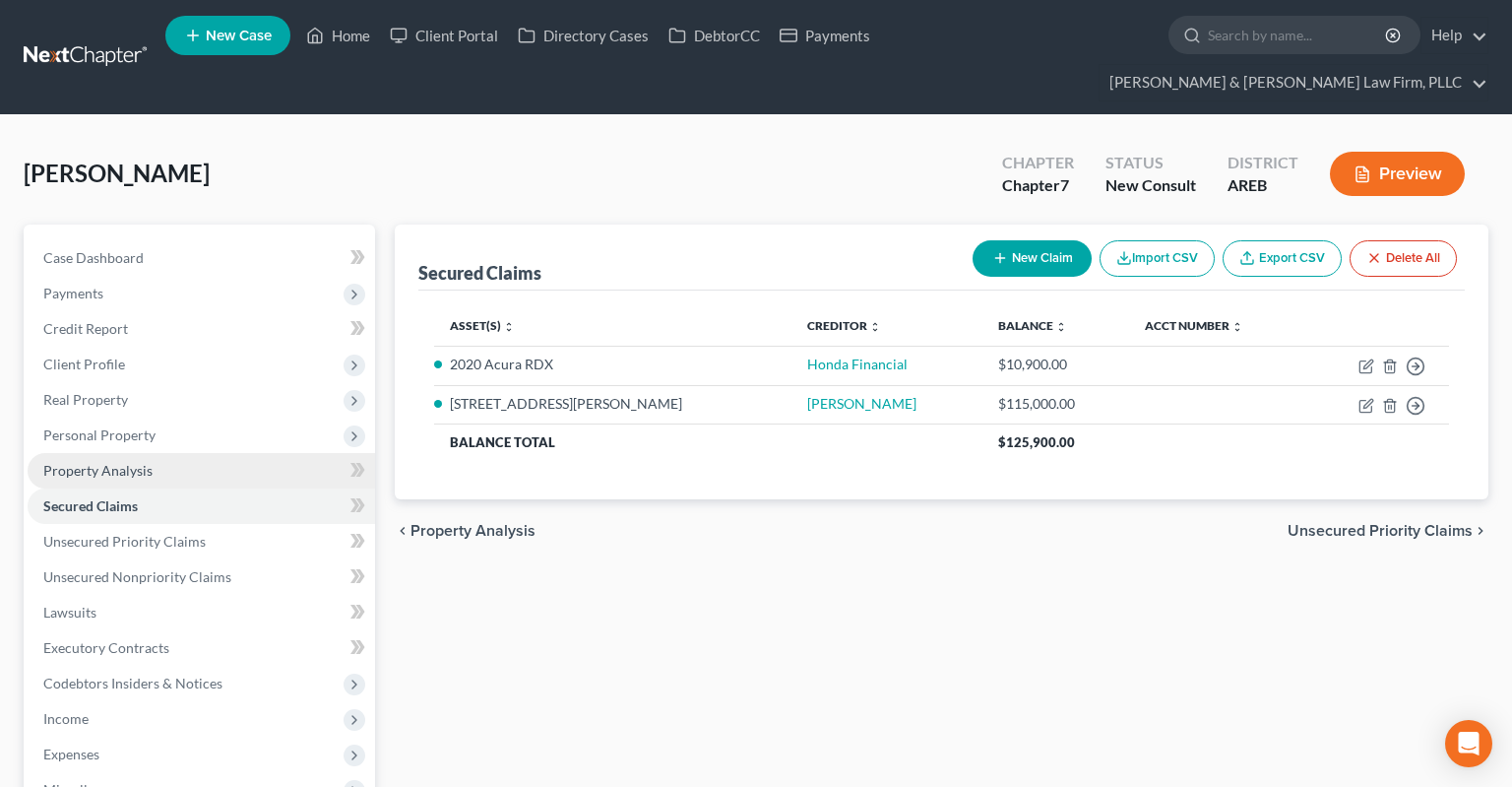 click on "Property Analysis" at bounding box center [201, 471] 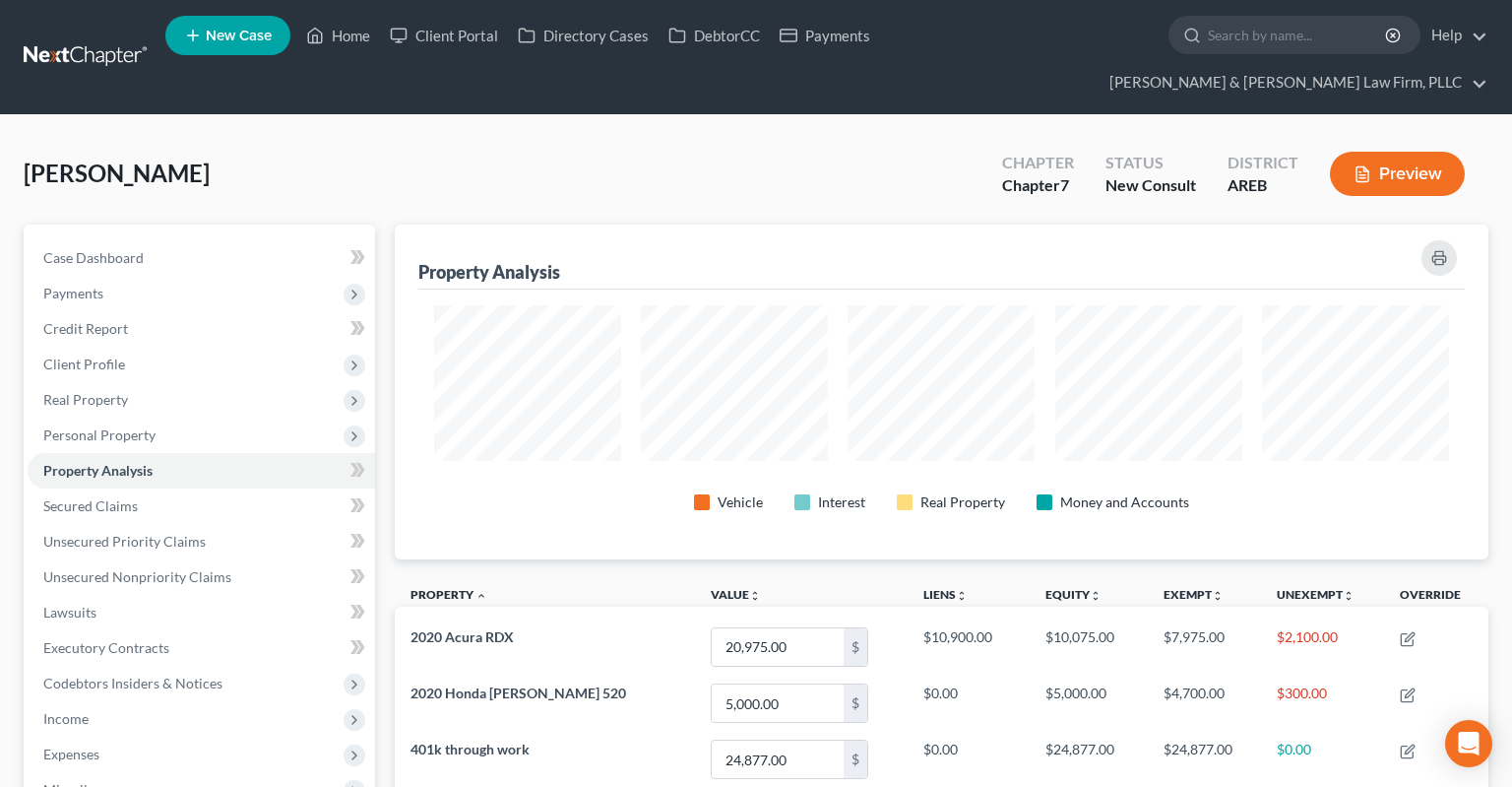 scroll, scrollTop: 984647, scrollLeft: 983281, axis: both 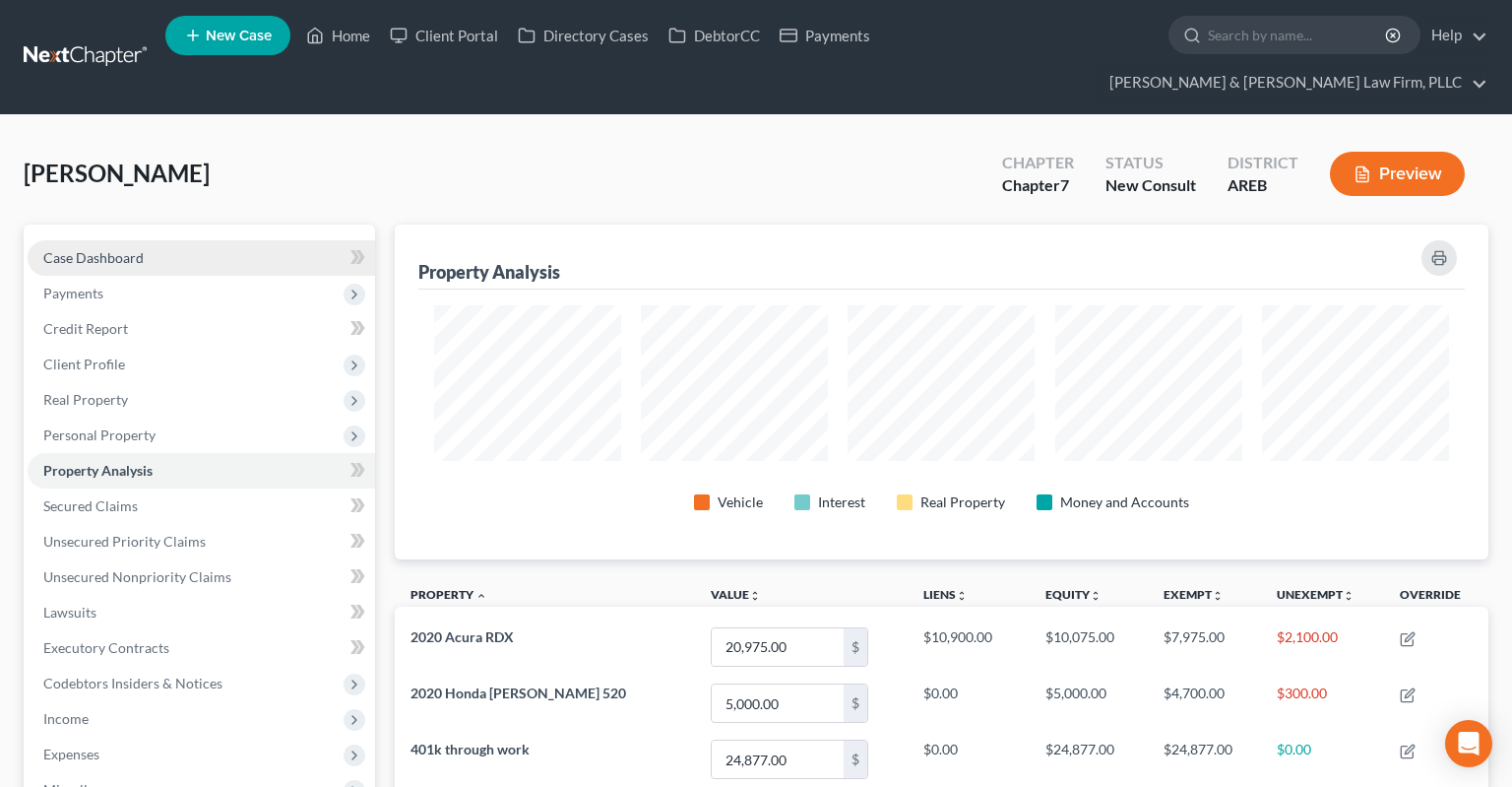 click on "Case Dashboard" at bounding box center (201, 258) 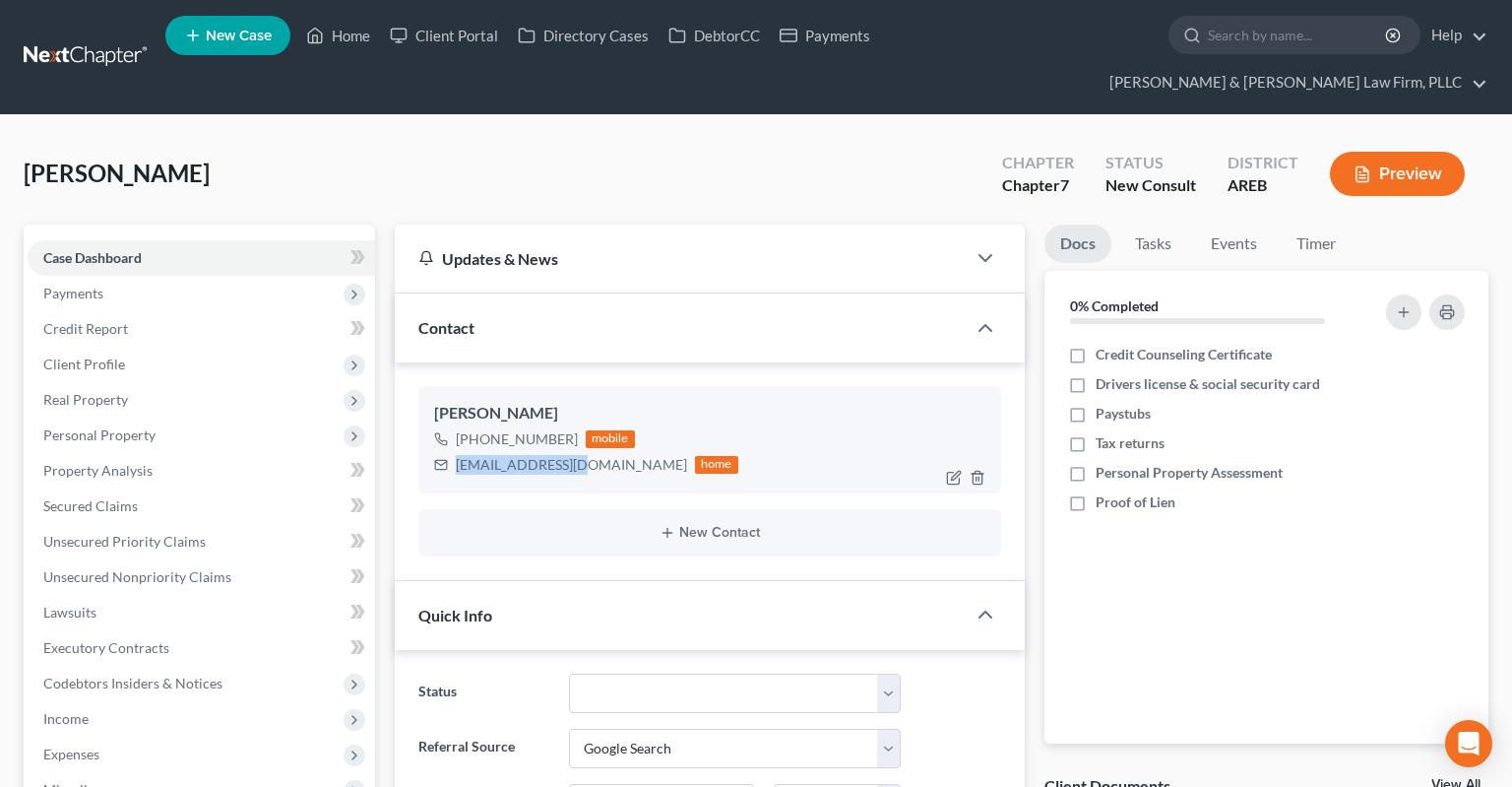 drag, startPoint x: 457, startPoint y: 426, endPoint x: 579, endPoint y: 426, distance: 122 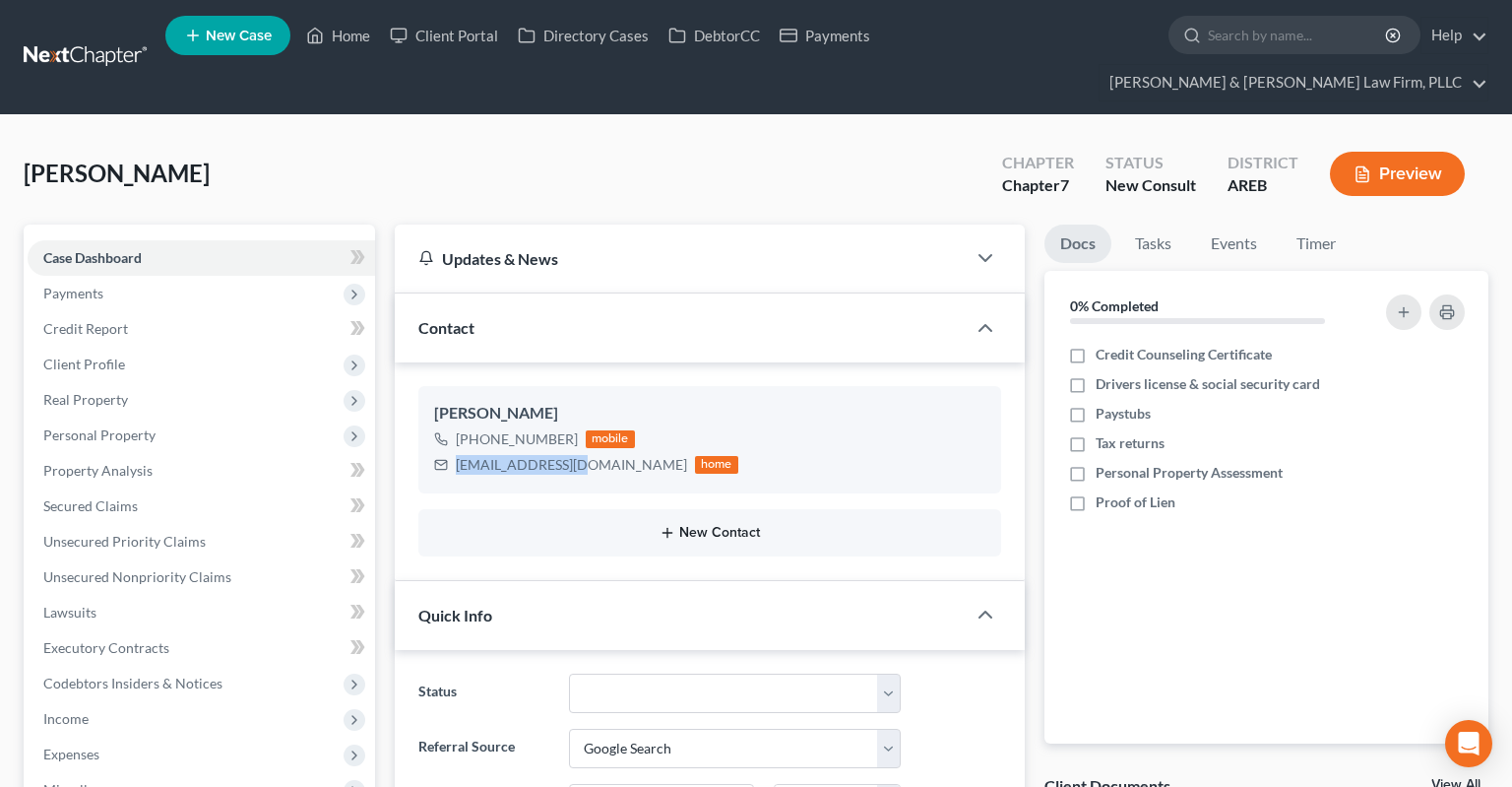 copy on "[EMAIL_ADDRESS][DOMAIN_NAME]" 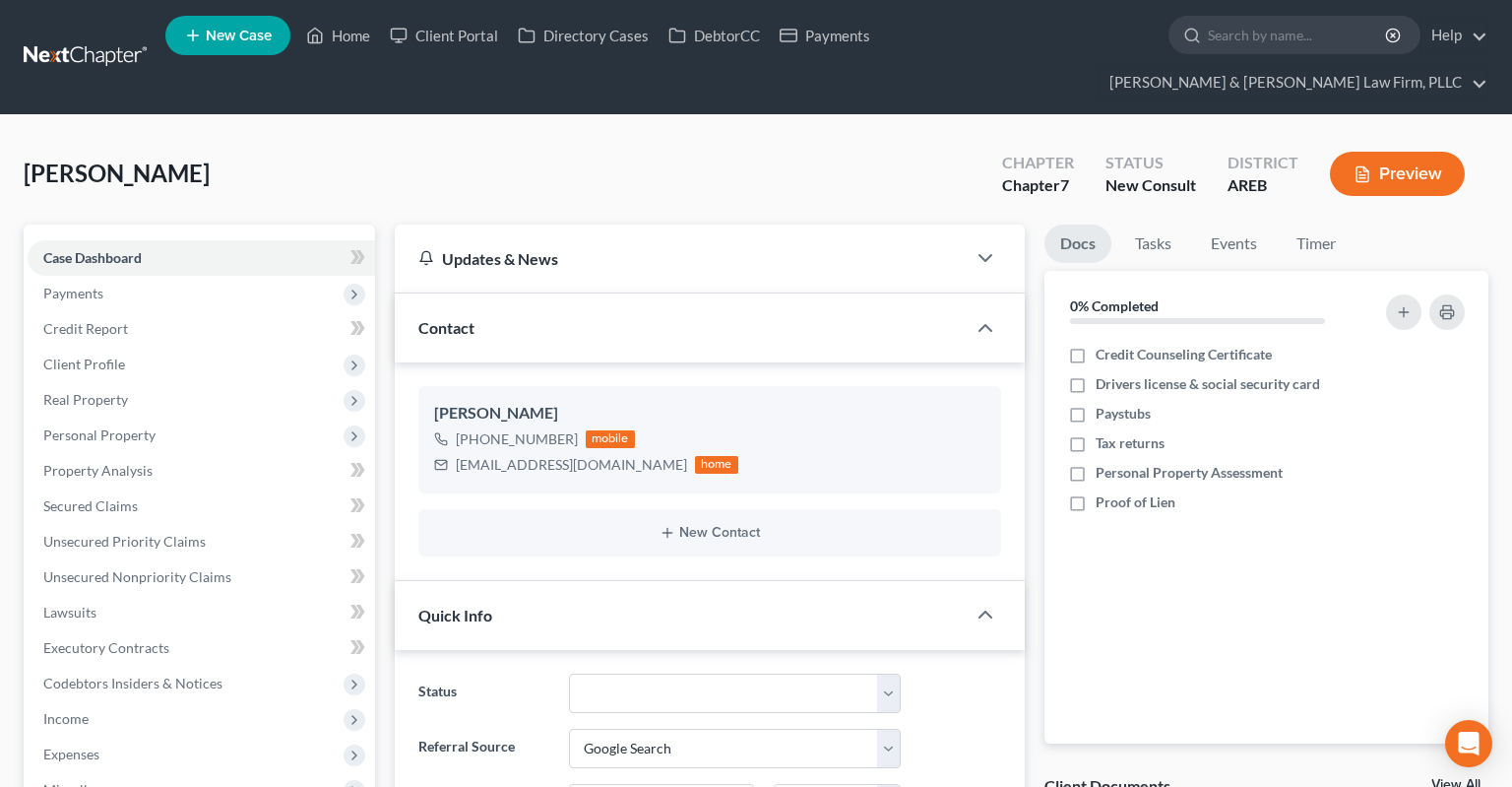 click on "[PERSON_NAME] Upgraded Chapter Chapter  7 Status New Consult District AREB Preview" at bounding box center (756, 181) 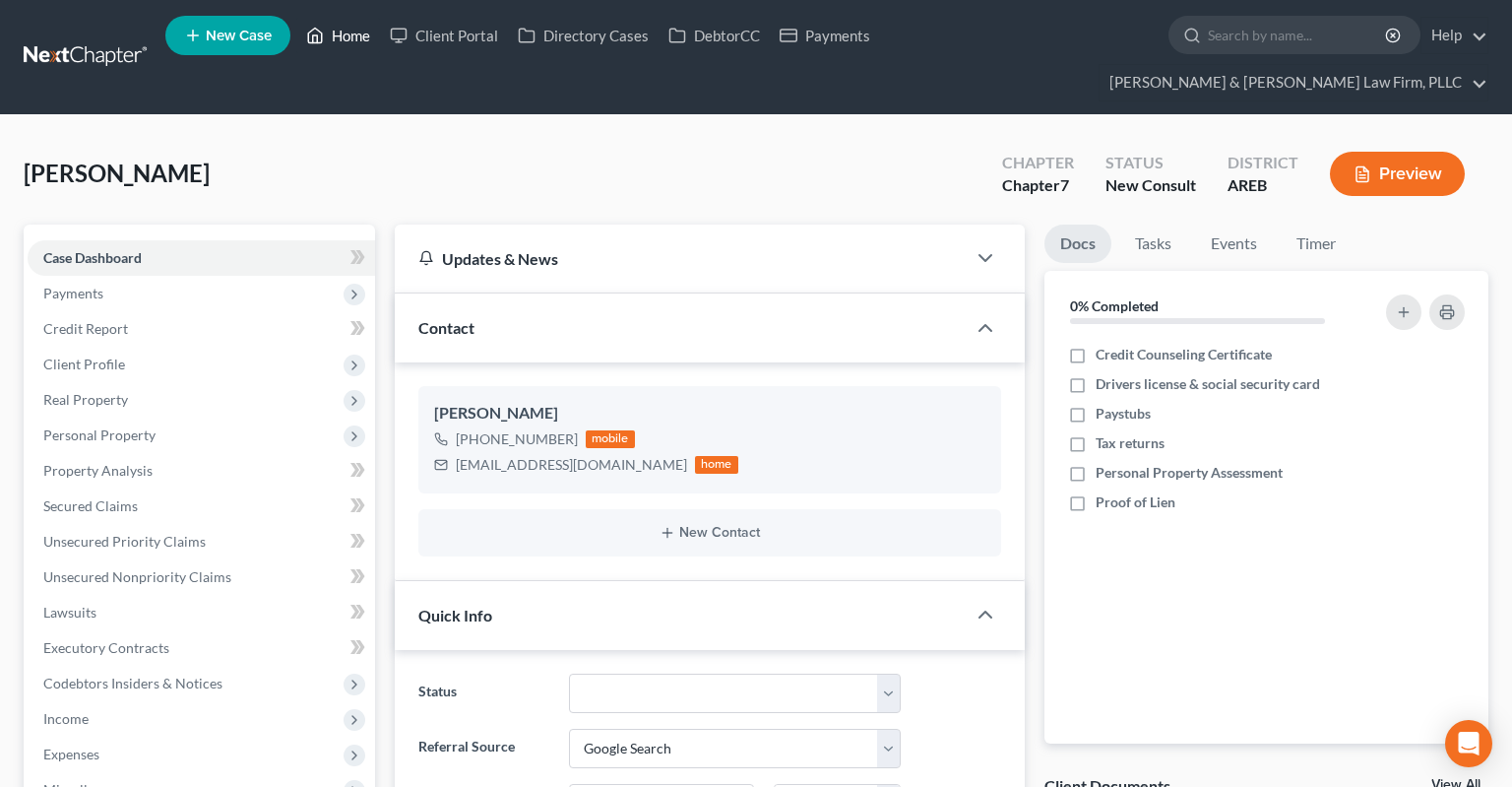 click on "Home" at bounding box center [338, 35] 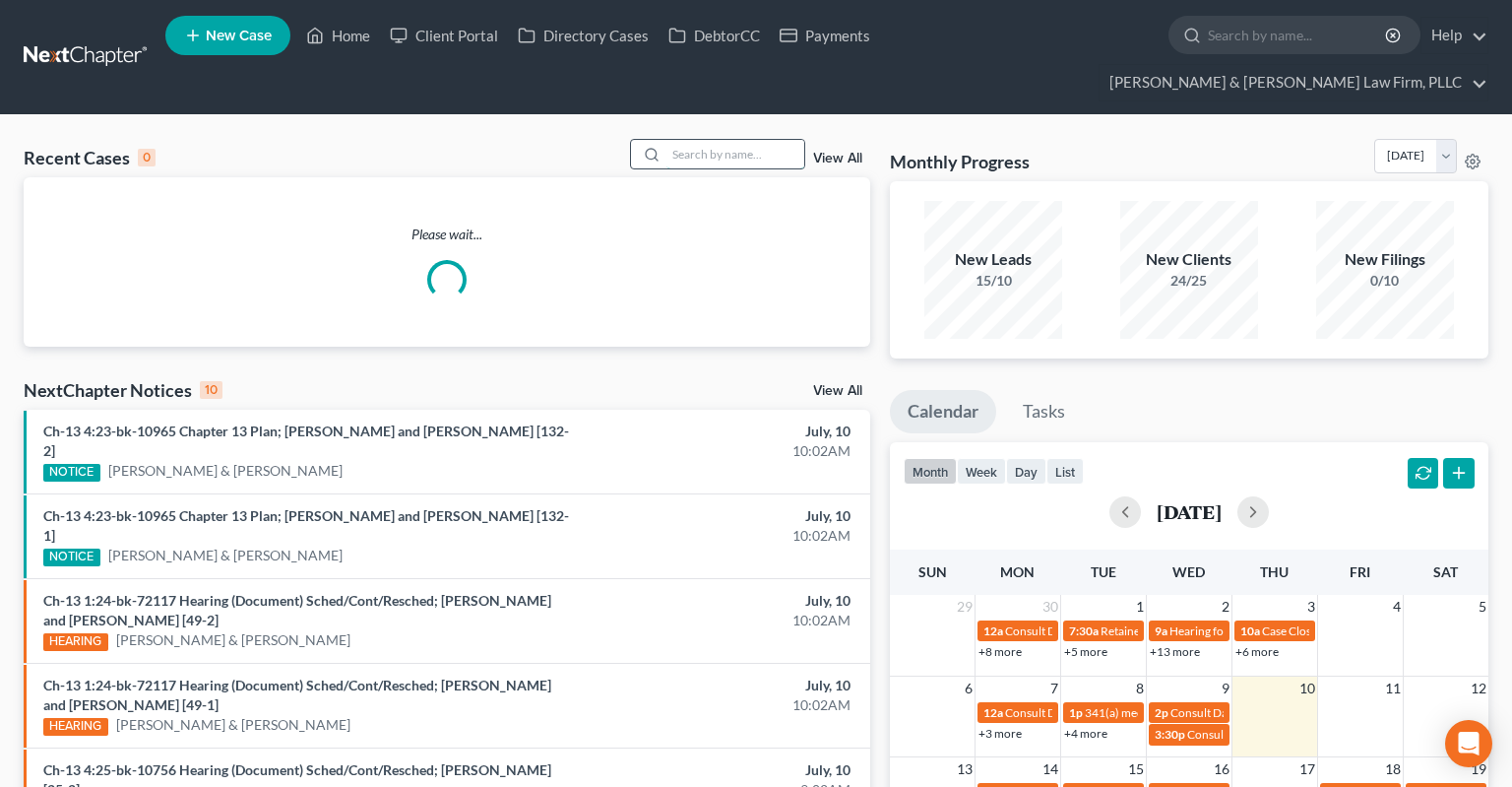 click at bounding box center (735, 154) 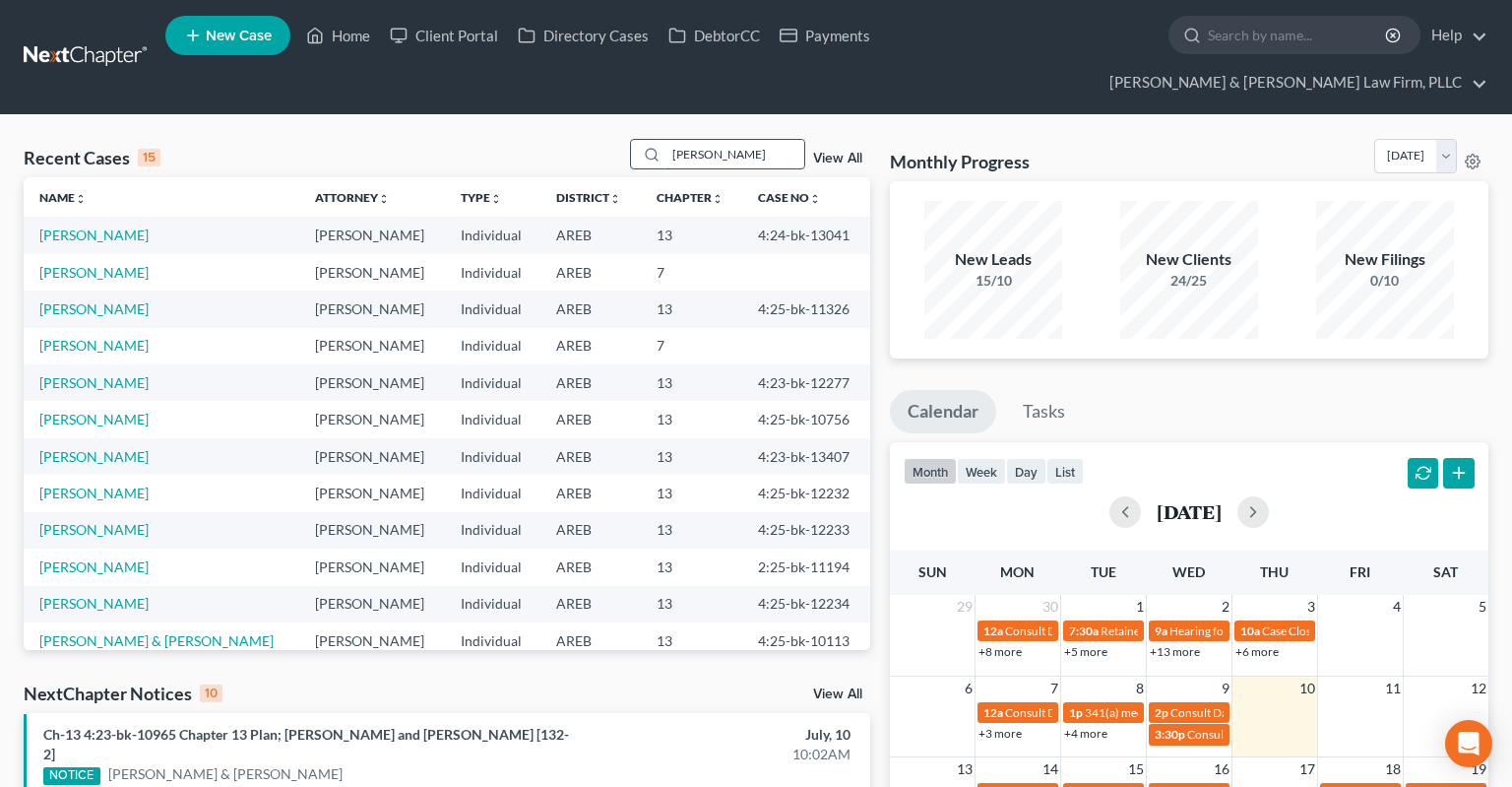 type on "[PERSON_NAME]" 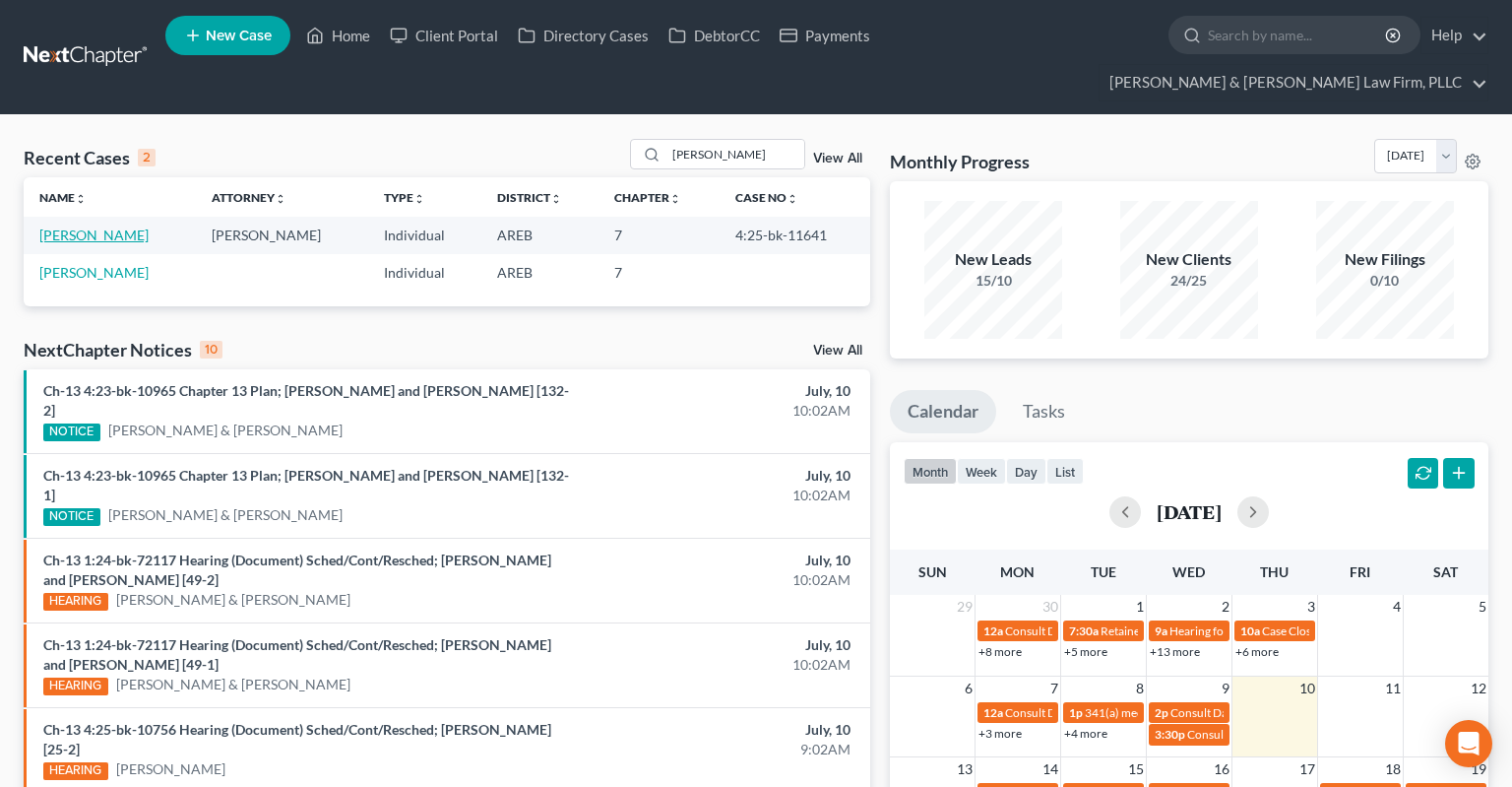 click on "[PERSON_NAME]" at bounding box center [94, 234] 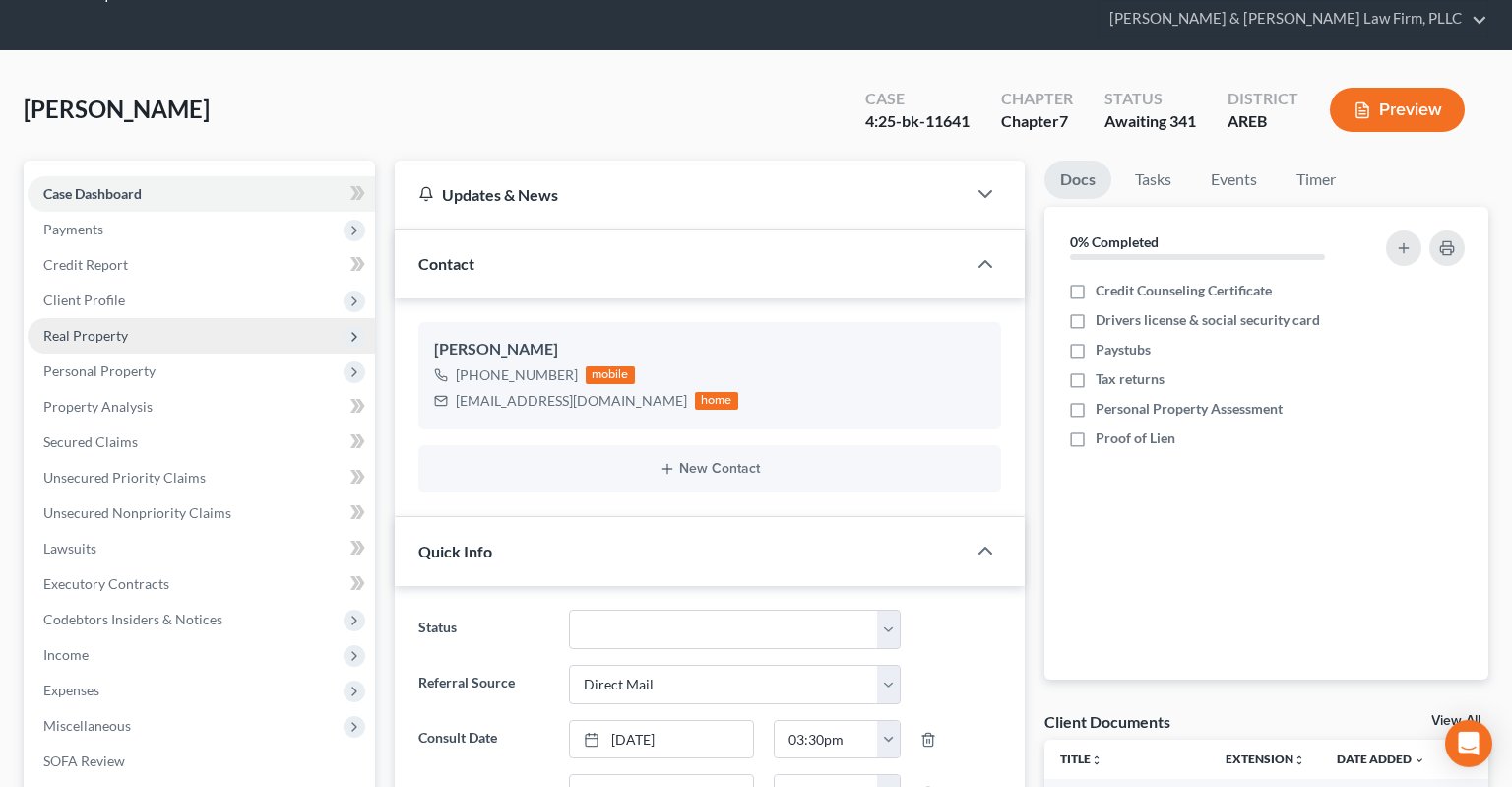 scroll, scrollTop: 520, scrollLeft: 0, axis: vertical 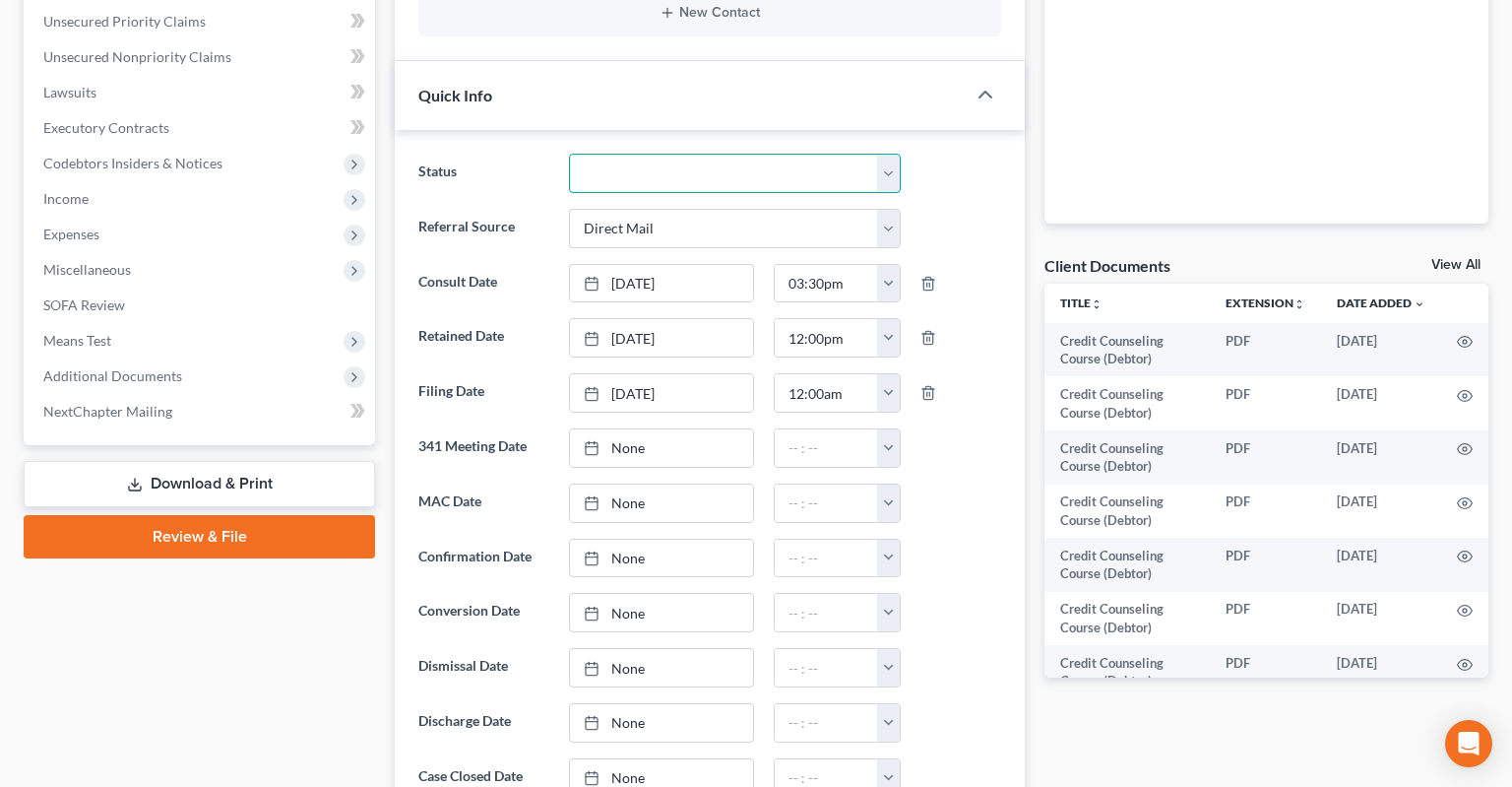 select on "1" 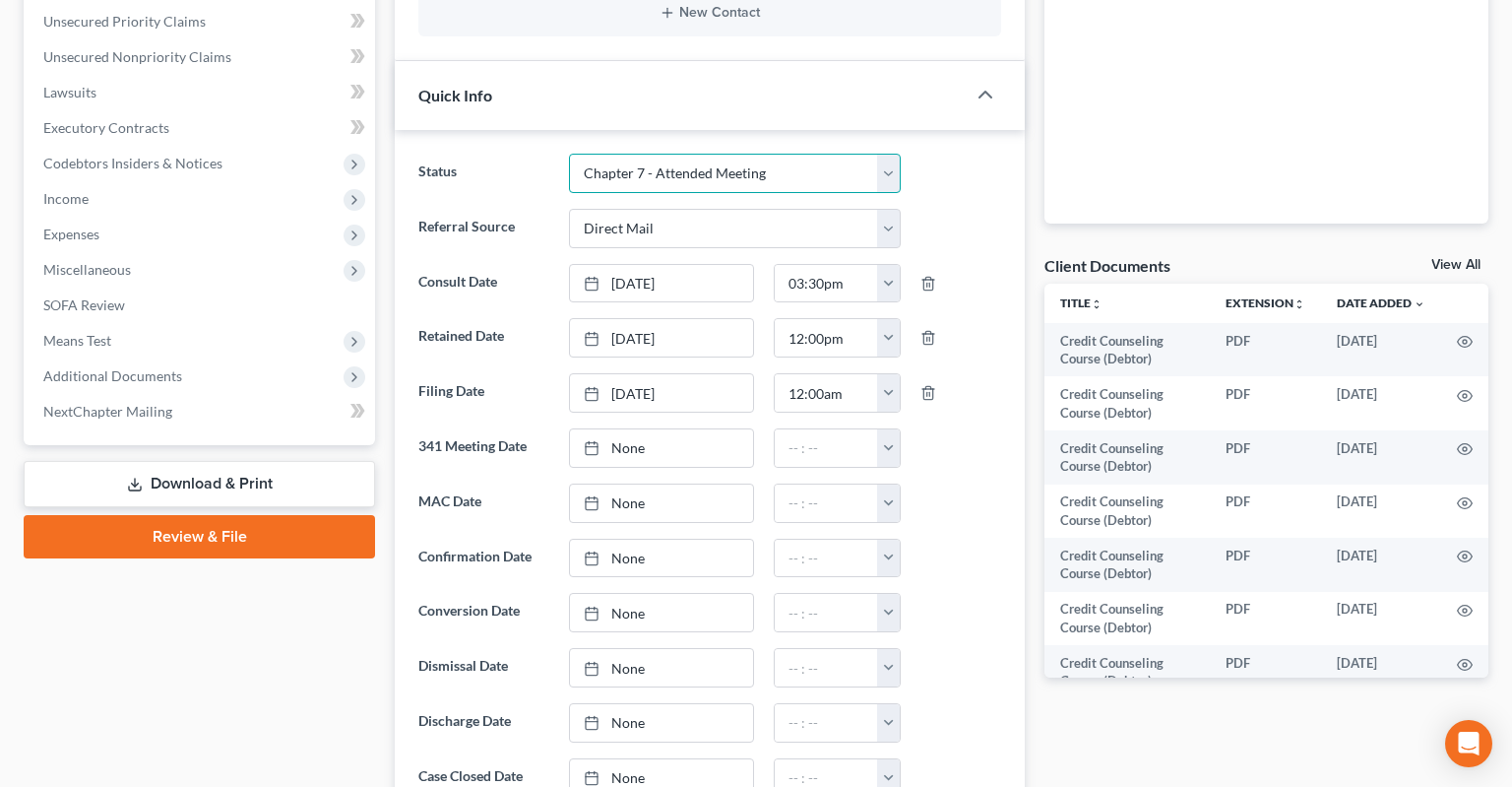 click on "Chapter 7 - Attended Meeting" at bounding box center (0, 0) 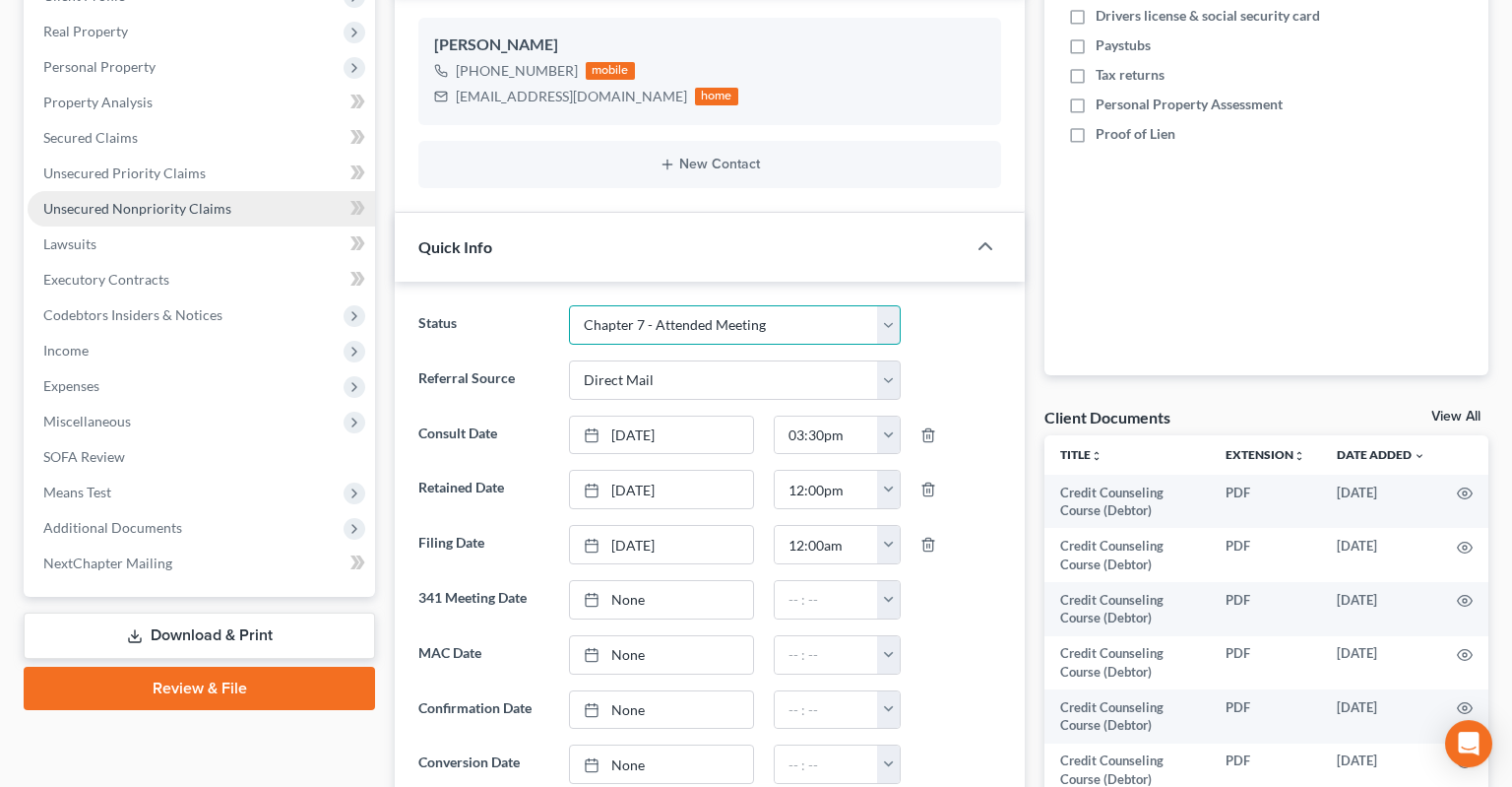 scroll, scrollTop: 208, scrollLeft: 0, axis: vertical 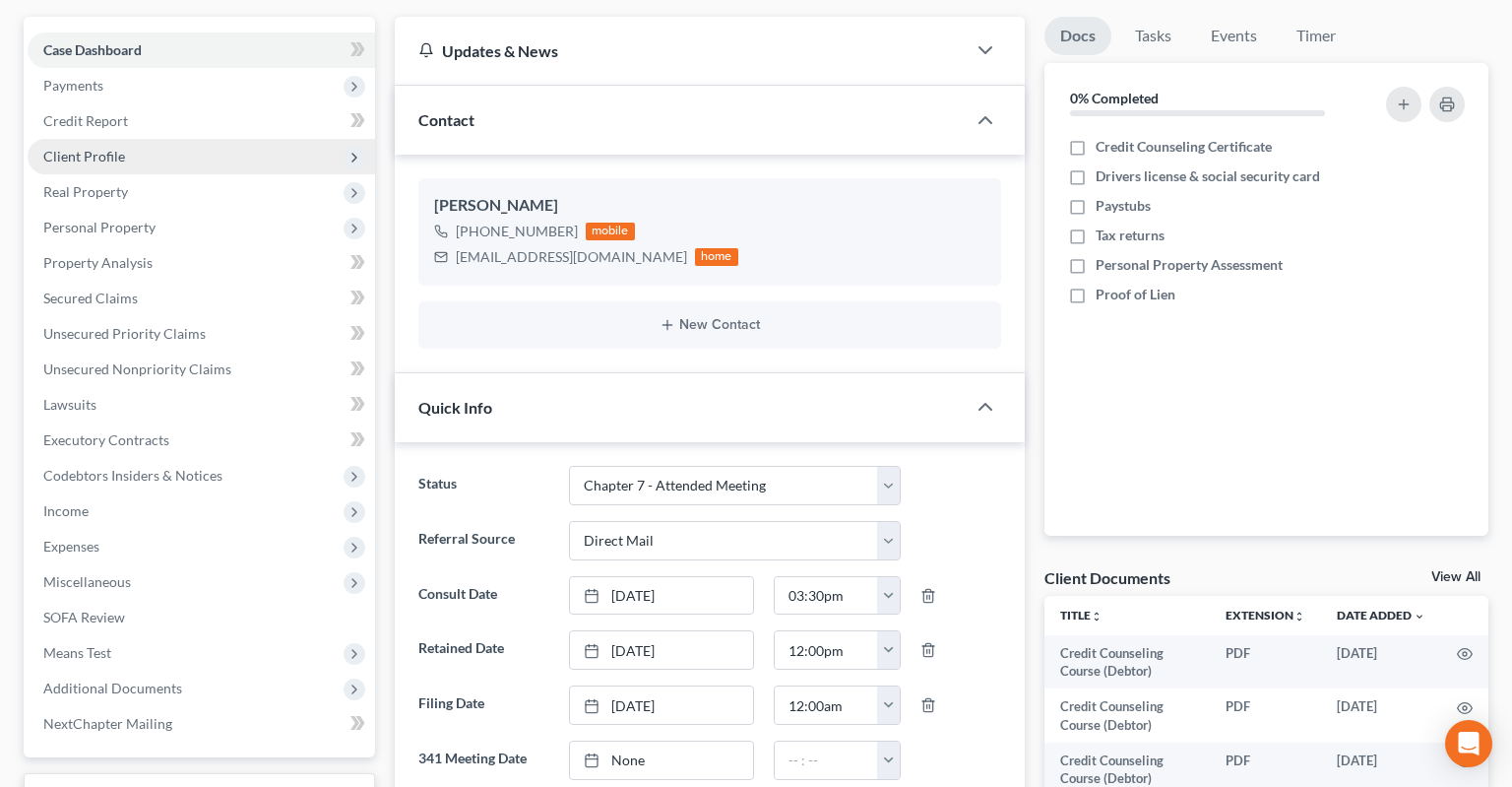 click on "Client Profile" at bounding box center [201, 157] 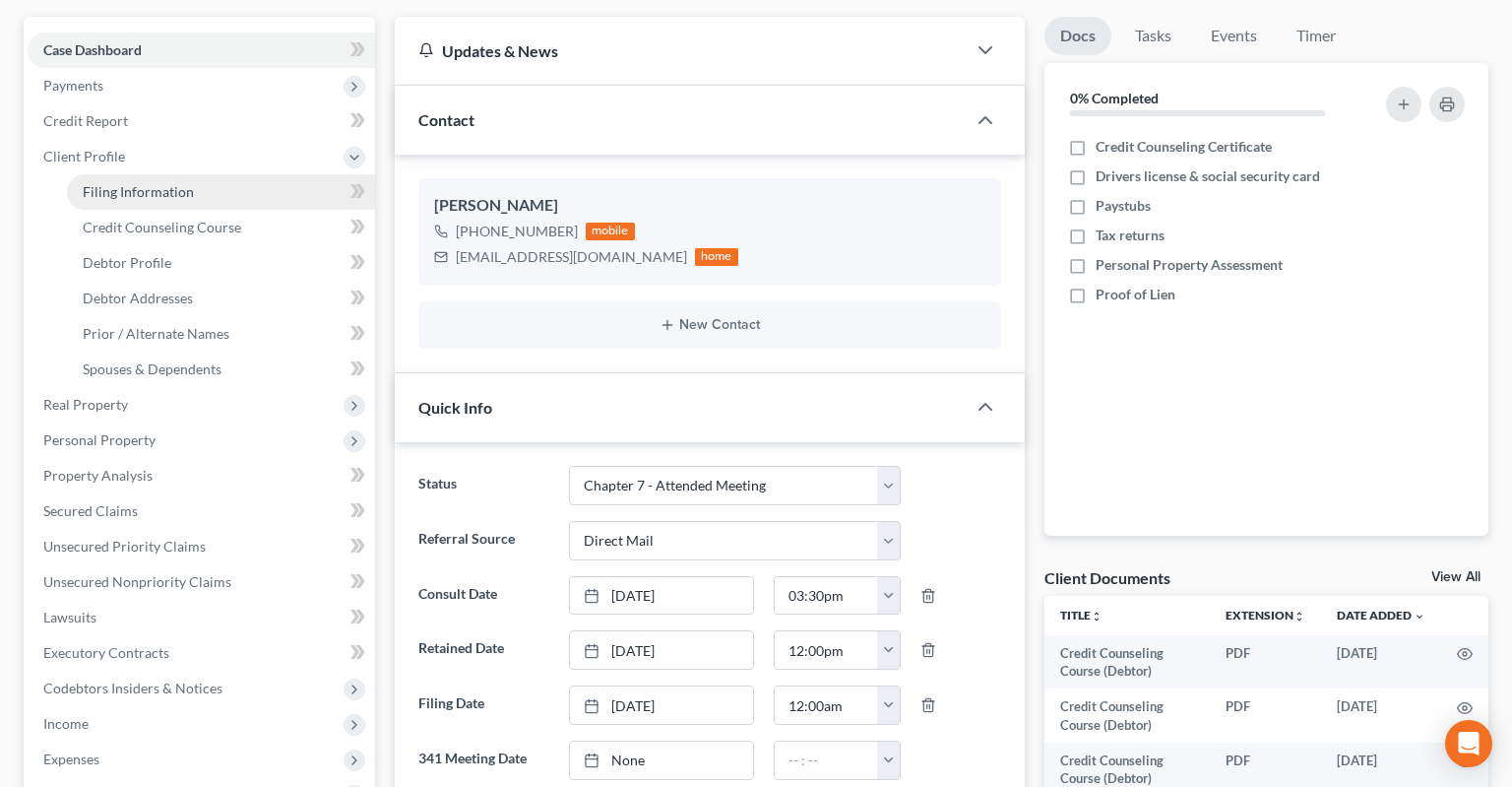 click on "Filing Information" at bounding box center (220, 192) 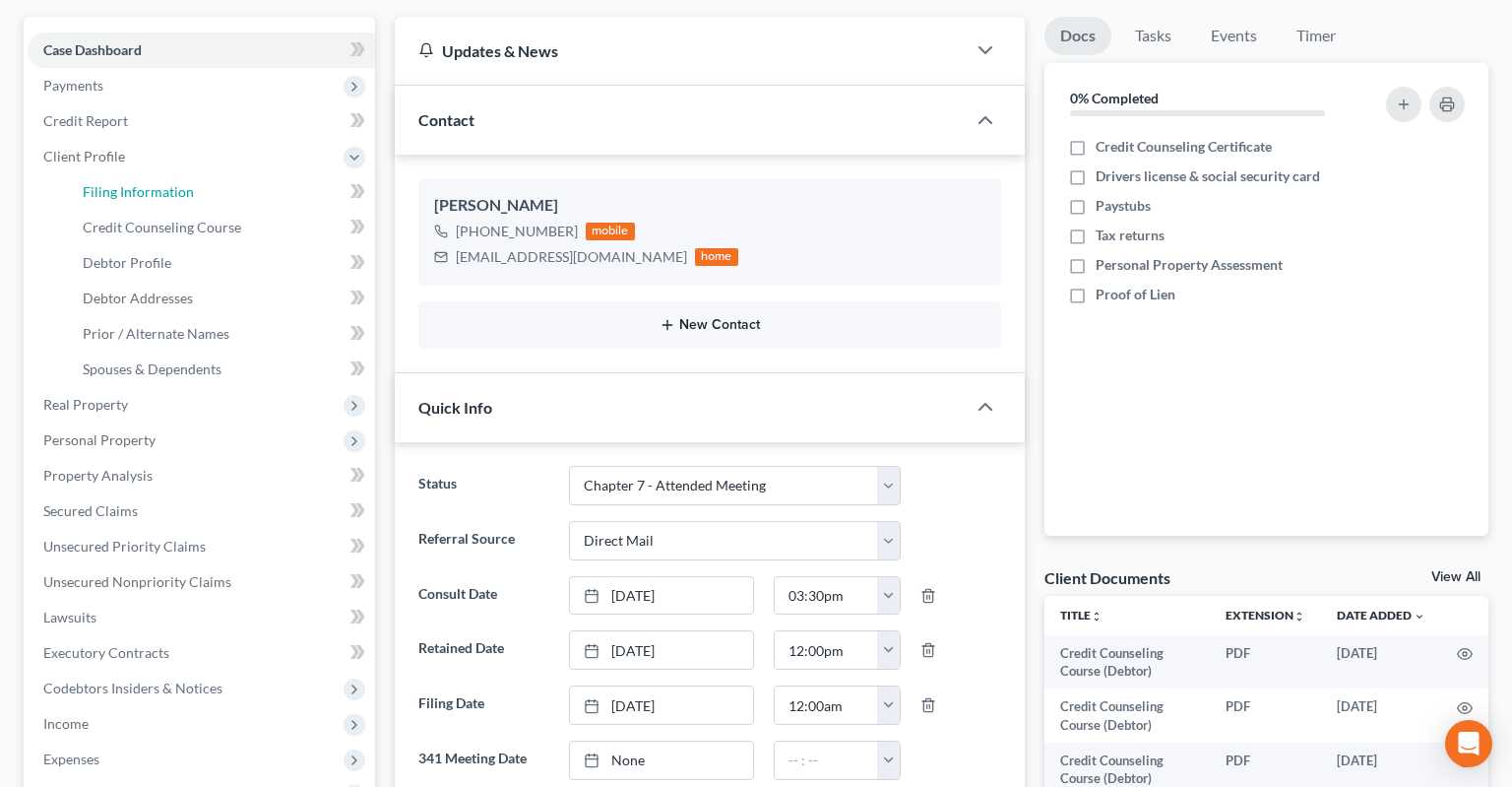 select on "1" 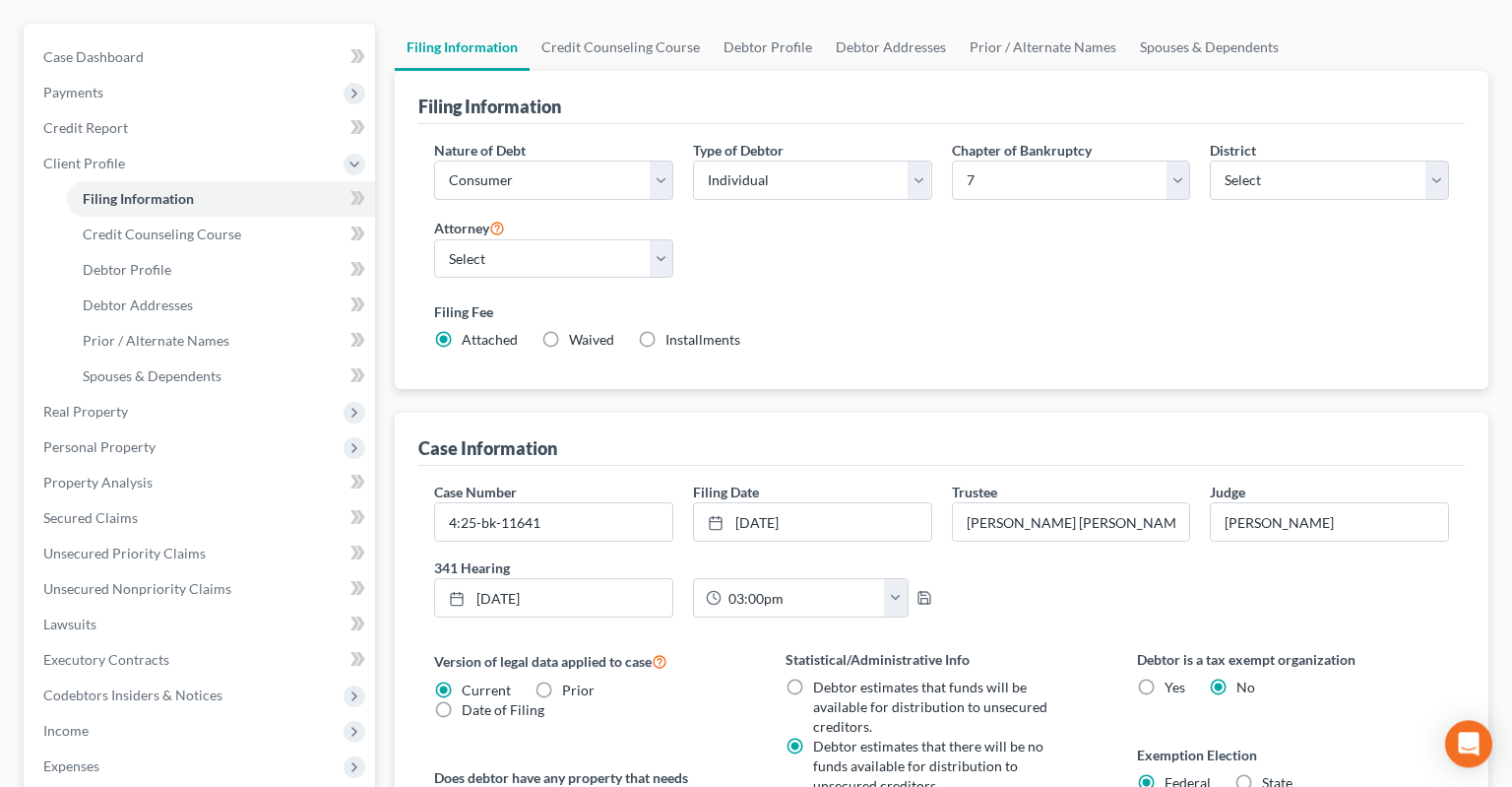scroll, scrollTop: 208, scrollLeft: 0, axis: vertical 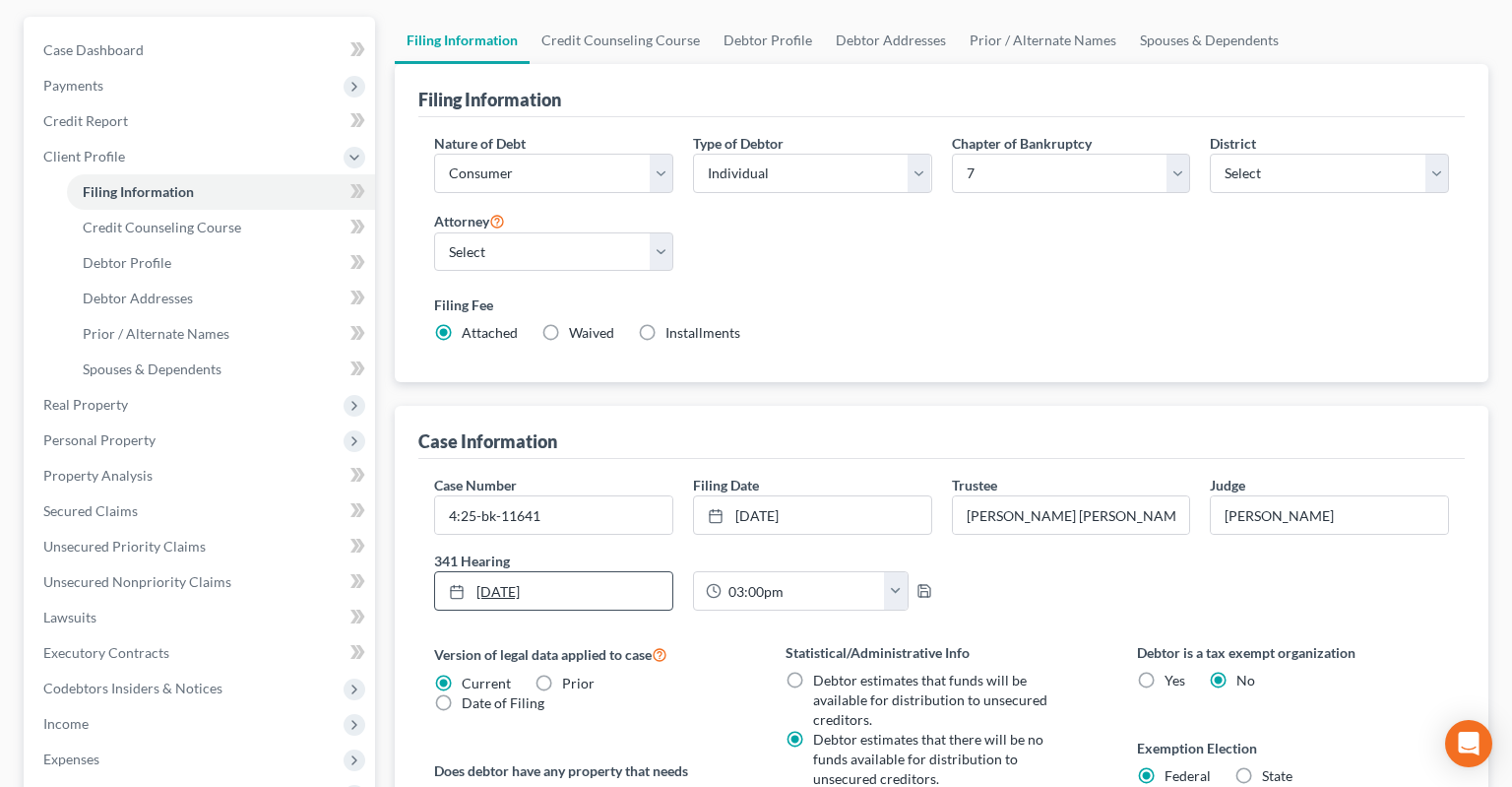 click on "[DATE]" at bounding box center (553, 591) 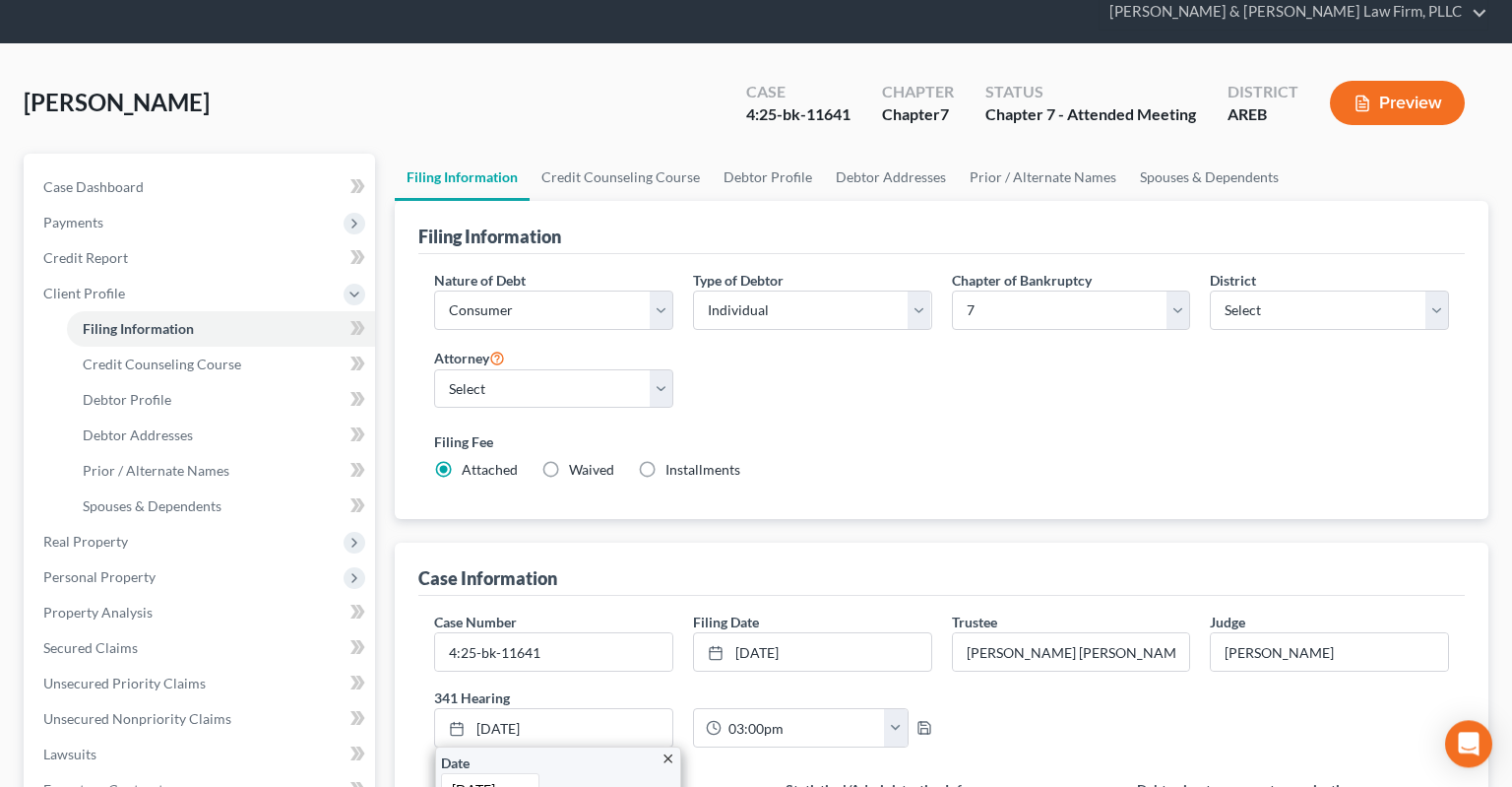 scroll, scrollTop: 0, scrollLeft: 0, axis: both 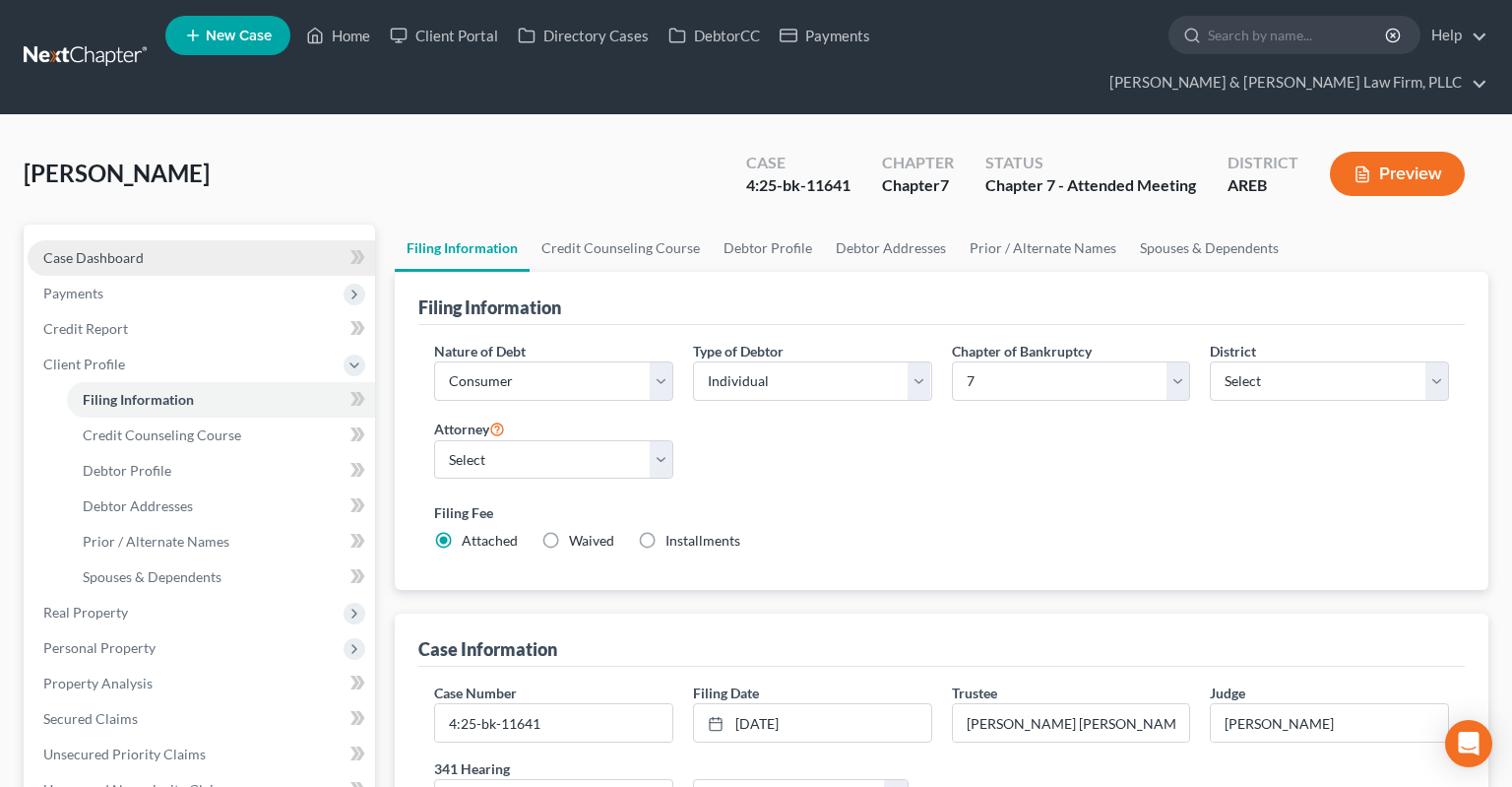 click on "Case Dashboard" at bounding box center (201, 258) 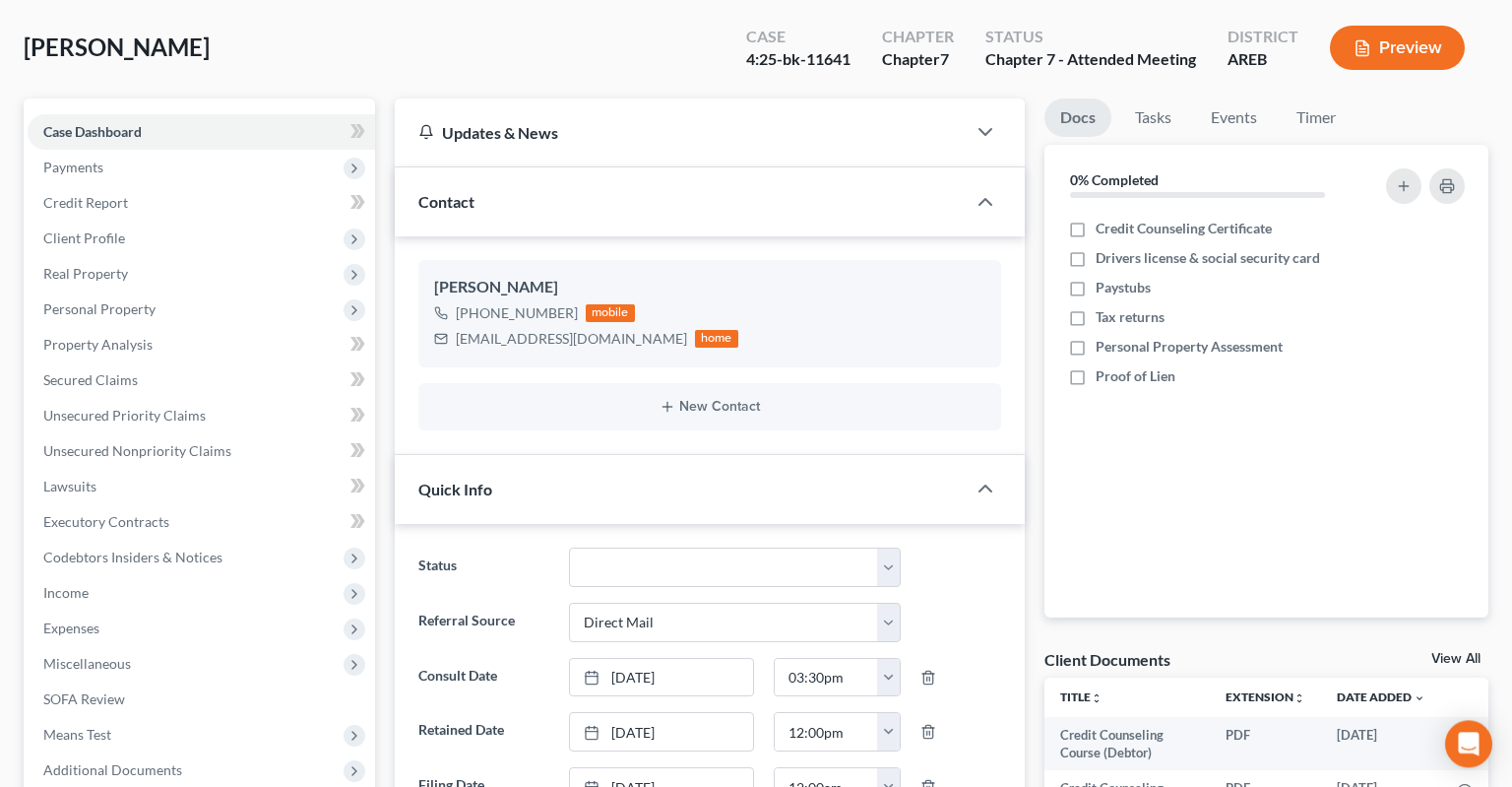 scroll, scrollTop: 520, scrollLeft: 0, axis: vertical 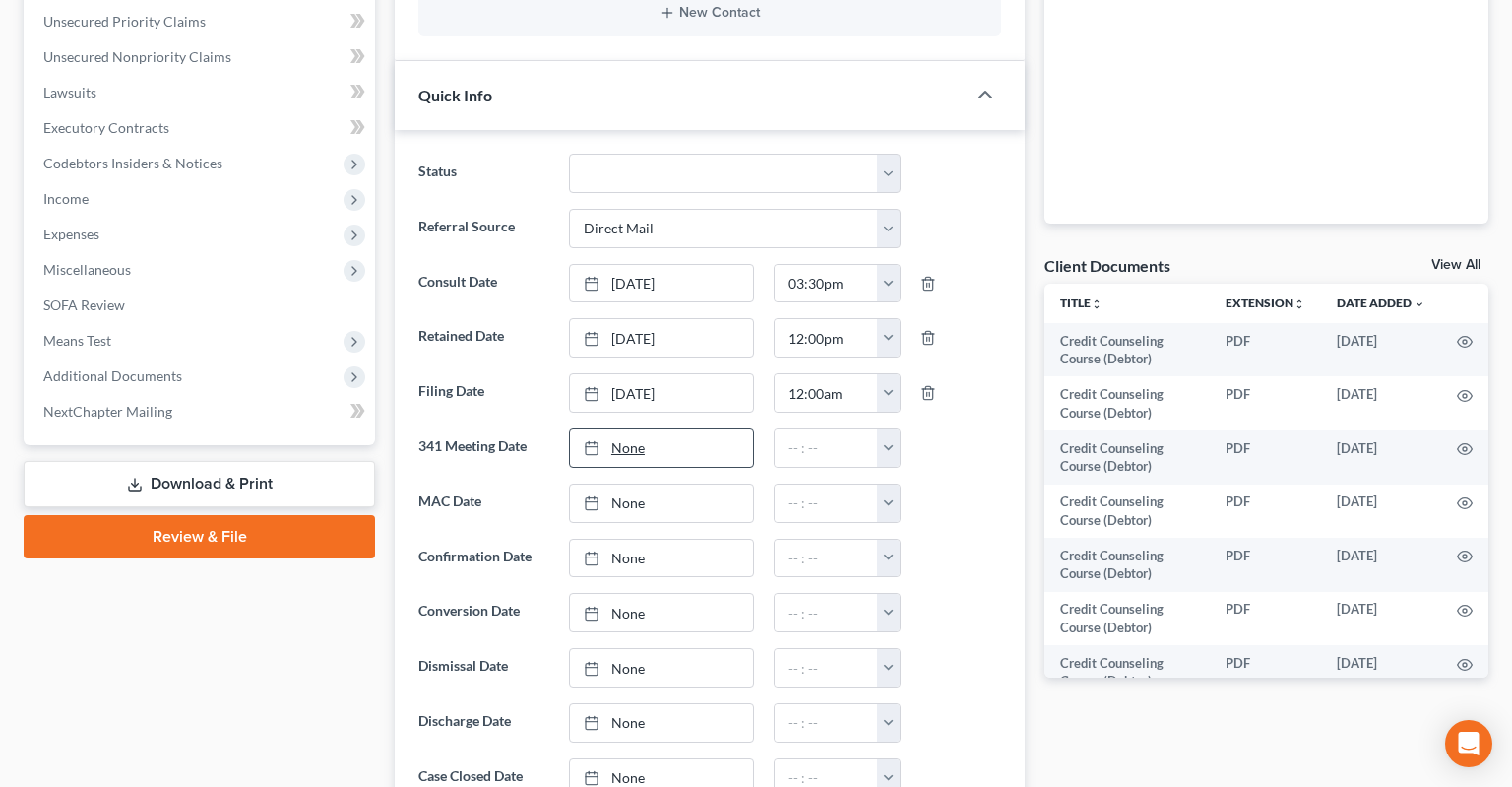 click on "None" at bounding box center (662, 448) 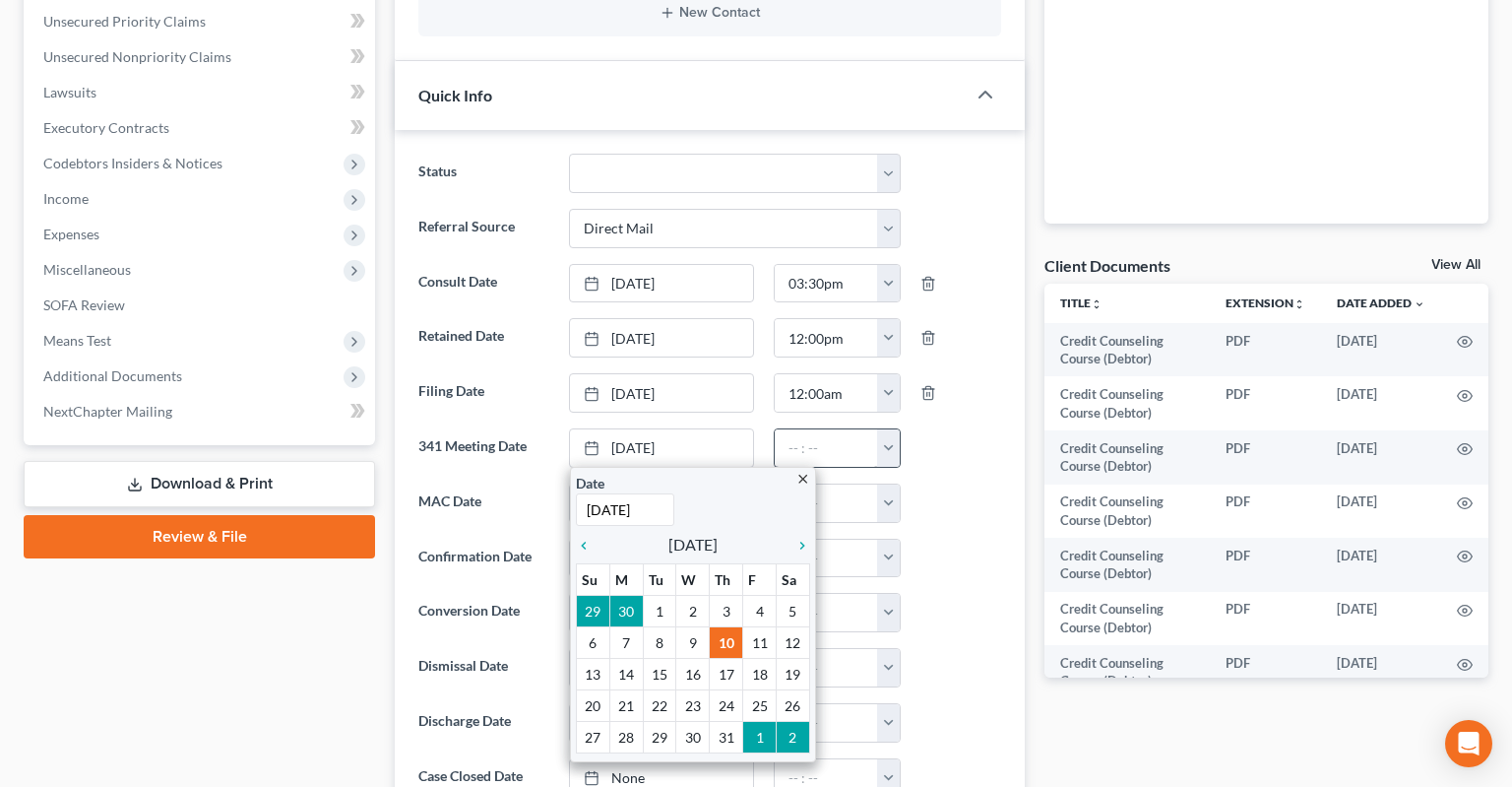 type on "[DATE]" 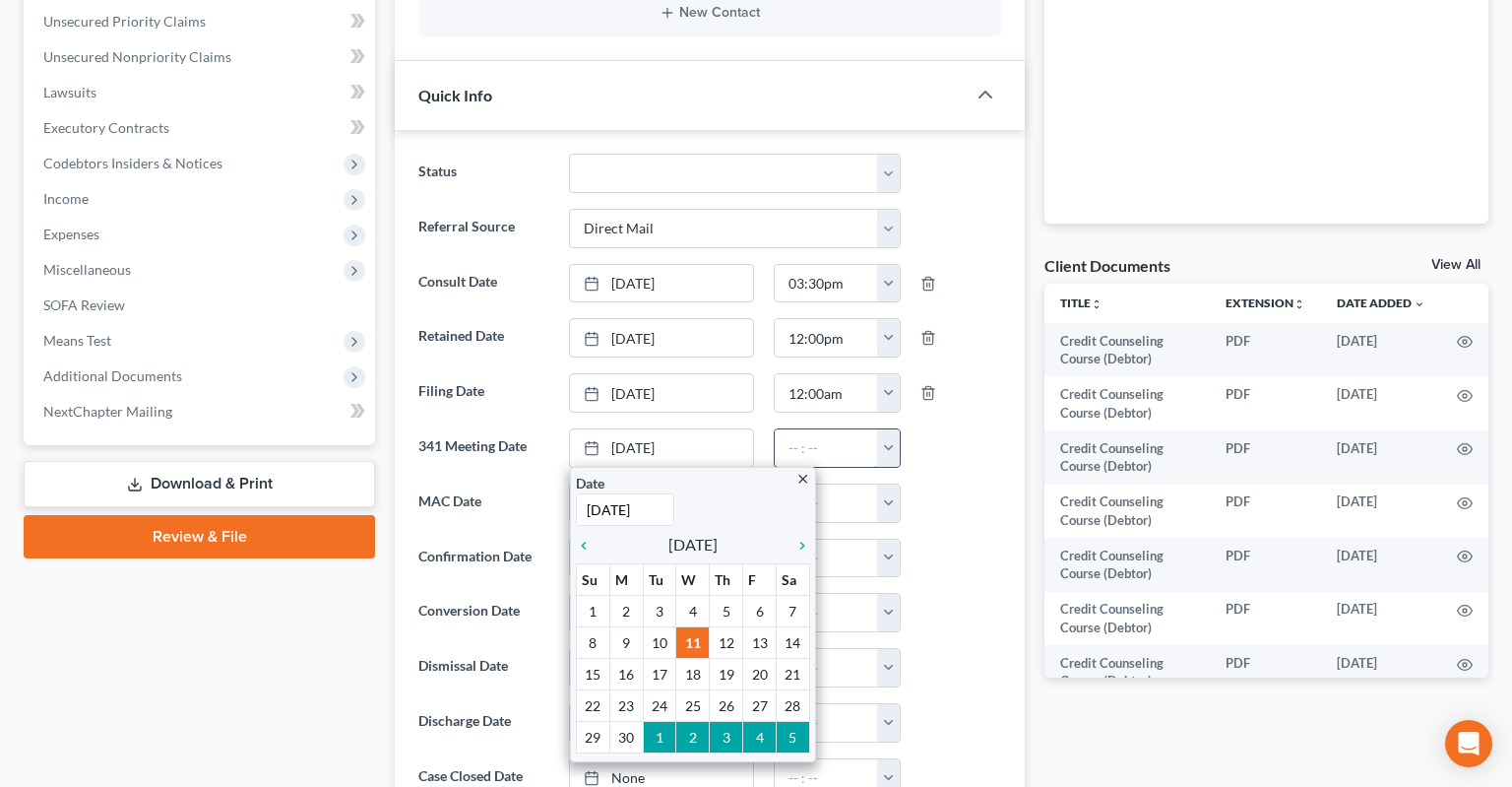 click at bounding box center [826, 448] 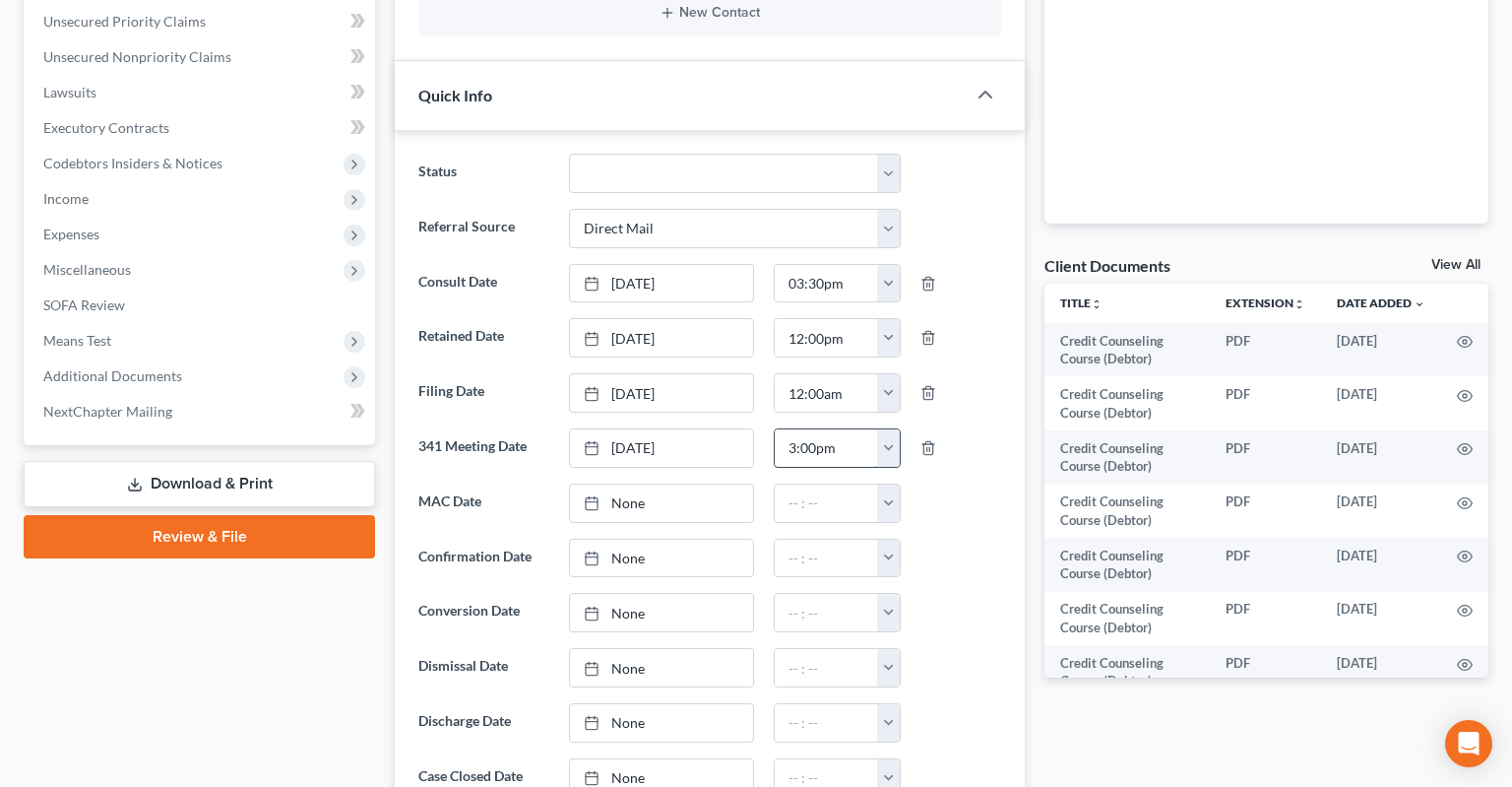 type on "3:00pm" 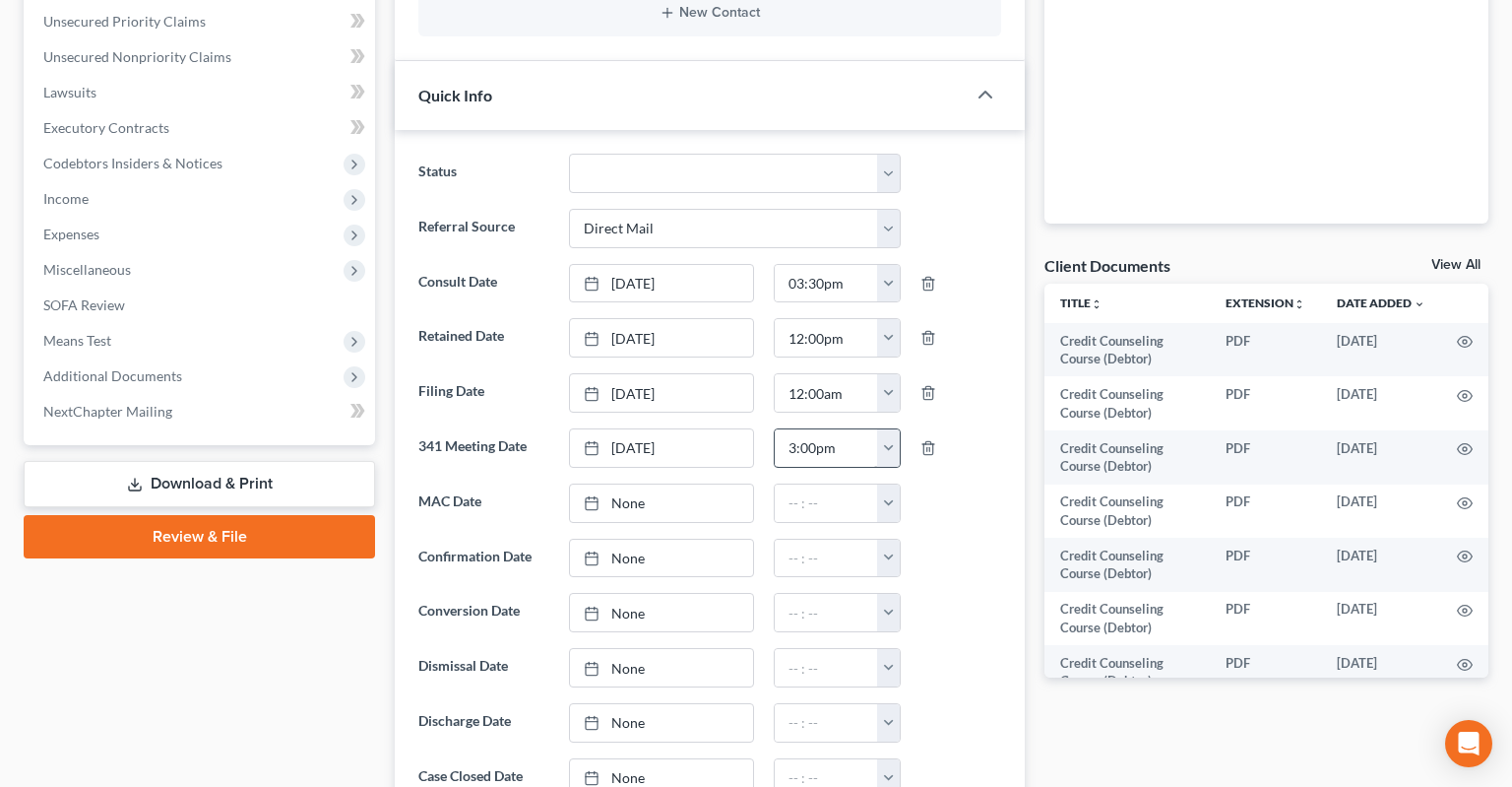 type 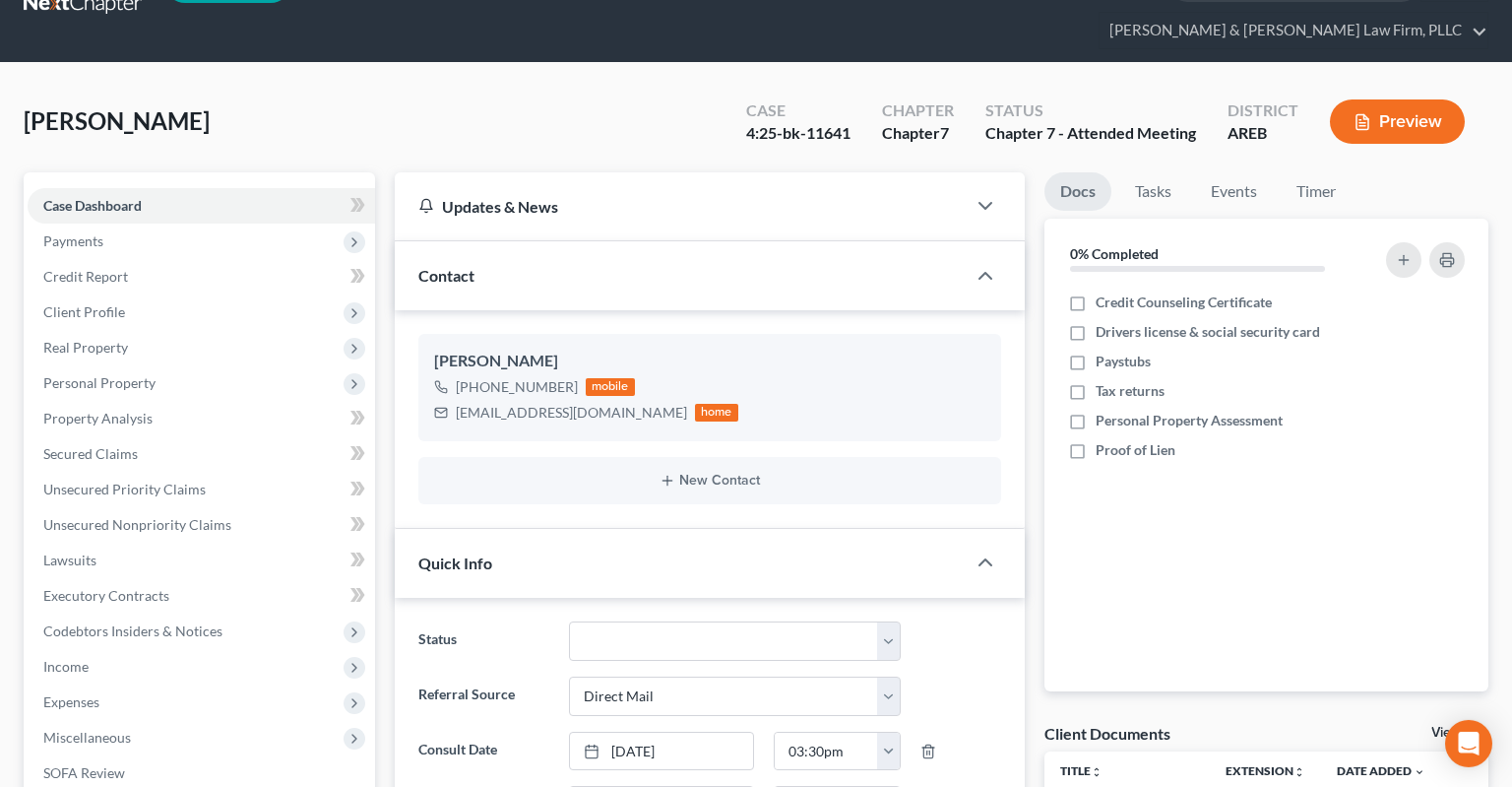 scroll, scrollTop: 0, scrollLeft: 0, axis: both 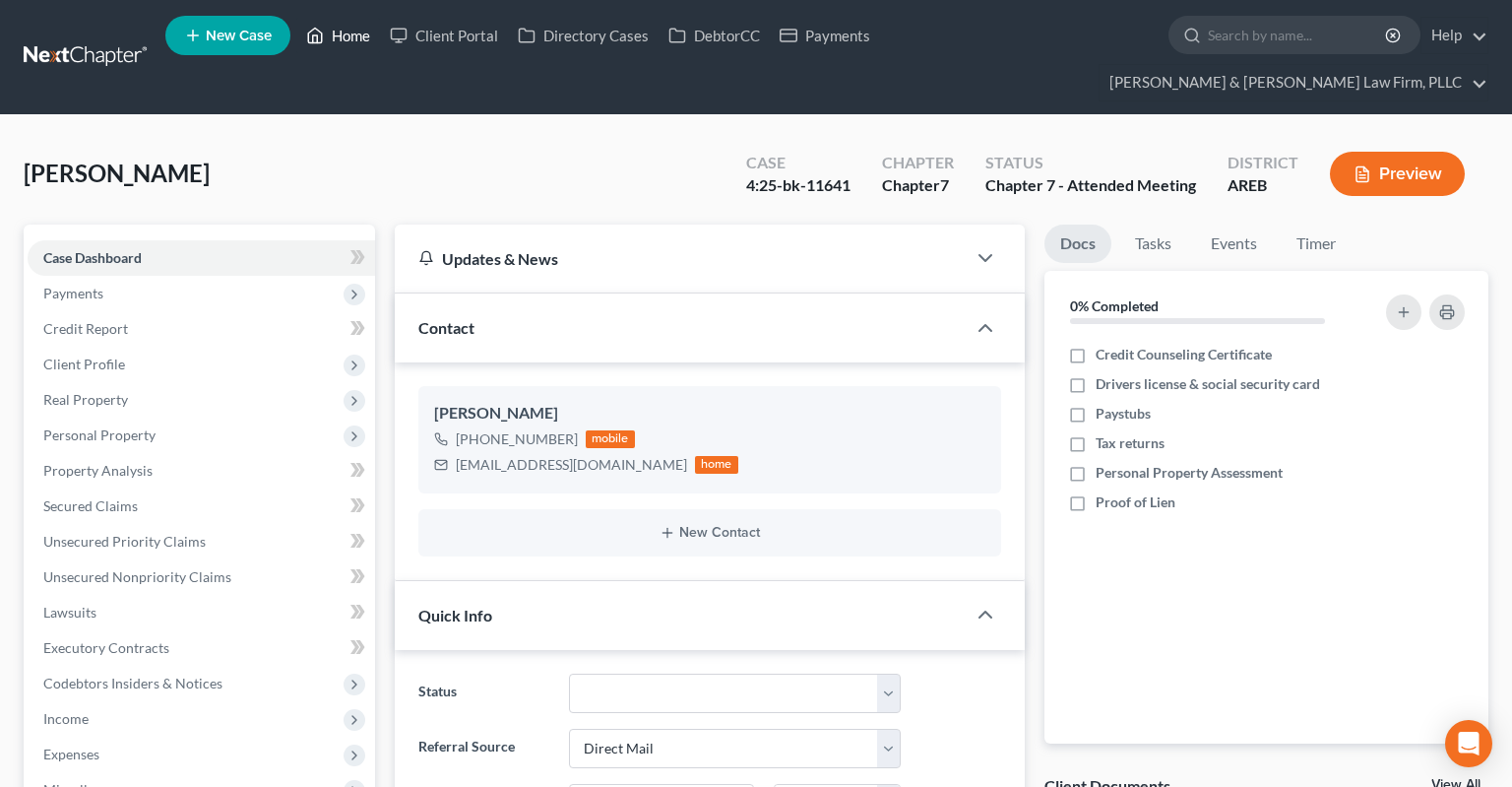 click on "Home" at bounding box center [338, 35] 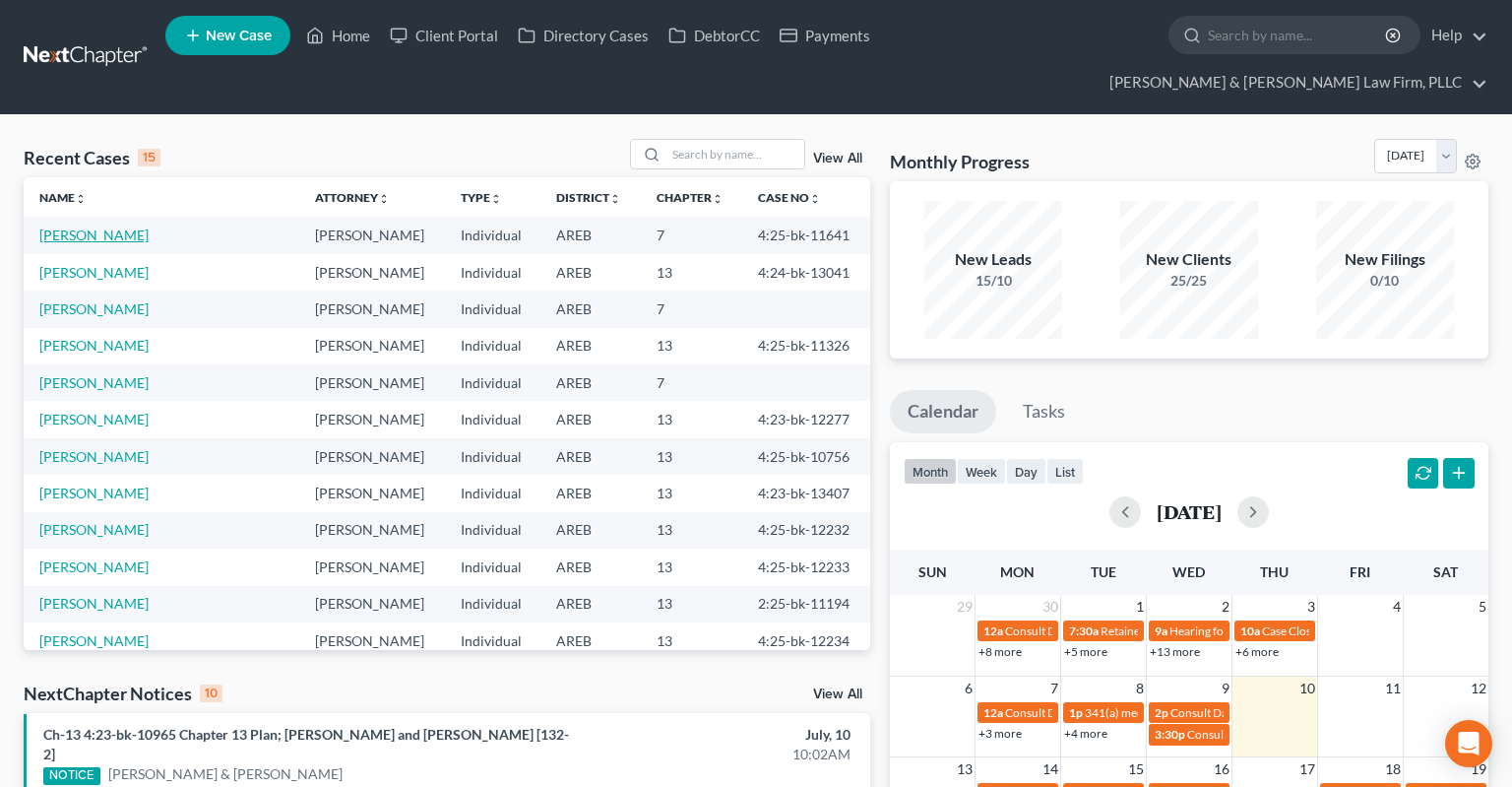 click on "[PERSON_NAME]" at bounding box center [94, 234] 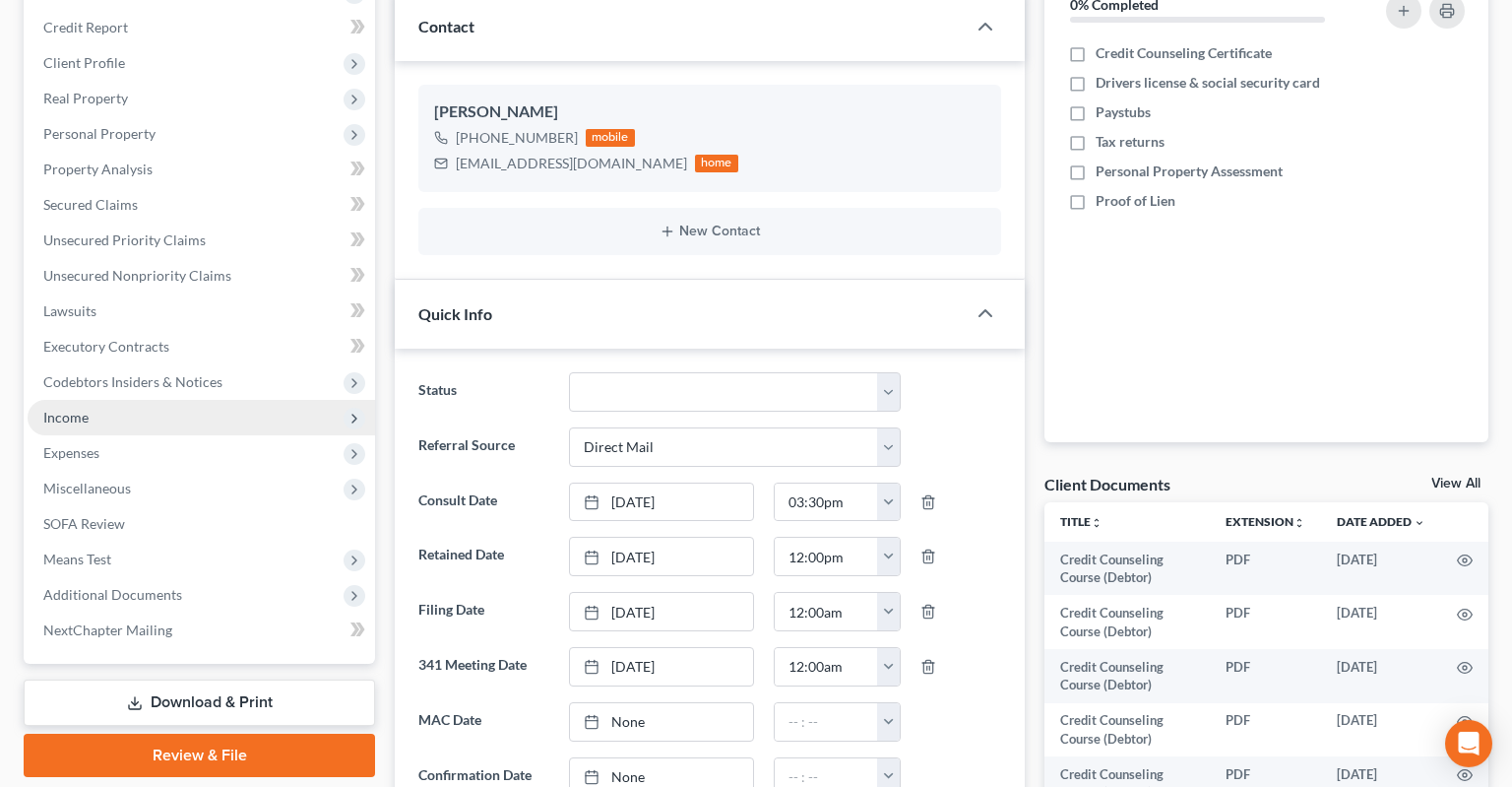 scroll, scrollTop: 311, scrollLeft: 0, axis: vertical 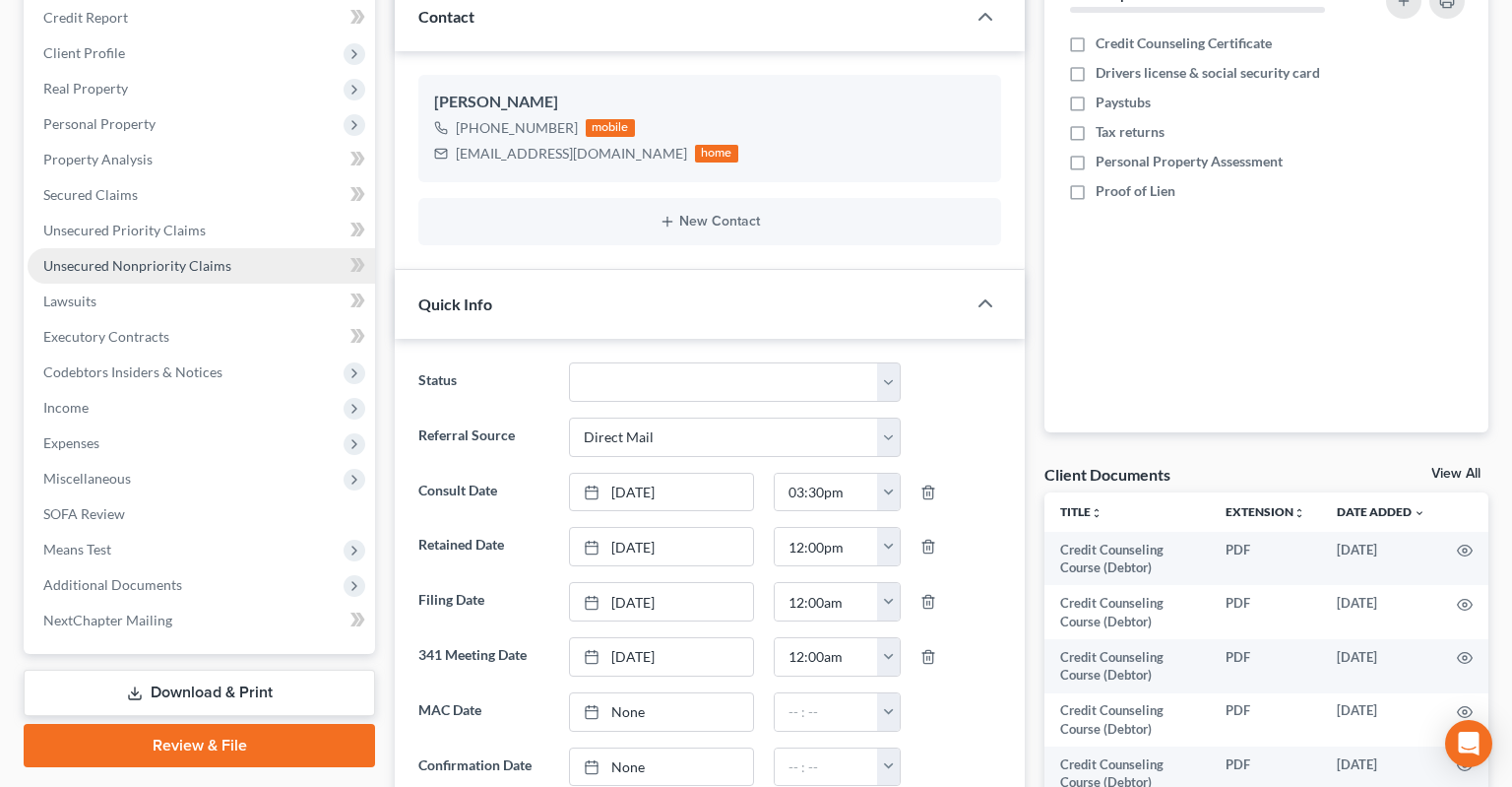 click on "Unsecured Nonpriority Claims" at bounding box center (137, 265) 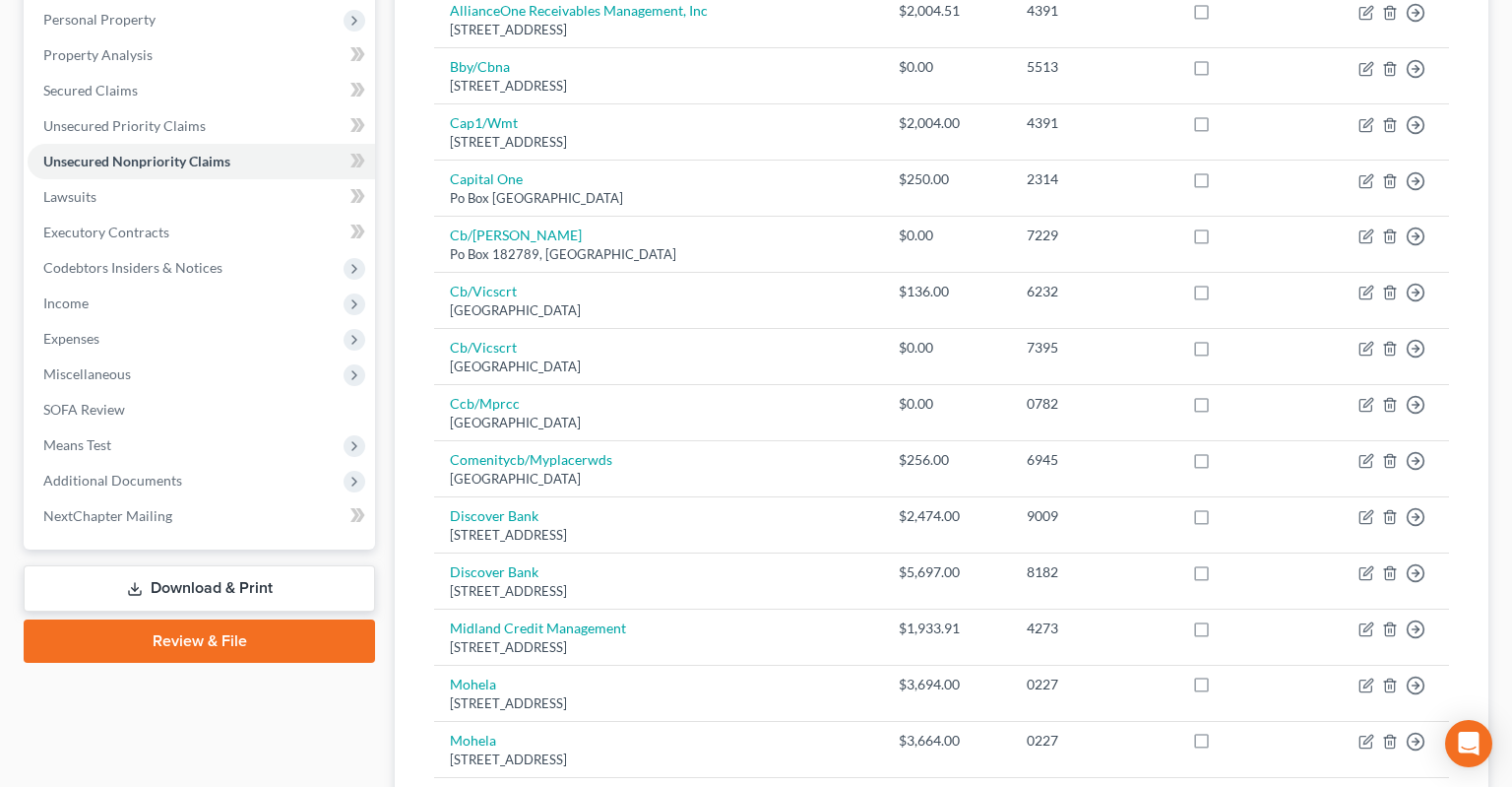 scroll, scrollTop: 0, scrollLeft: 0, axis: both 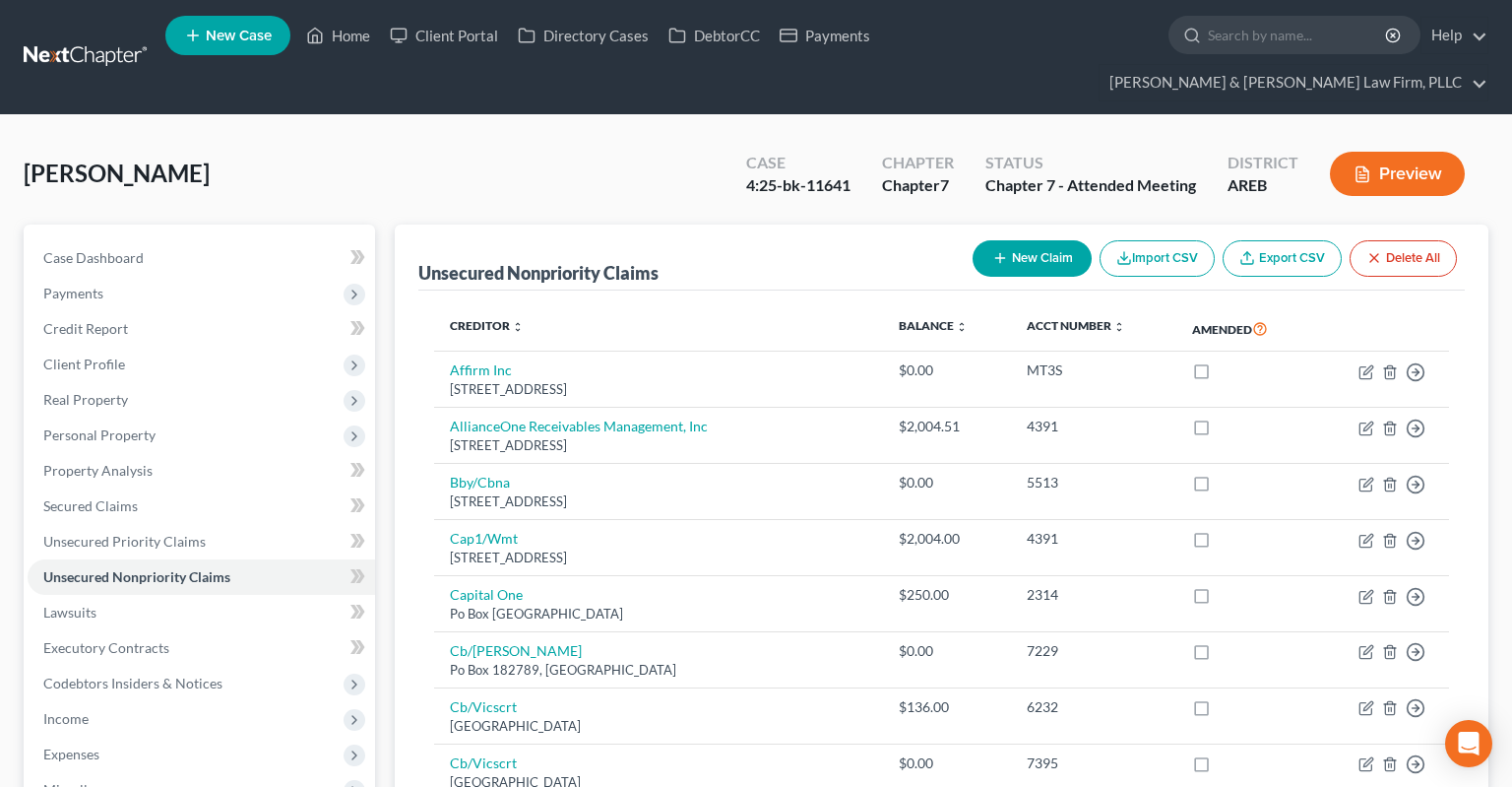 click on "[PERSON_NAME] Upgraded Case 4:25-bk-11641 Chapter Chapter  7 Status Chapter 7 - Attended Meeting District AREB Preview" at bounding box center (756, 181) 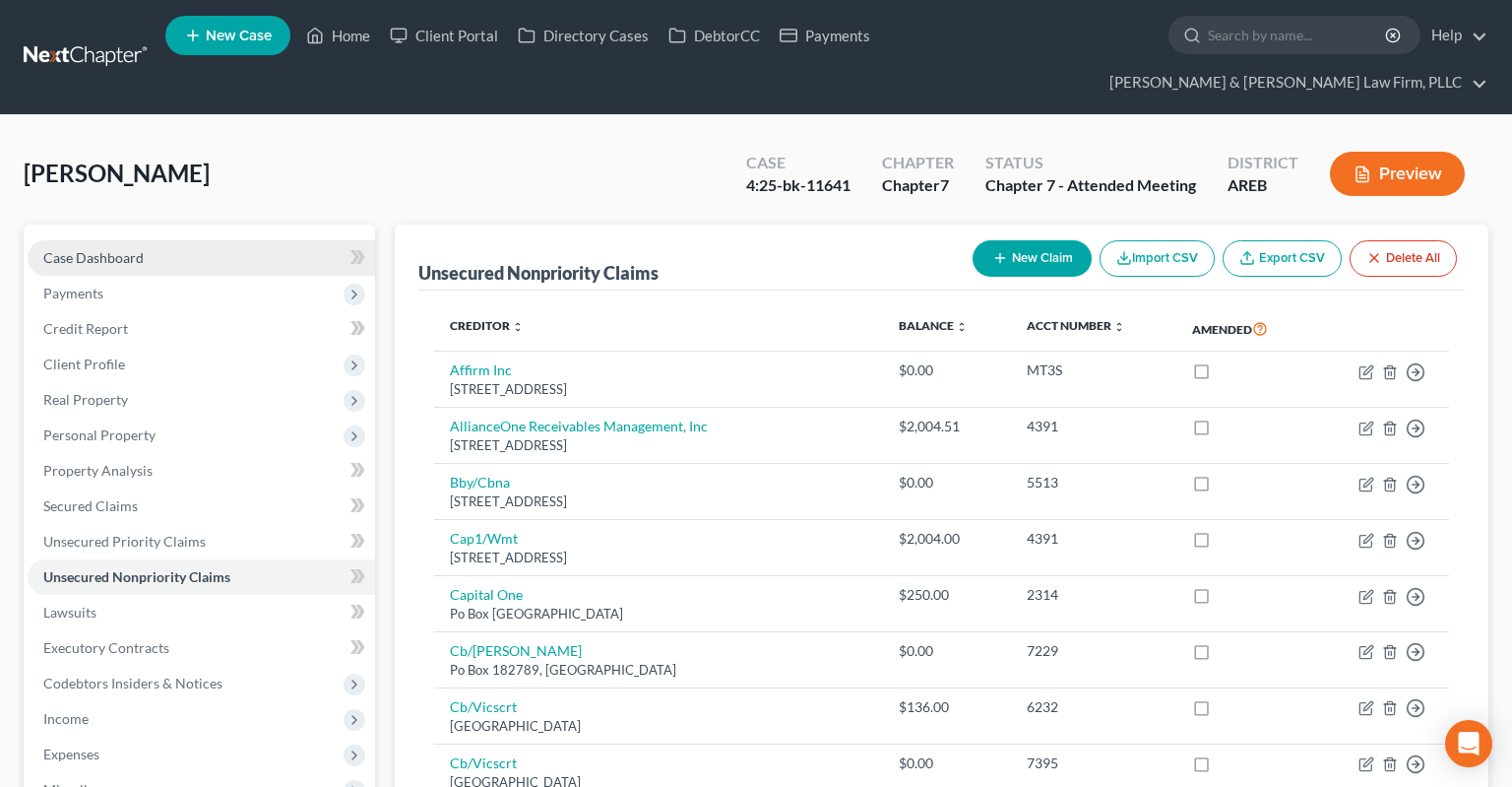 click on "Case Dashboard" at bounding box center [94, 257] 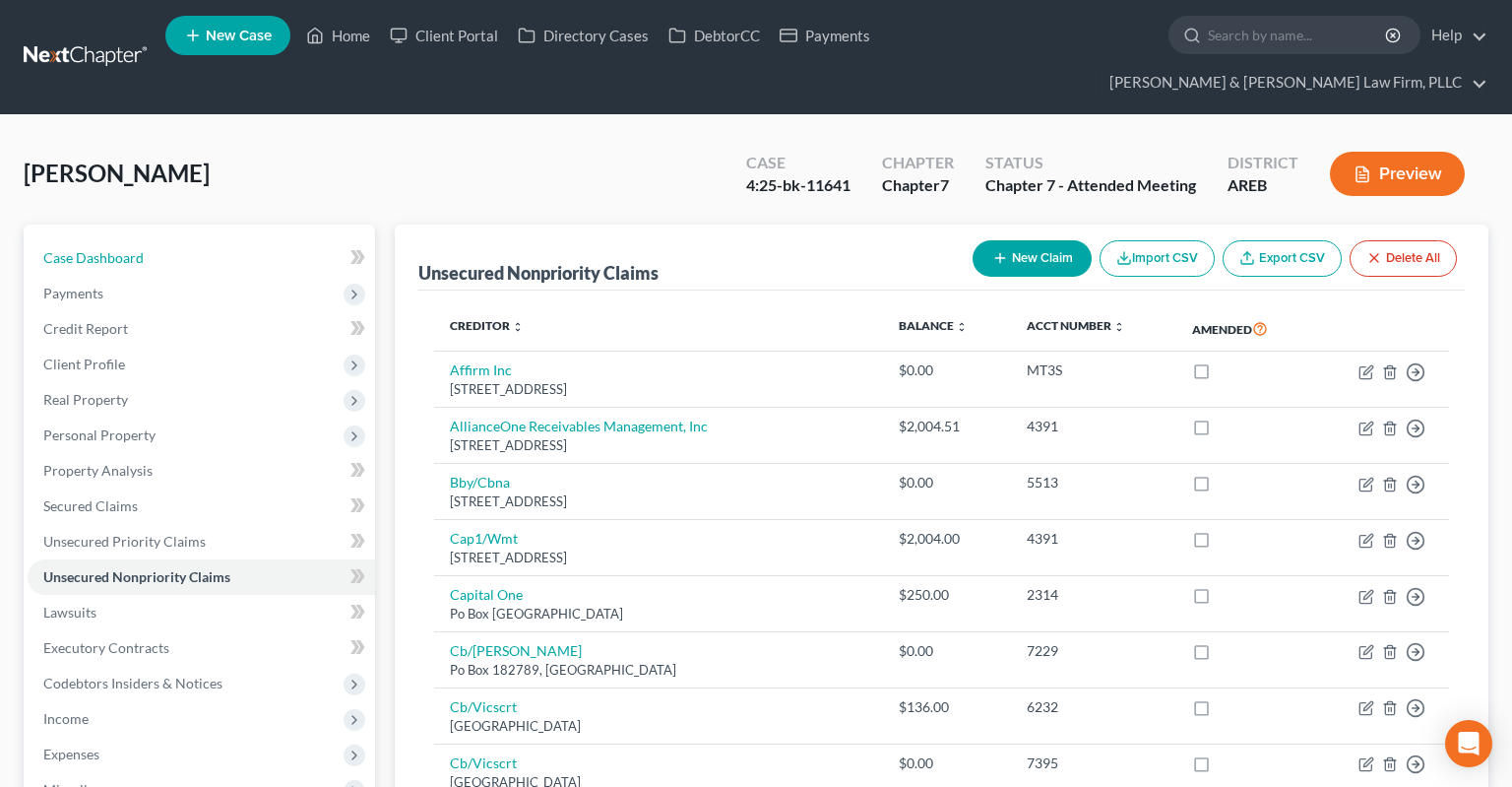 select on "2" 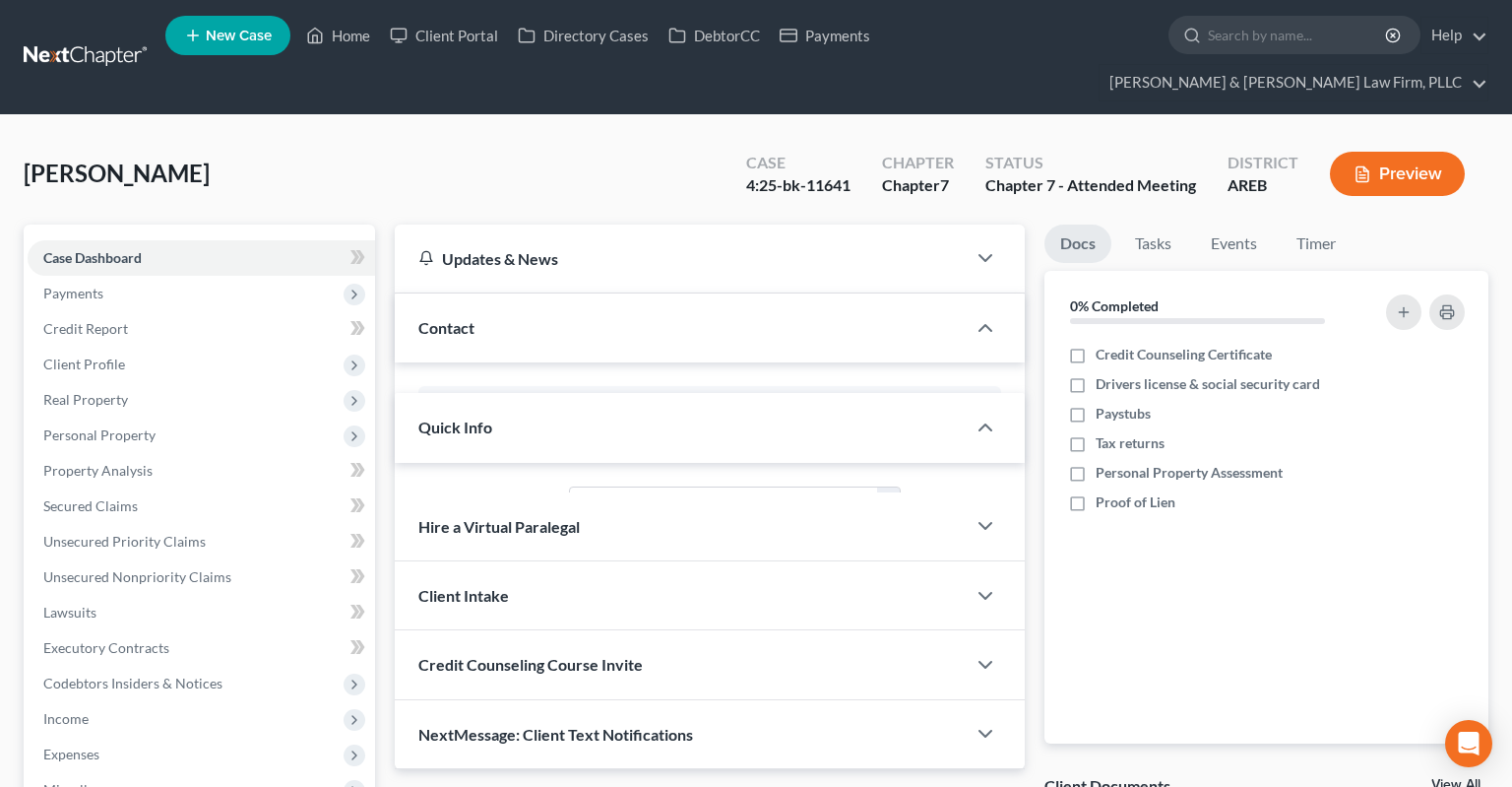click on "[PERSON_NAME] Upgraded Case 4:25-bk-11641 Chapter Chapter  7 Status Chapter 7 - Attended Meeting District AREB Preview Petition Navigation
Case Dashboard
Payments
Invoices
Payments
Payments
Credit Report" at bounding box center [756, 617] 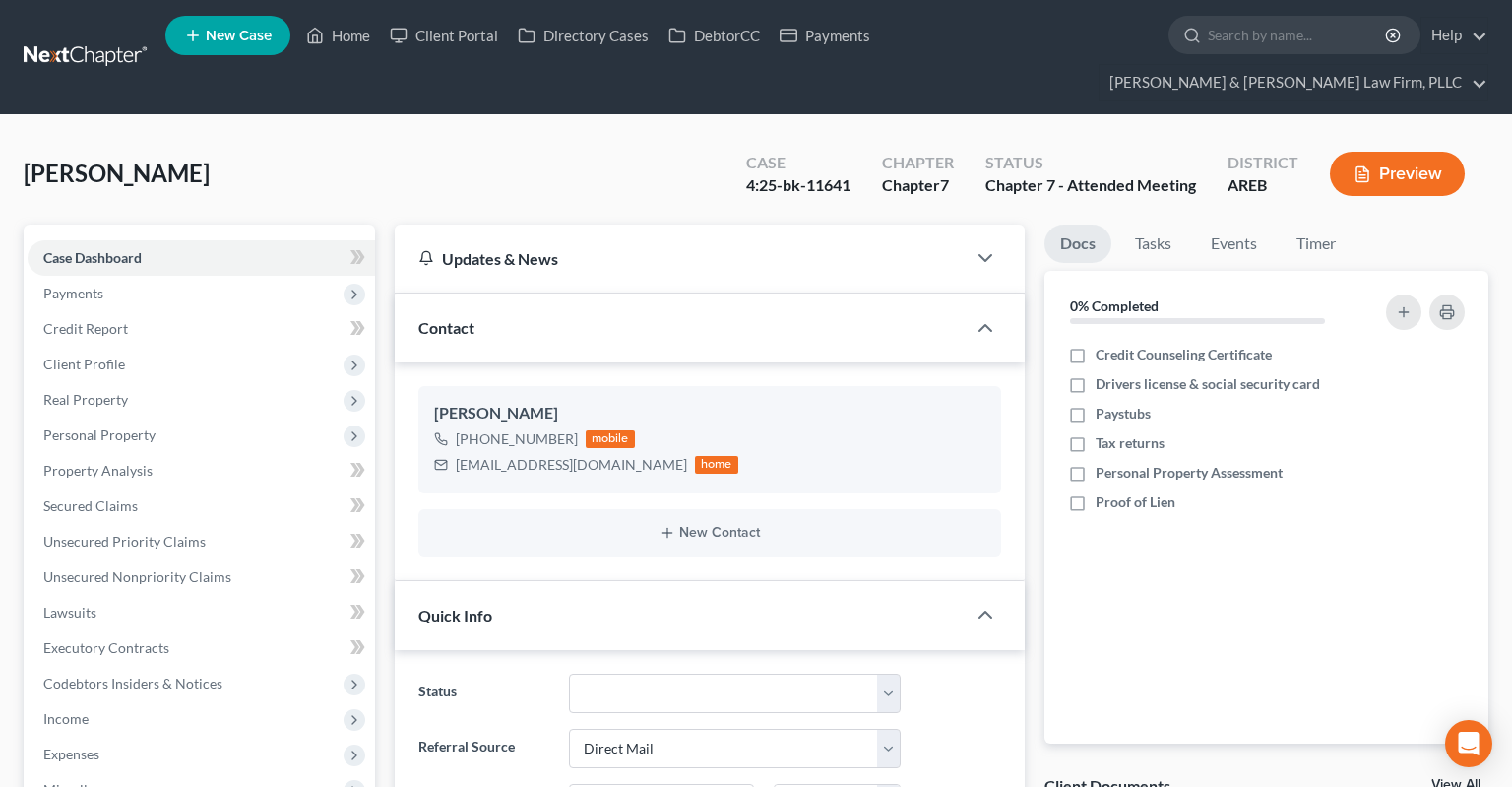 click on "[PERSON_NAME] Upgraded Case 4:25-bk-11641 Chapter Chapter  7 Status Chapter 7 - Attended Meeting District AREB Preview" at bounding box center [756, 181] 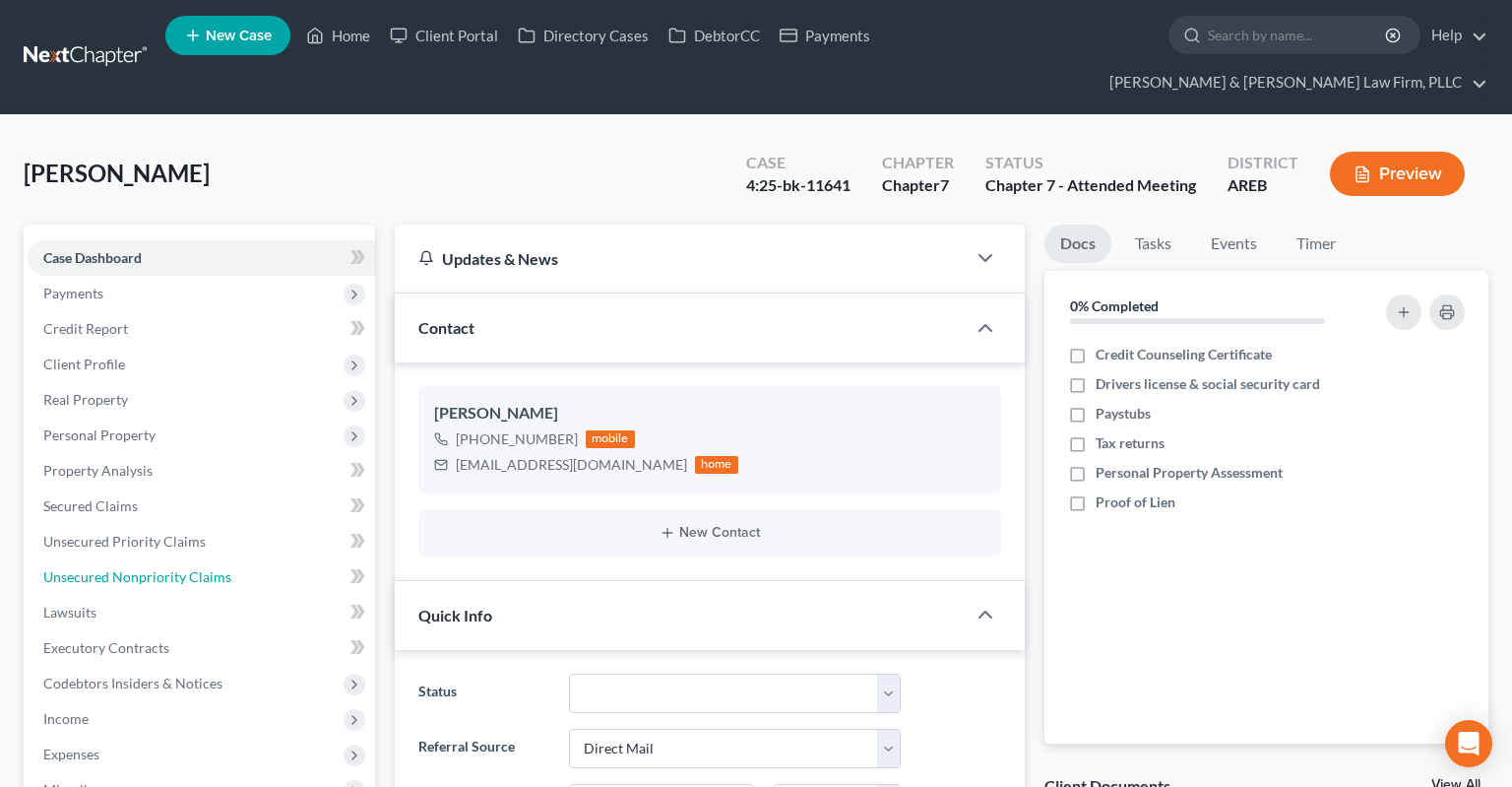 drag, startPoint x: 203, startPoint y: 543, endPoint x: 380, endPoint y: 467, distance: 192.62658 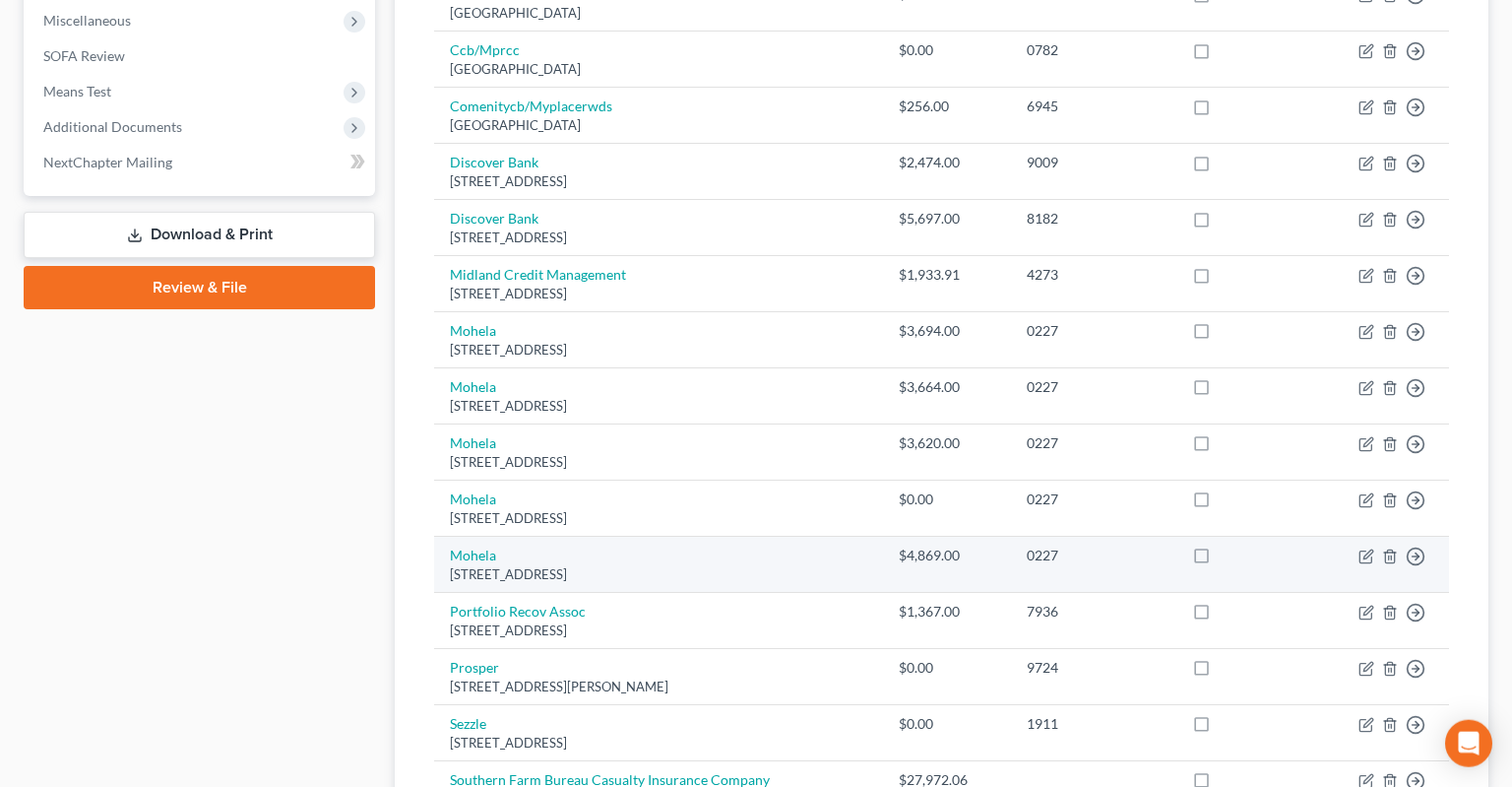 scroll, scrollTop: 936, scrollLeft: 0, axis: vertical 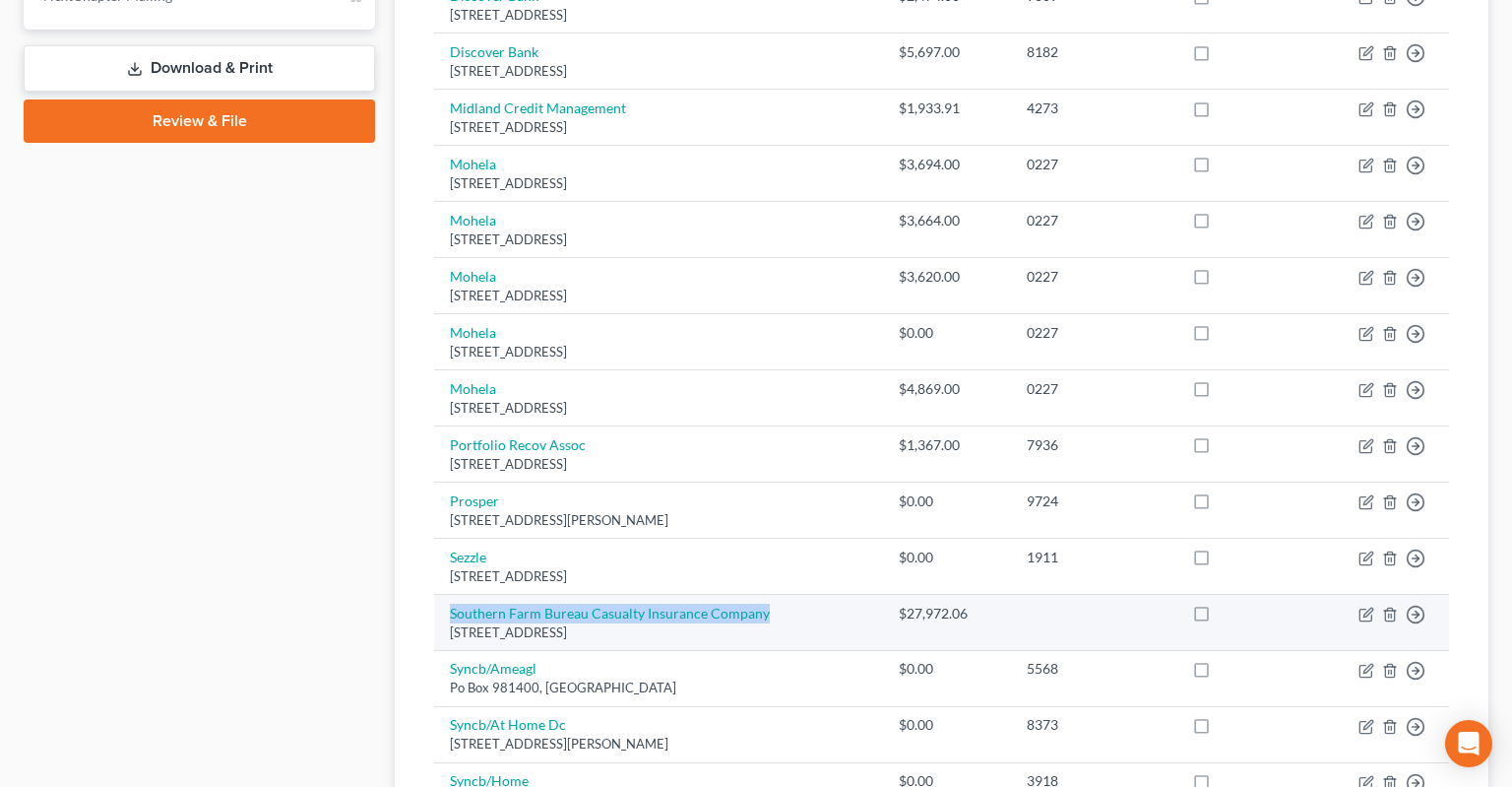 drag, startPoint x: 776, startPoint y: 571, endPoint x: 448, endPoint y: 569, distance: 328.006 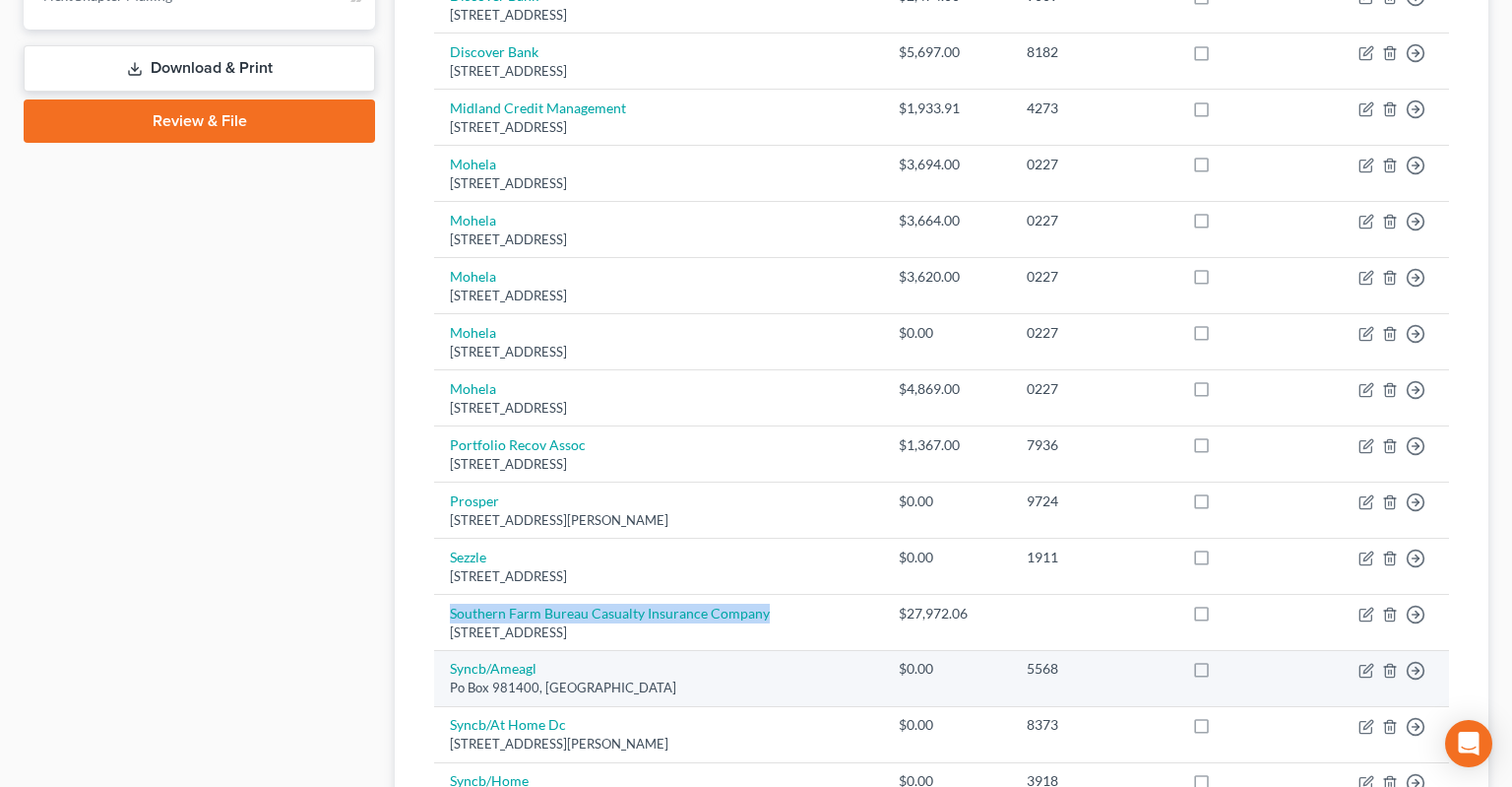 copy on "Southern Farm Bureau Casualty Insurance Company" 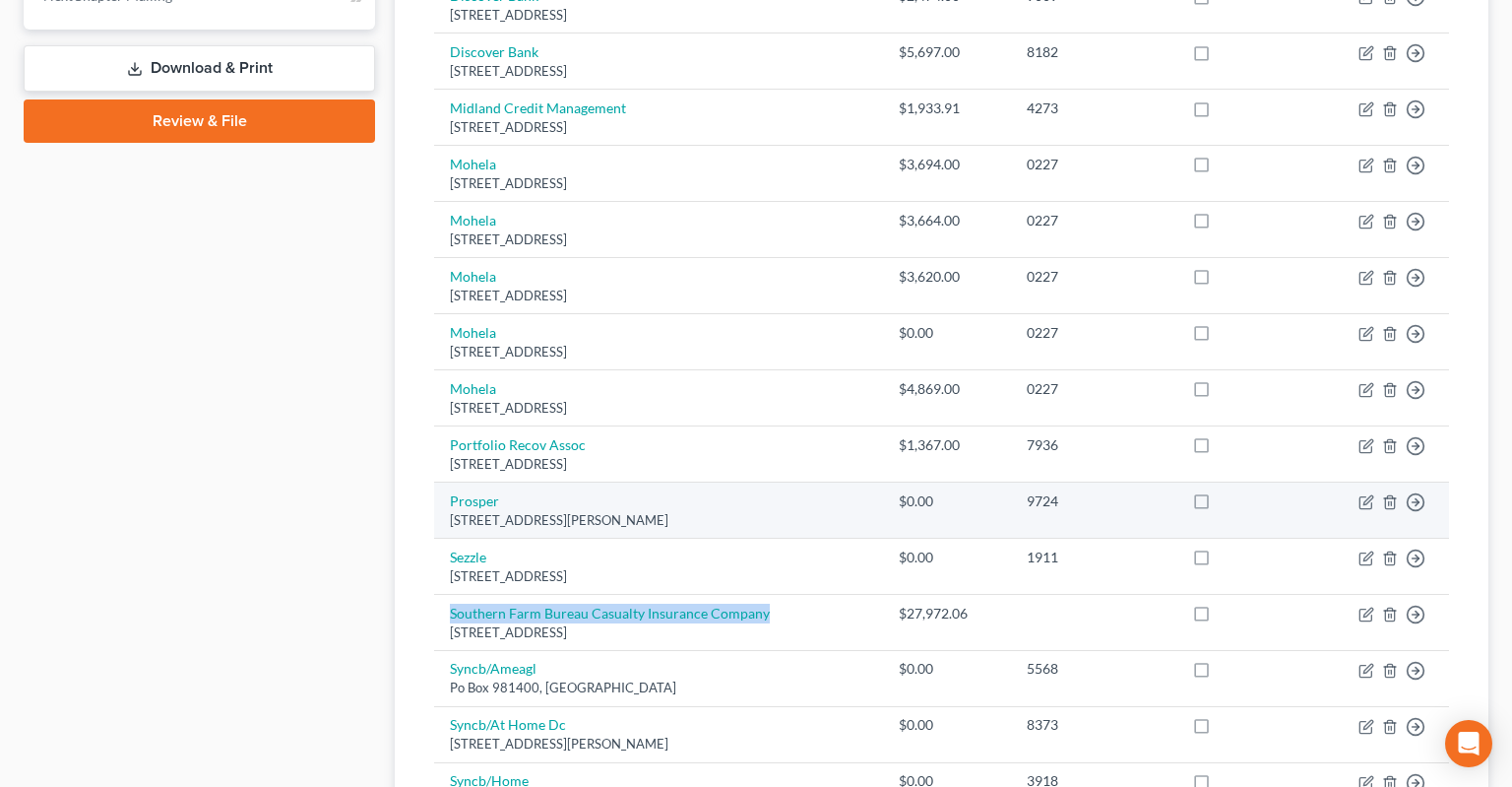 copy on "Southern Farm Bureau Casualty Insurance Company" 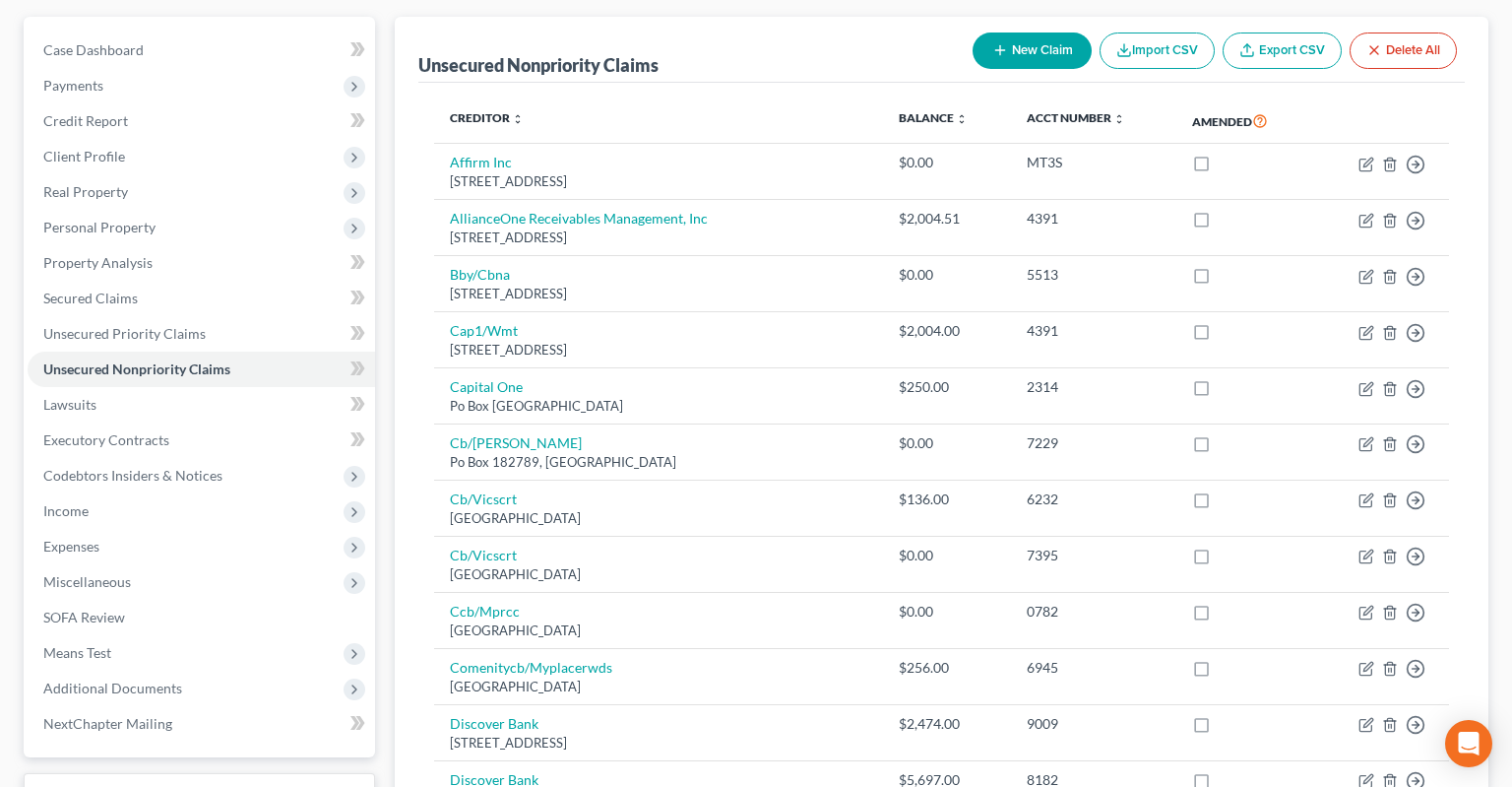 scroll, scrollTop: 0, scrollLeft: 0, axis: both 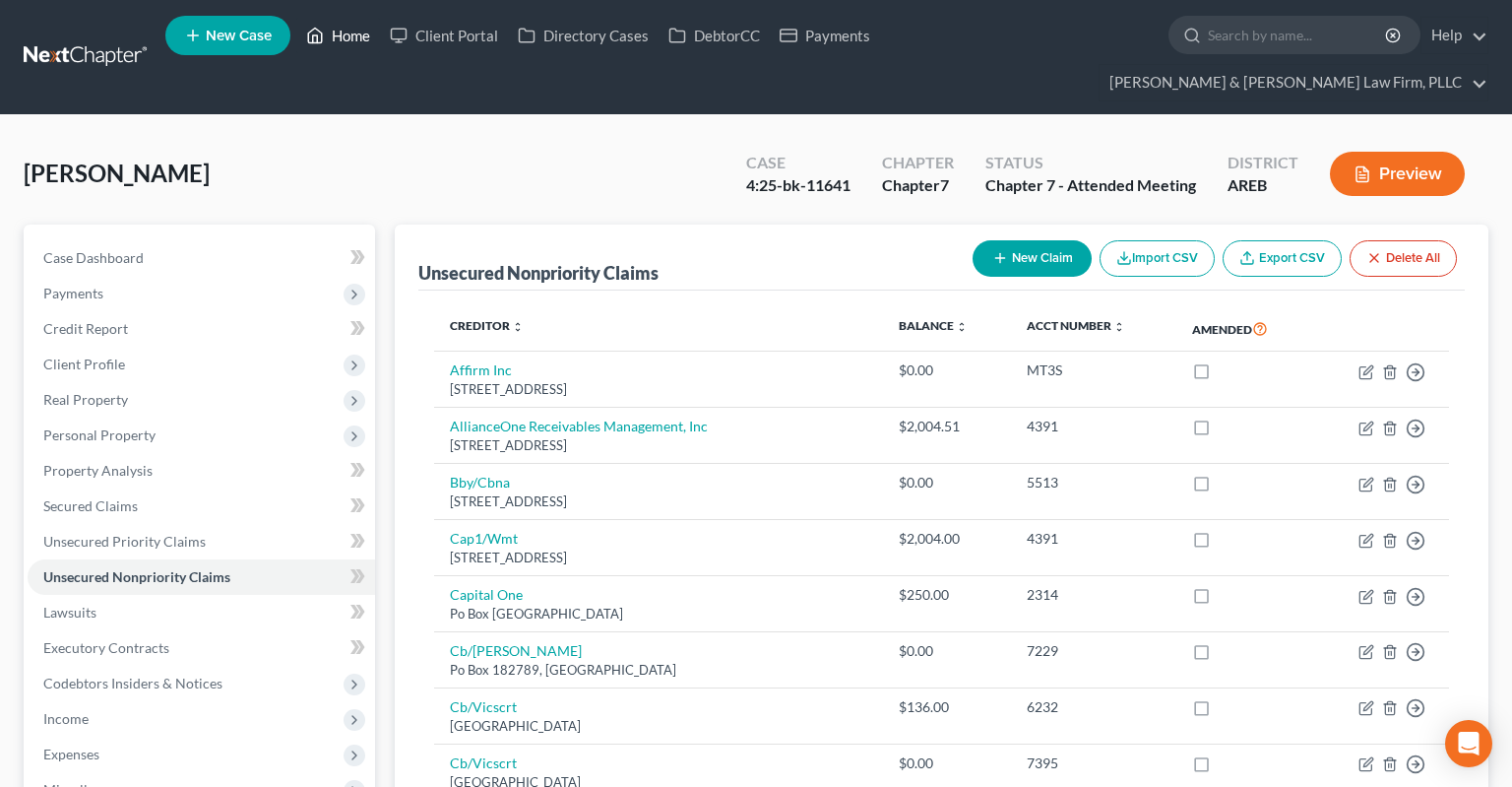 click 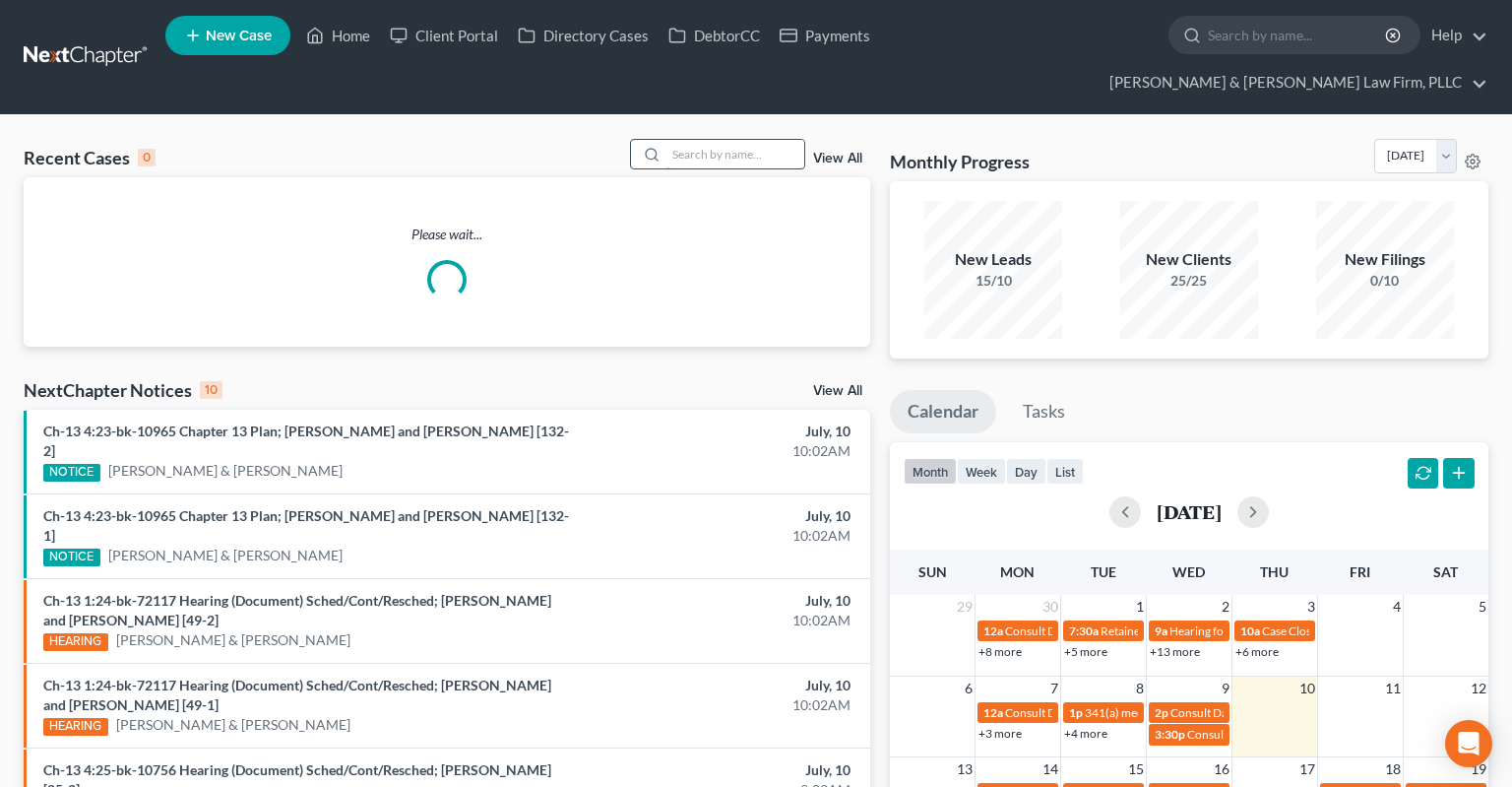 click at bounding box center (735, 154) 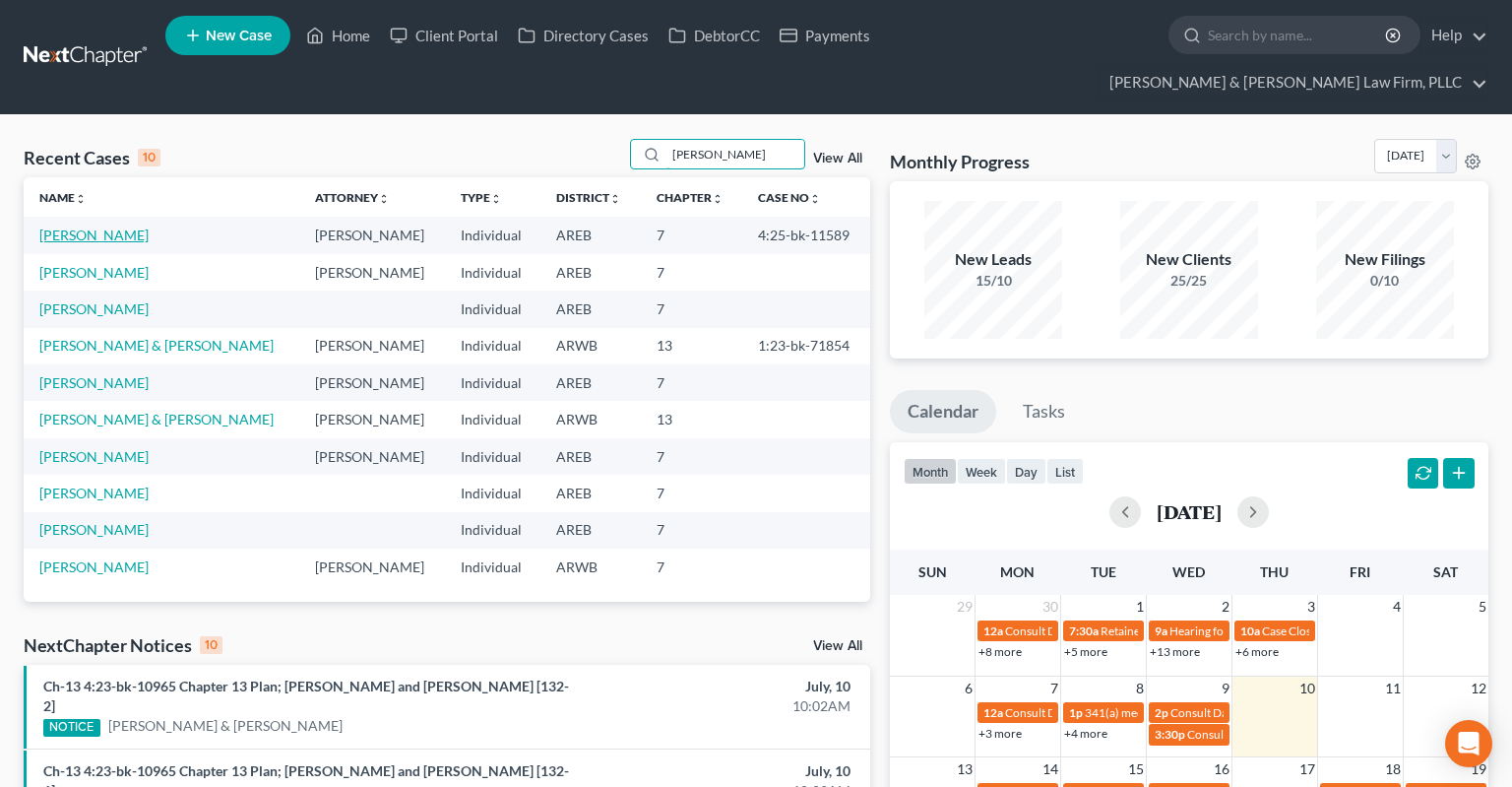 type on "[PERSON_NAME]" 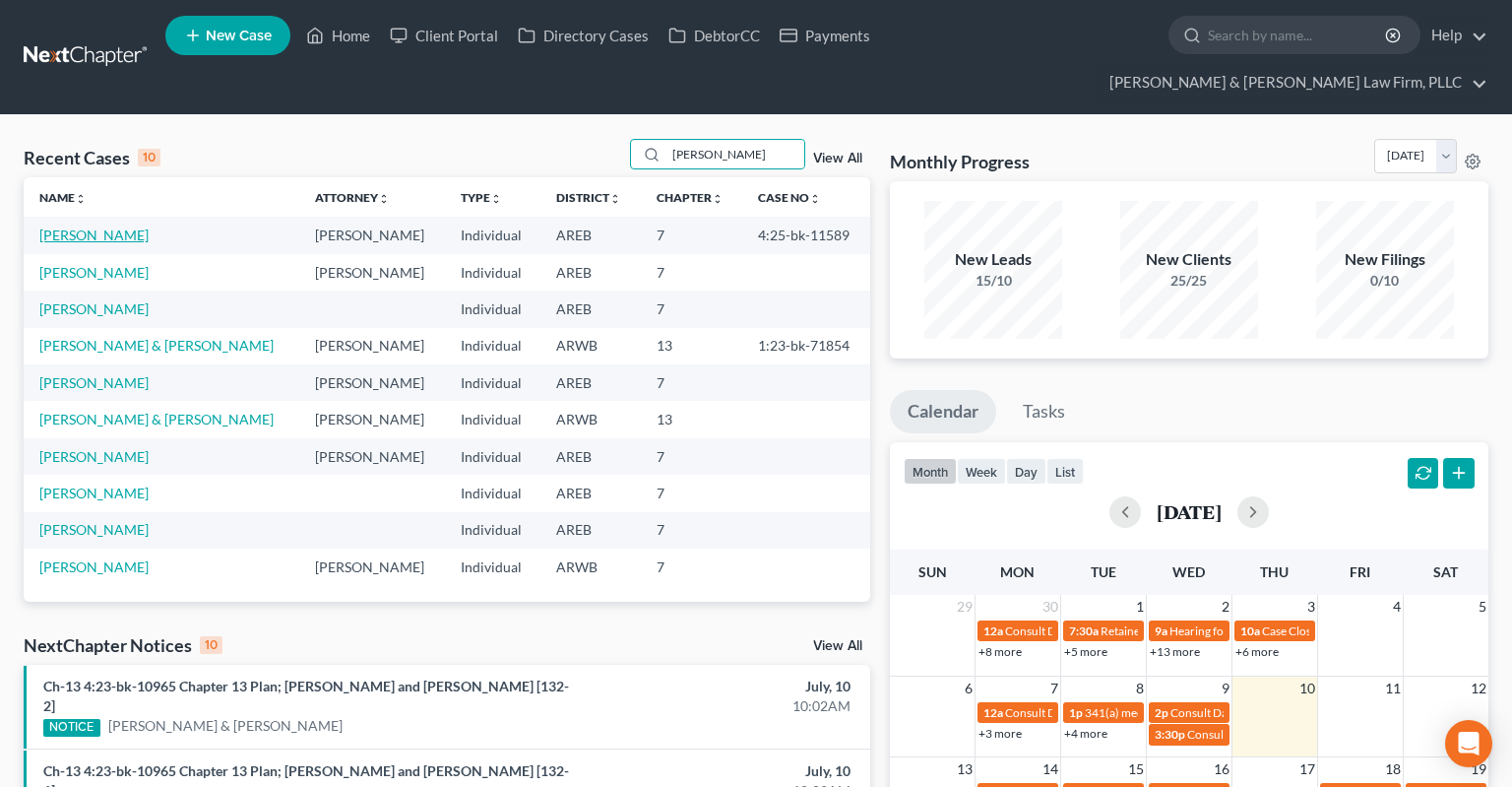 click on "[PERSON_NAME]" at bounding box center (94, 234) 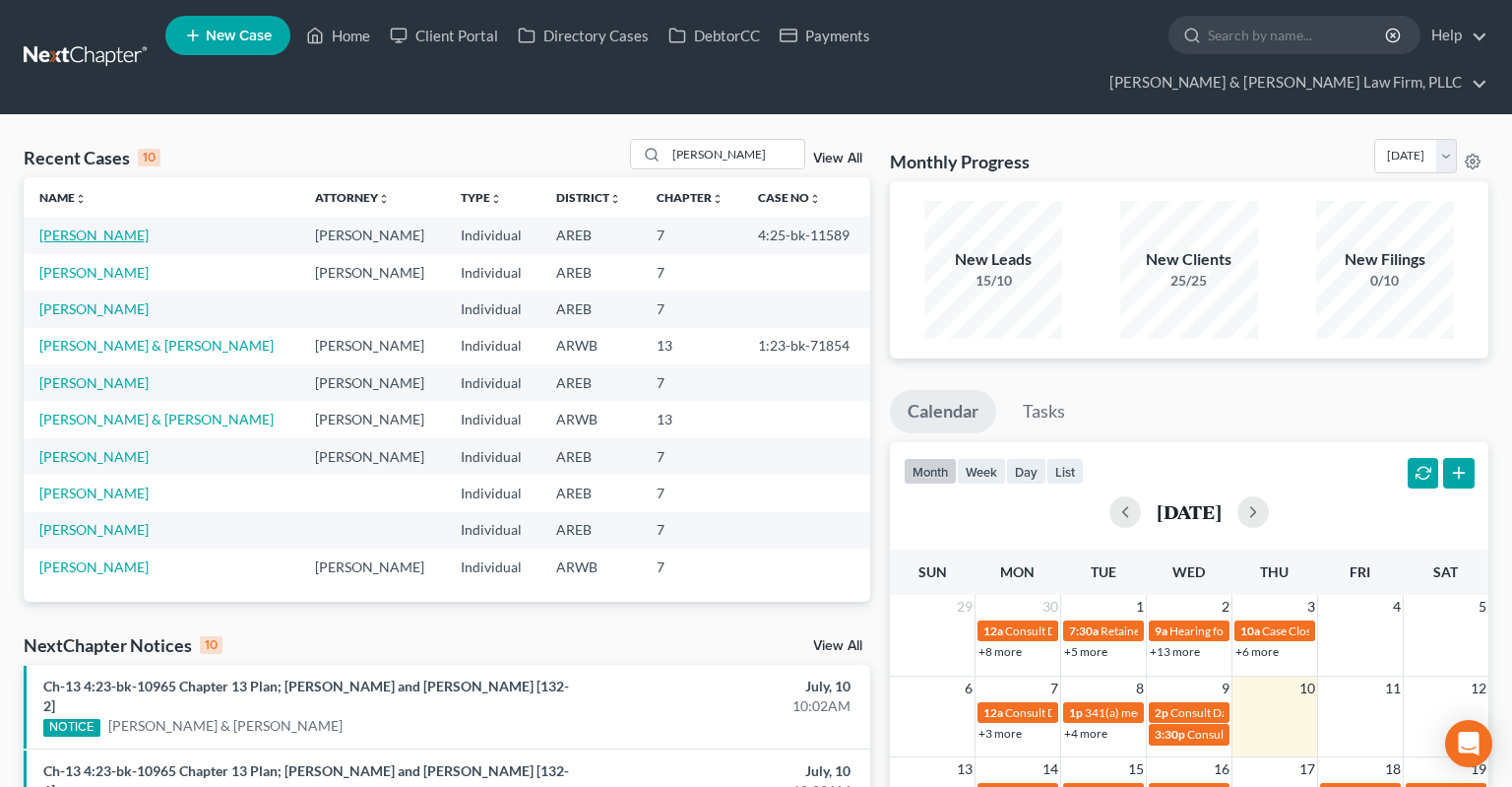 select on "3" 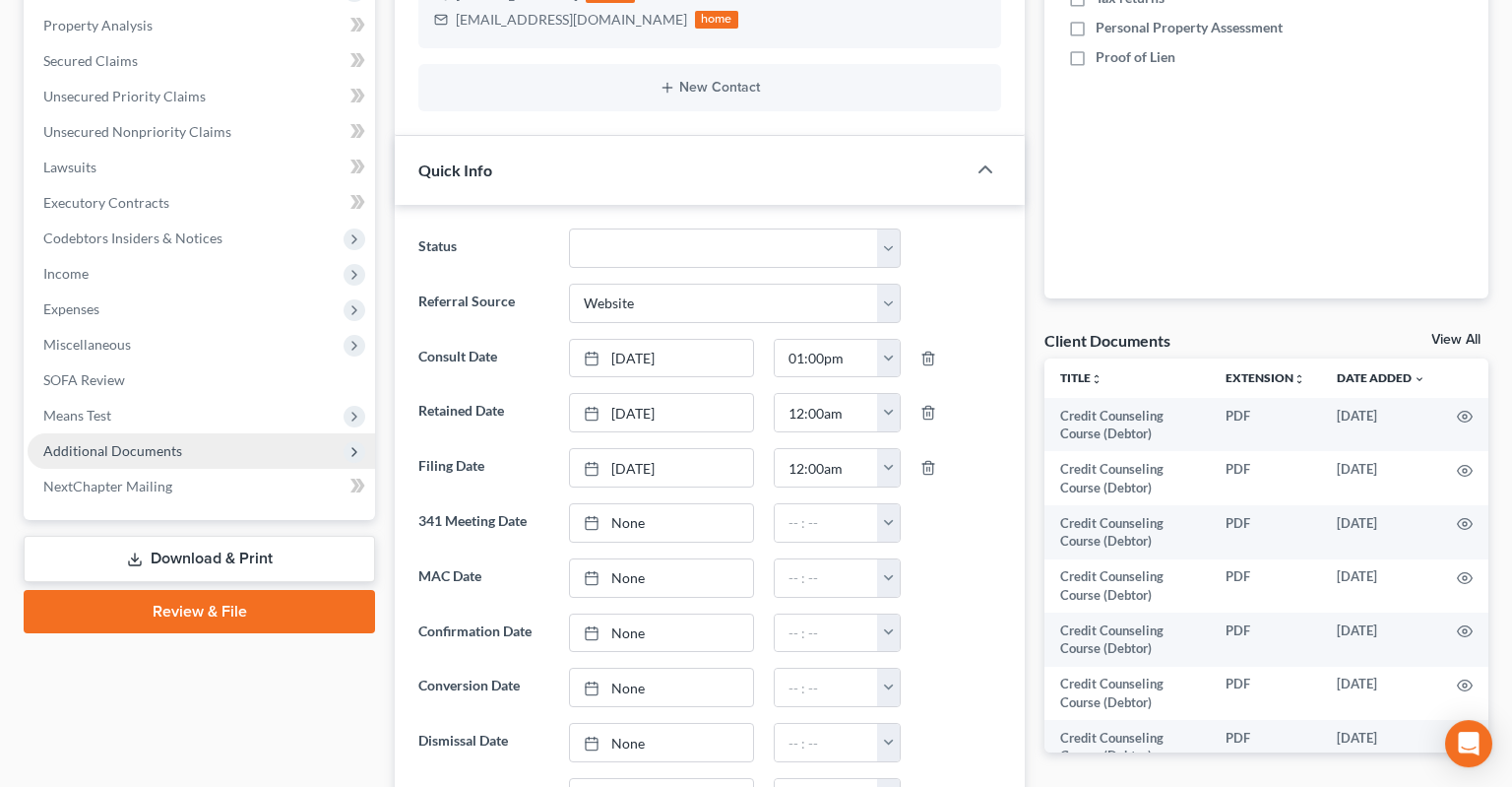 scroll, scrollTop: 623, scrollLeft: 0, axis: vertical 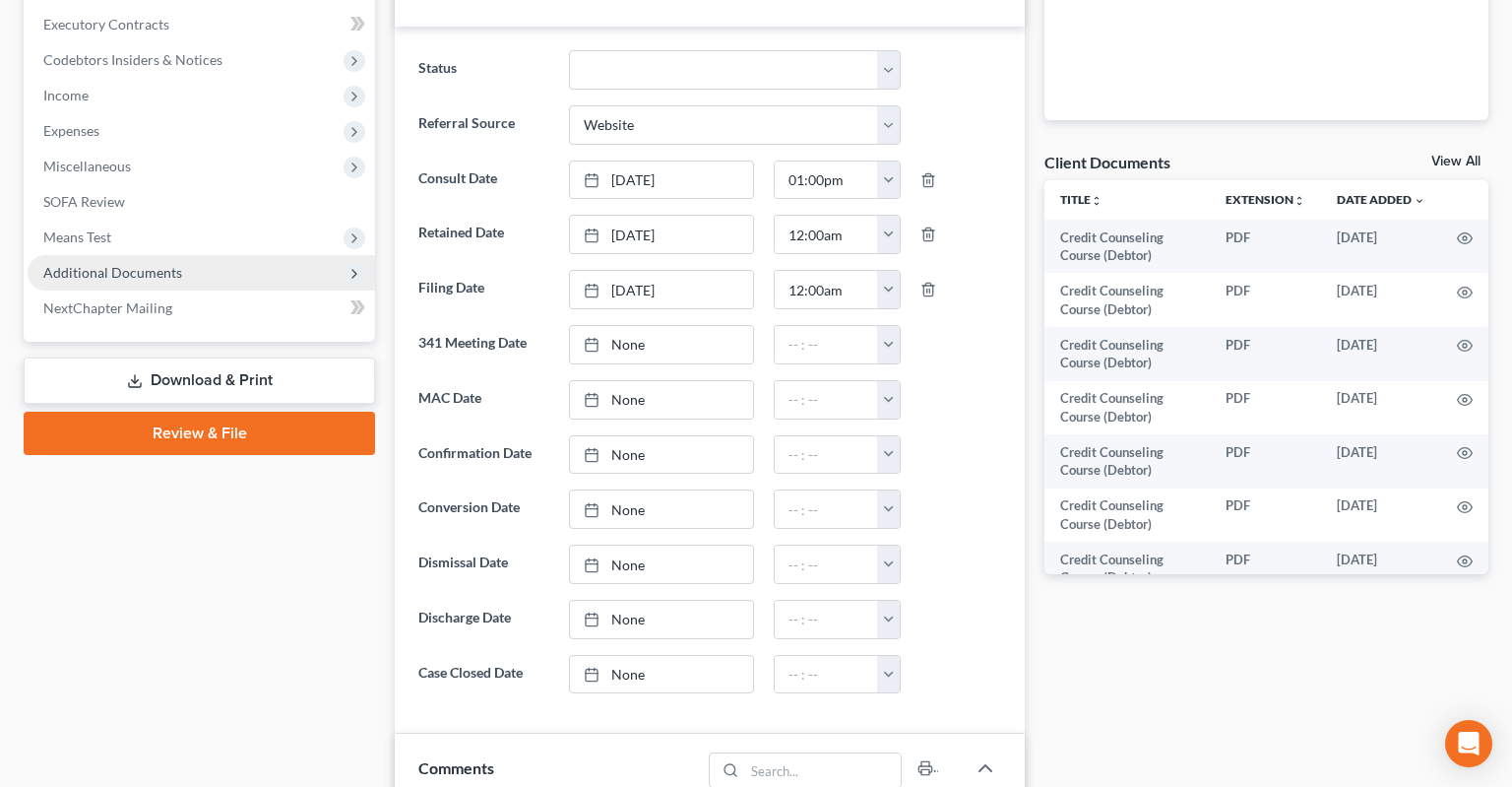 click on "Additional Documents" at bounding box center (201, 273) 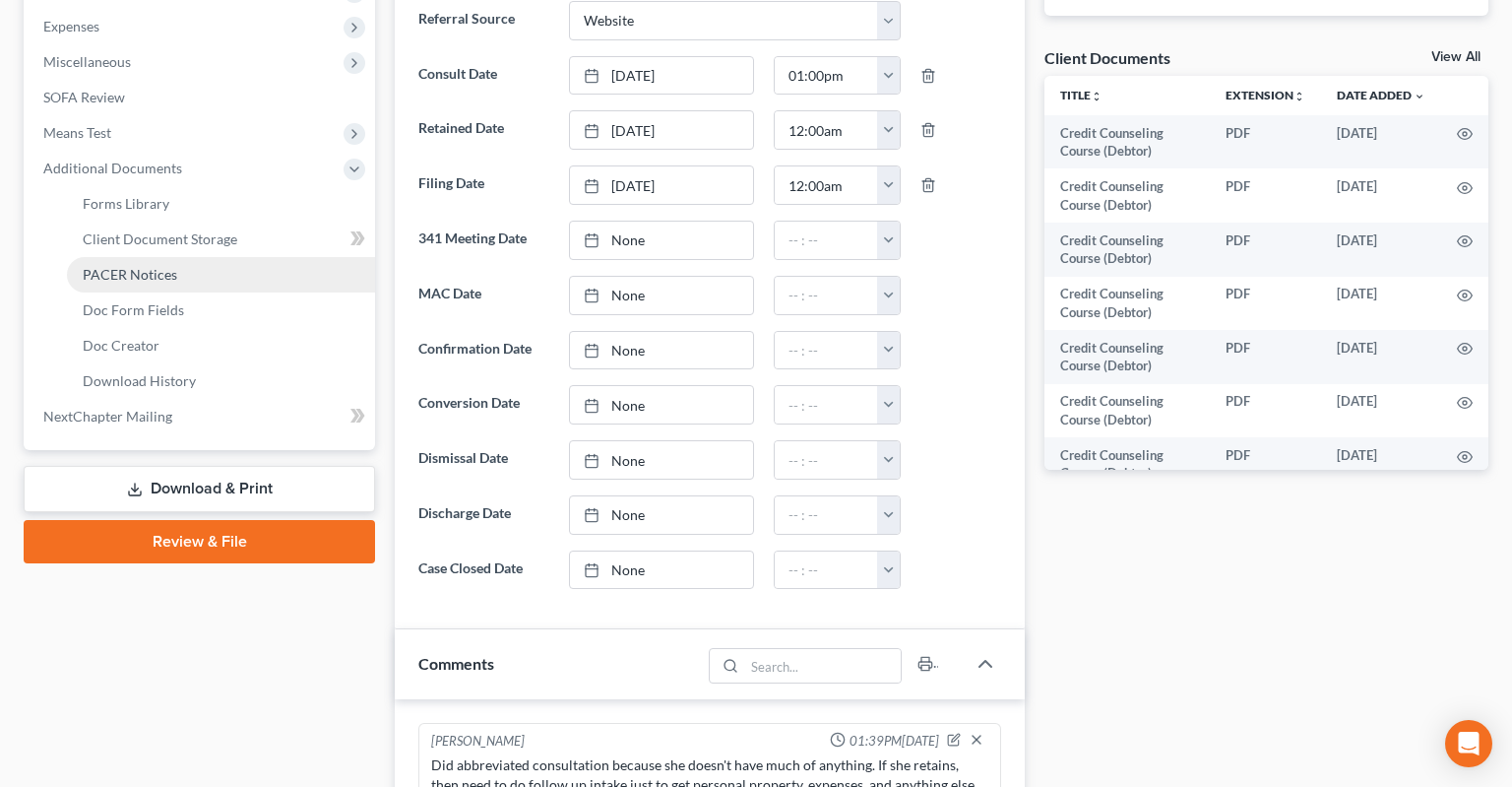 click on "PACER Notices" at bounding box center [220, 275] 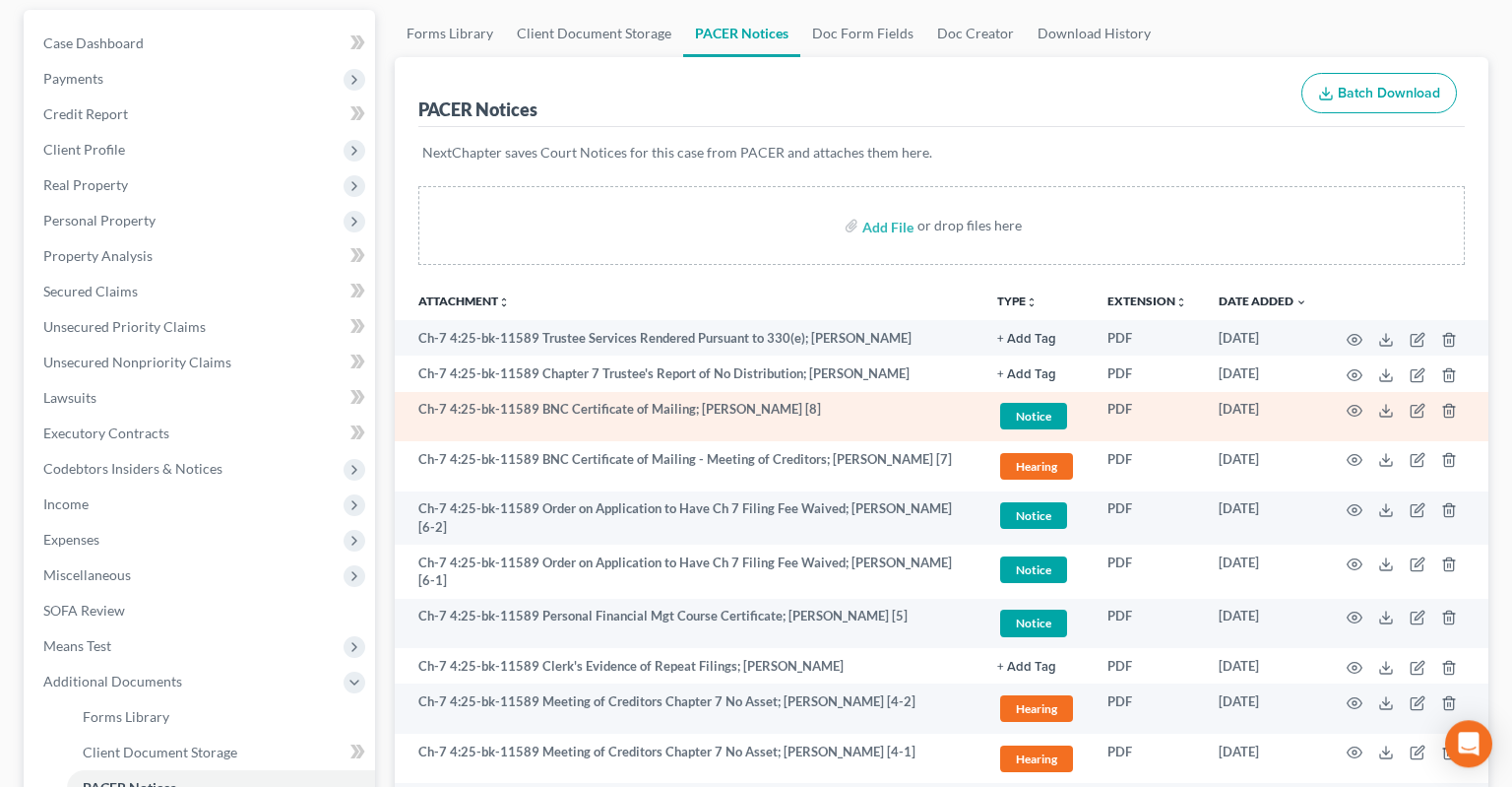 scroll, scrollTop: 229, scrollLeft: 0, axis: vertical 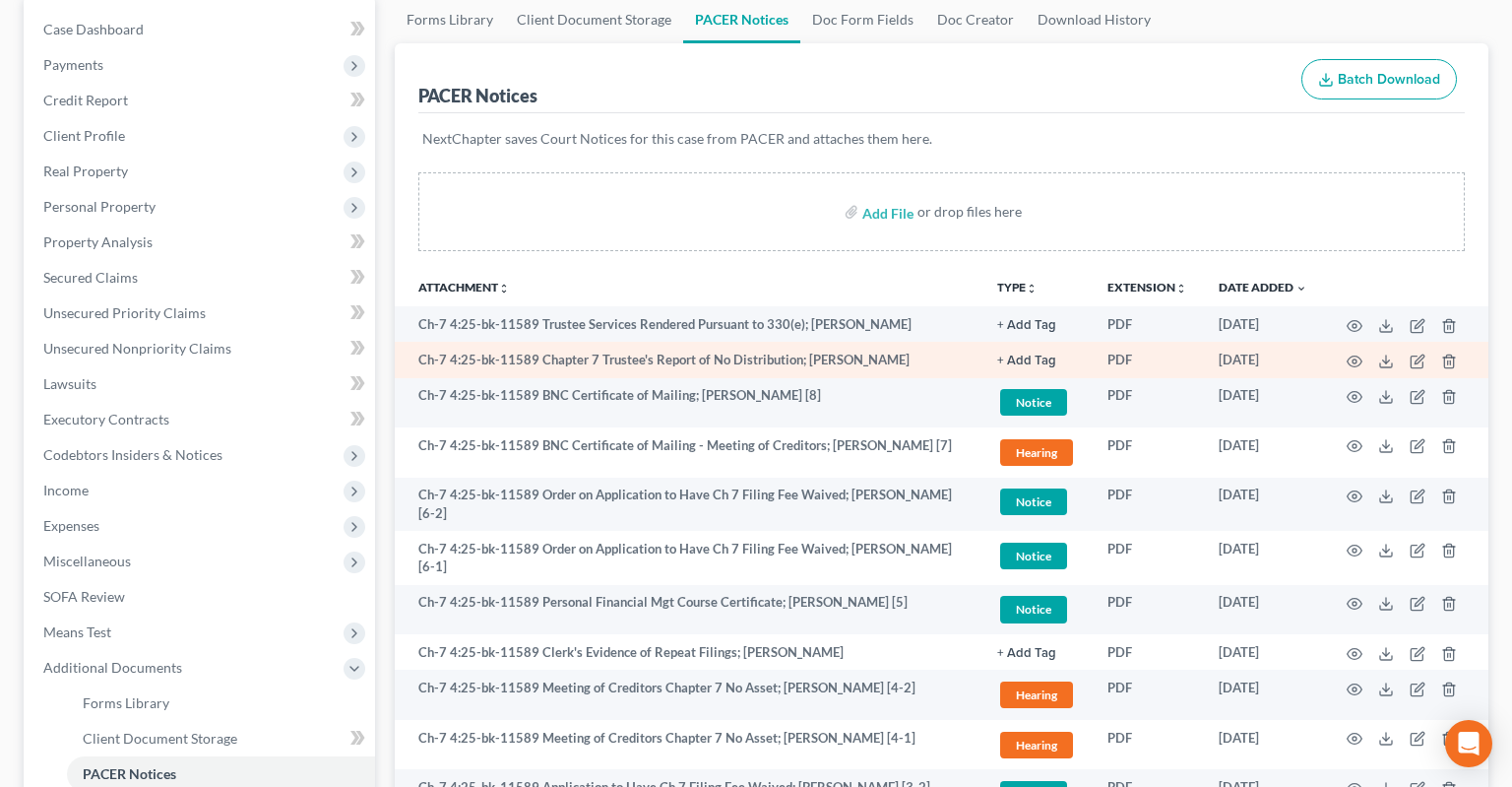 click on "Ch-7 4:25-bk-11589 Chapter 7 Trustee's Report of No Distribution; [PERSON_NAME]" at bounding box center (688, 360) 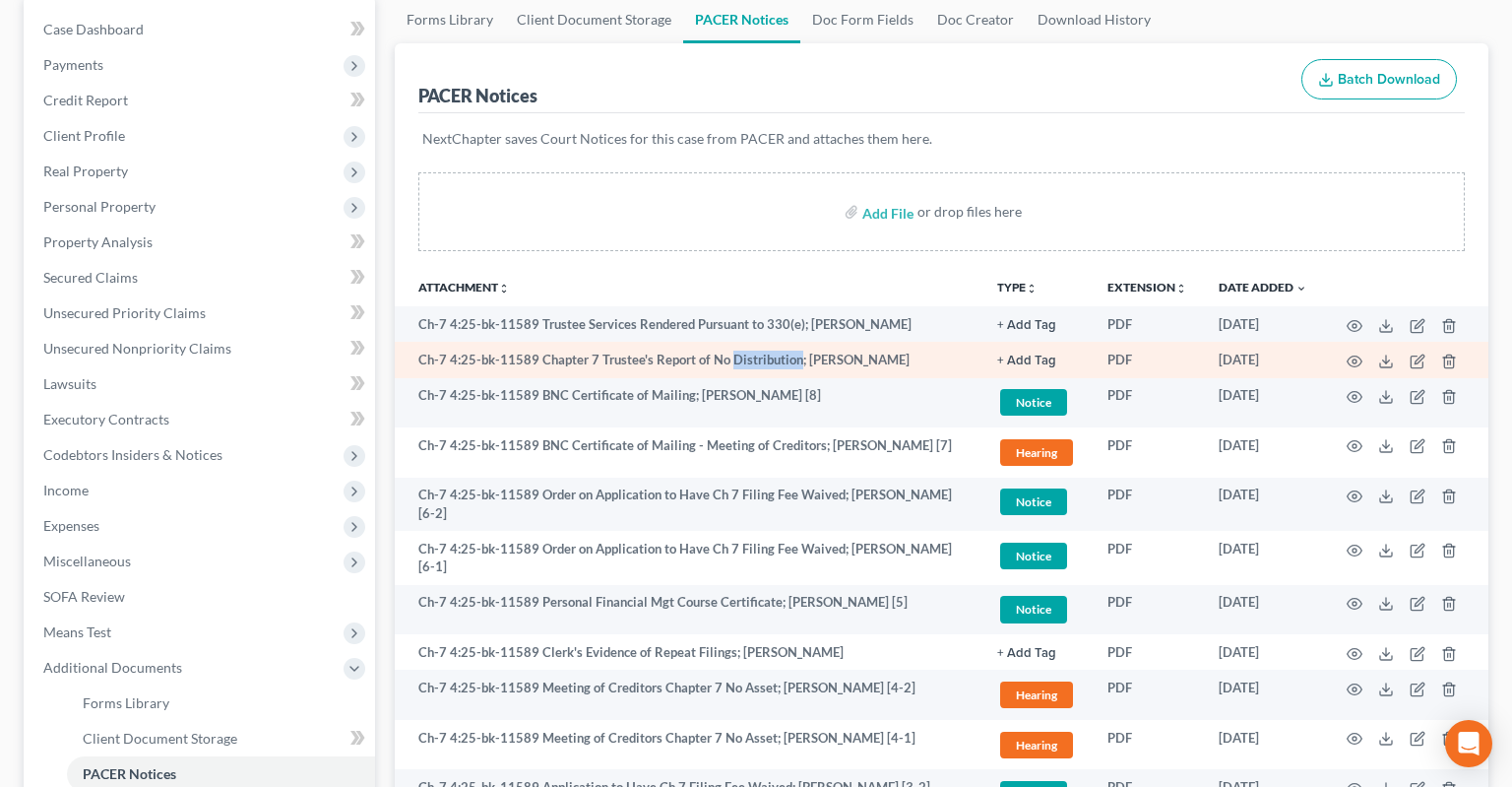 click on "Ch-7 4:25-bk-11589 Chapter 7 Trustee's Report of No Distribution; [PERSON_NAME]" at bounding box center [688, 360] 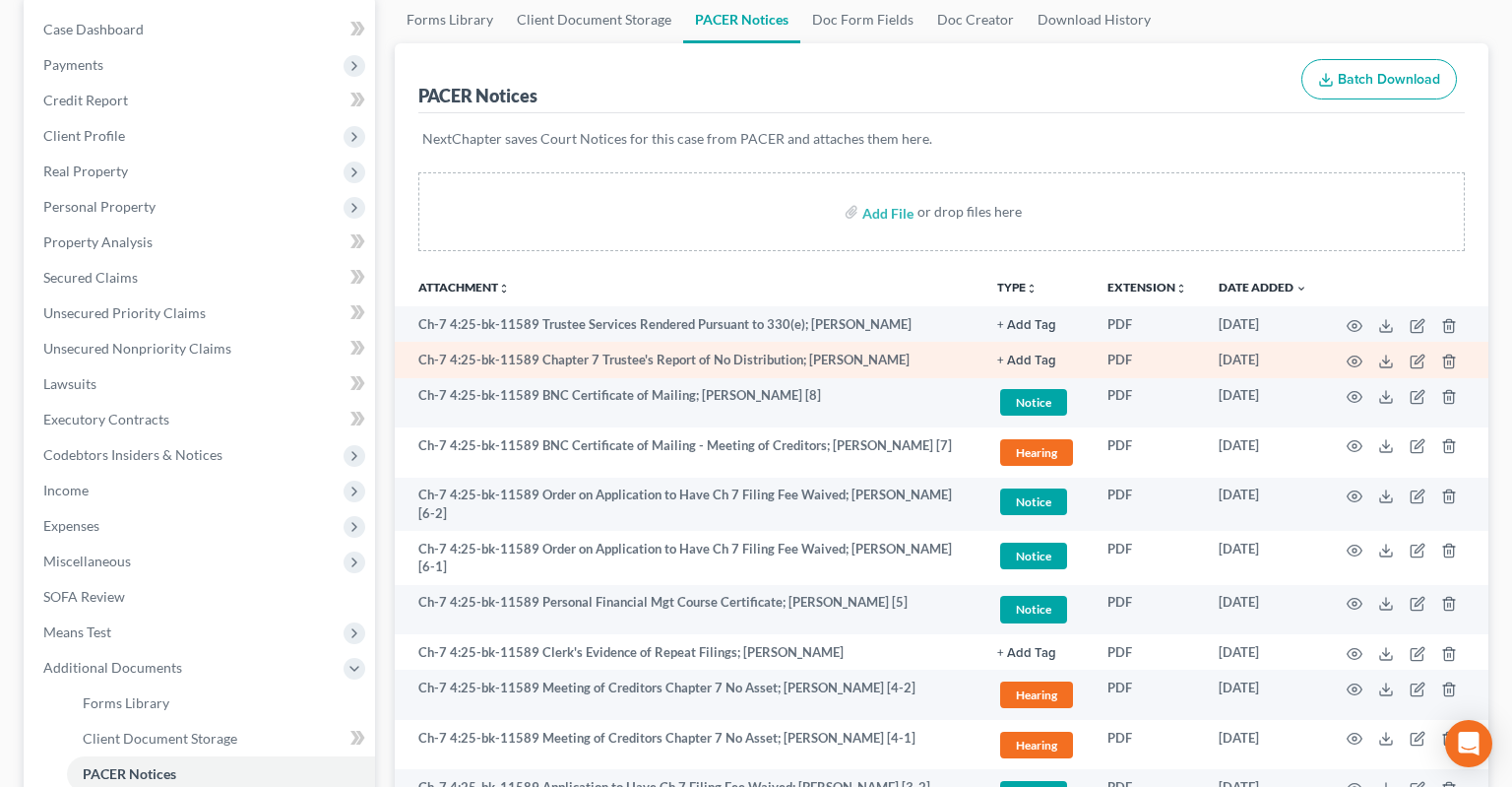 click on "Ch-7 4:25-bk-11589 Chapter 7 Trustee's Report of No Distribution; [PERSON_NAME]" at bounding box center [688, 360] 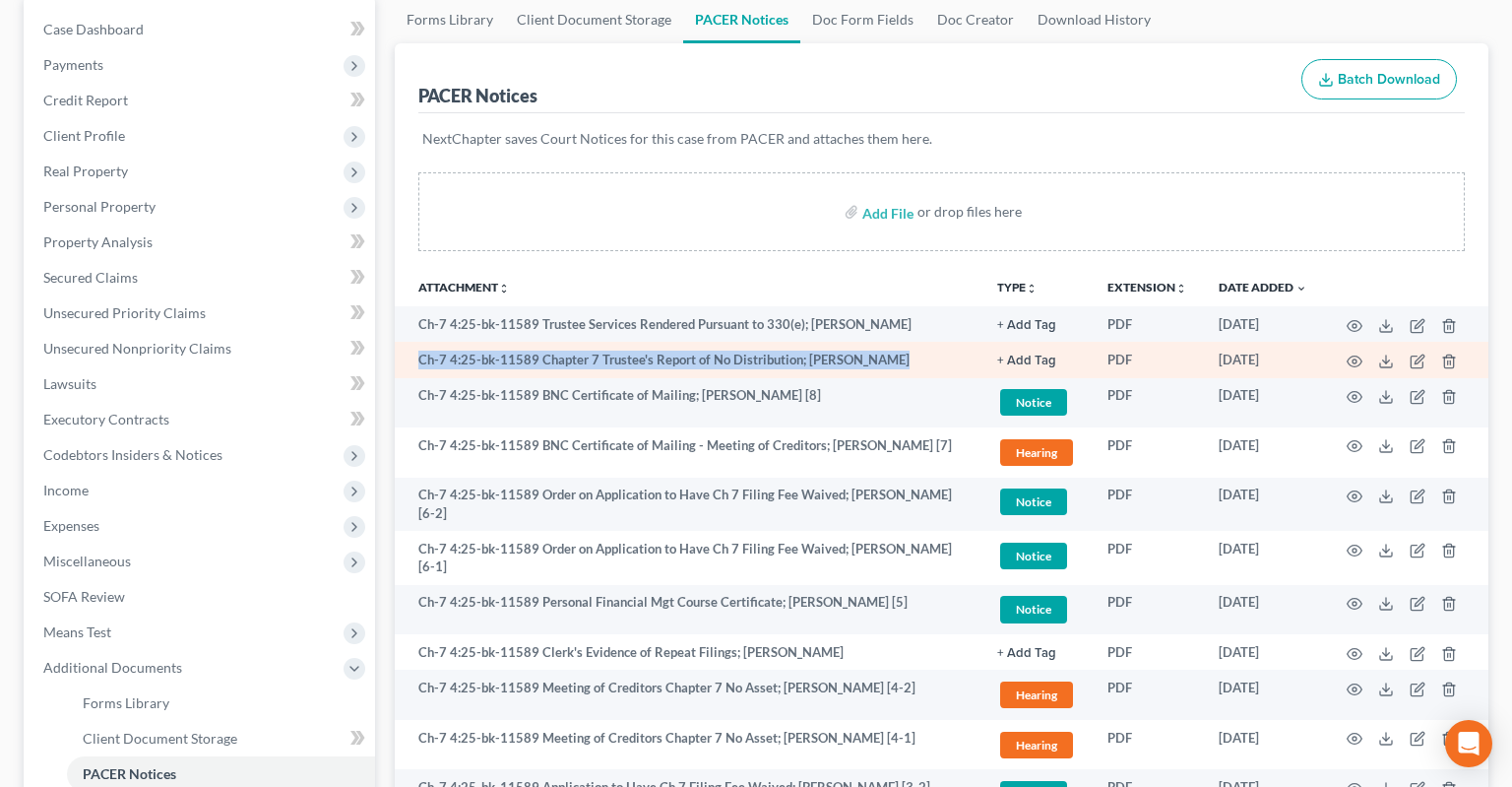 drag, startPoint x: 419, startPoint y: 328, endPoint x: 870, endPoint y: 336, distance: 451.07095 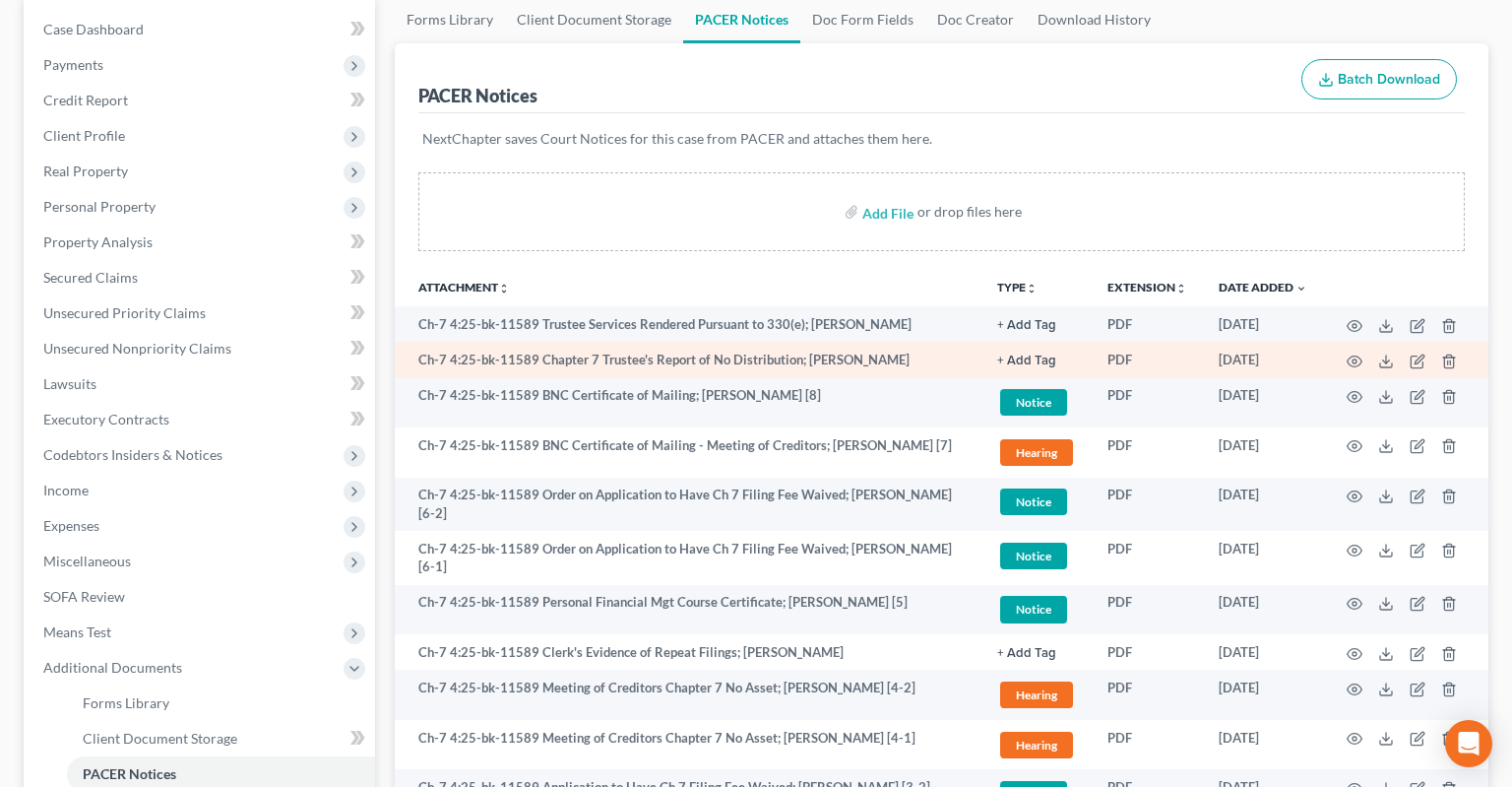 click on "Ch-7 4:25-bk-11589 Chapter 7 Trustee's Report of No Distribution; [PERSON_NAME]" at bounding box center [688, 360] 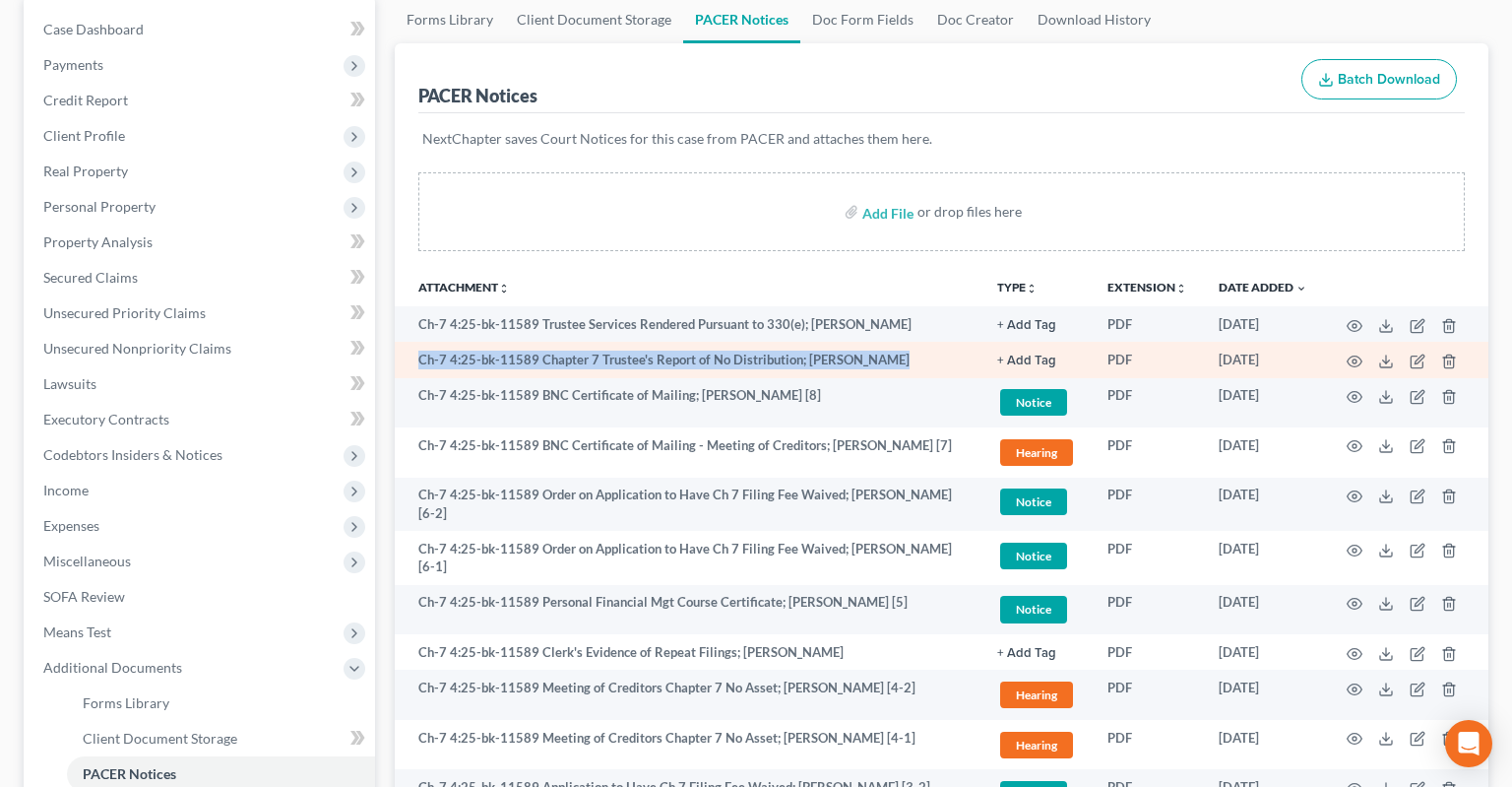drag, startPoint x: 874, startPoint y: 332, endPoint x: 399, endPoint y: 333, distance: 475.00105 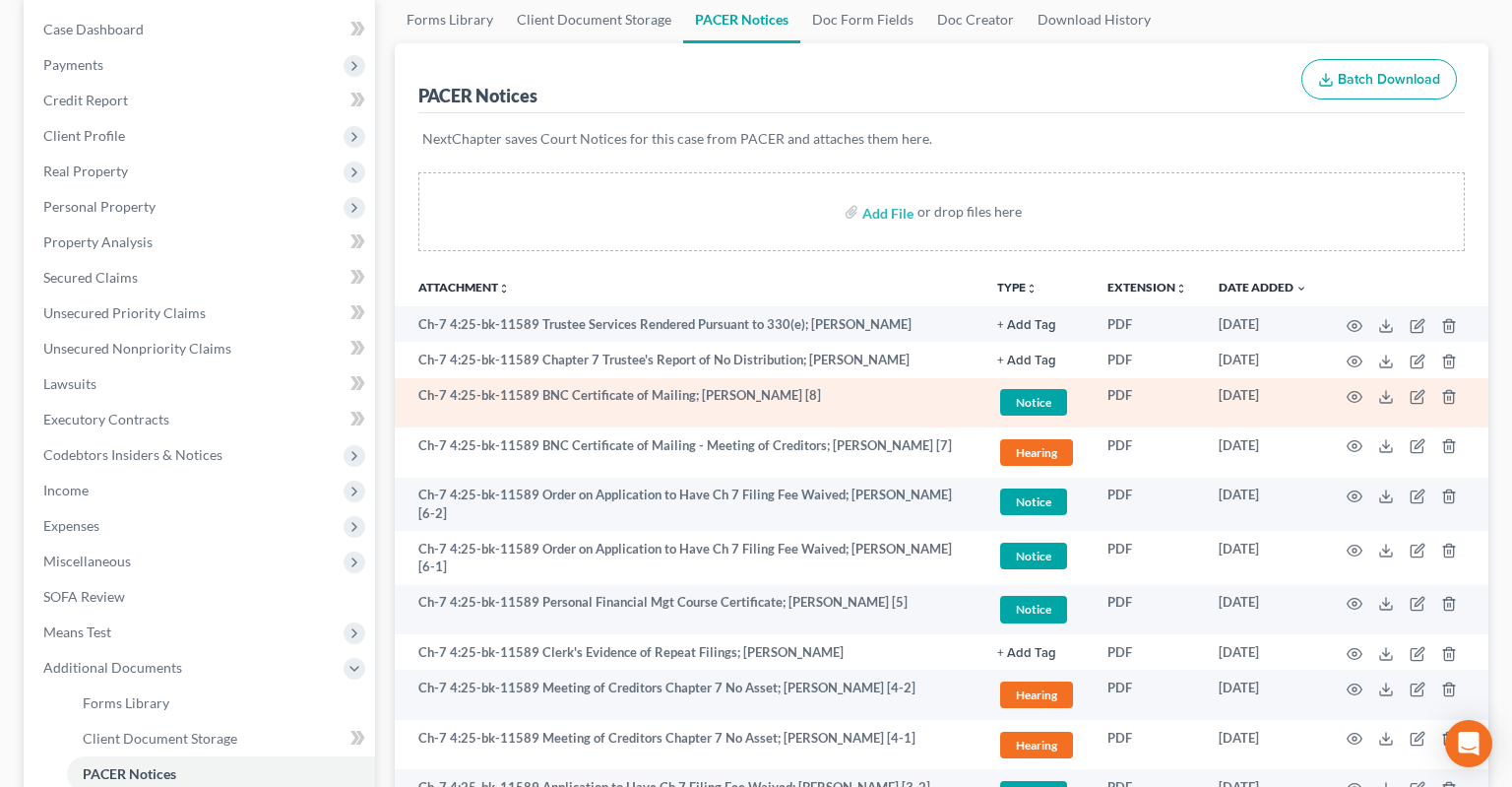 click on "Ch-7 4:25-bk-11589 BNC Certificate of Mailing; [PERSON_NAME] [8]" at bounding box center [688, 403] 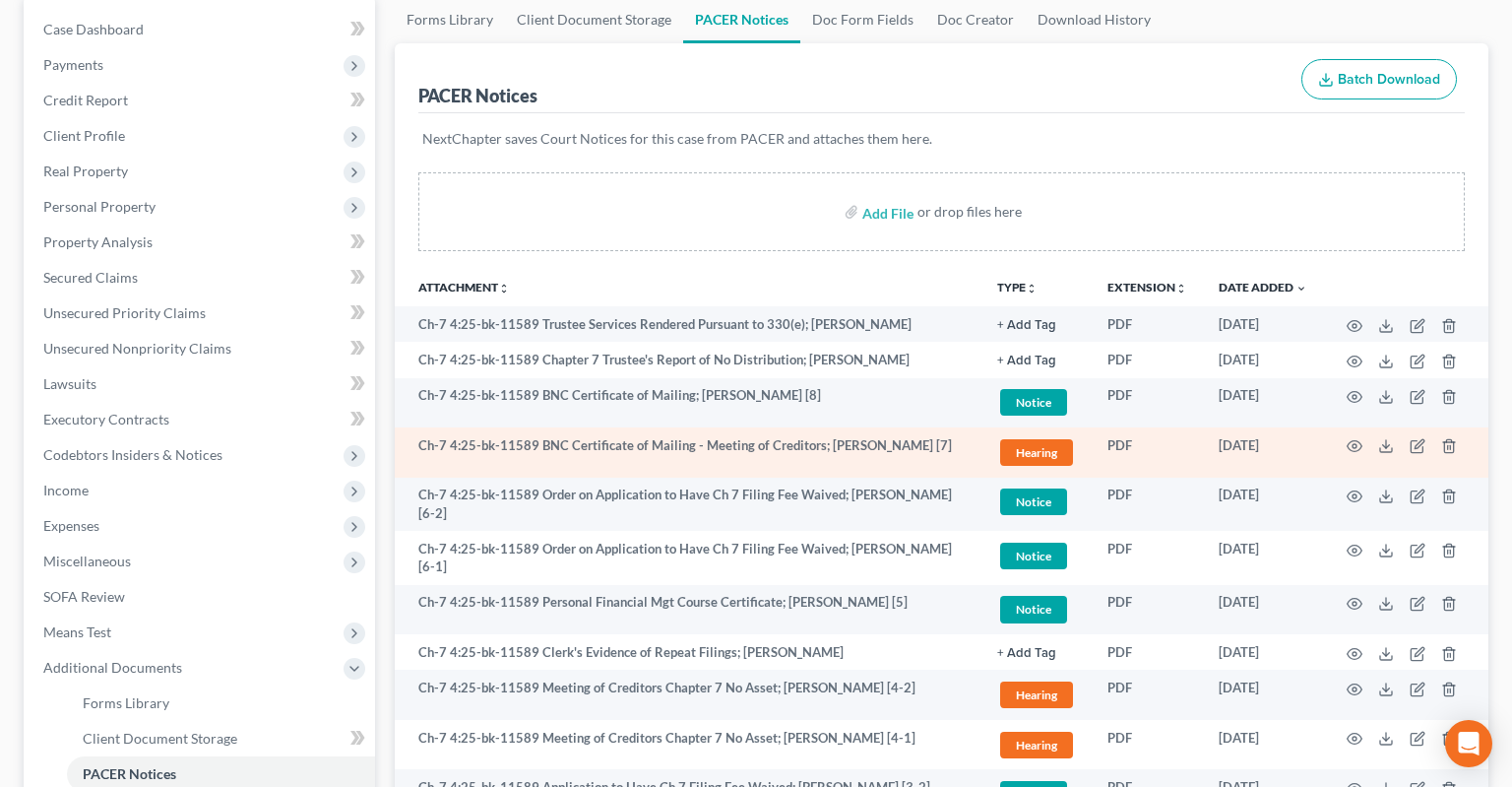 click on "Ch-7 4:25-bk-11589 BNC Certificate of Mailing - Meeting of Creditors; [PERSON_NAME] [7]" at bounding box center (688, 452) 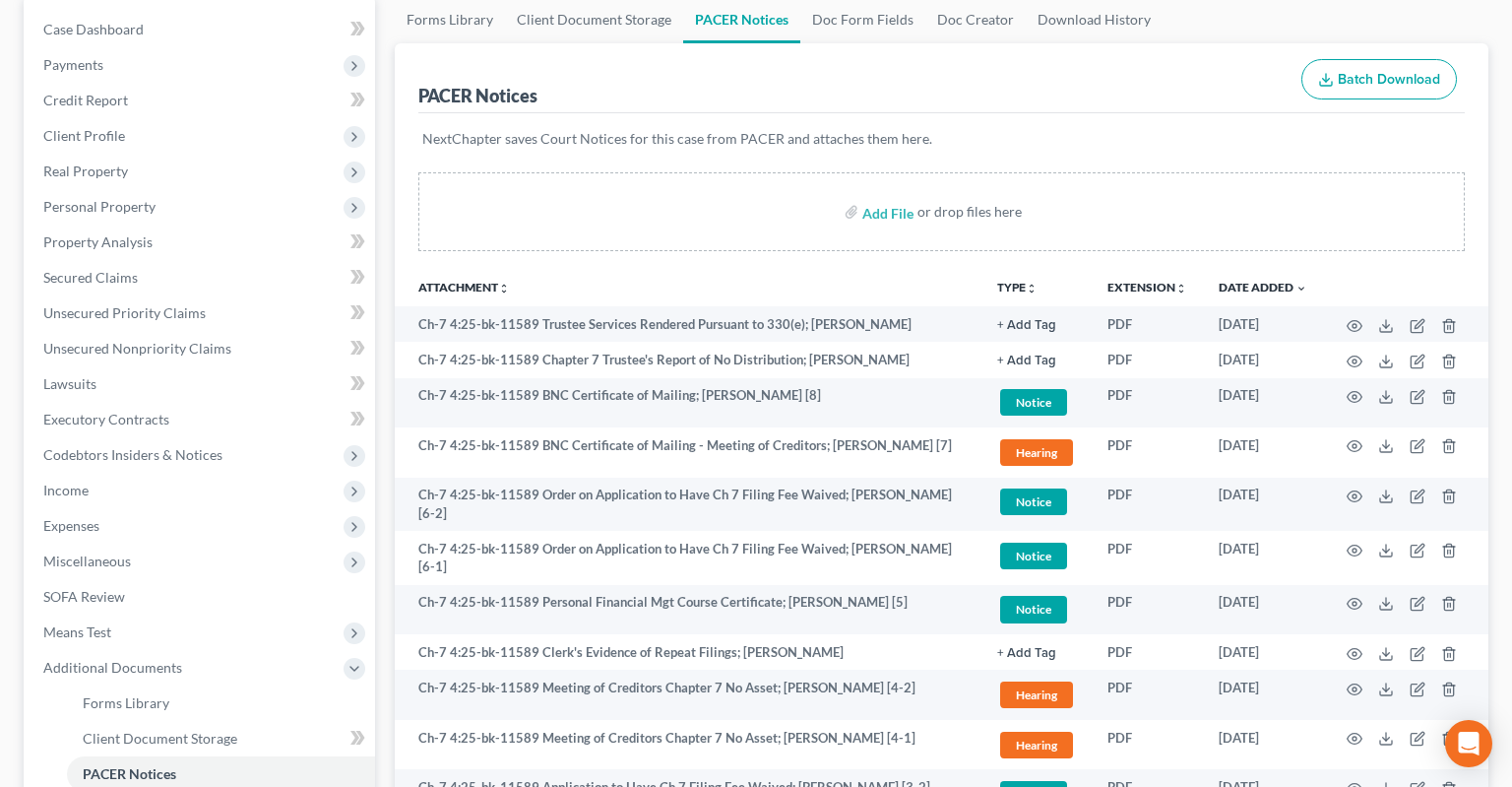 scroll, scrollTop: 0, scrollLeft: 0, axis: both 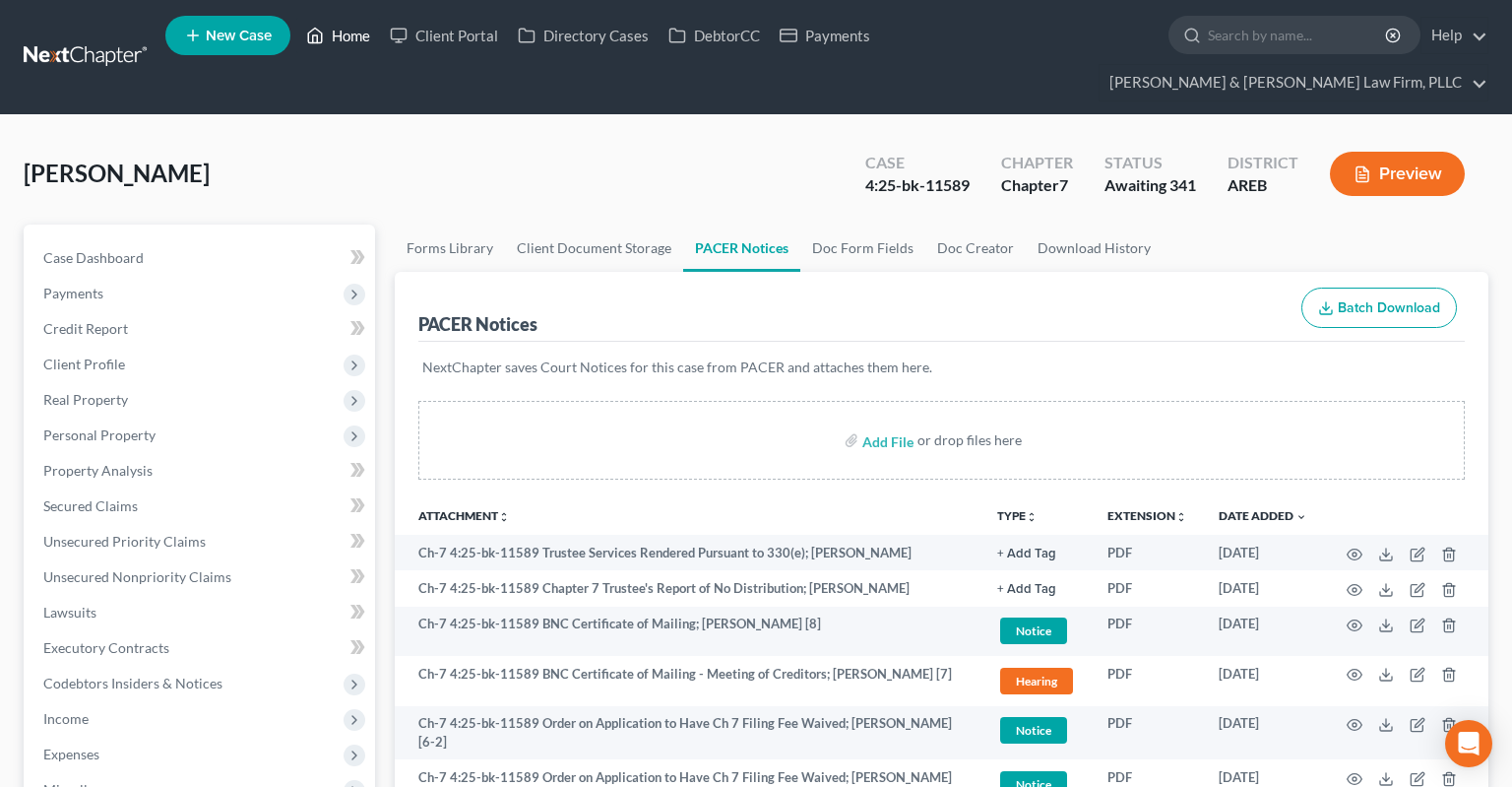 click on "Home" at bounding box center (338, 35) 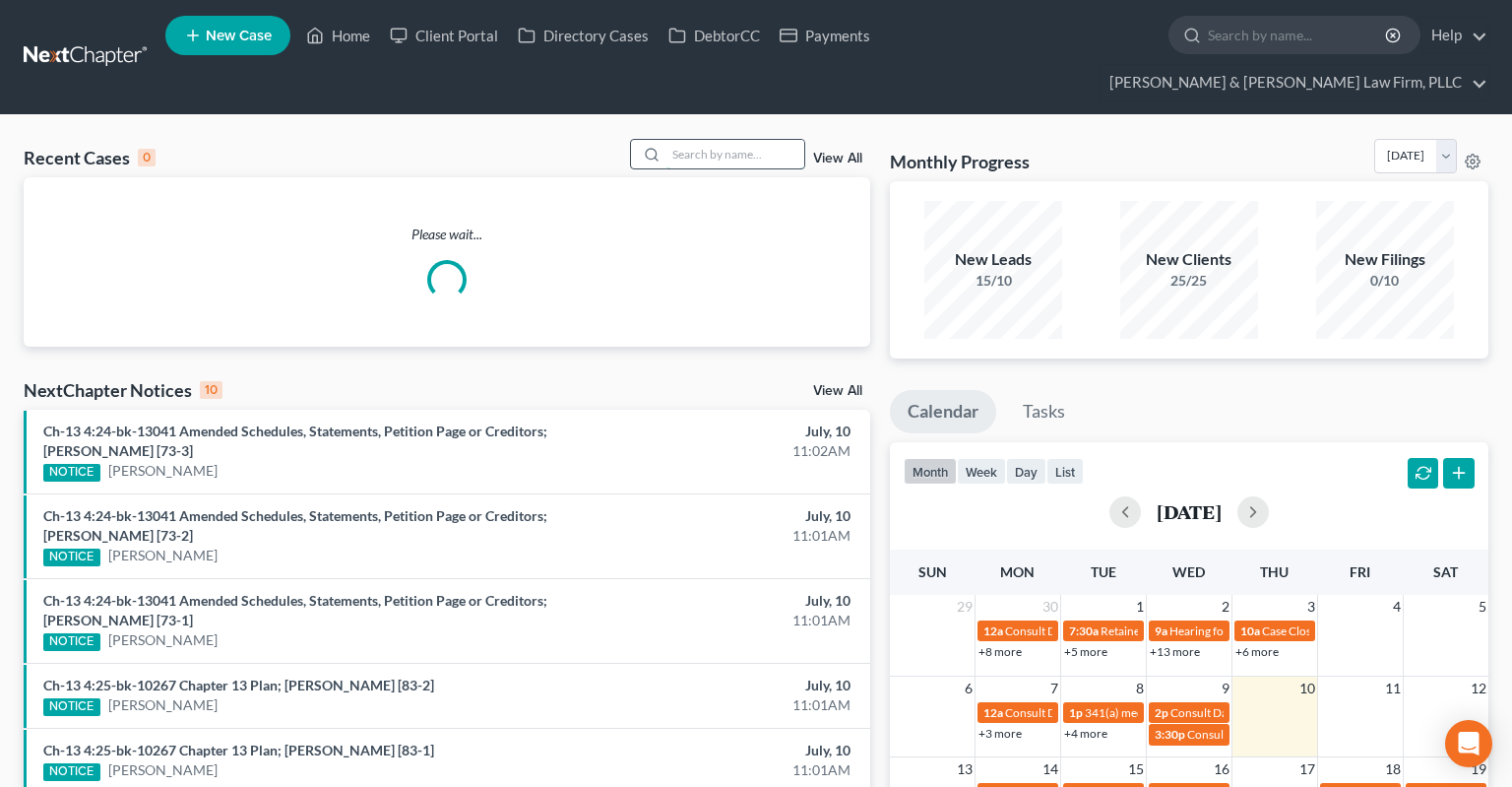 click at bounding box center [735, 154] 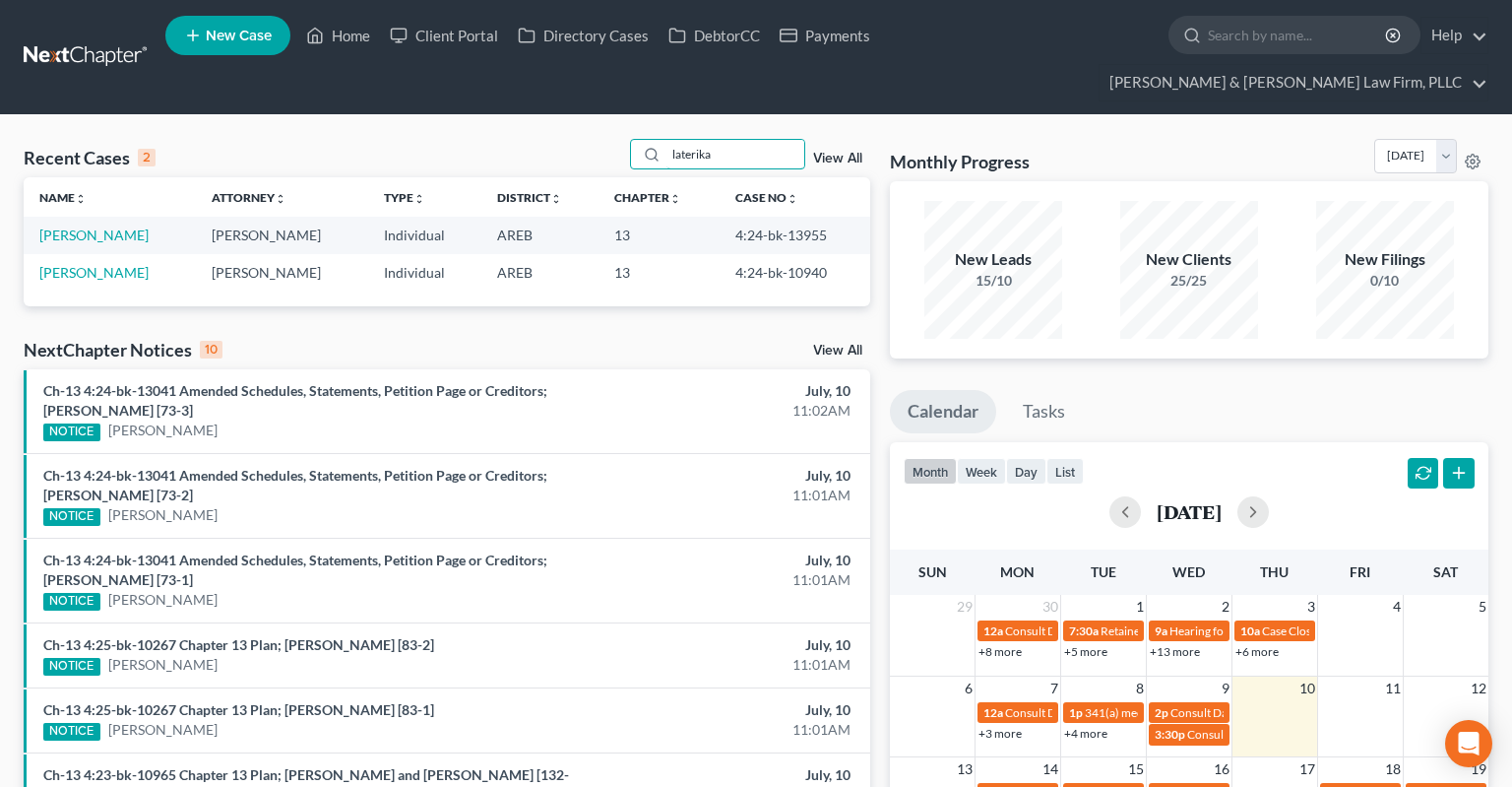 type on "laterika" 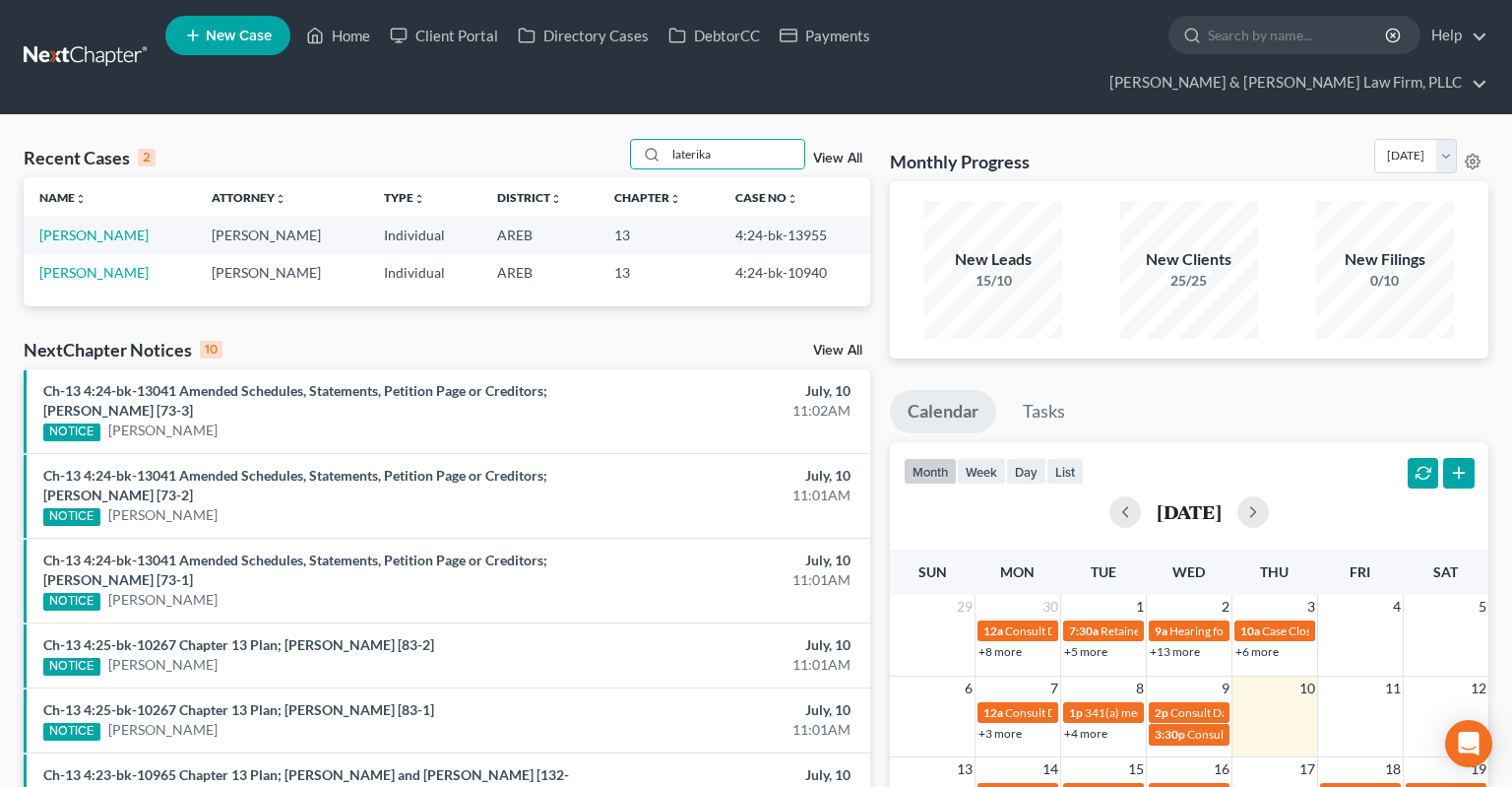 click on "View All" at bounding box center (838, 159) 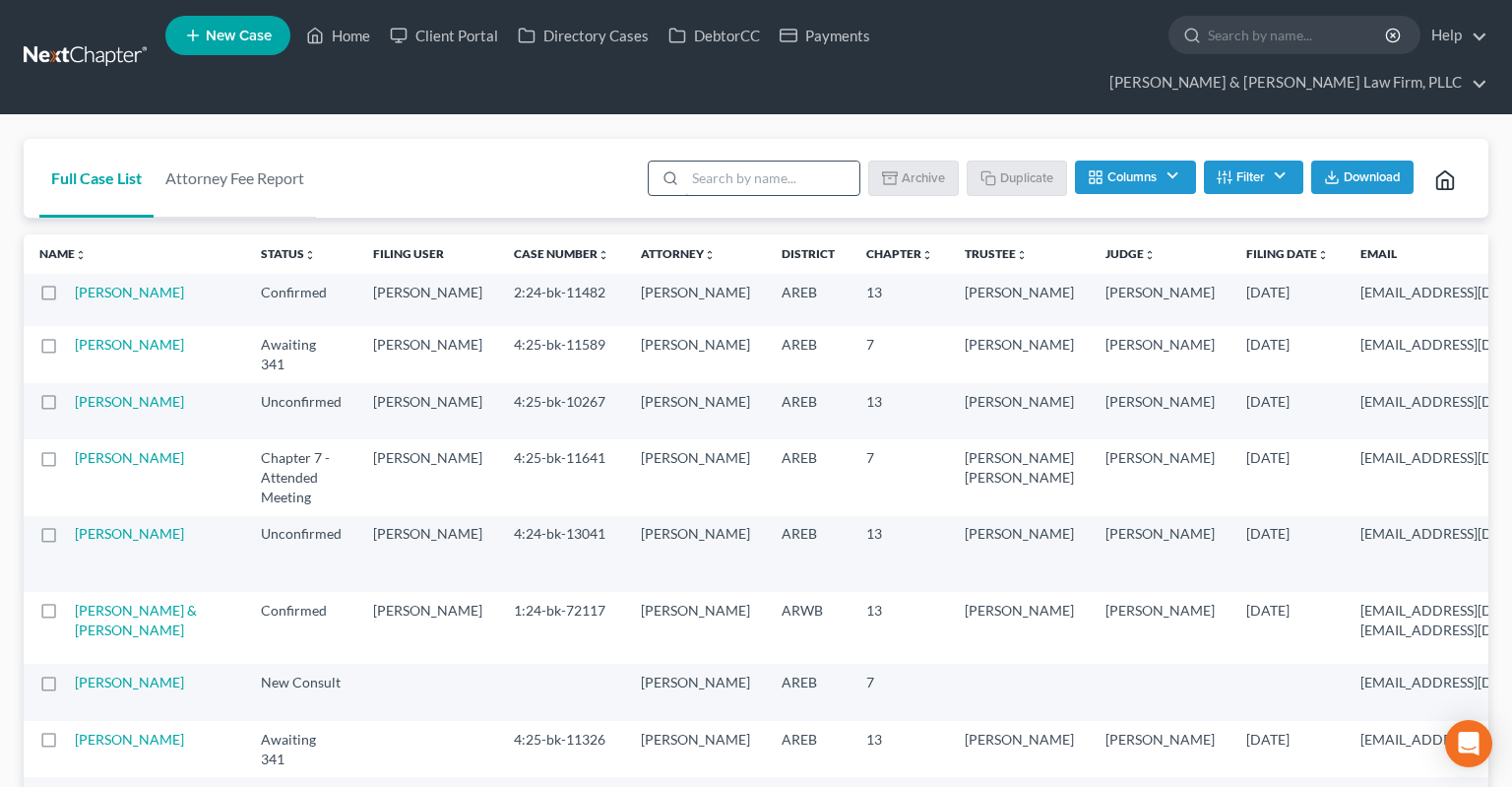 click at bounding box center (772, 178) 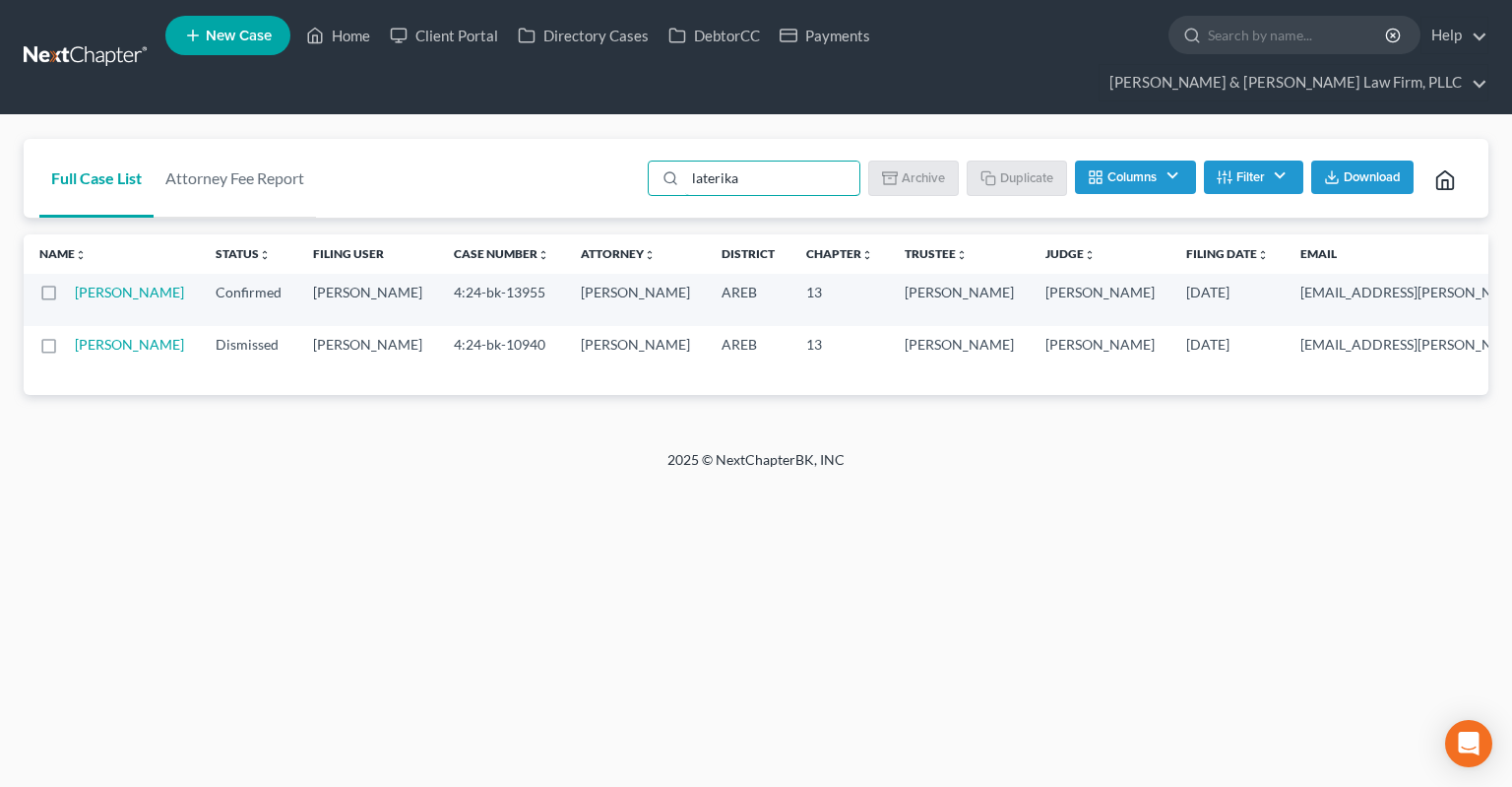 click at bounding box center (67, 350) 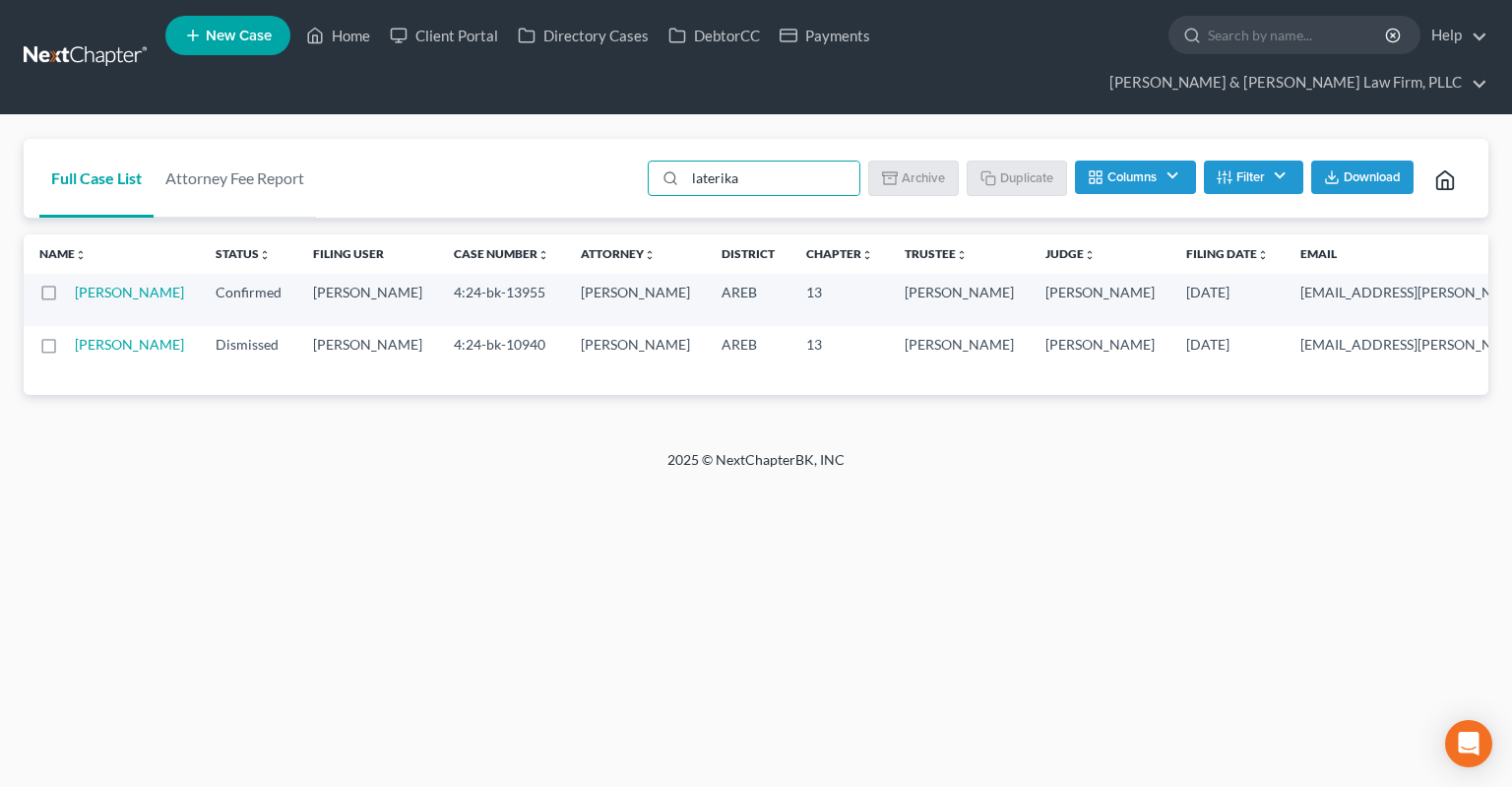 click at bounding box center (81, 341) 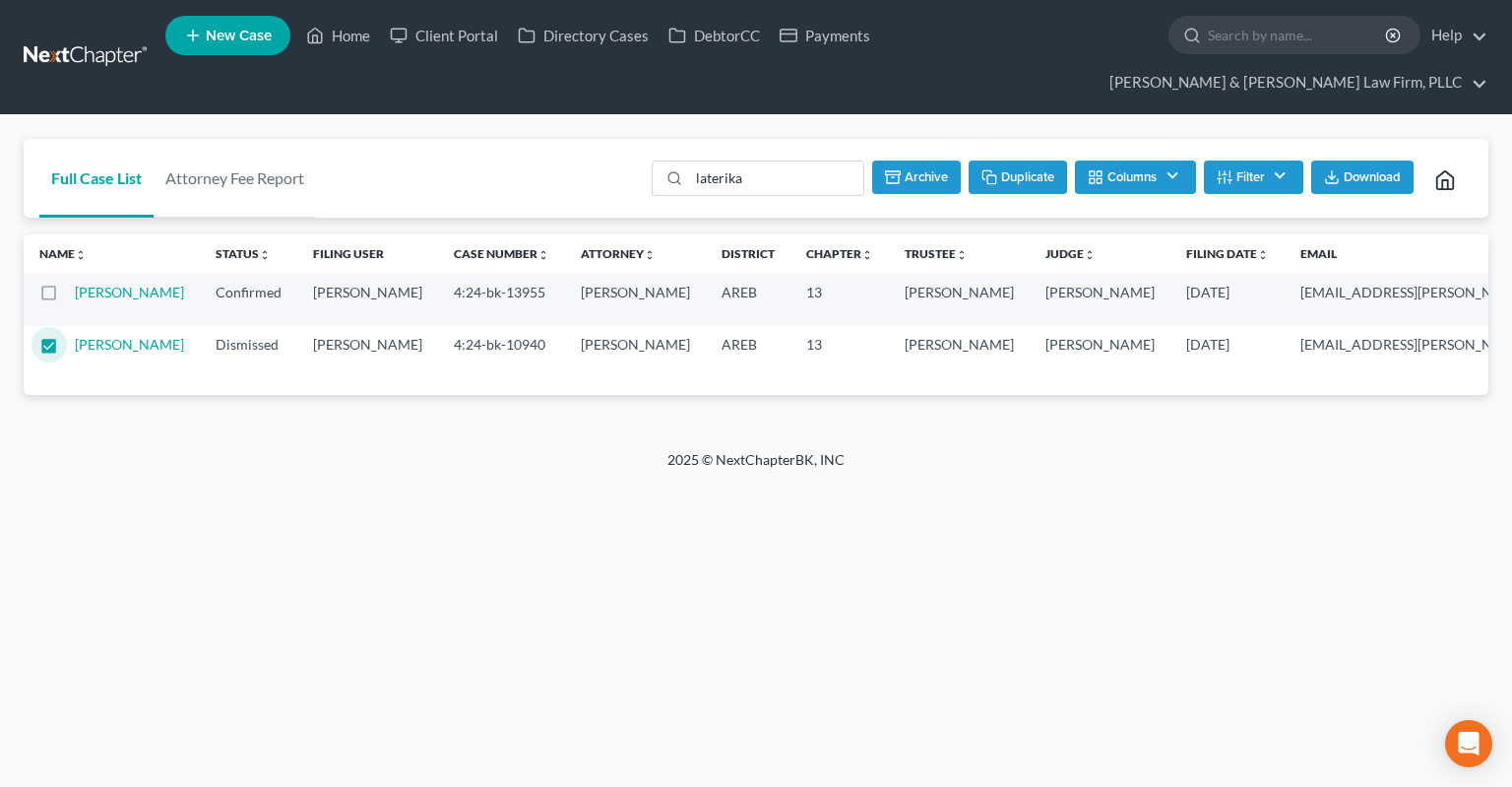 click on "Archive" at bounding box center [916, 177] 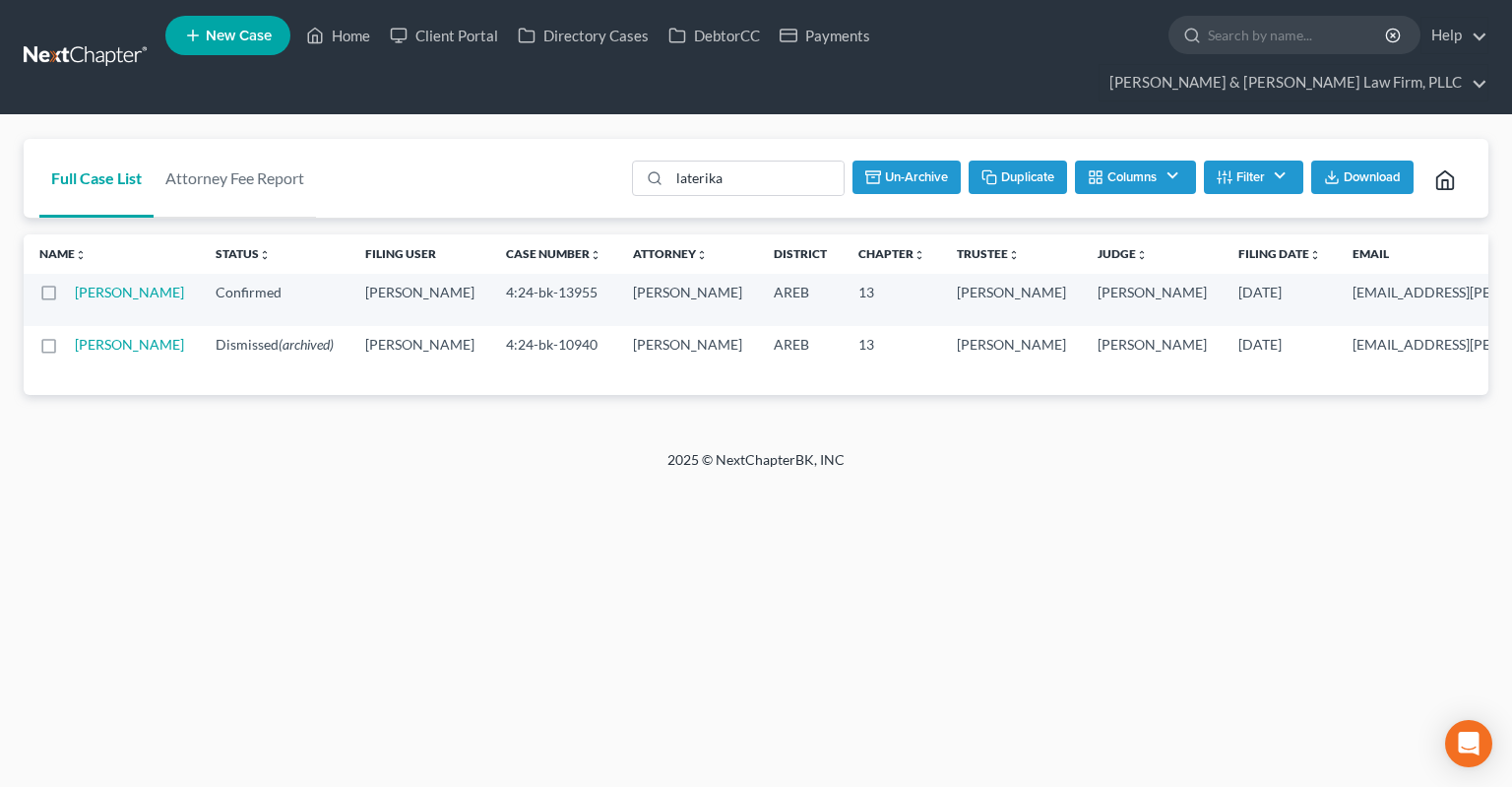 checkbox on "false" 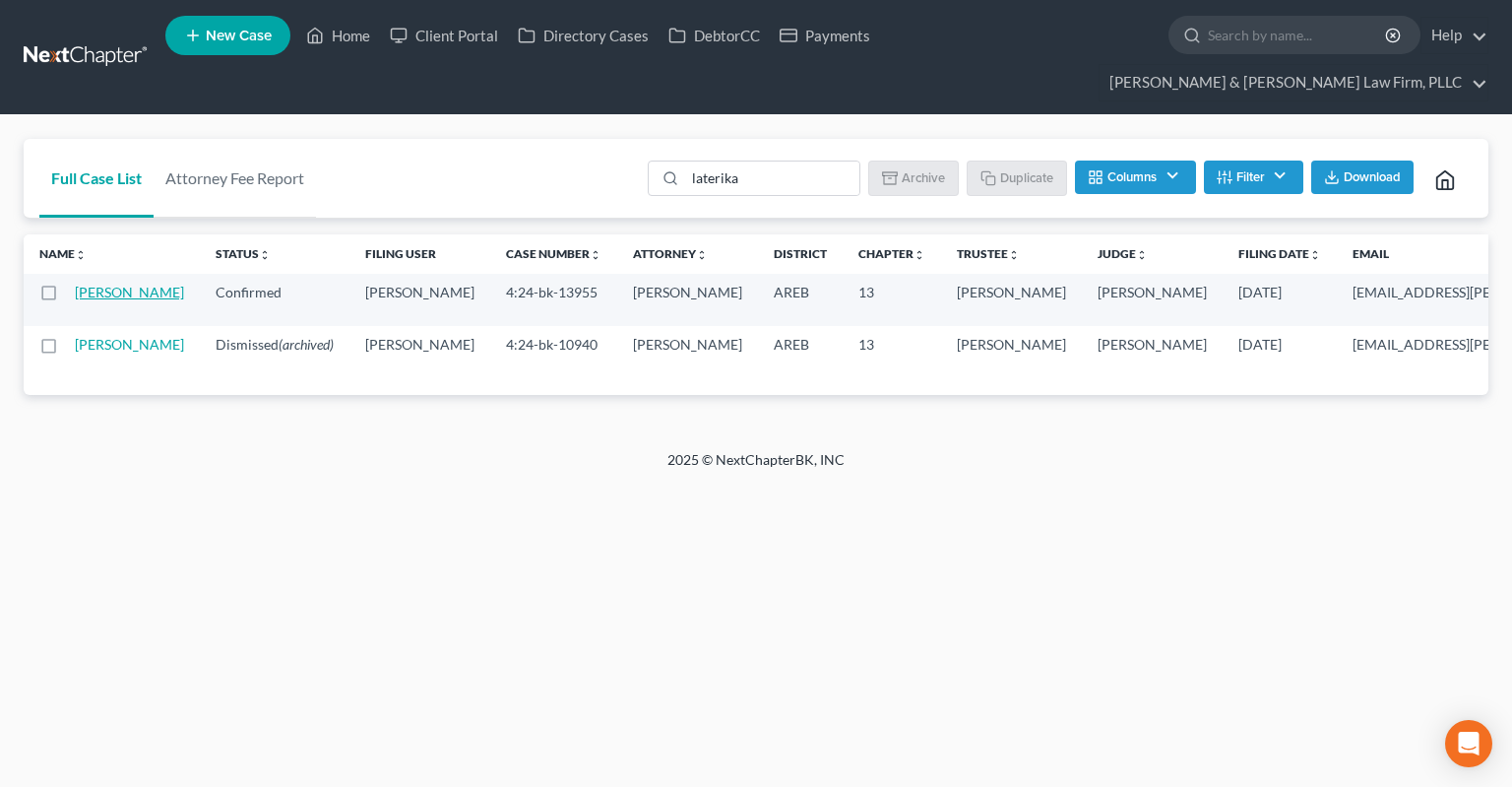 click on "[PERSON_NAME]" at bounding box center (129, 292) 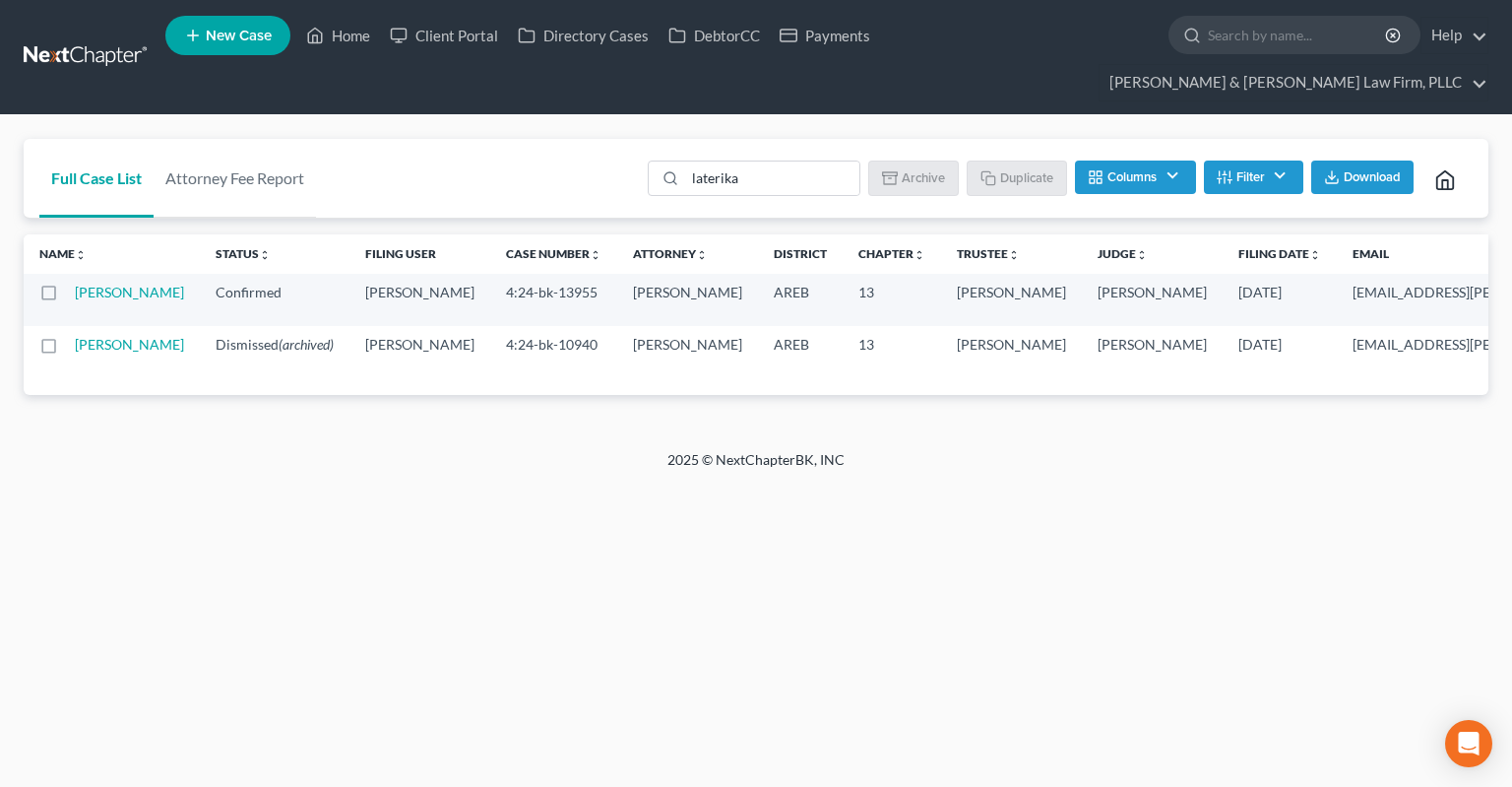select on "1" 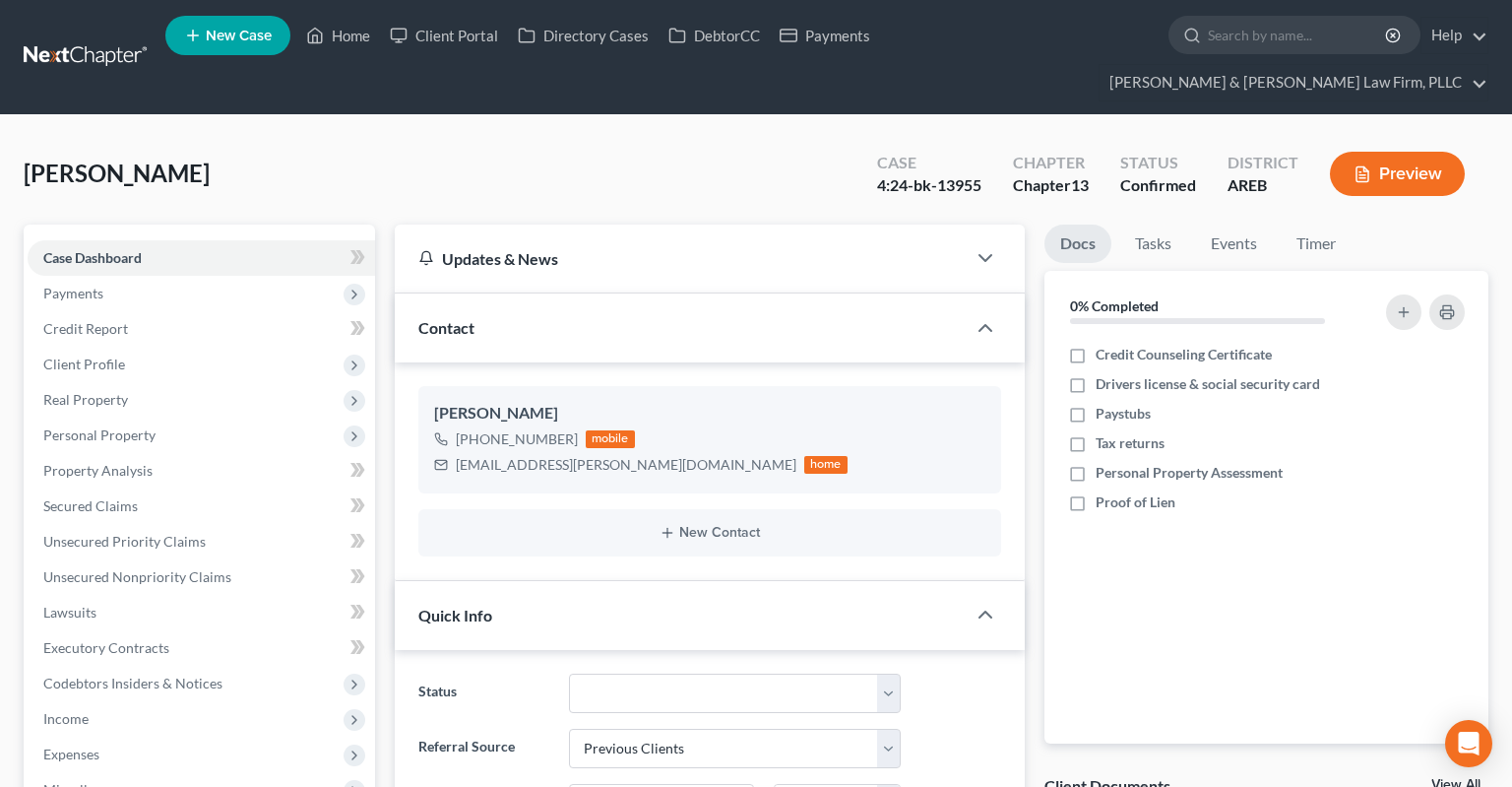 scroll, scrollTop: 106, scrollLeft: 0, axis: vertical 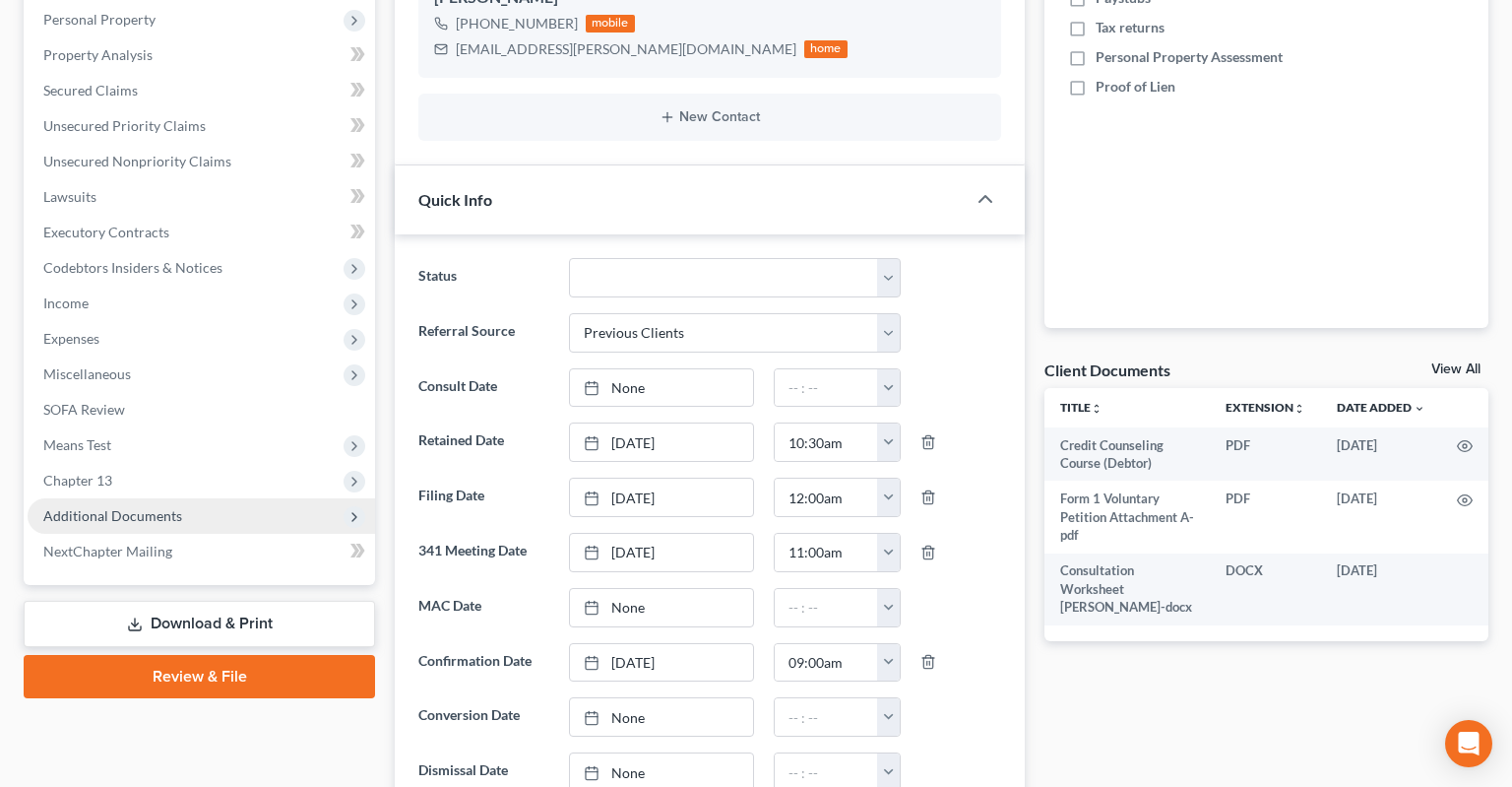click on "Additional Documents" at bounding box center (201, 516) 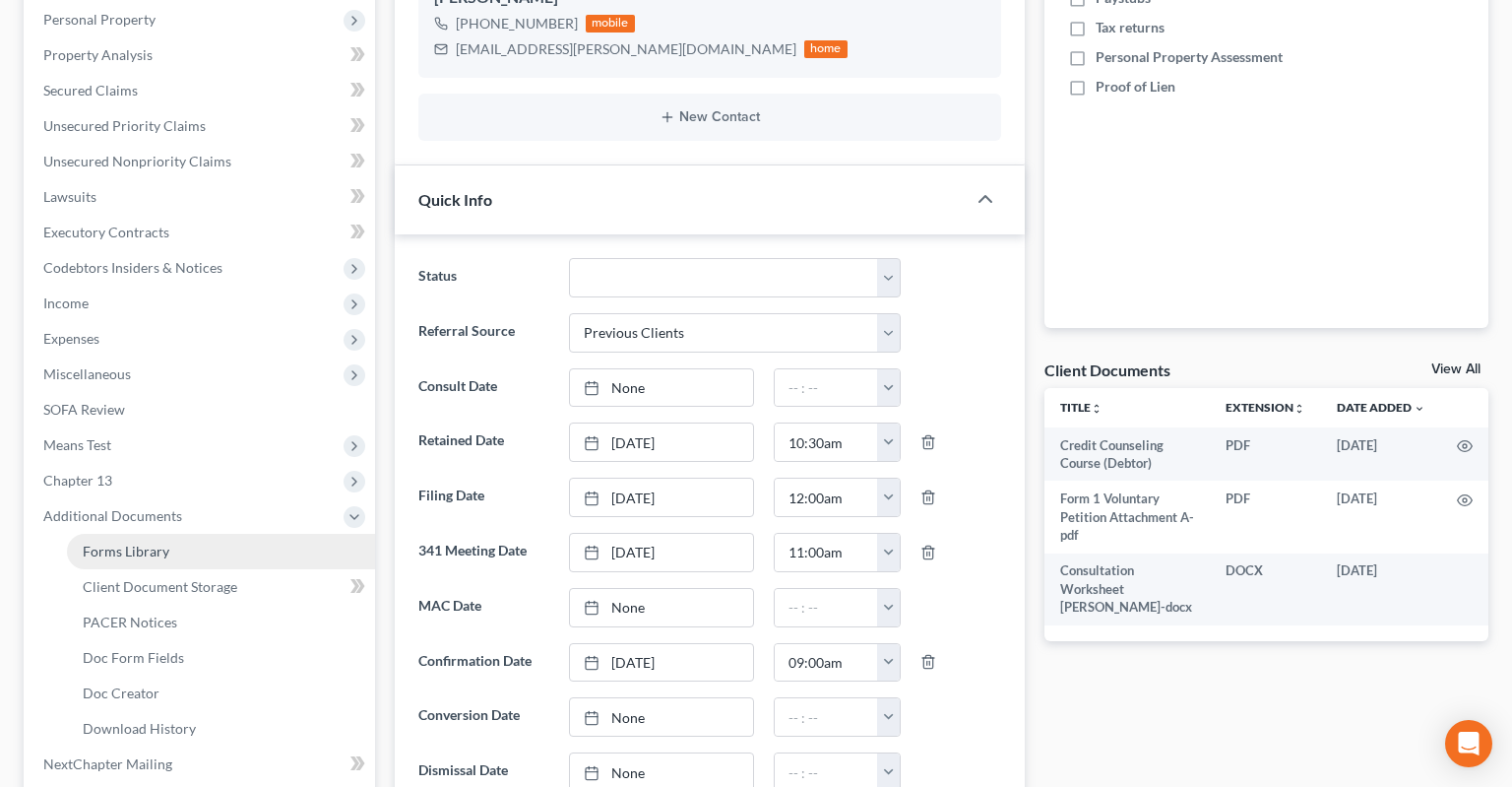 scroll, scrollTop: 623, scrollLeft: 0, axis: vertical 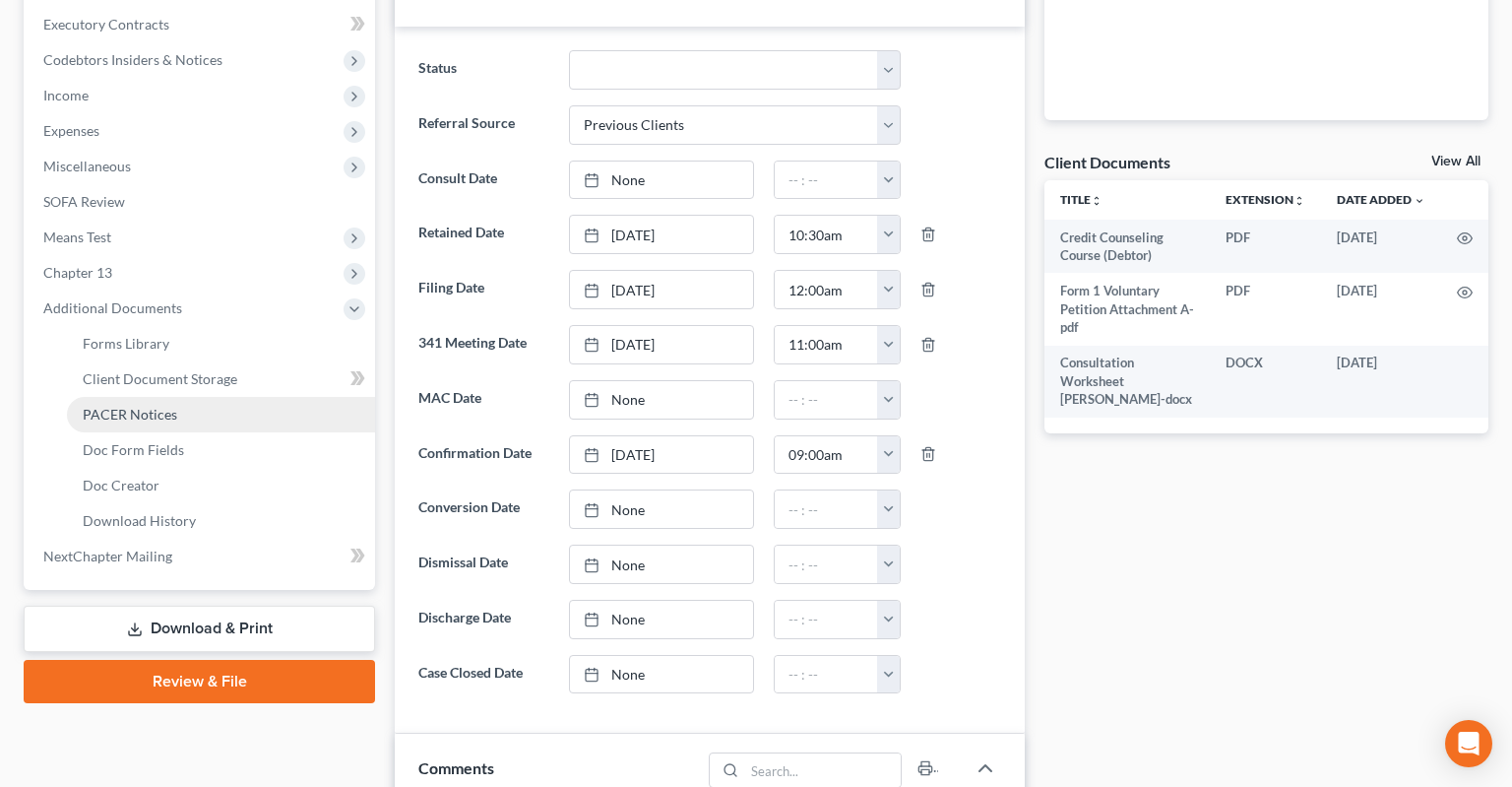 click on "PACER Notices" at bounding box center [220, 415] 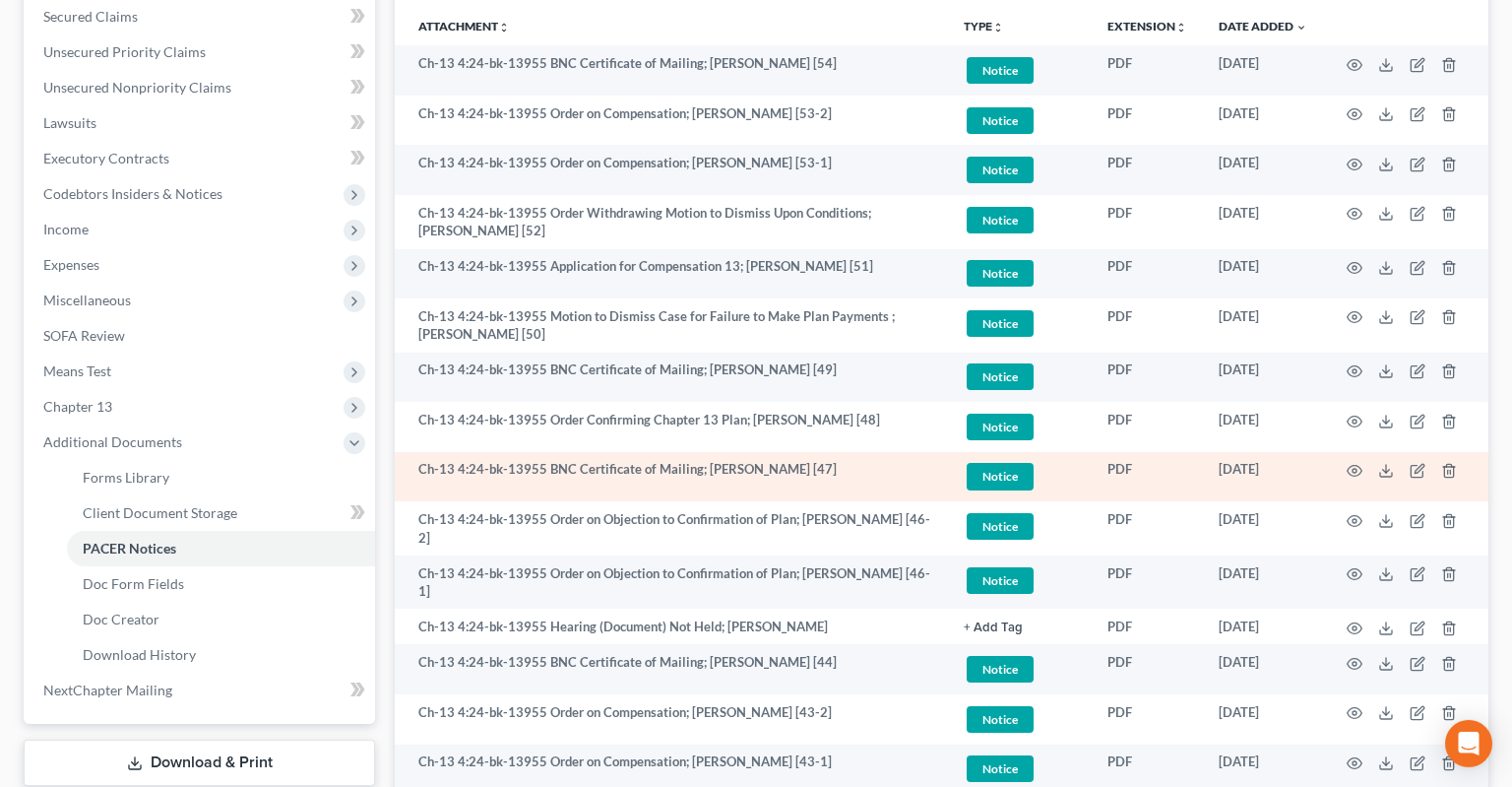 scroll, scrollTop: 576, scrollLeft: 0, axis: vertical 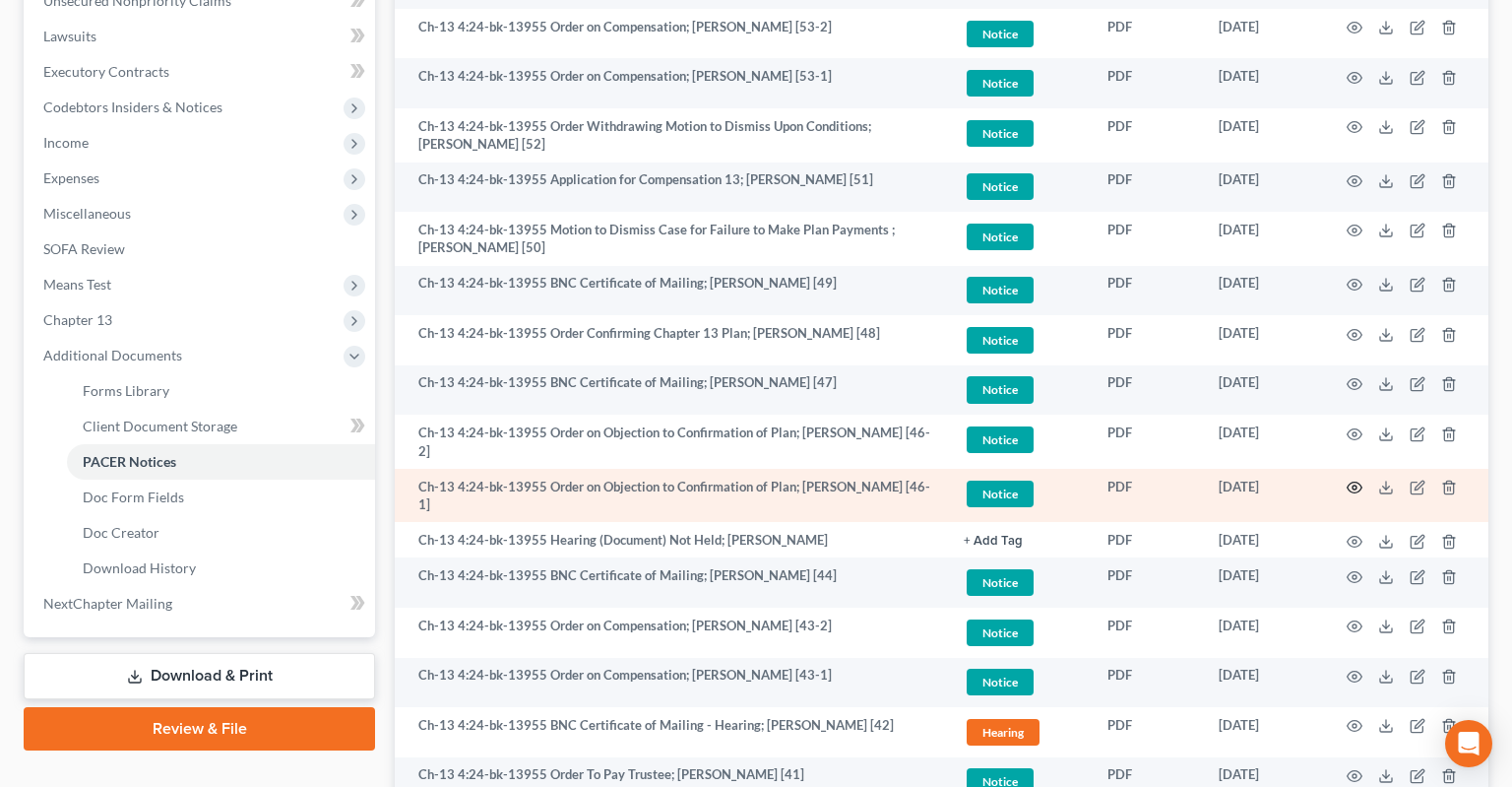 click 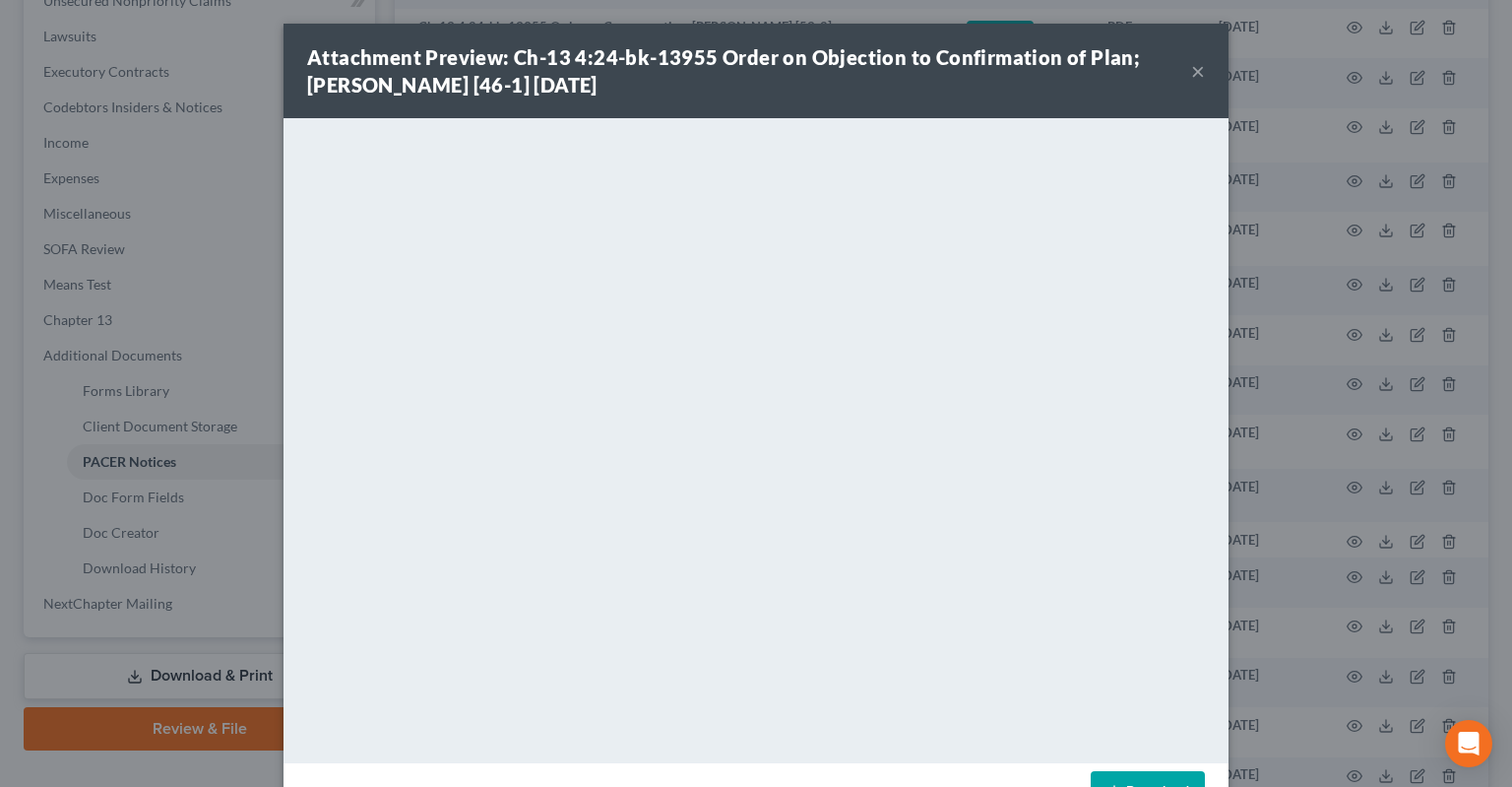 click on "×" at bounding box center (1198, 71) 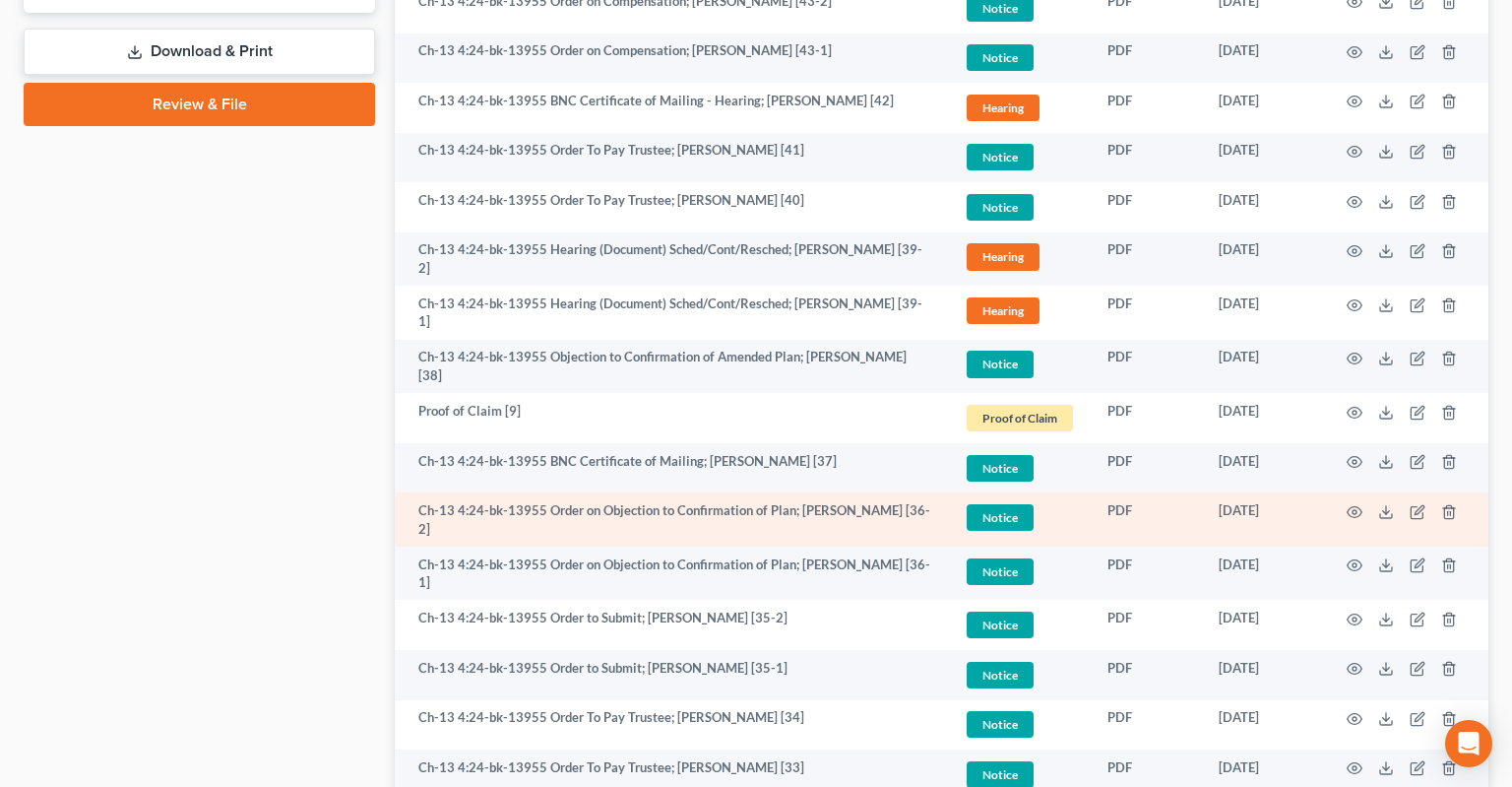 scroll, scrollTop: 1304, scrollLeft: 0, axis: vertical 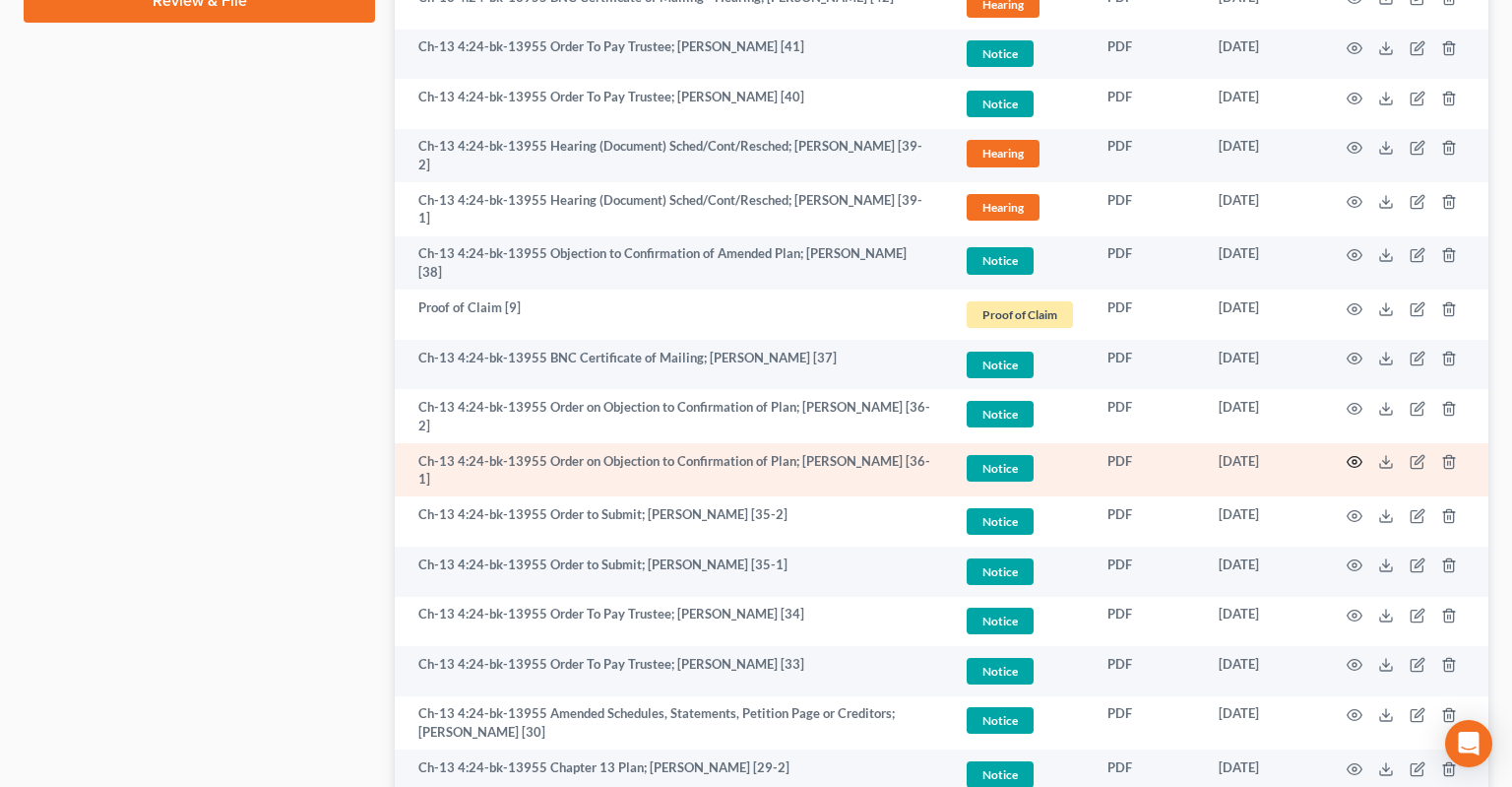 click 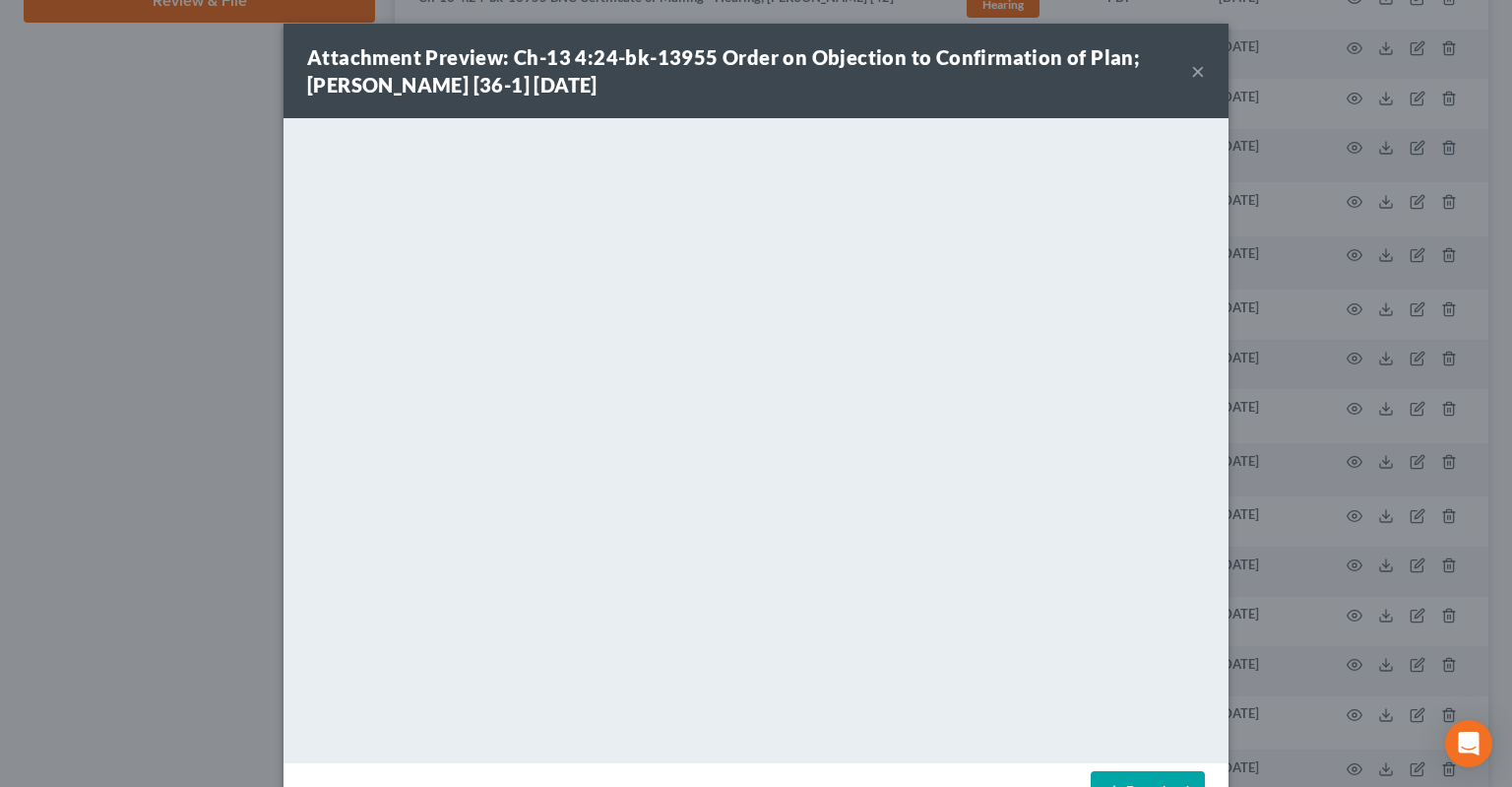 click on "×" at bounding box center [1198, 71] 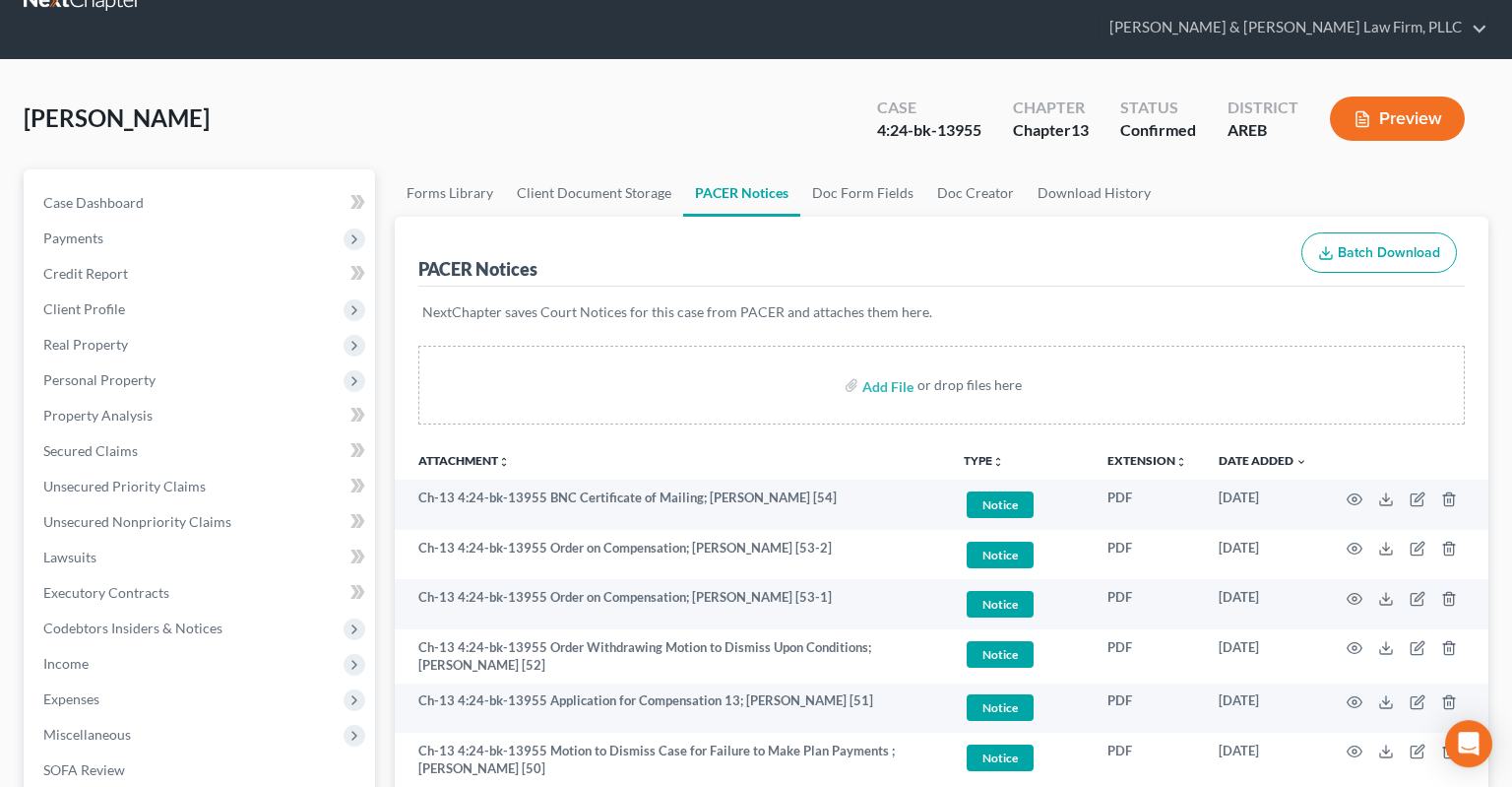 scroll, scrollTop: 0, scrollLeft: 0, axis: both 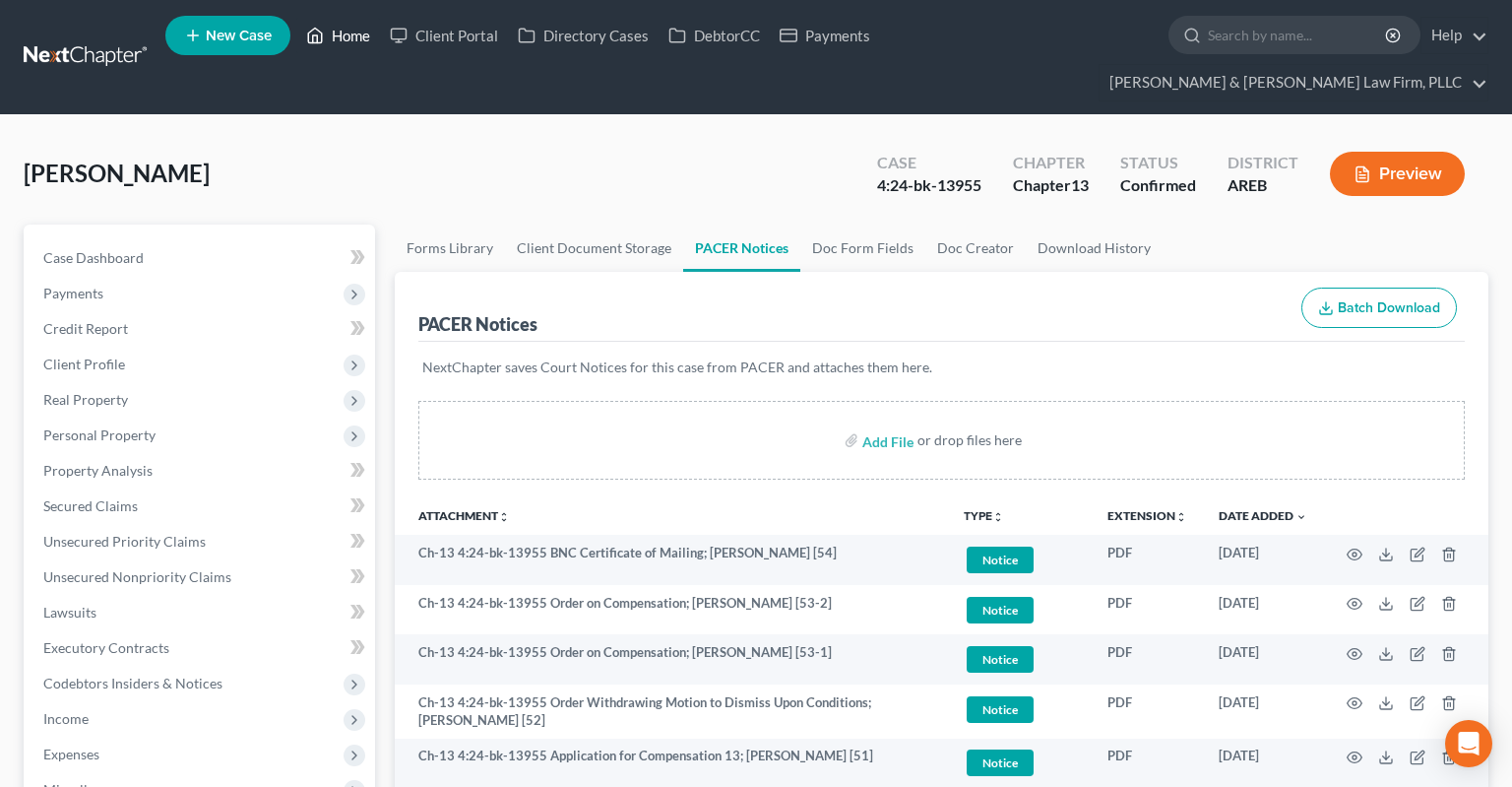 click on "Home" at bounding box center (338, 35) 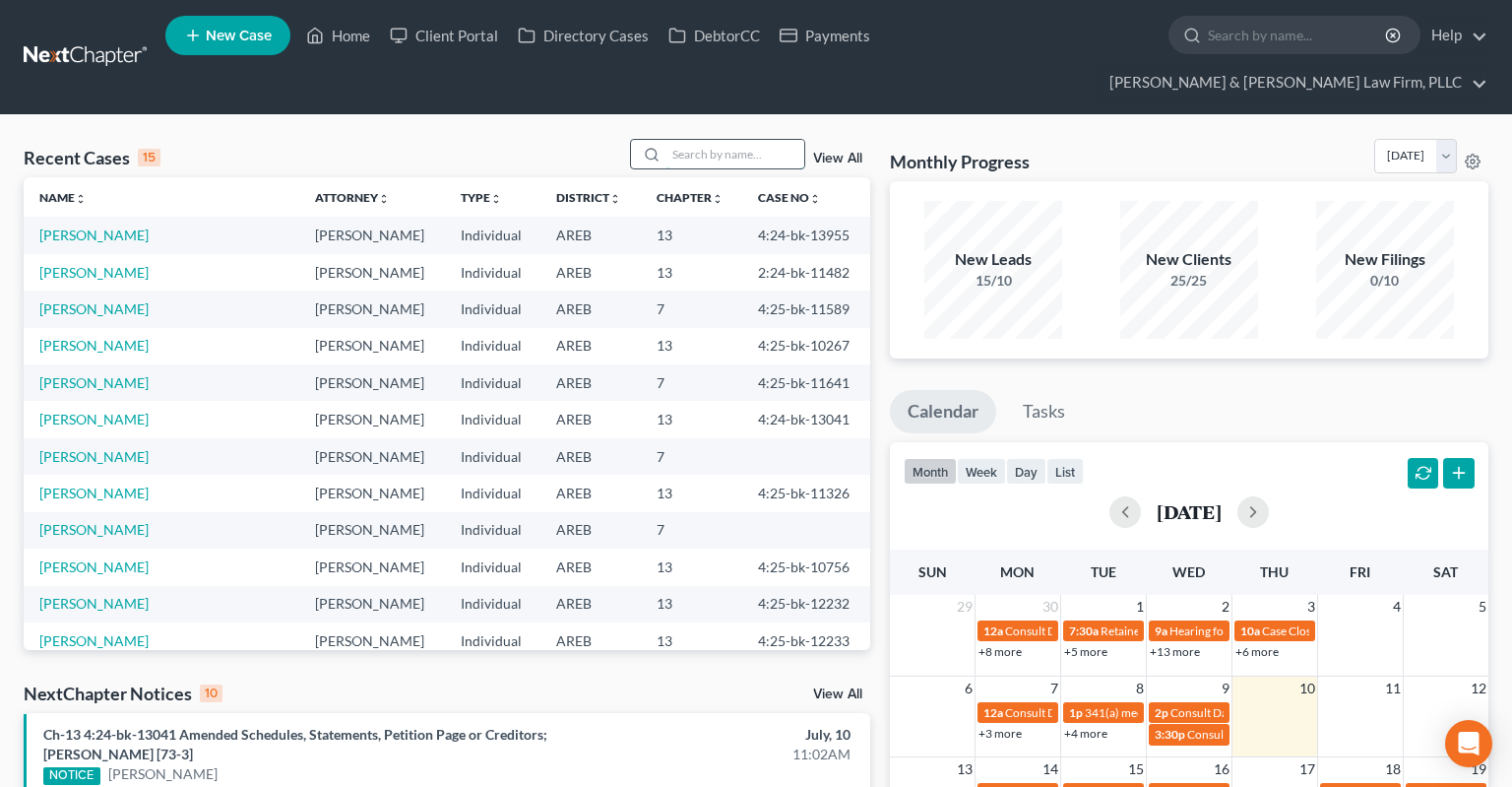 click at bounding box center [735, 154] 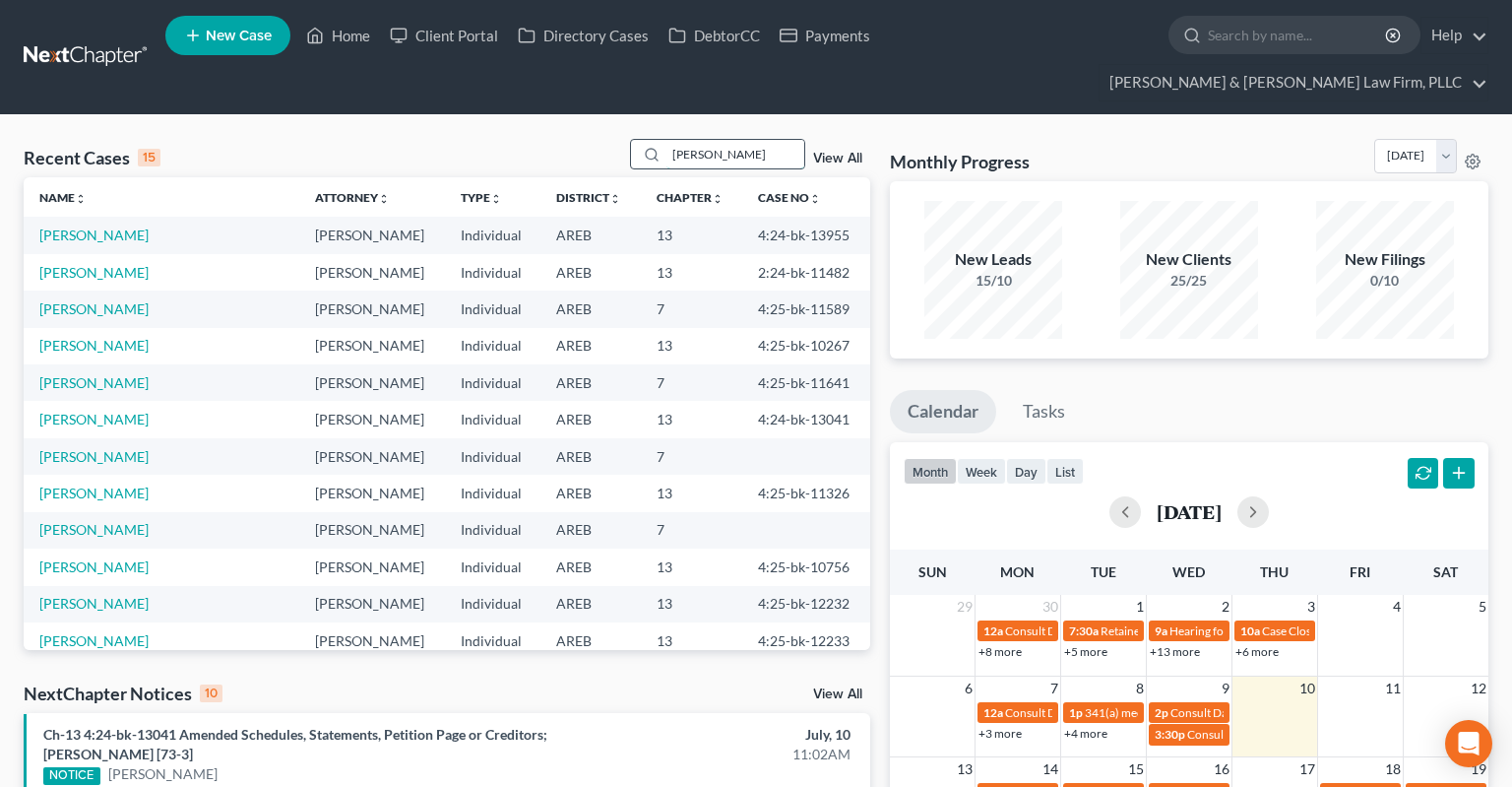 type on "[PERSON_NAME]" 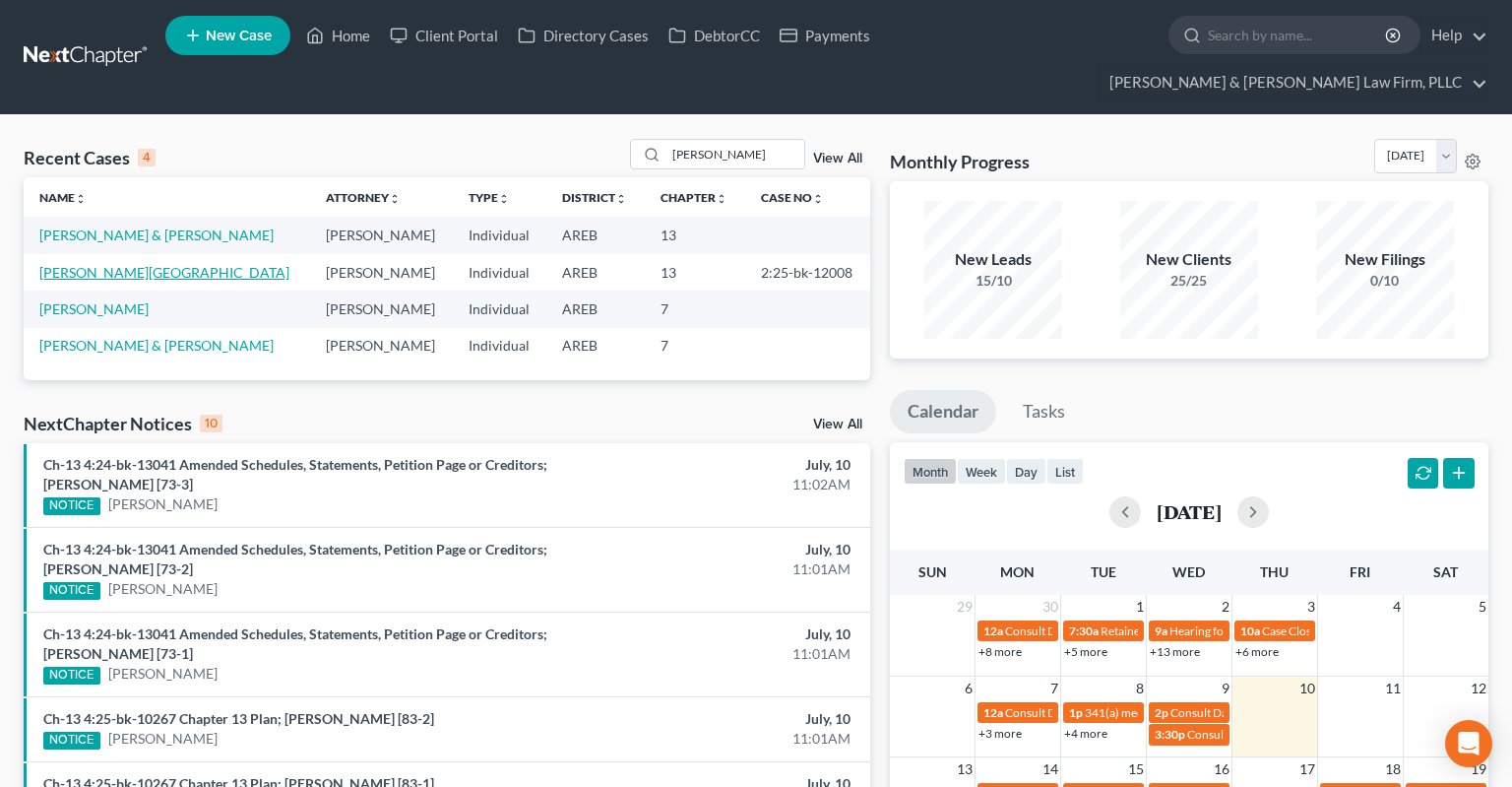 click on "[PERSON_NAME][GEOGRAPHIC_DATA]" at bounding box center [164, 272] 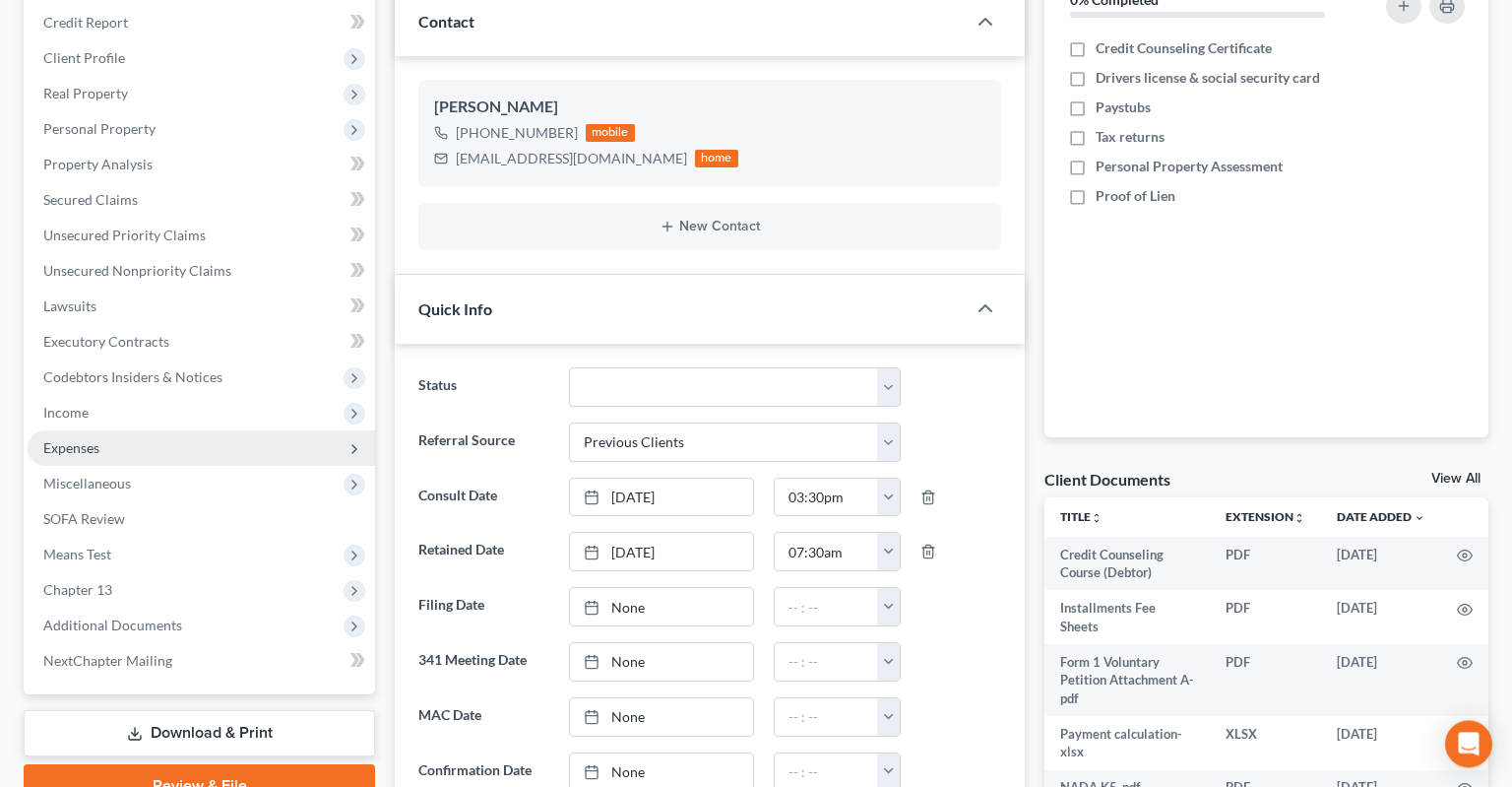 scroll, scrollTop: 311, scrollLeft: 0, axis: vertical 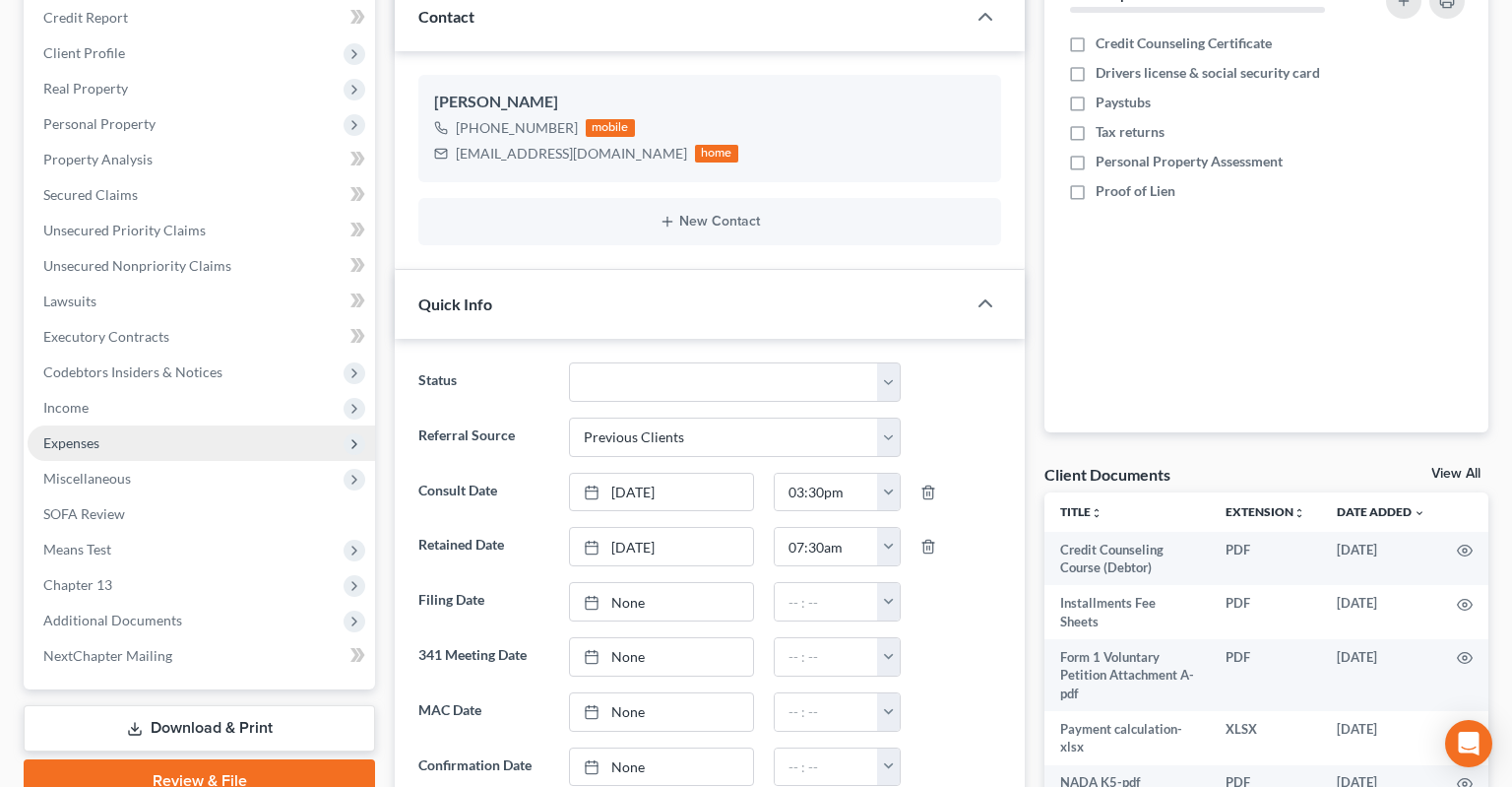 drag, startPoint x: 193, startPoint y: 577, endPoint x: 233, endPoint y: 420, distance: 162.01543 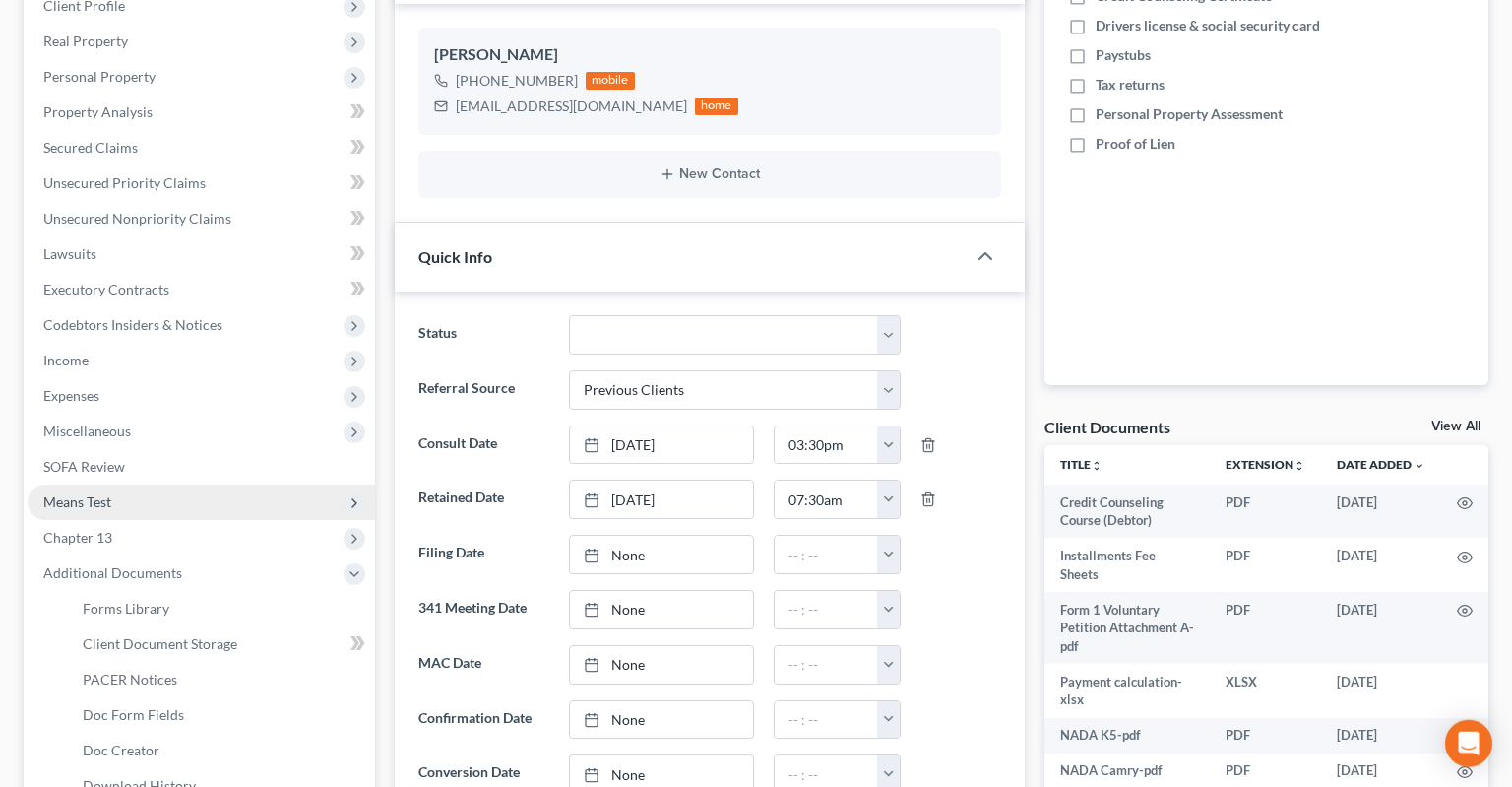 scroll, scrollTop: 416, scrollLeft: 0, axis: vertical 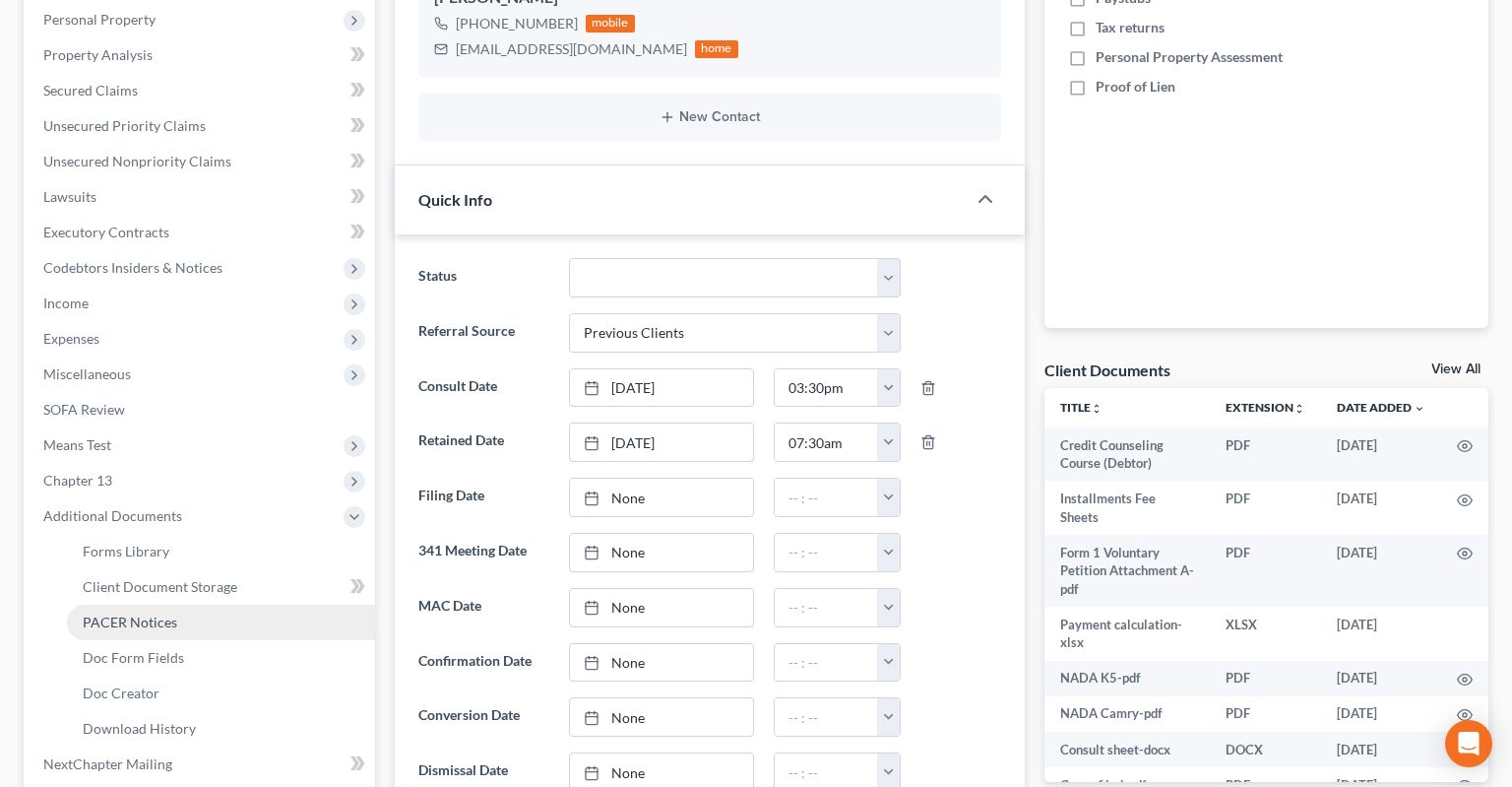 click on "PACER Notices" at bounding box center [220, 623] 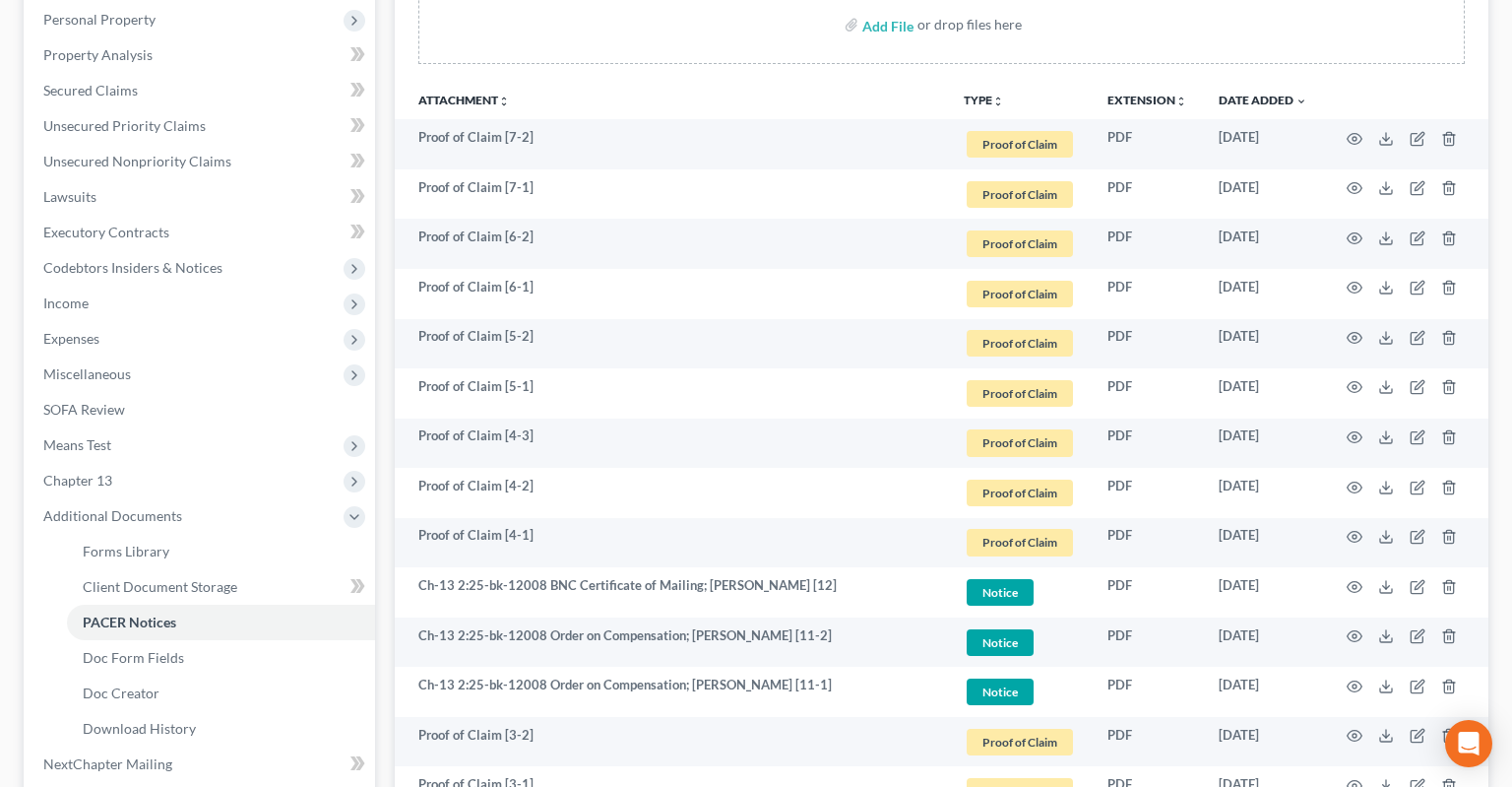 scroll, scrollTop: 0, scrollLeft: 0, axis: both 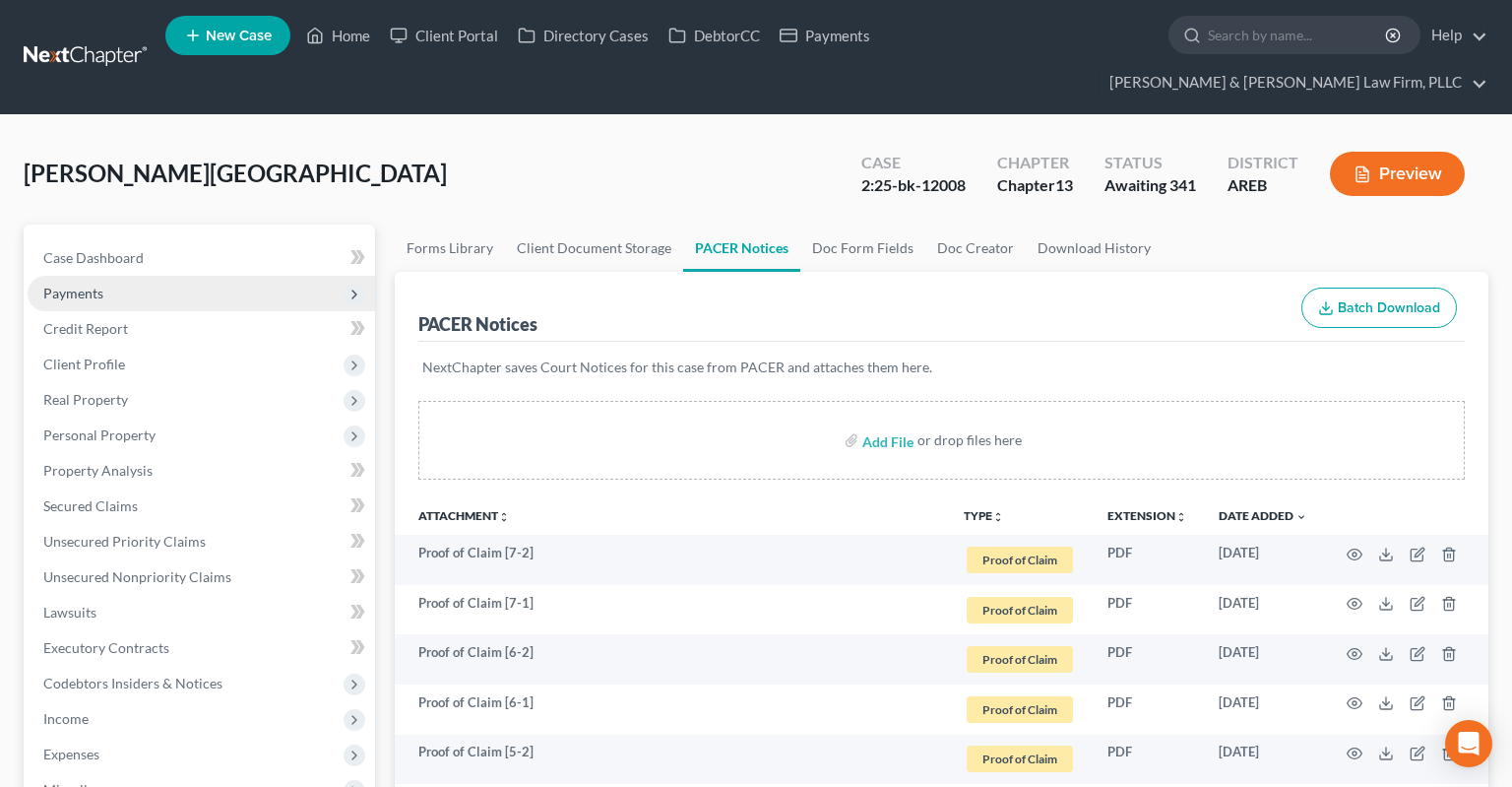 click on "Payments" at bounding box center [201, 294] 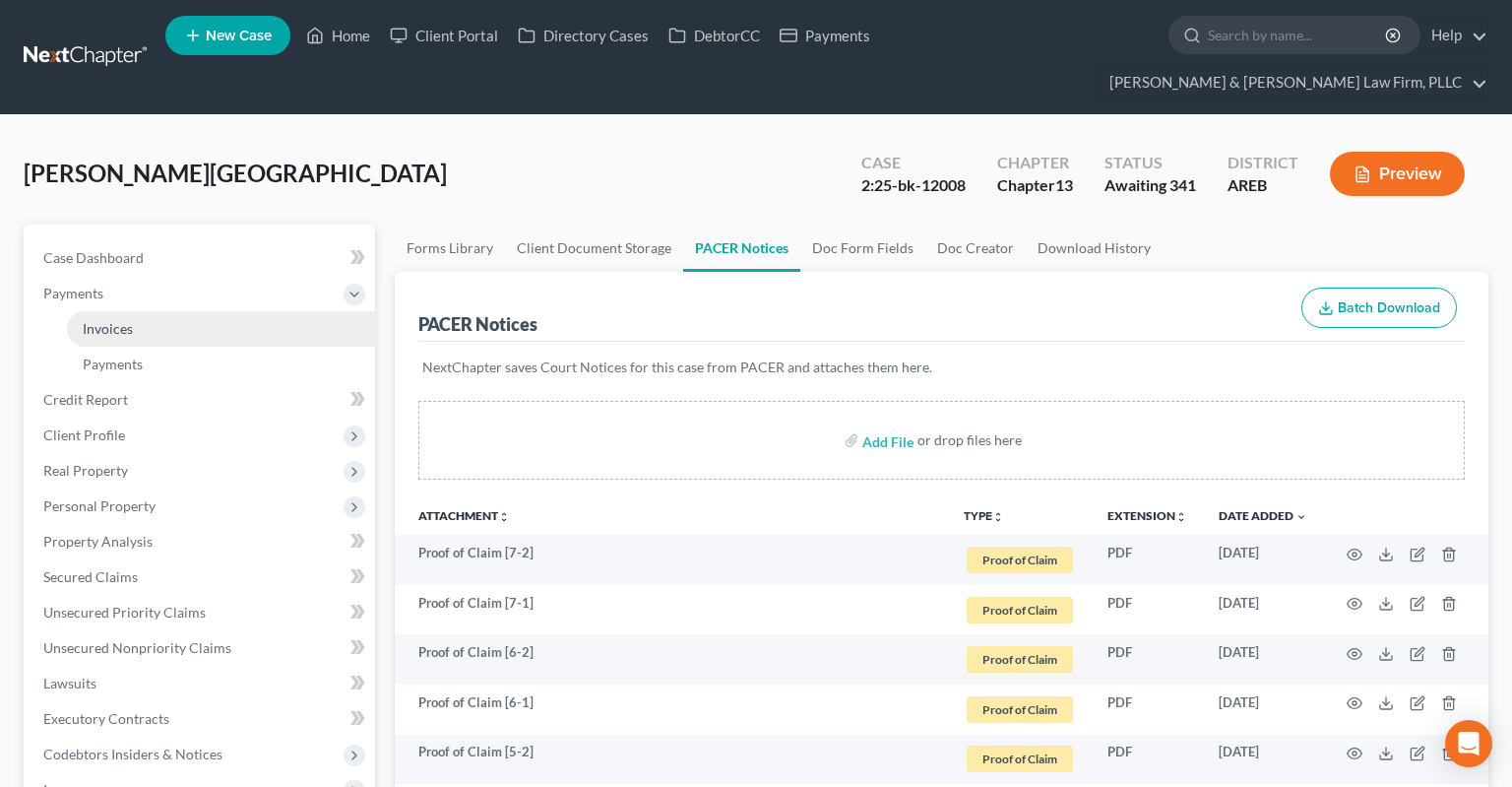 click on "Invoices" at bounding box center (220, 329) 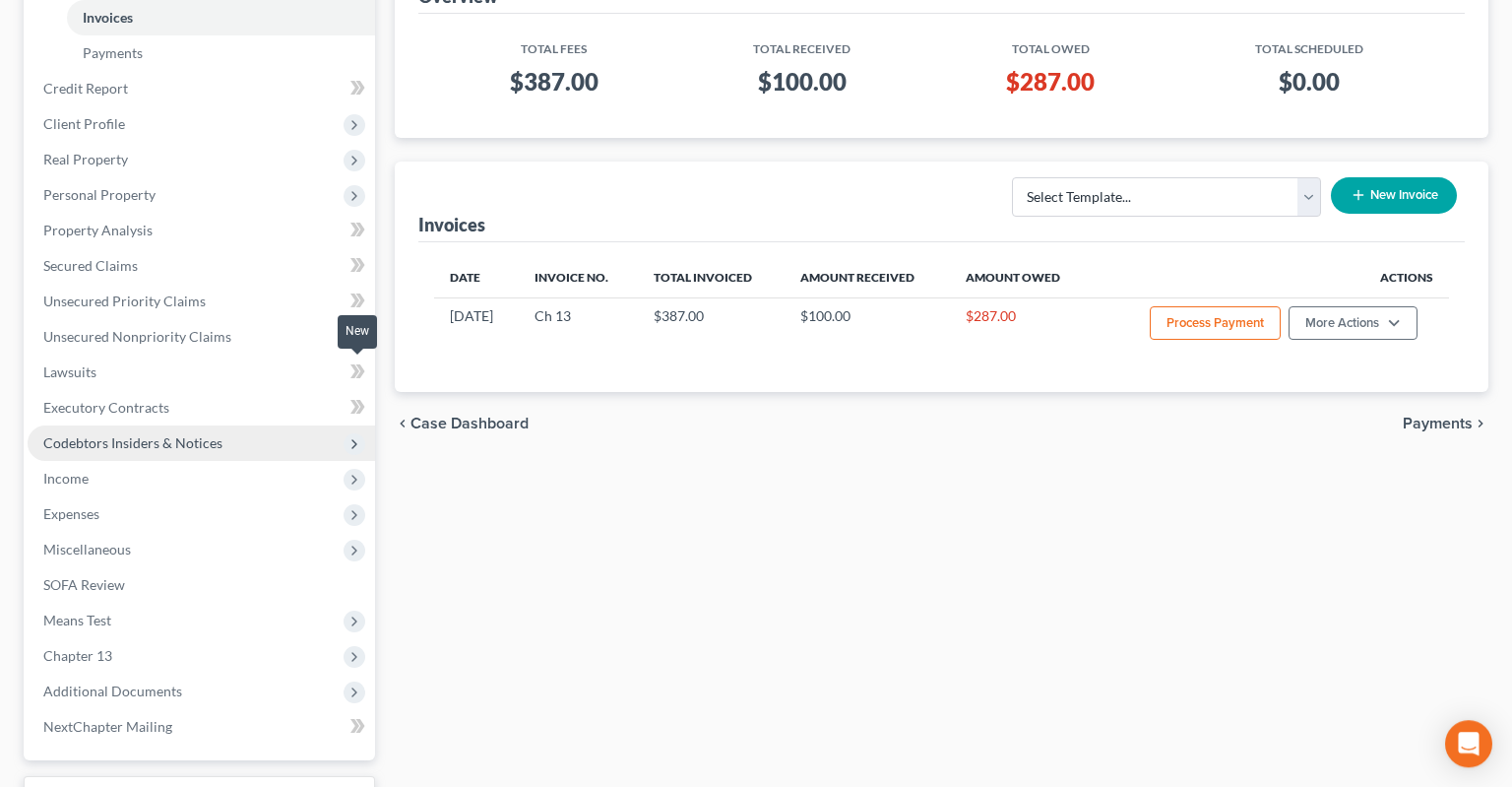 scroll, scrollTop: 416, scrollLeft: 0, axis: vertical 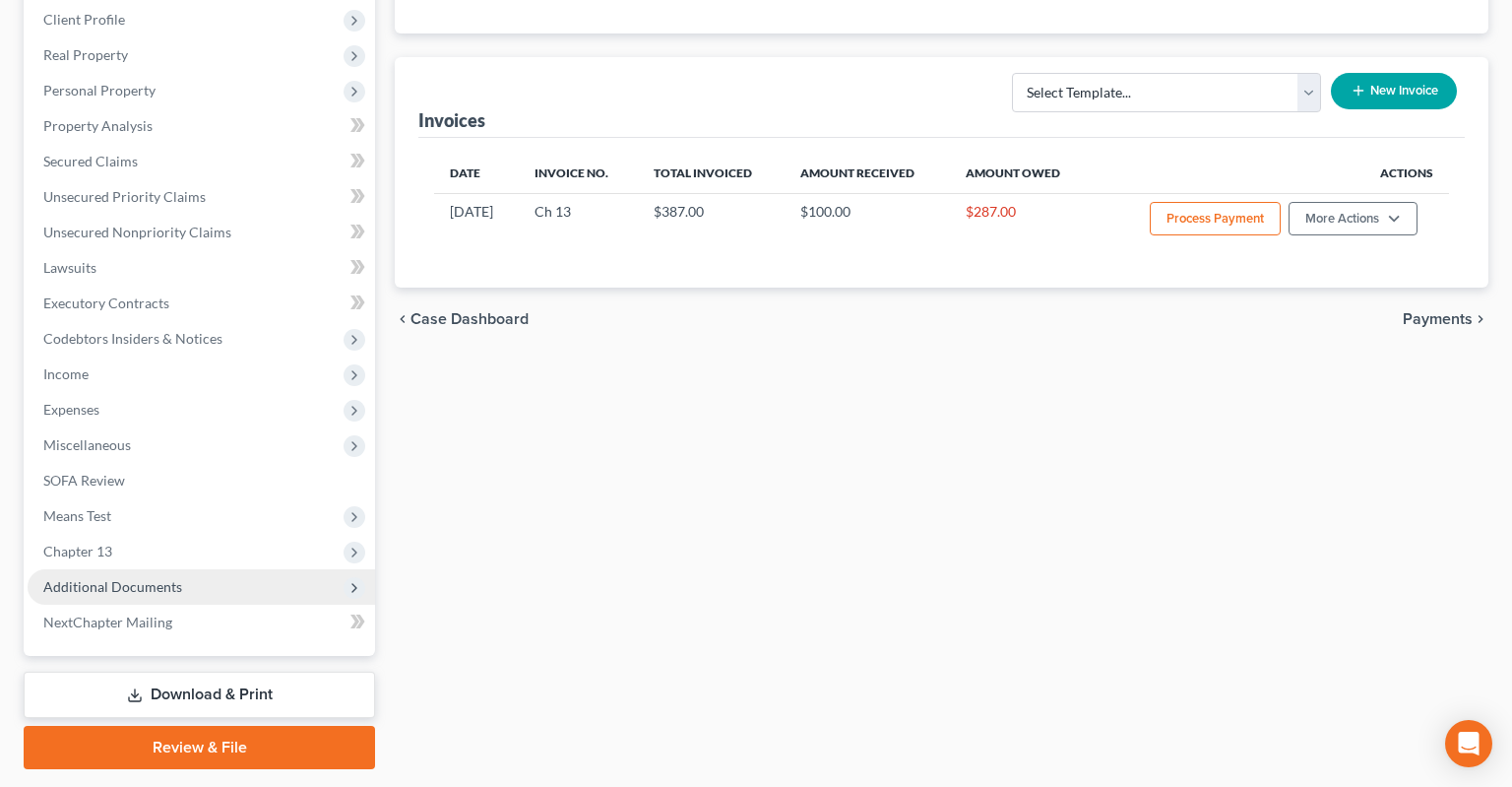 click on "Additional Documents" at bounding box center (201, 587) 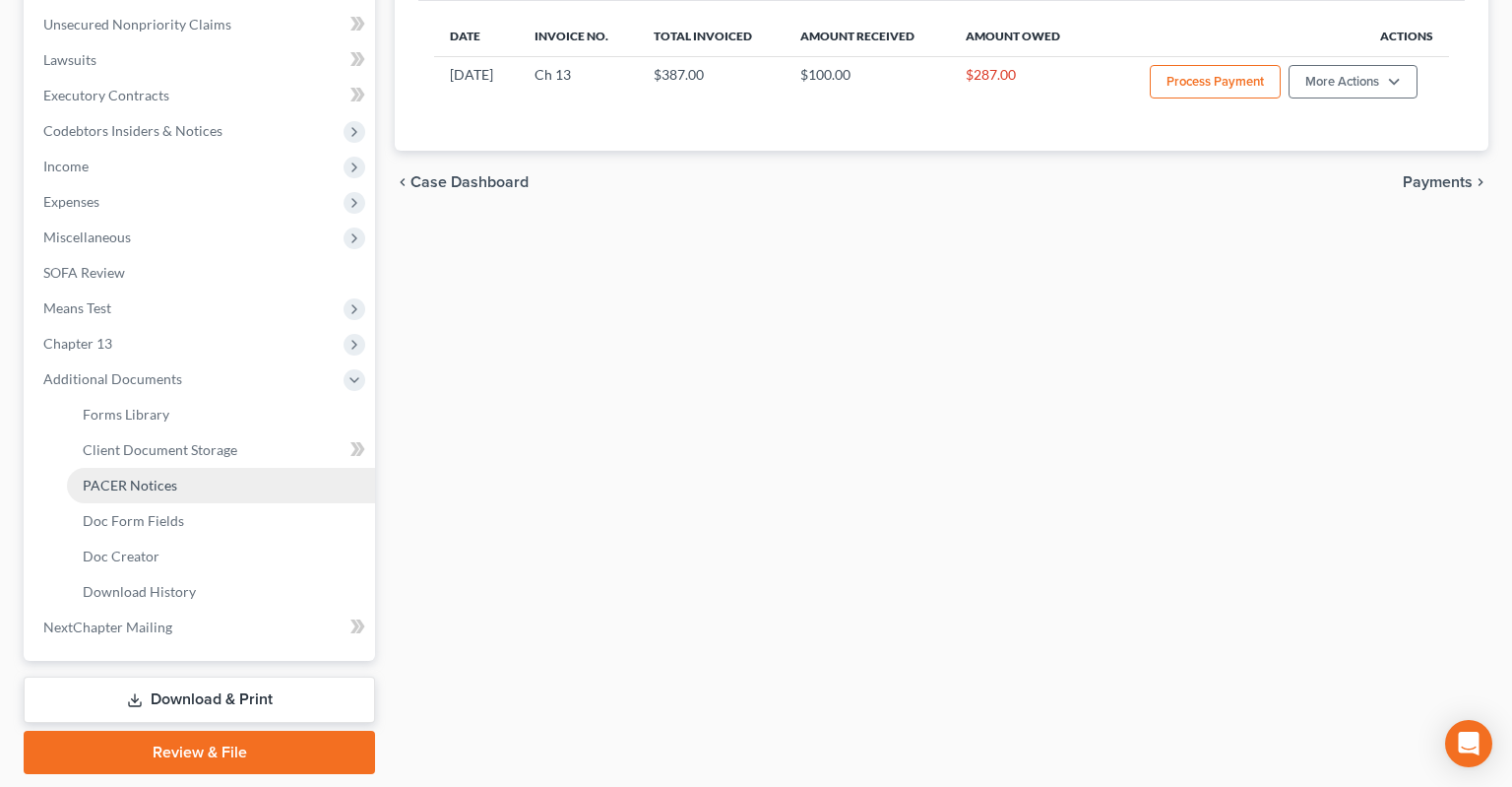 click on "PACER Notices" at bounding box center (220, 486) 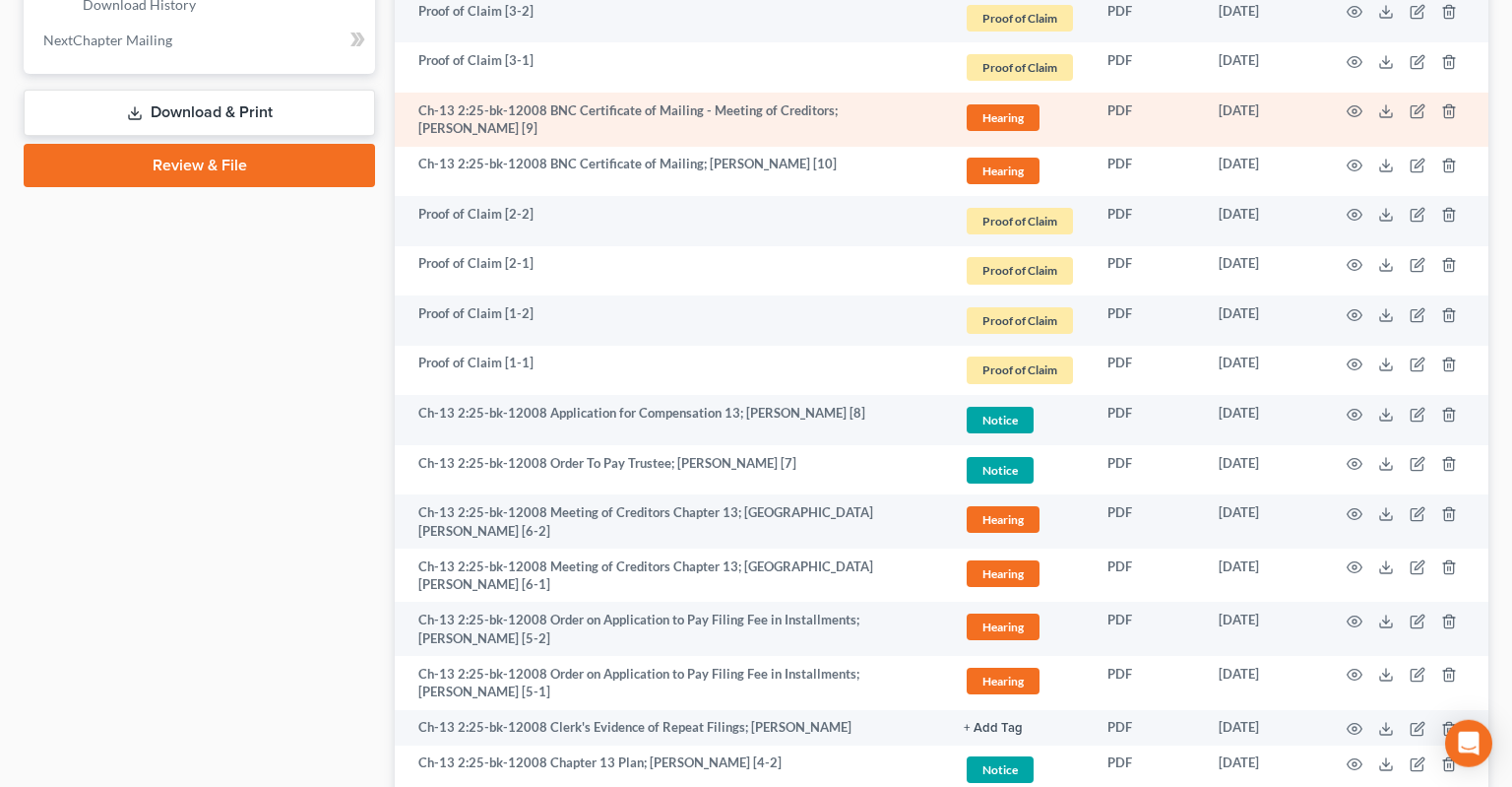 scroll, scrollTop: 1144, scrollLeft: 0, axis: vertical 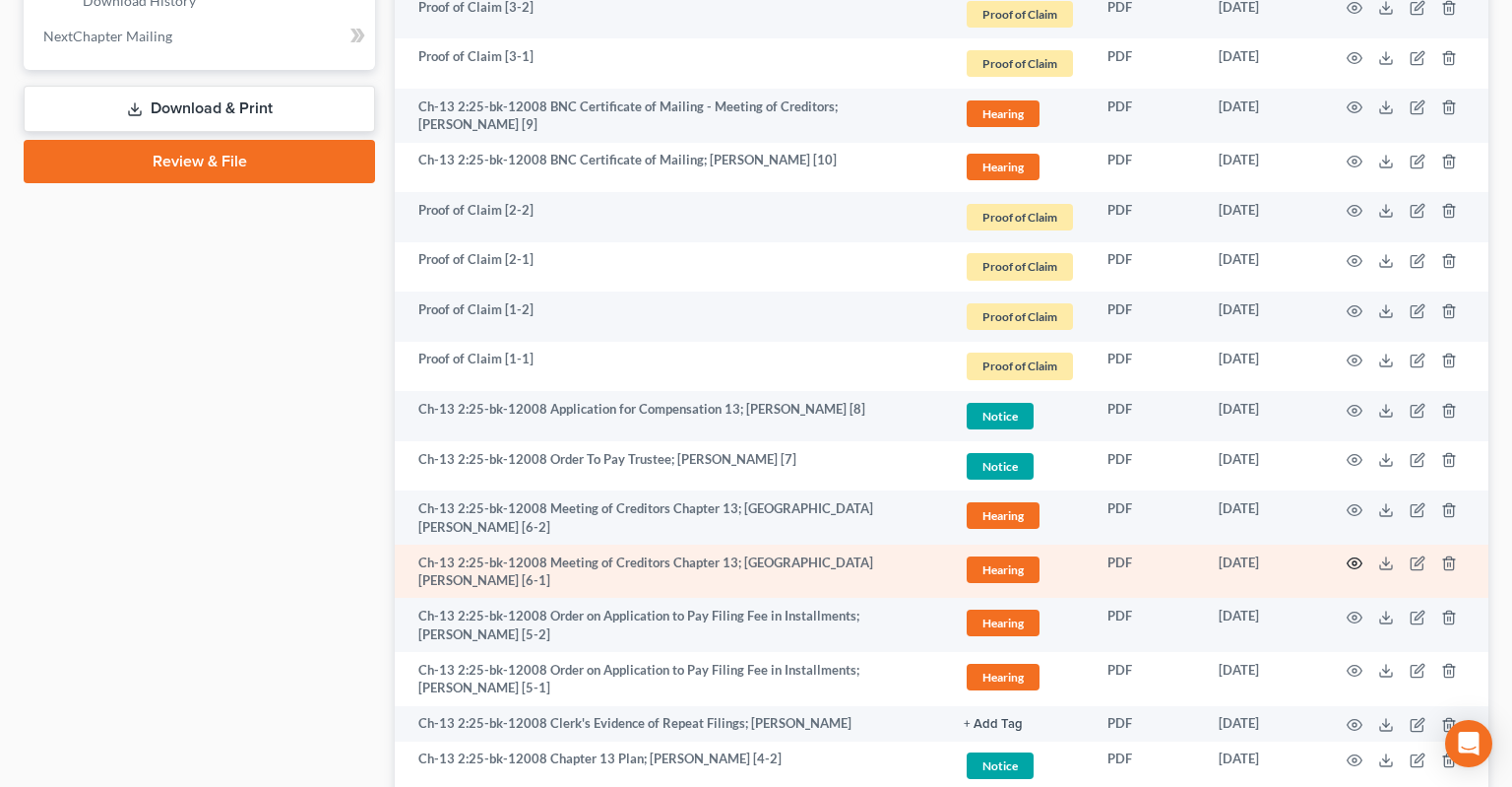 click 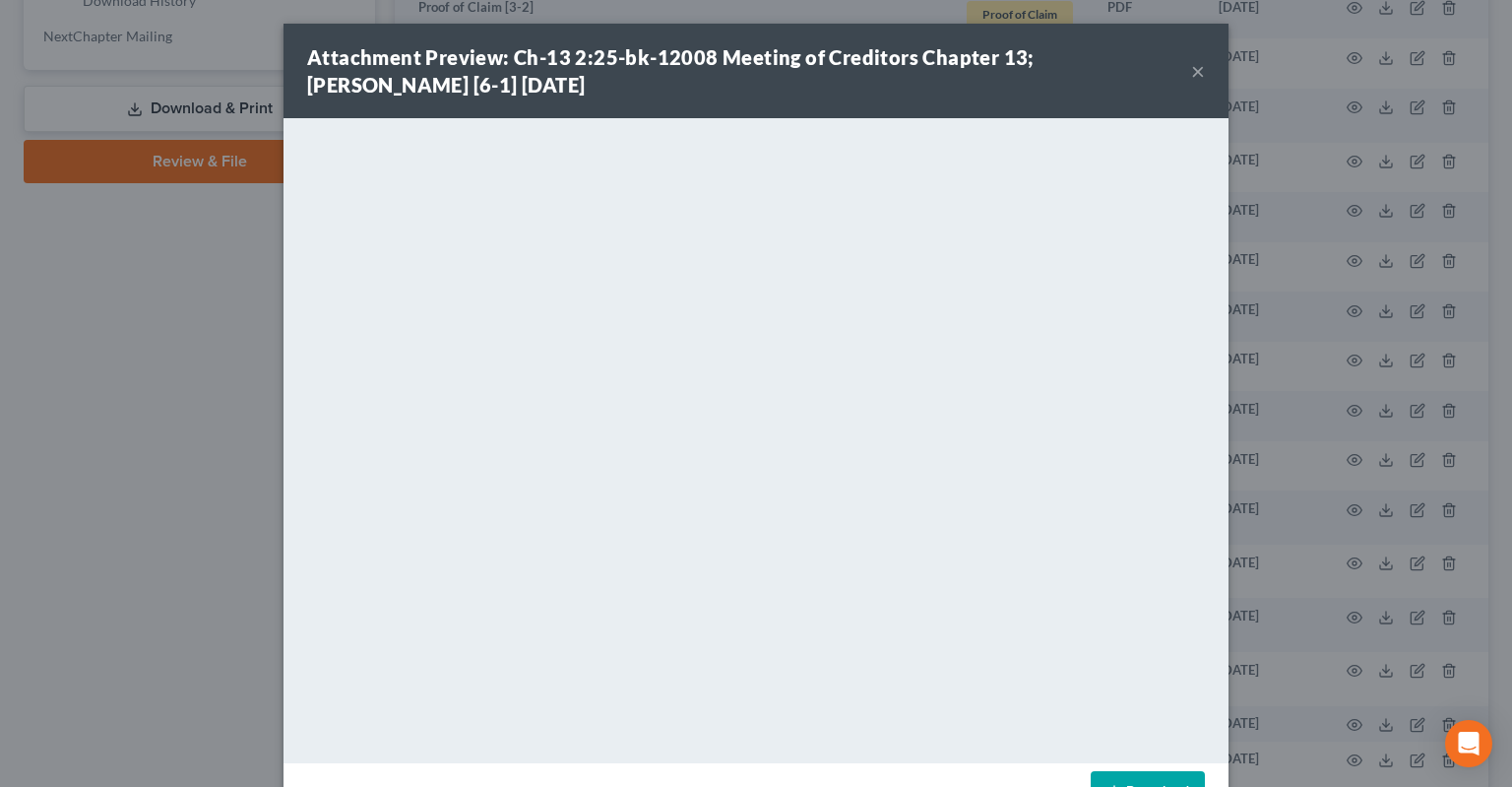 click on "×" at bounding box center (1198, 71) 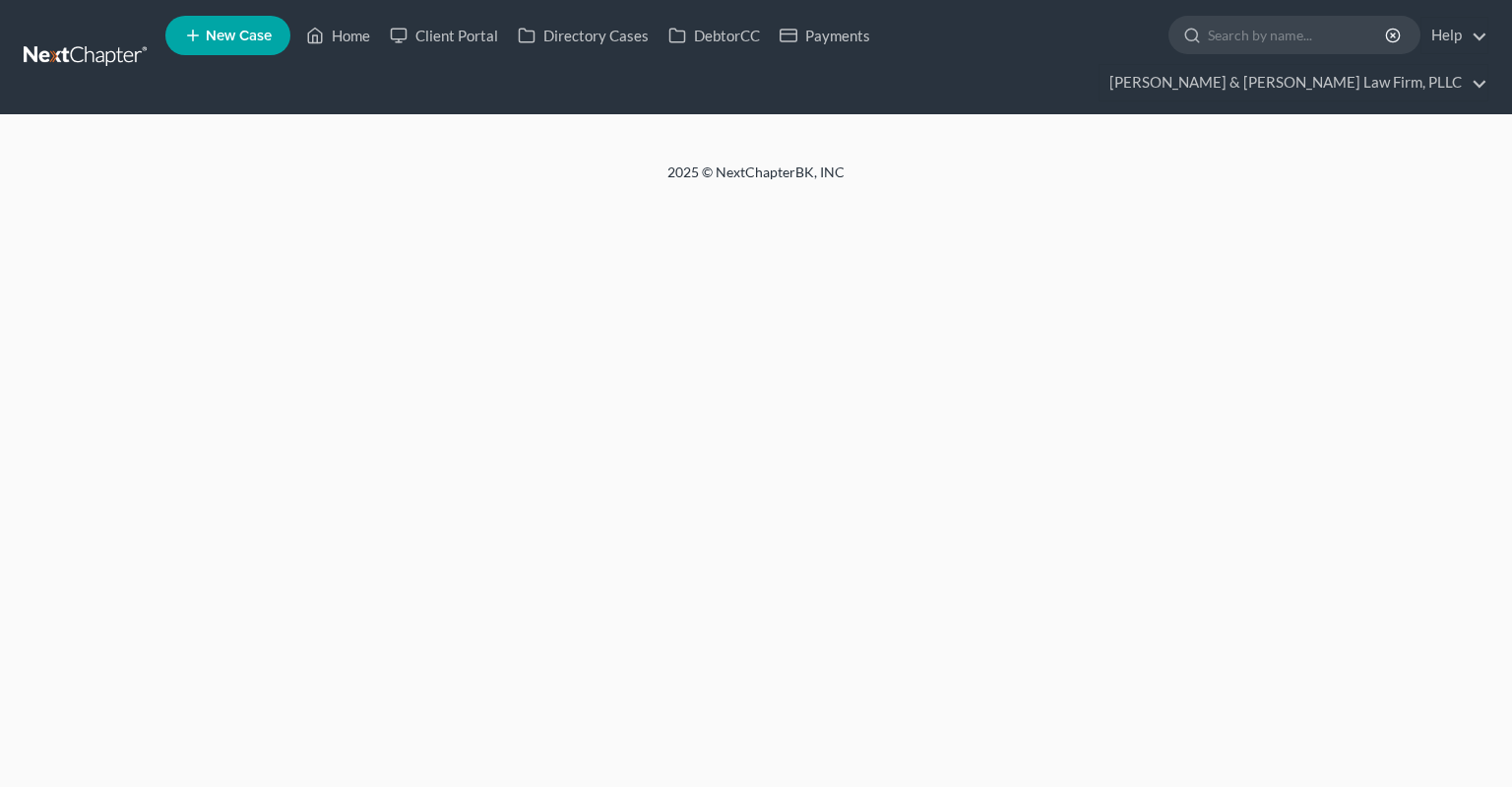 scroll, scrollTop: 0, scrollLeft: 0, axis: both 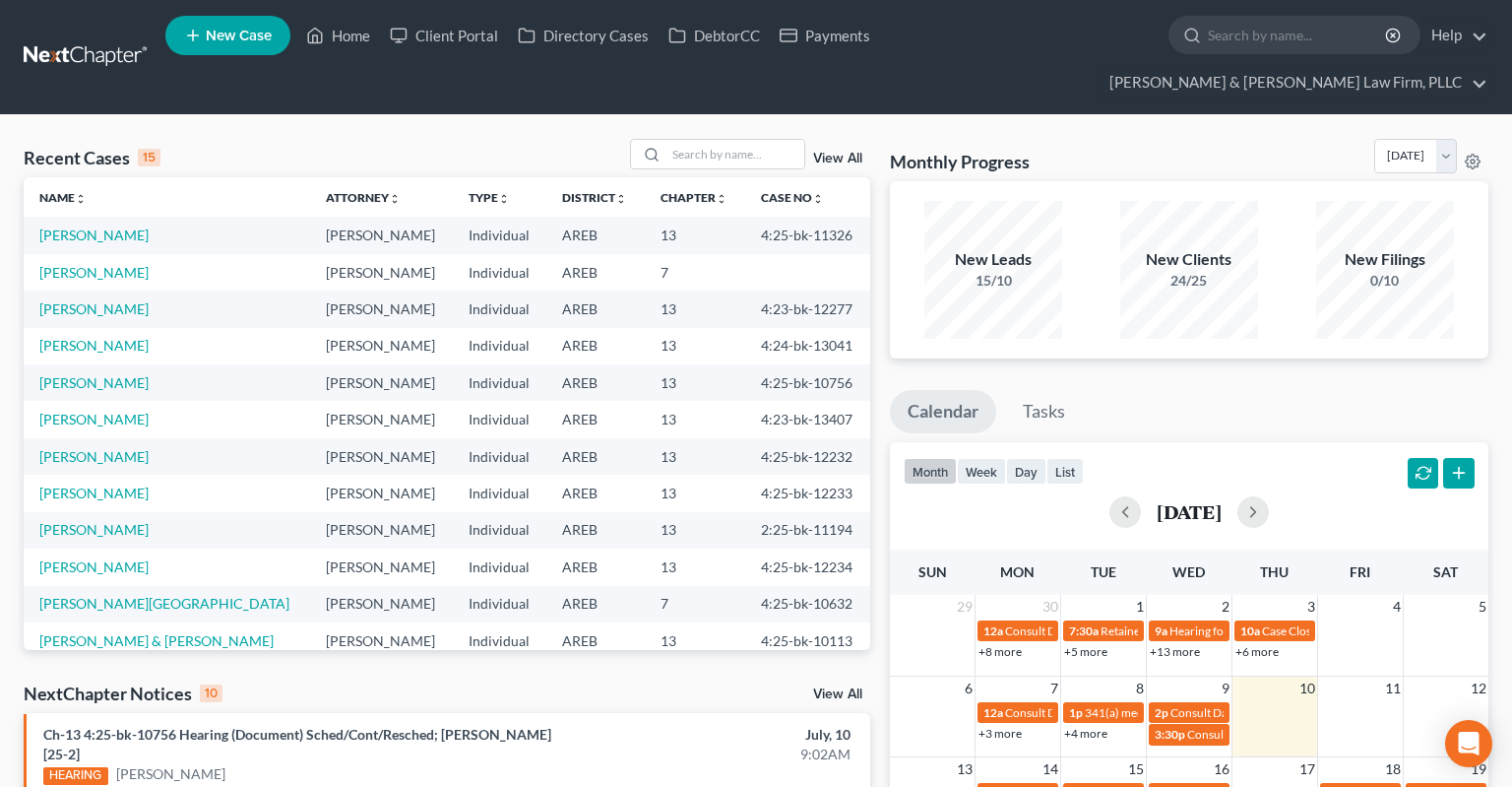 click on "View All" at bounding box center [838, 694] 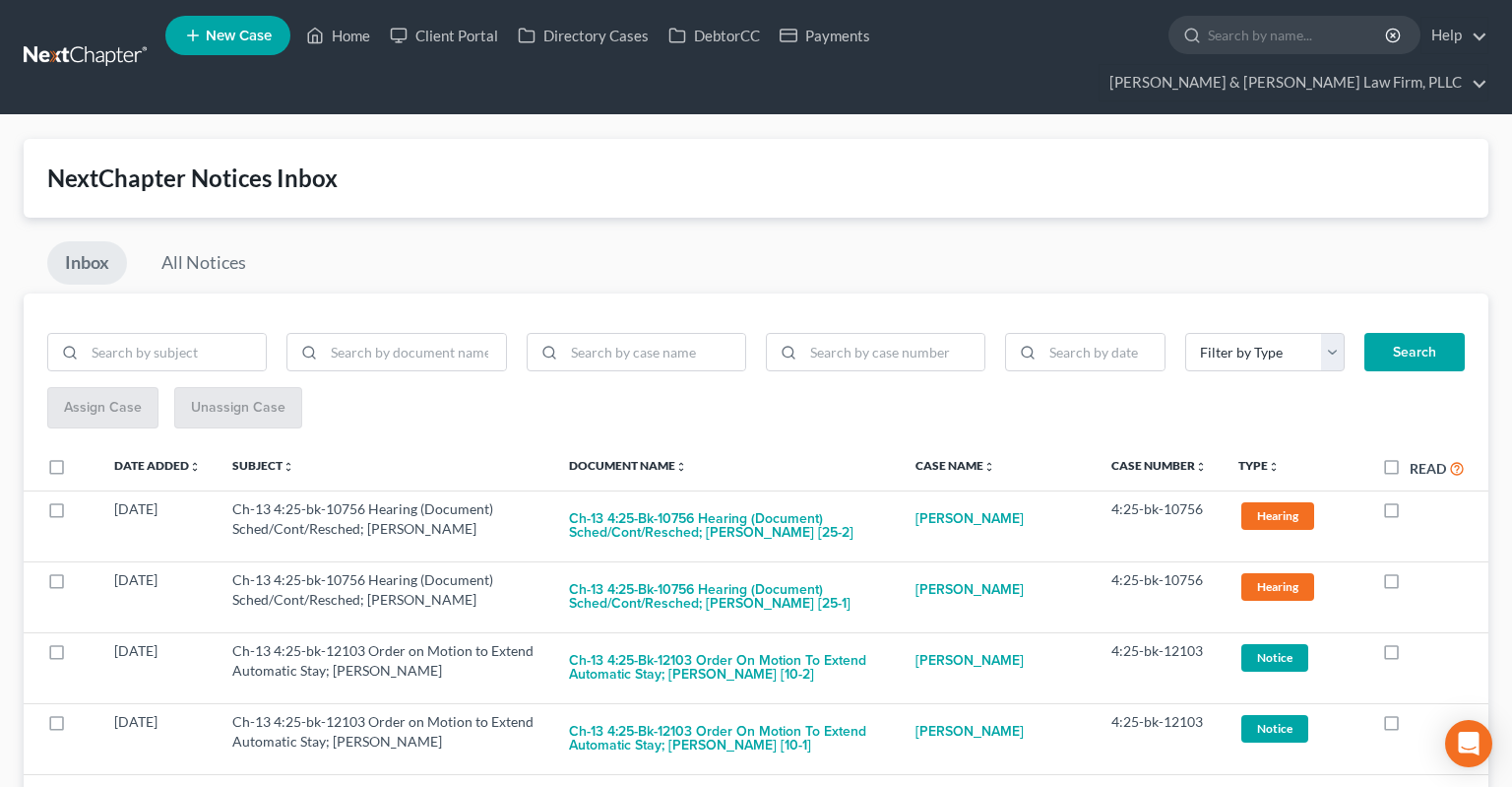 click on "Inbox All Notices" at bounding box center [756, 267] 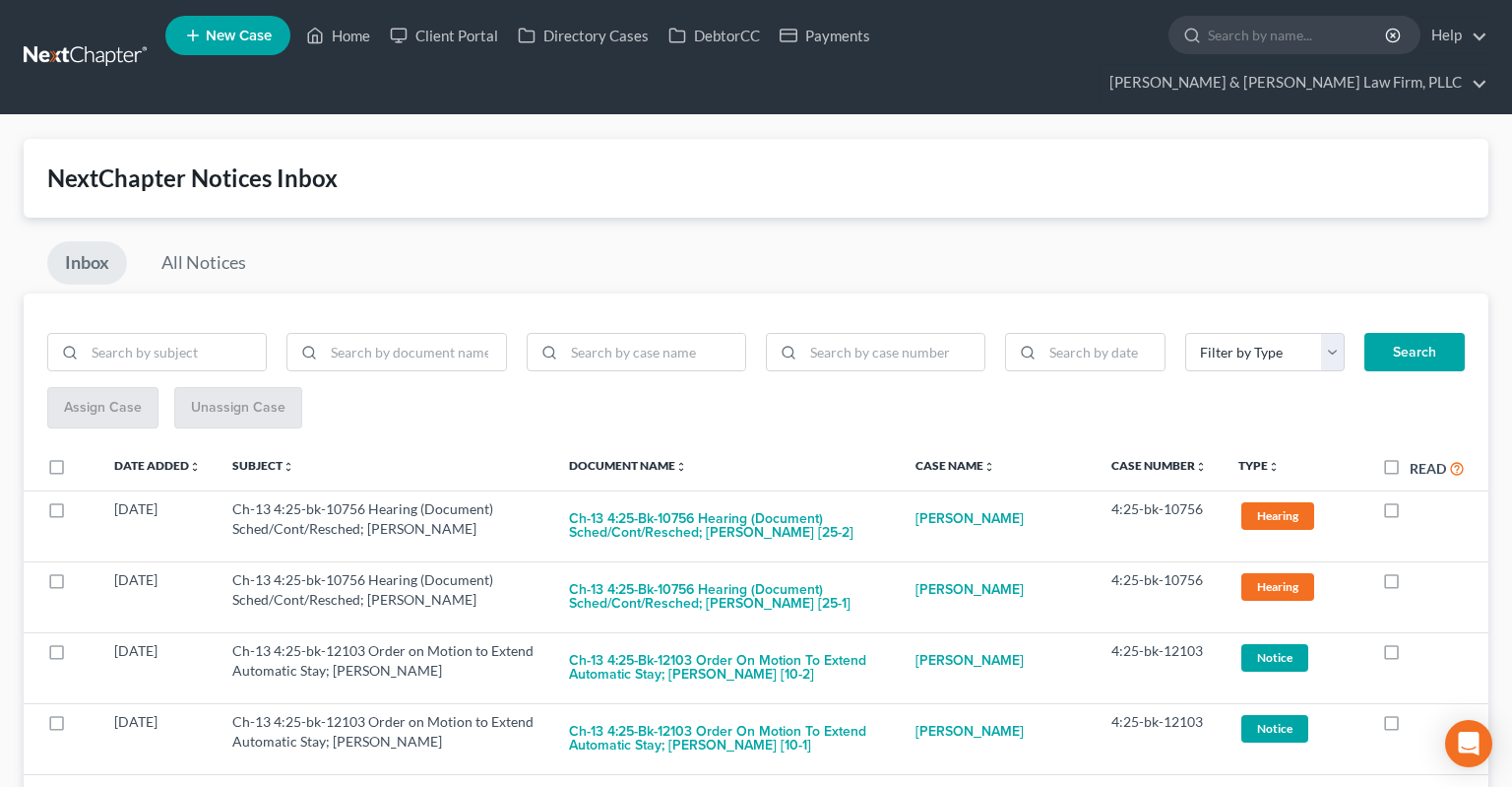 scroll, scrollTop: 0, scrollLeft: 0, axis: both 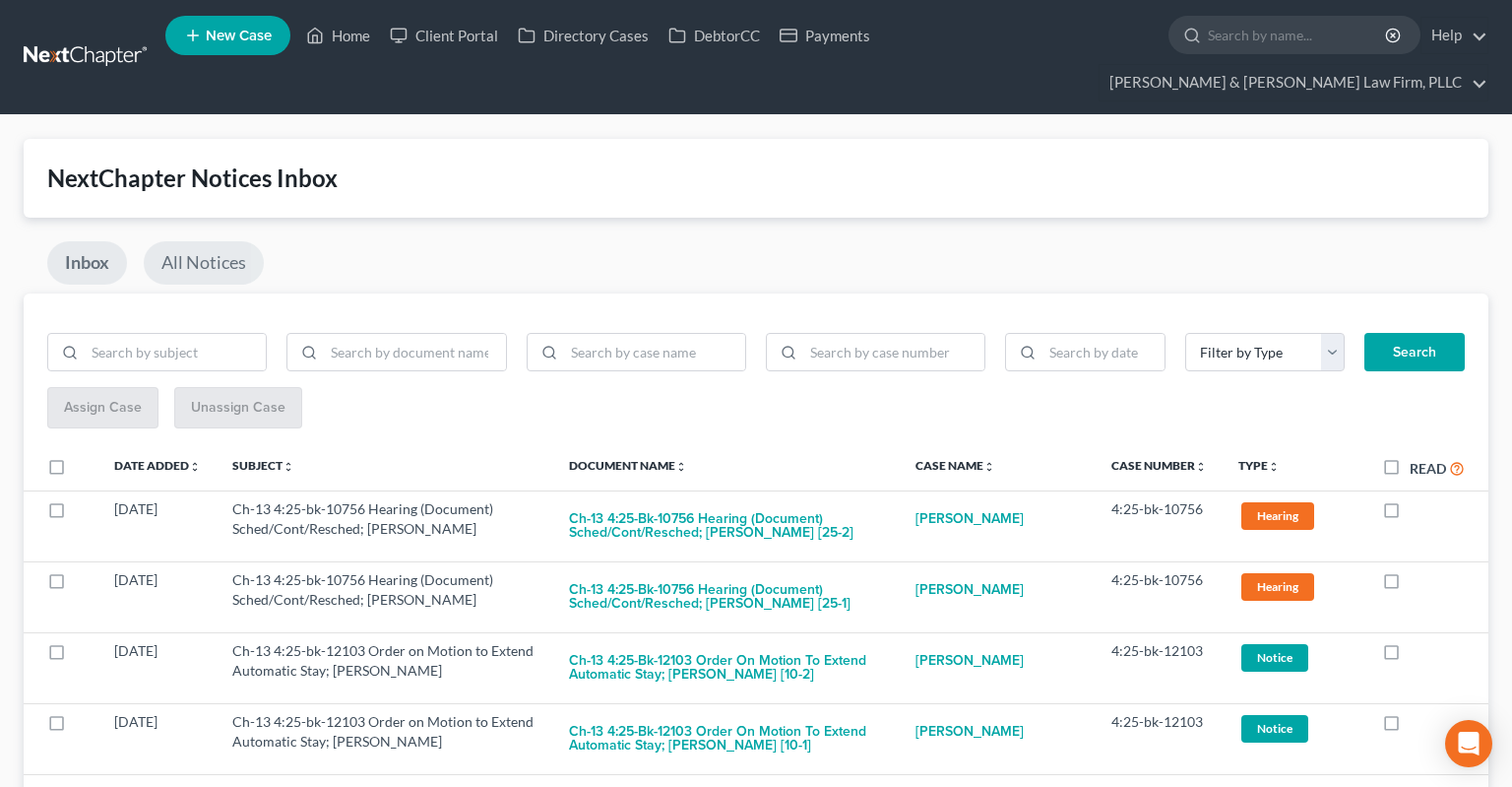 click on "All Notices" at bounding box center [204, 263] 